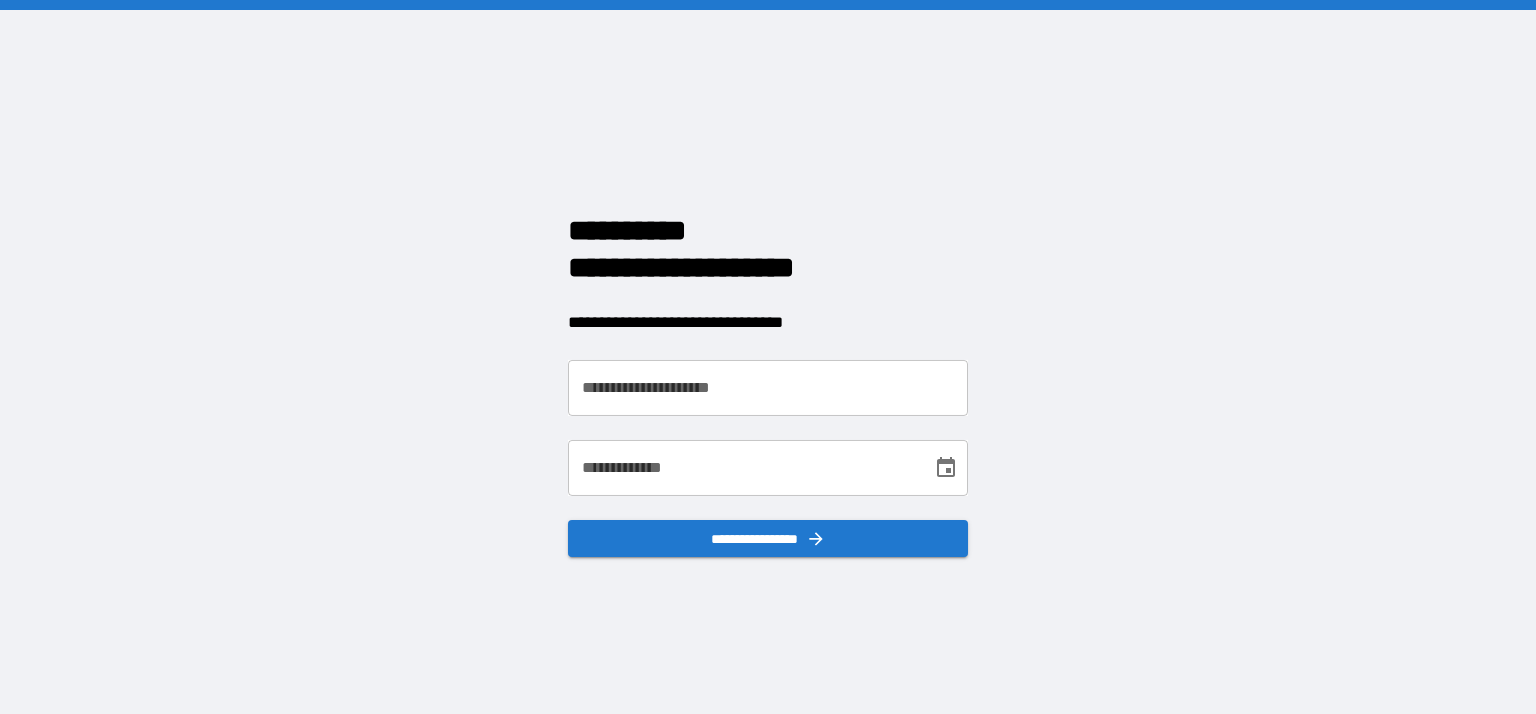 scroll, scrollTop: 0, scrollLeft: 0, axis: both 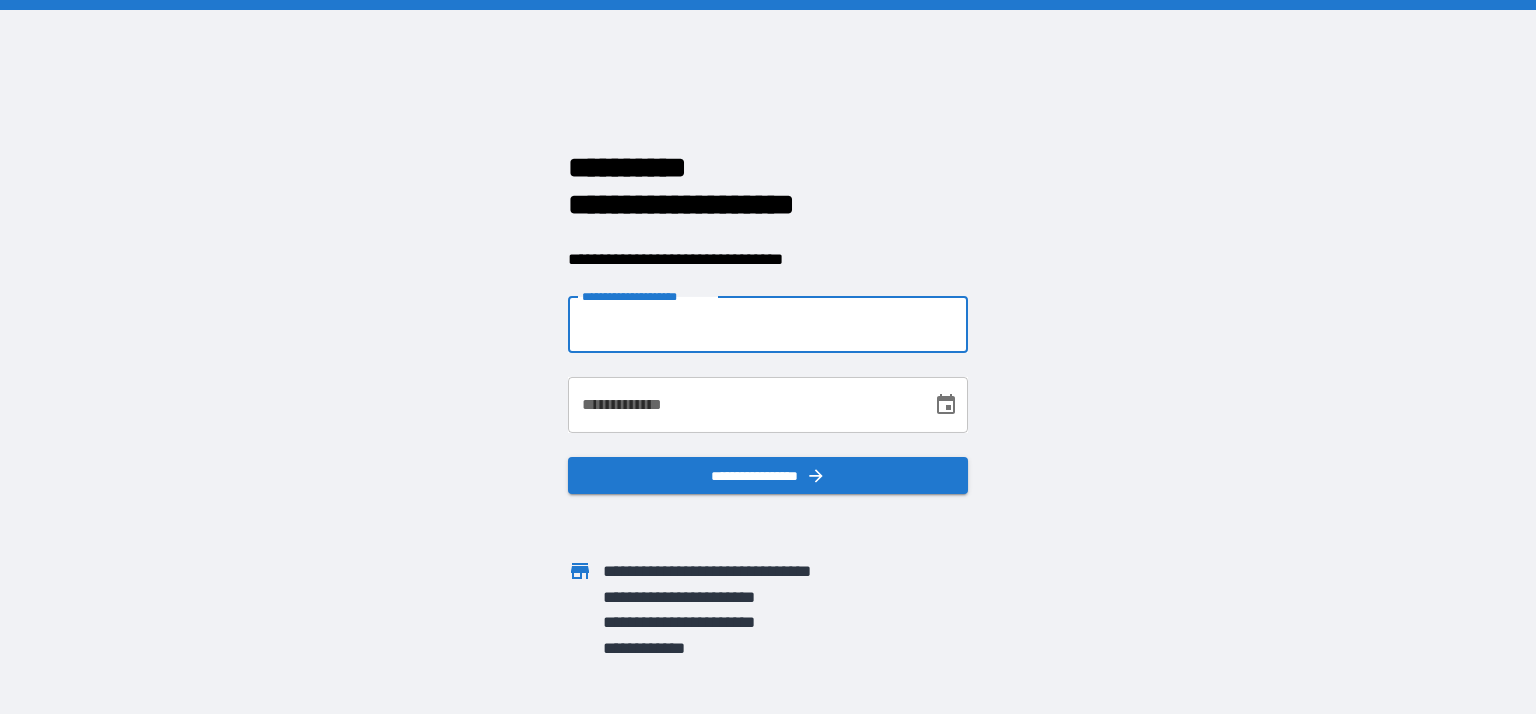 click on "**********" at bounding box center [768, 325] 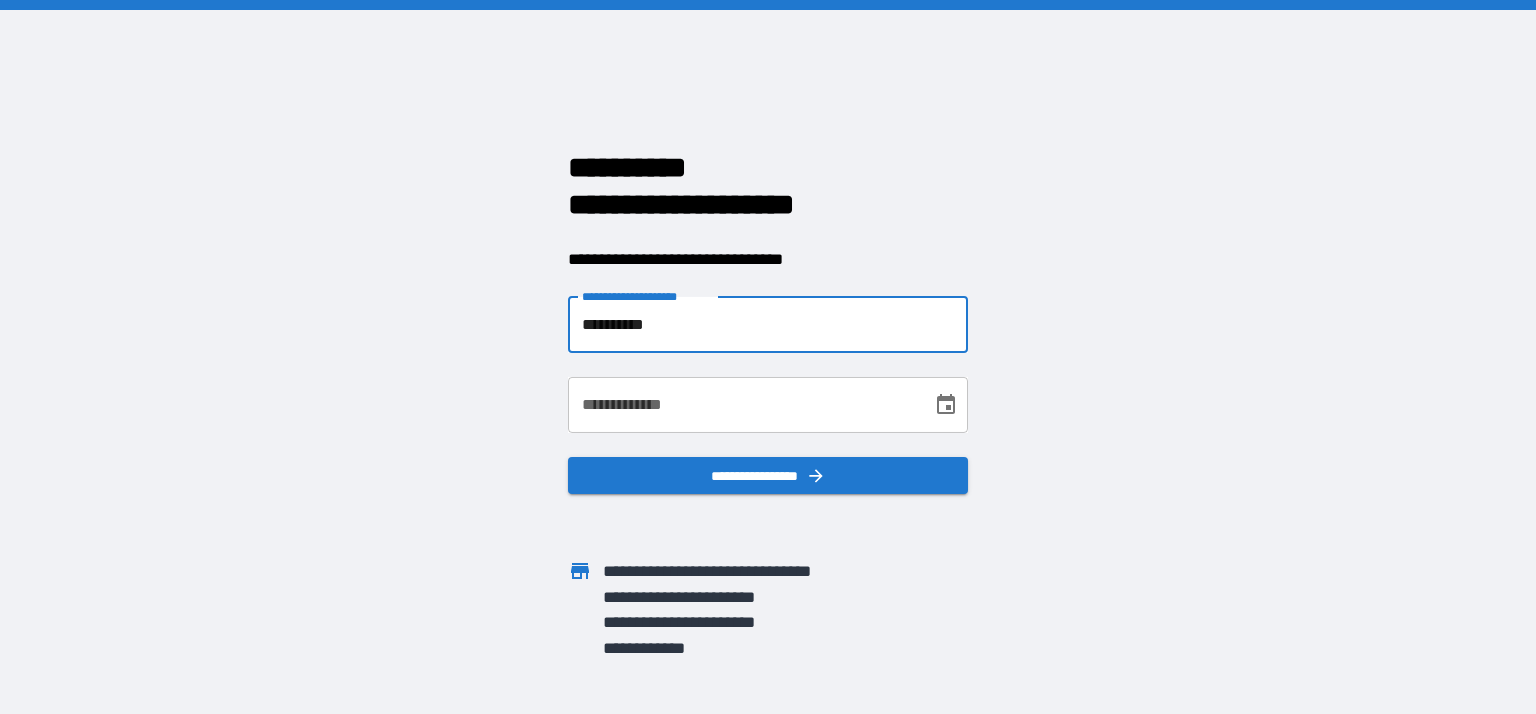 type on "**********" 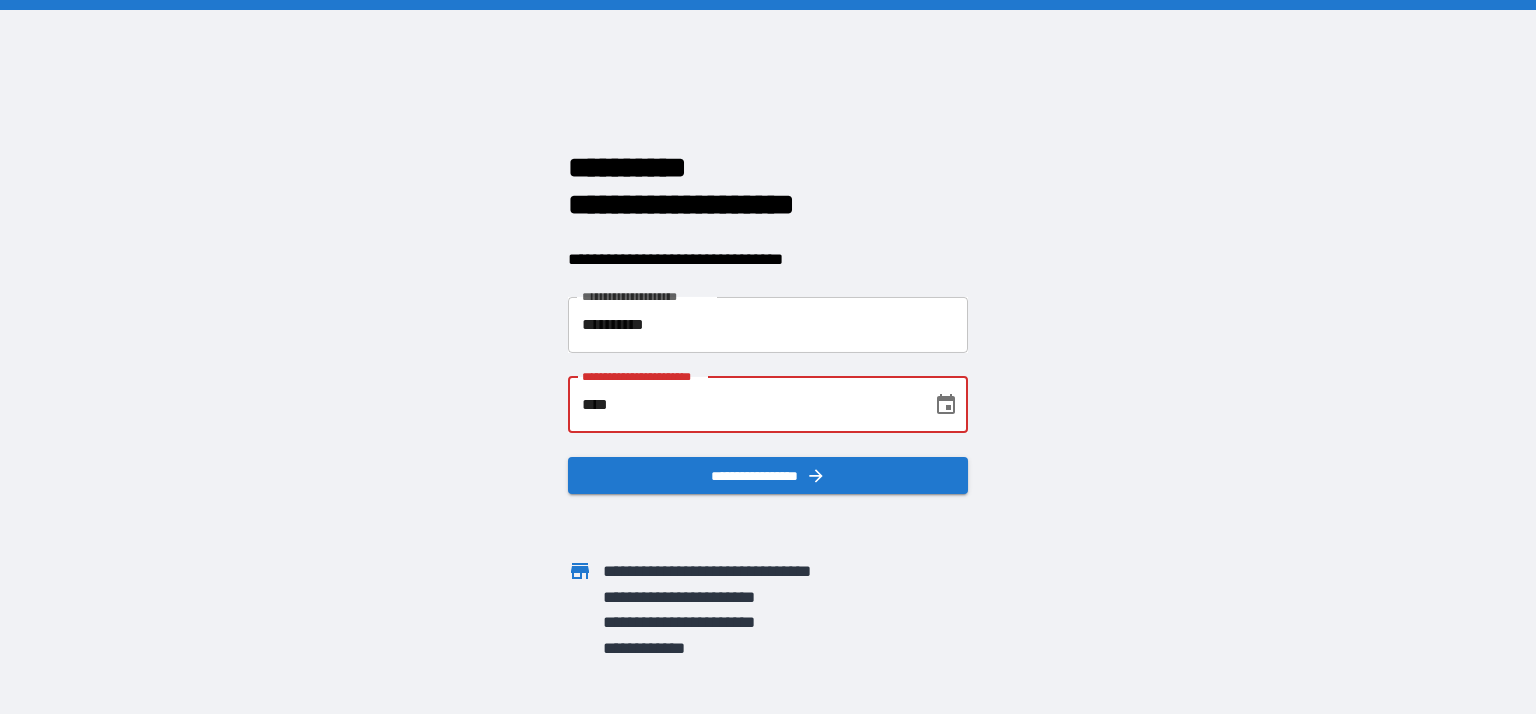 type on "**********" 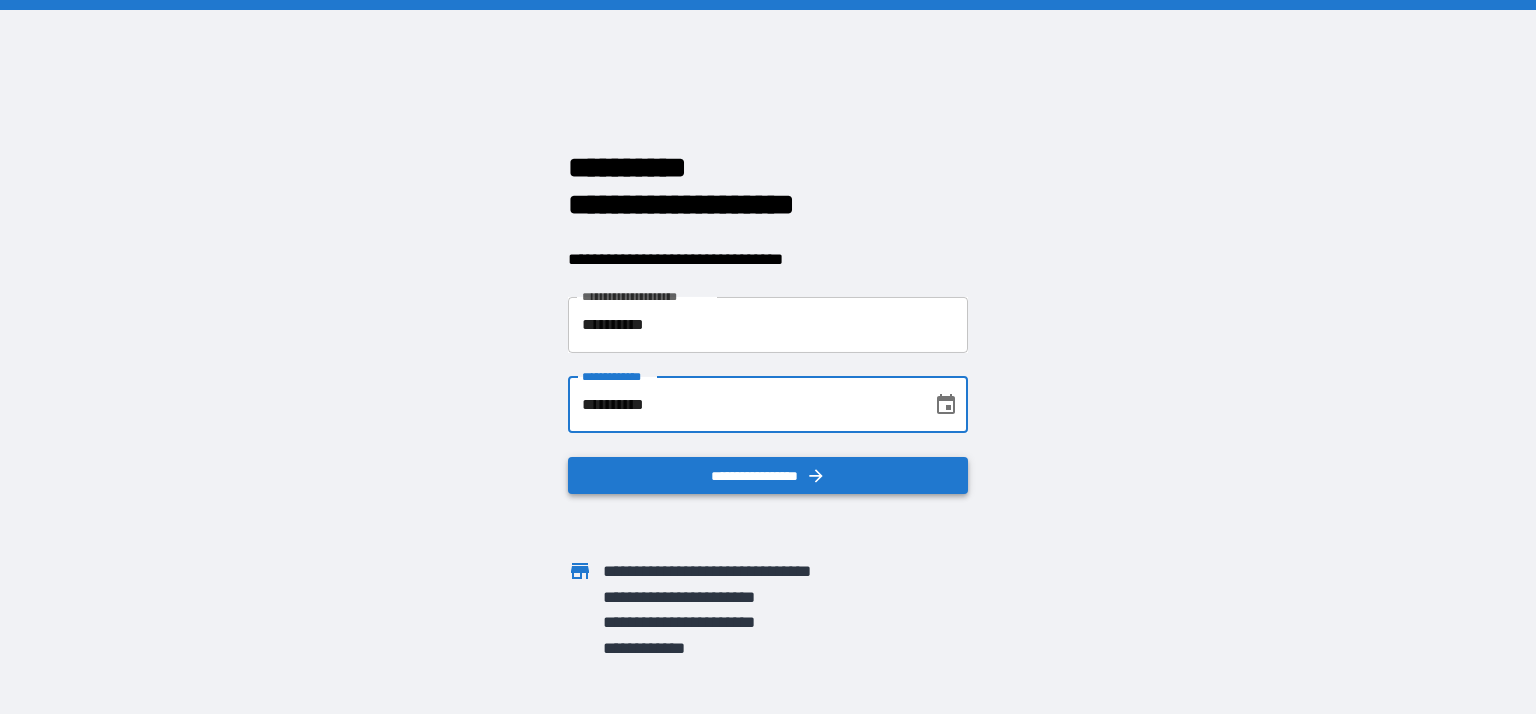 click on "**********" at bounding box center [768, 476] 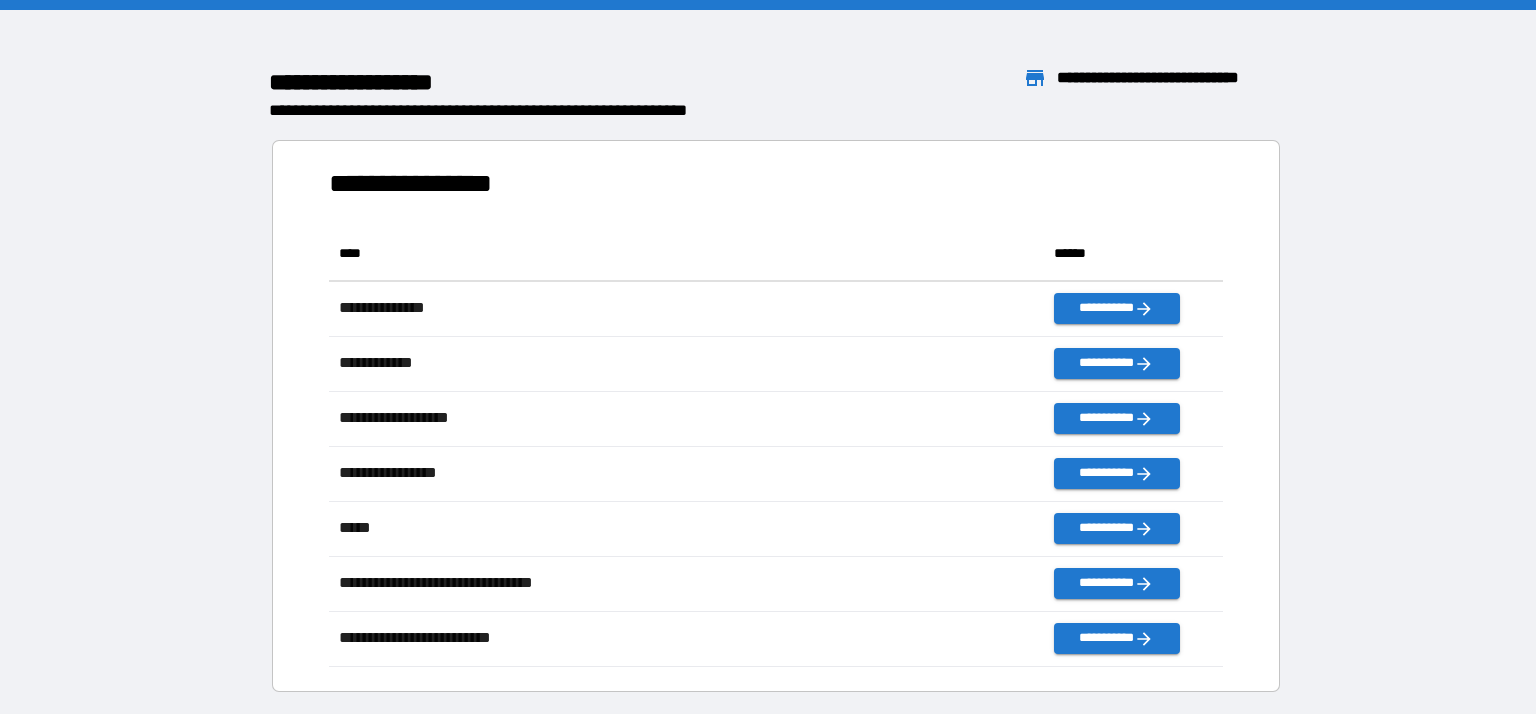 scroll, scrollTop: 441, scrollLeft: 894, axis: both 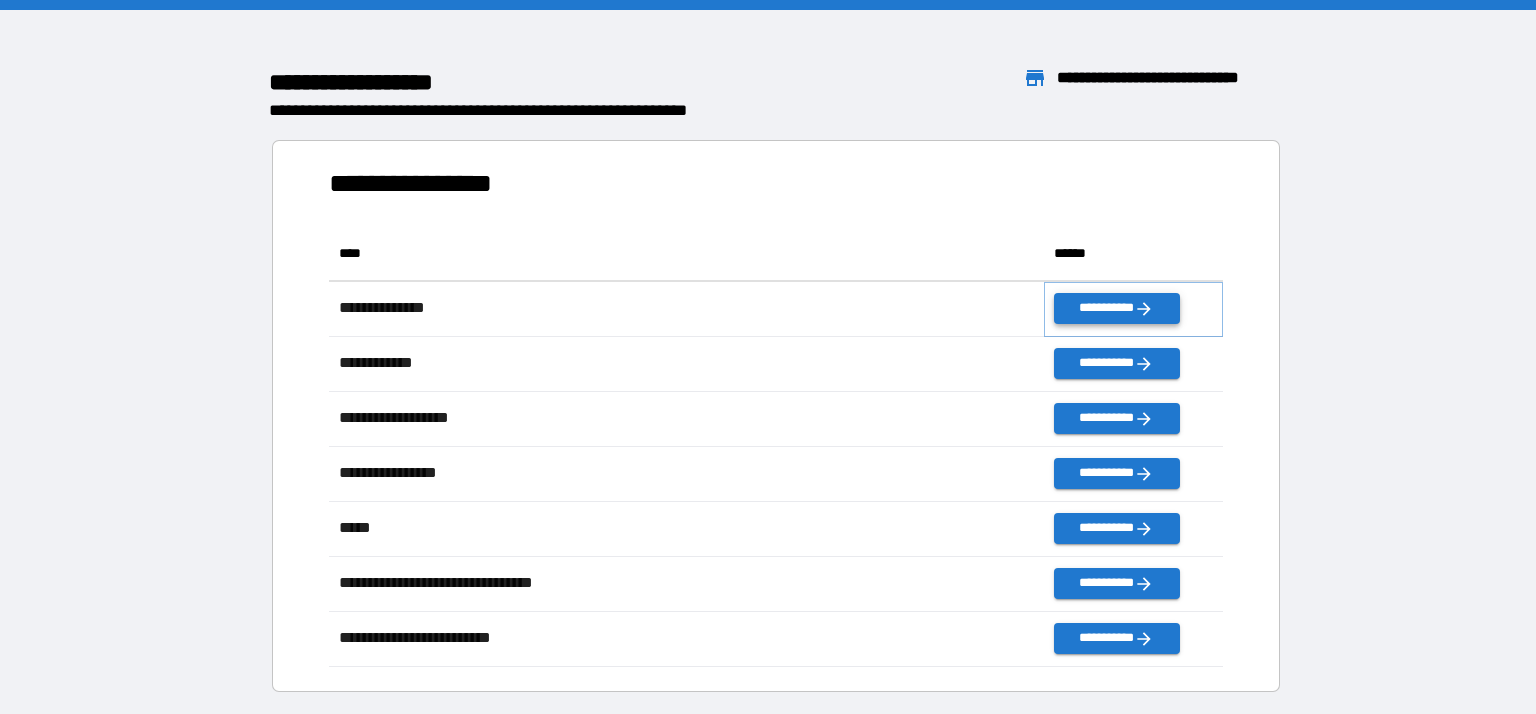 click on "**********" at bounding box center [1116, 308] 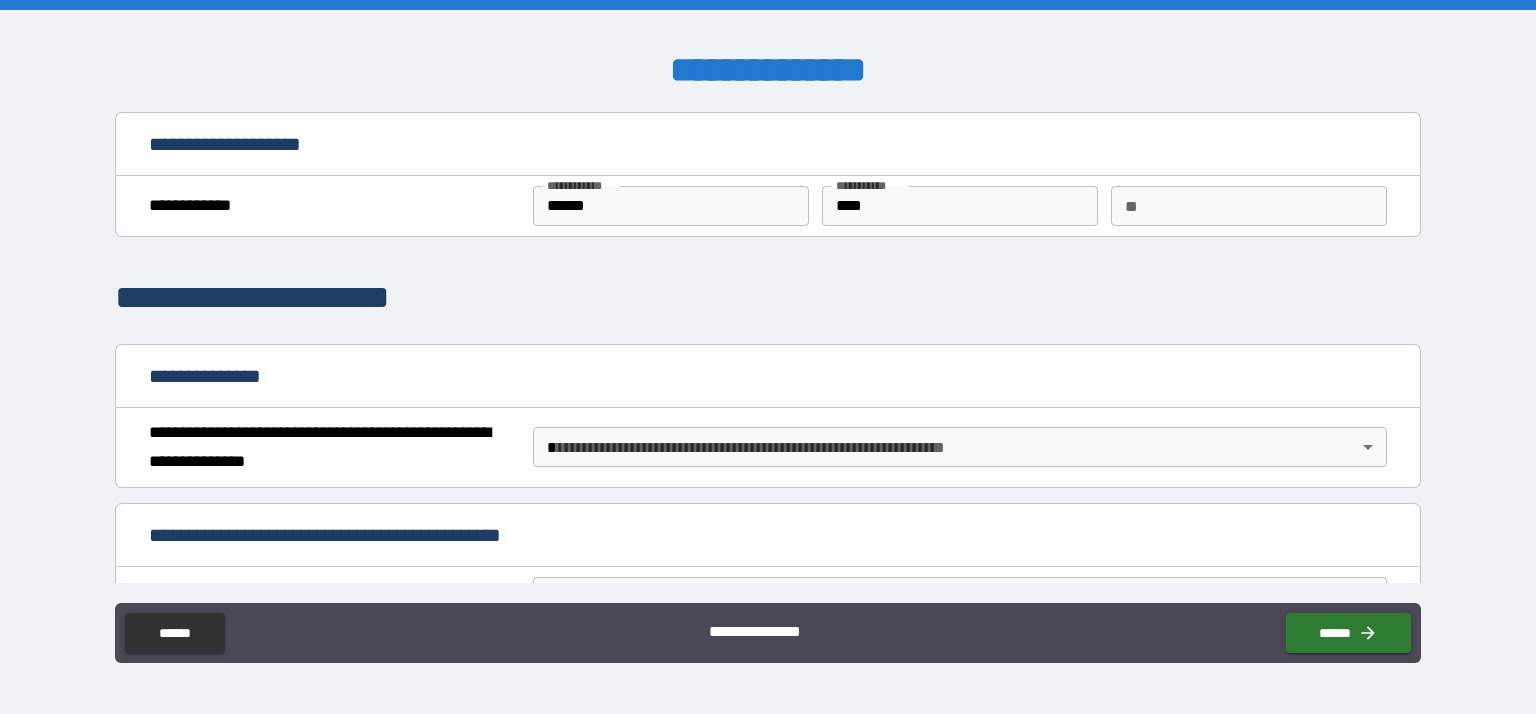 scroll, scrollTop: 1, scrollLeft: 0, axis: vertical 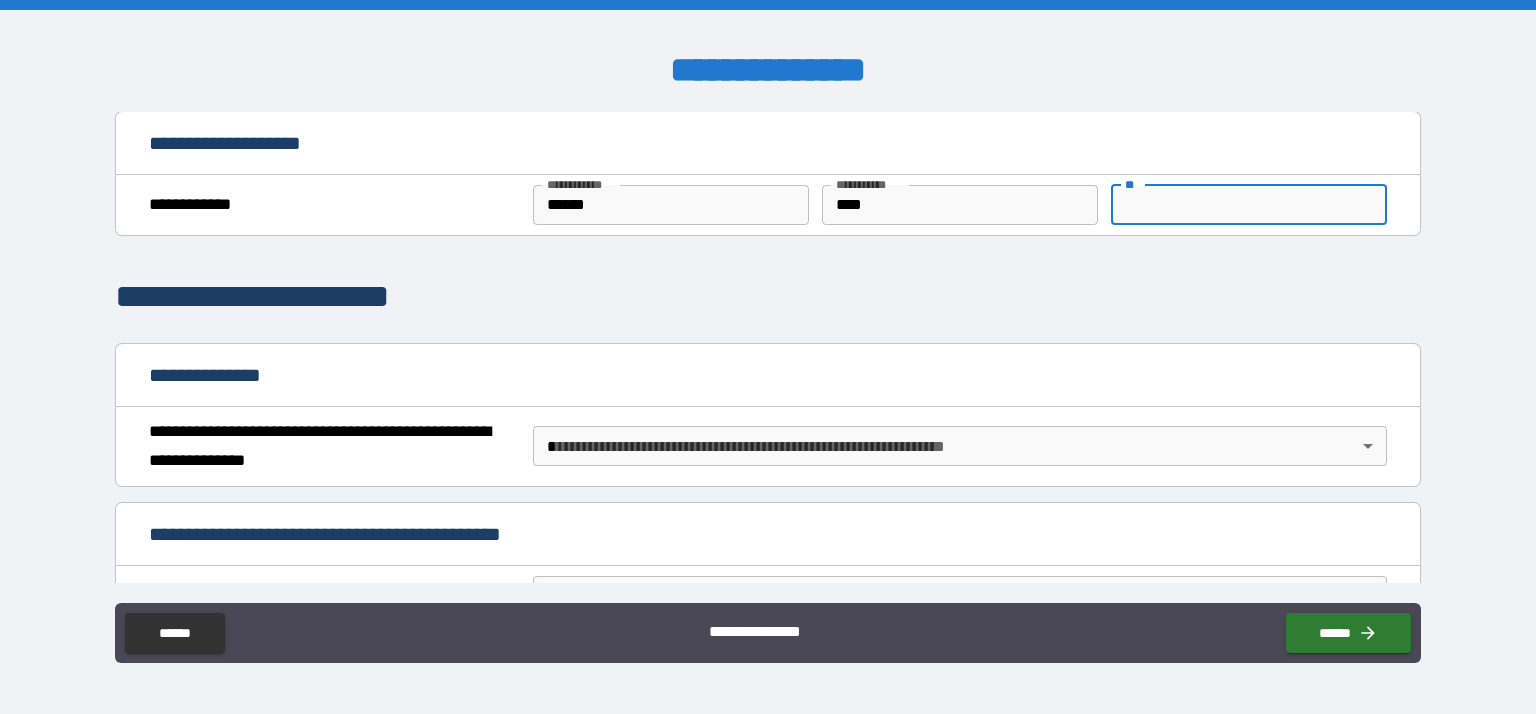 click on "**" at bounding box center [1249, 205] 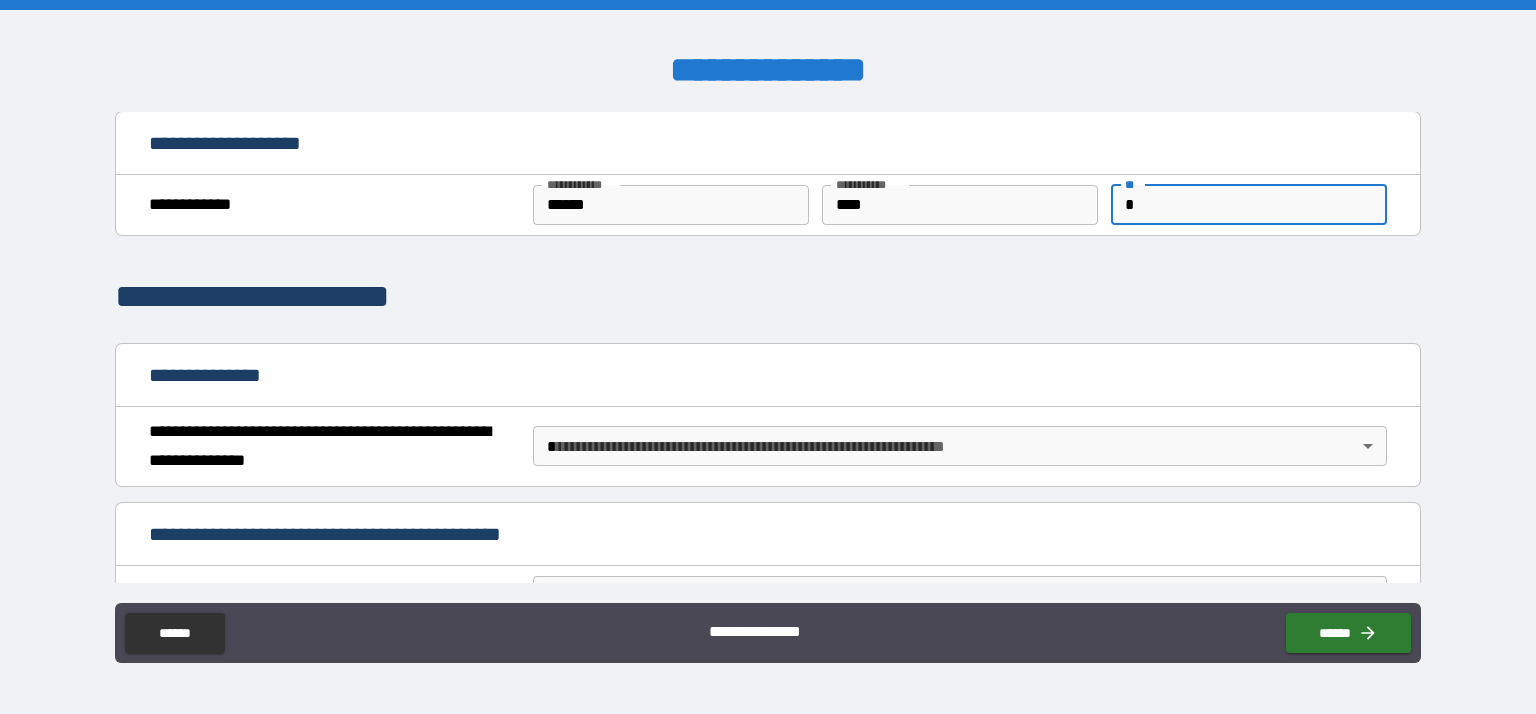 type on "*" 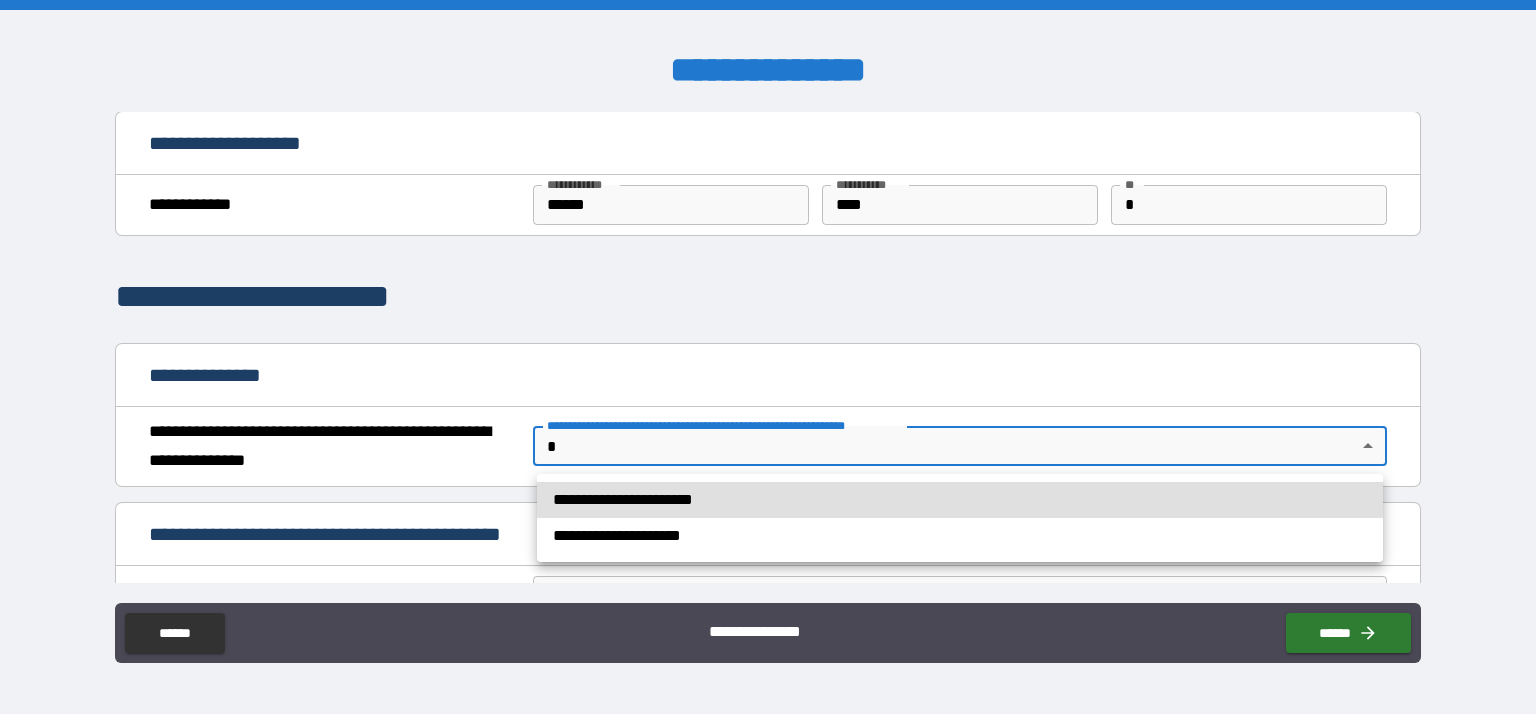 click on "**********" at bounding box center (960, 500) 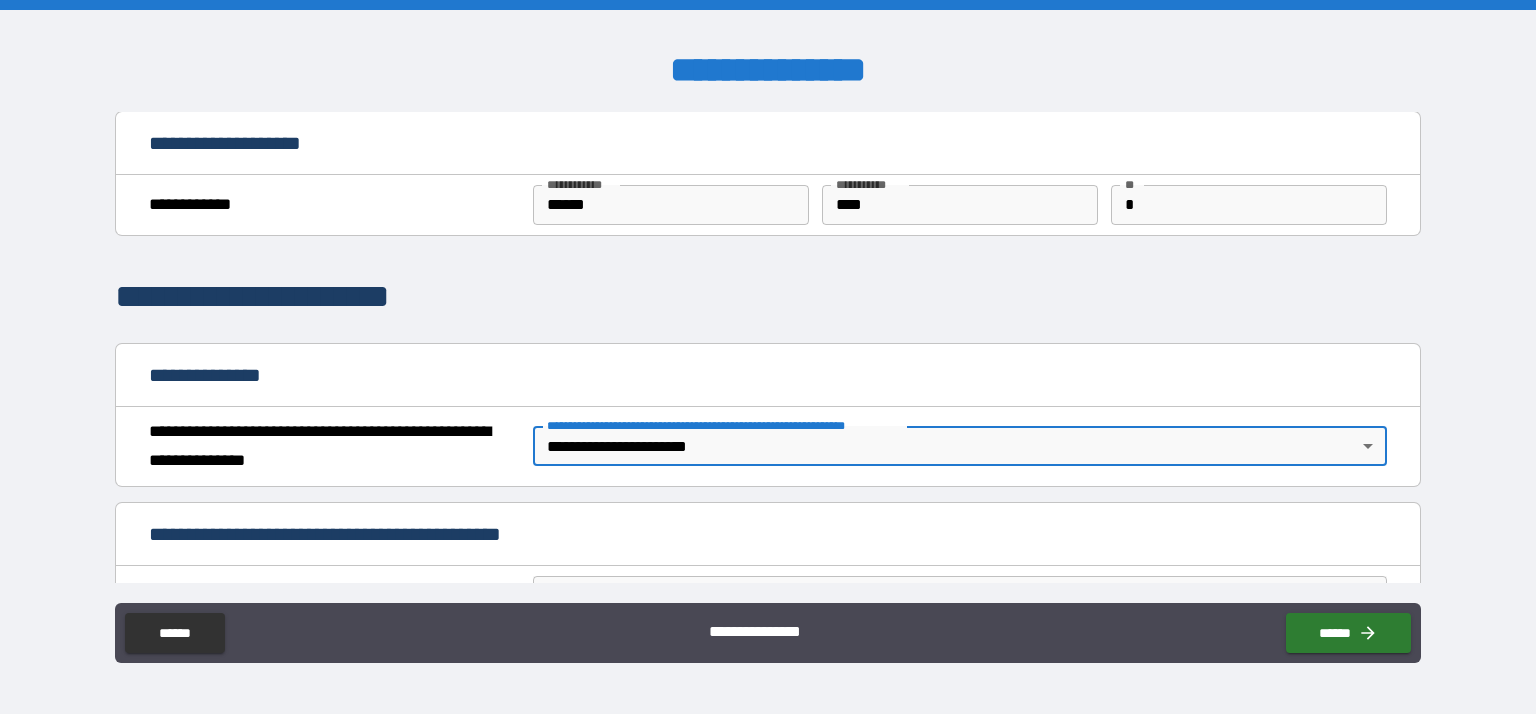 type on "*" 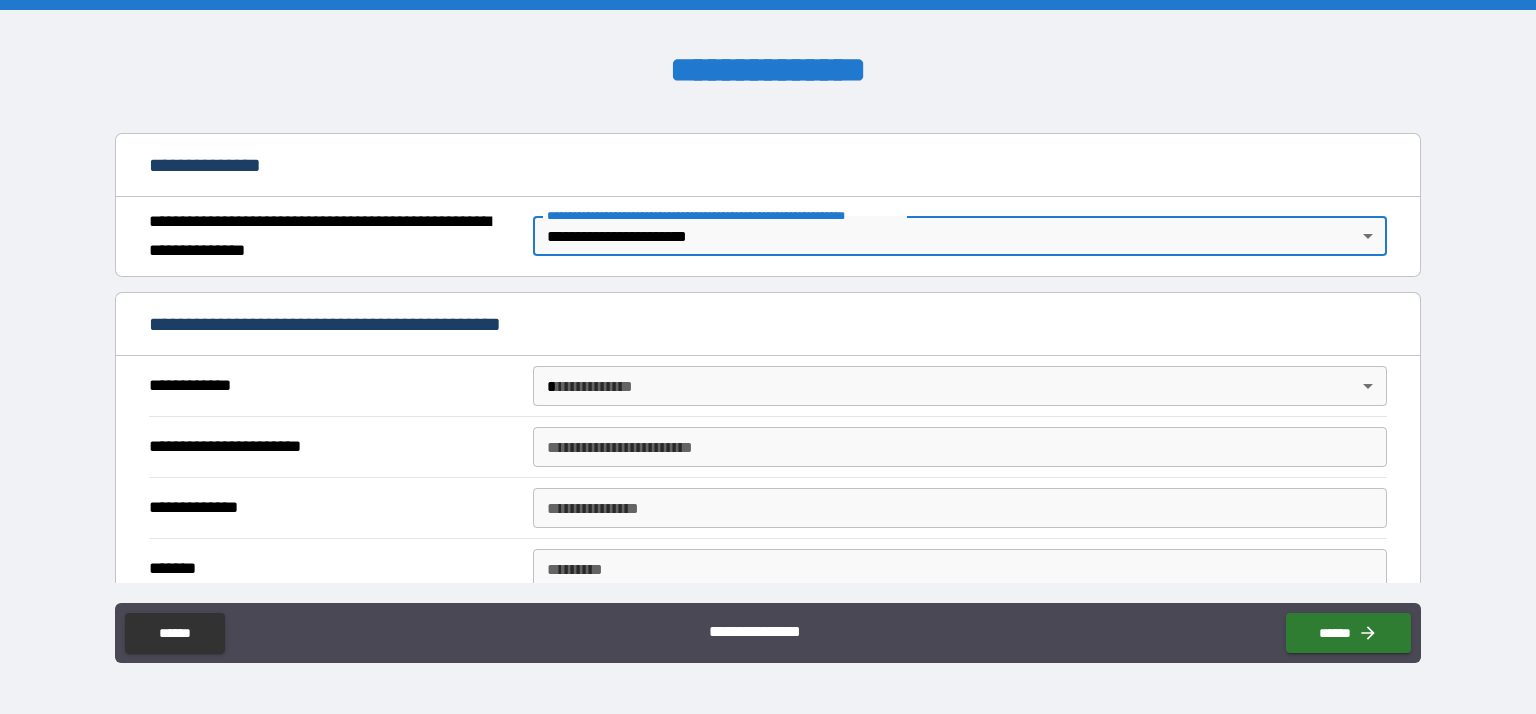 scroll, scrollTop: 212, scrollLeft: 0, axis: vertical 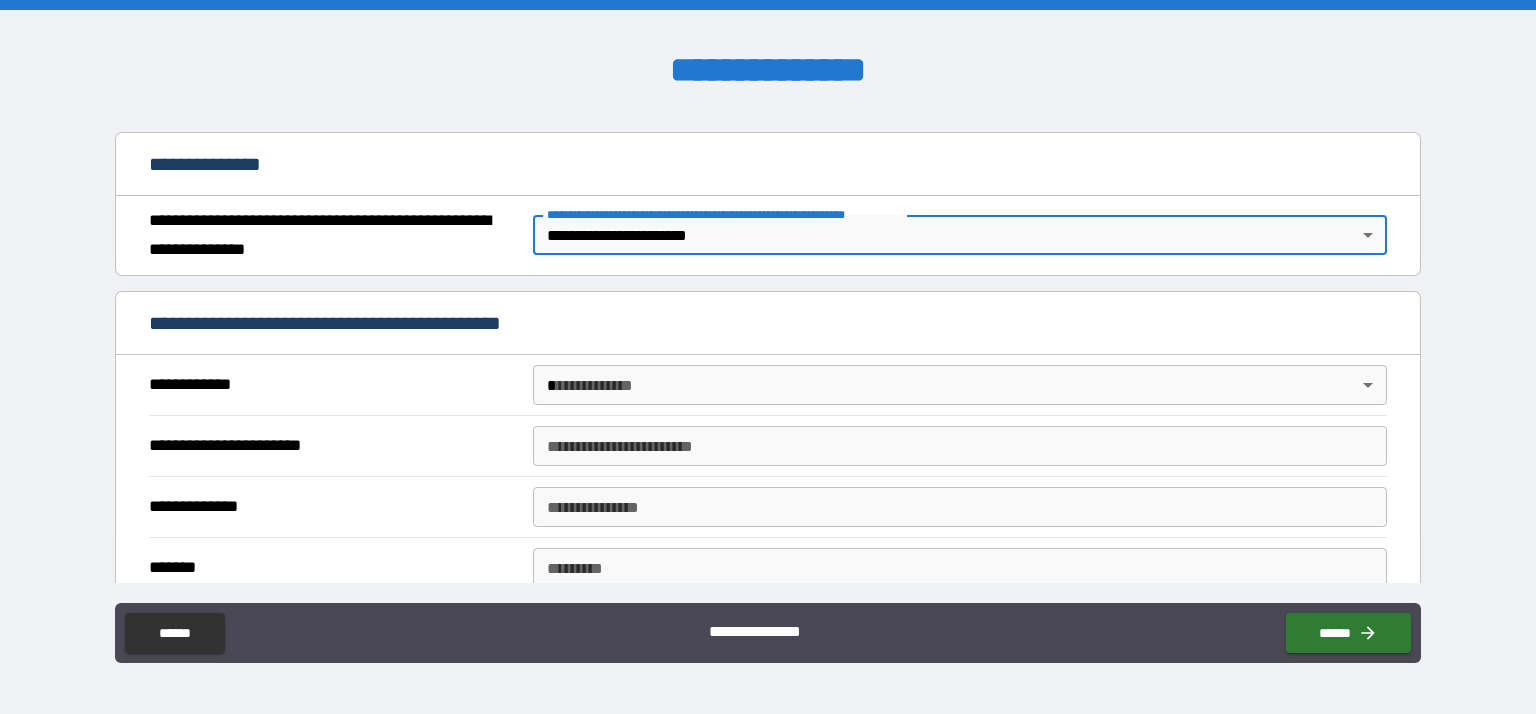 click on "**********" at bounding box center [768, 357] 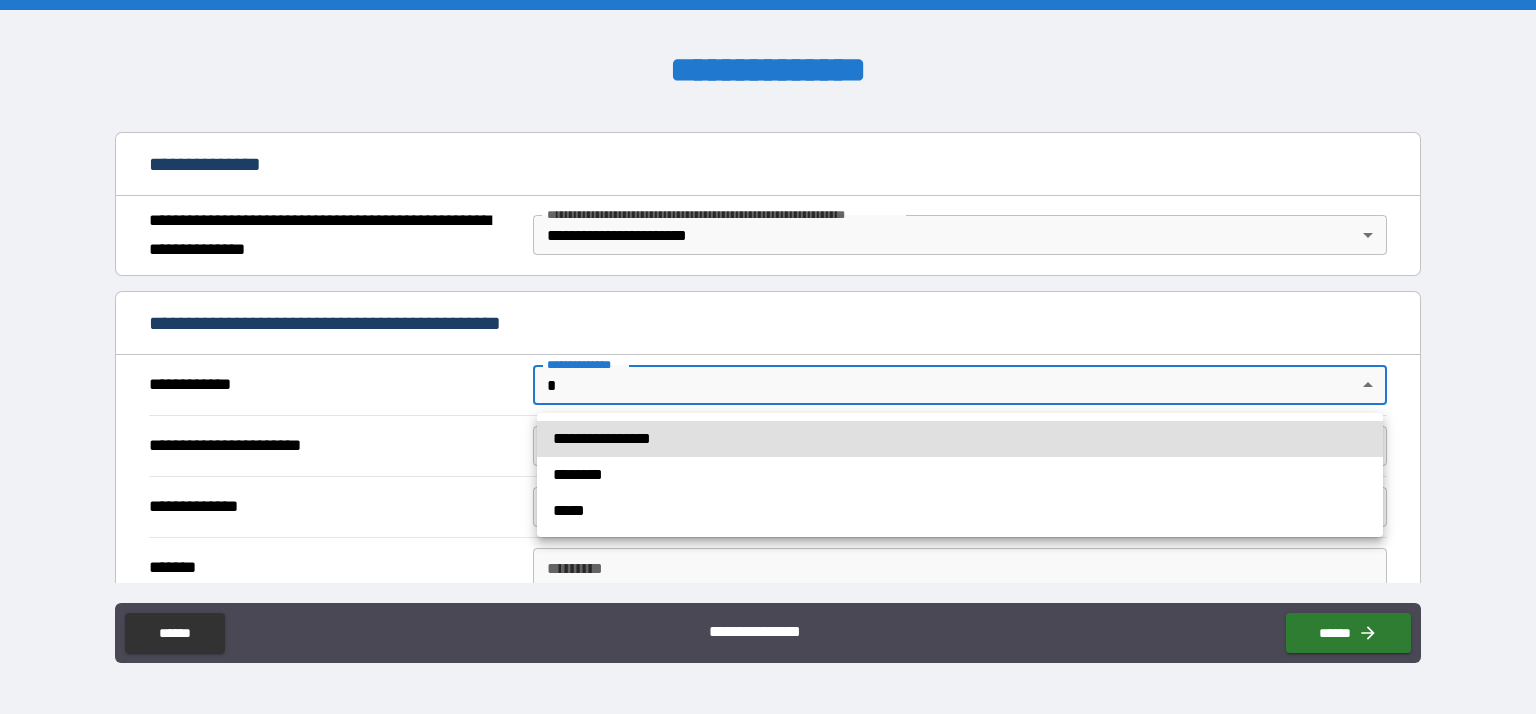 click on "*****" at bounding box center [960, 511] 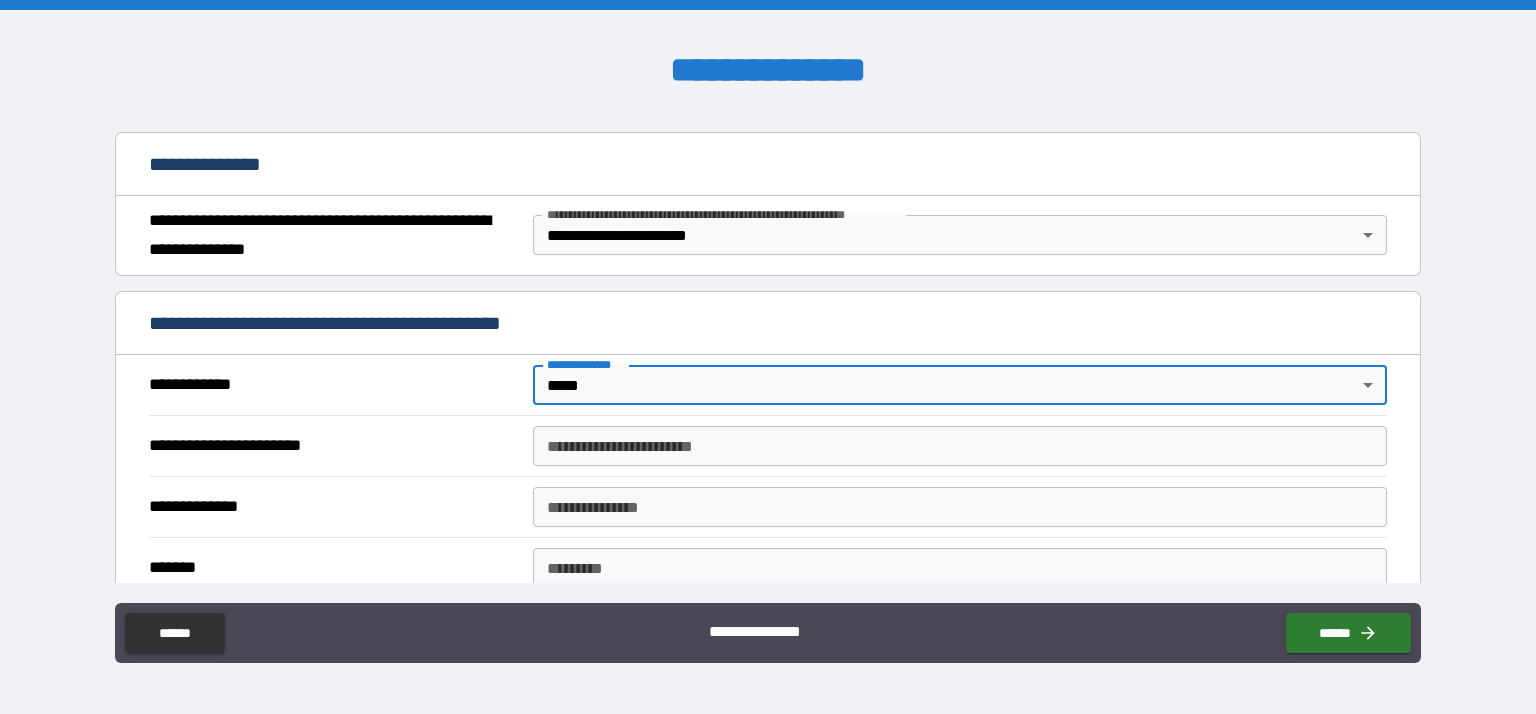type on "*" 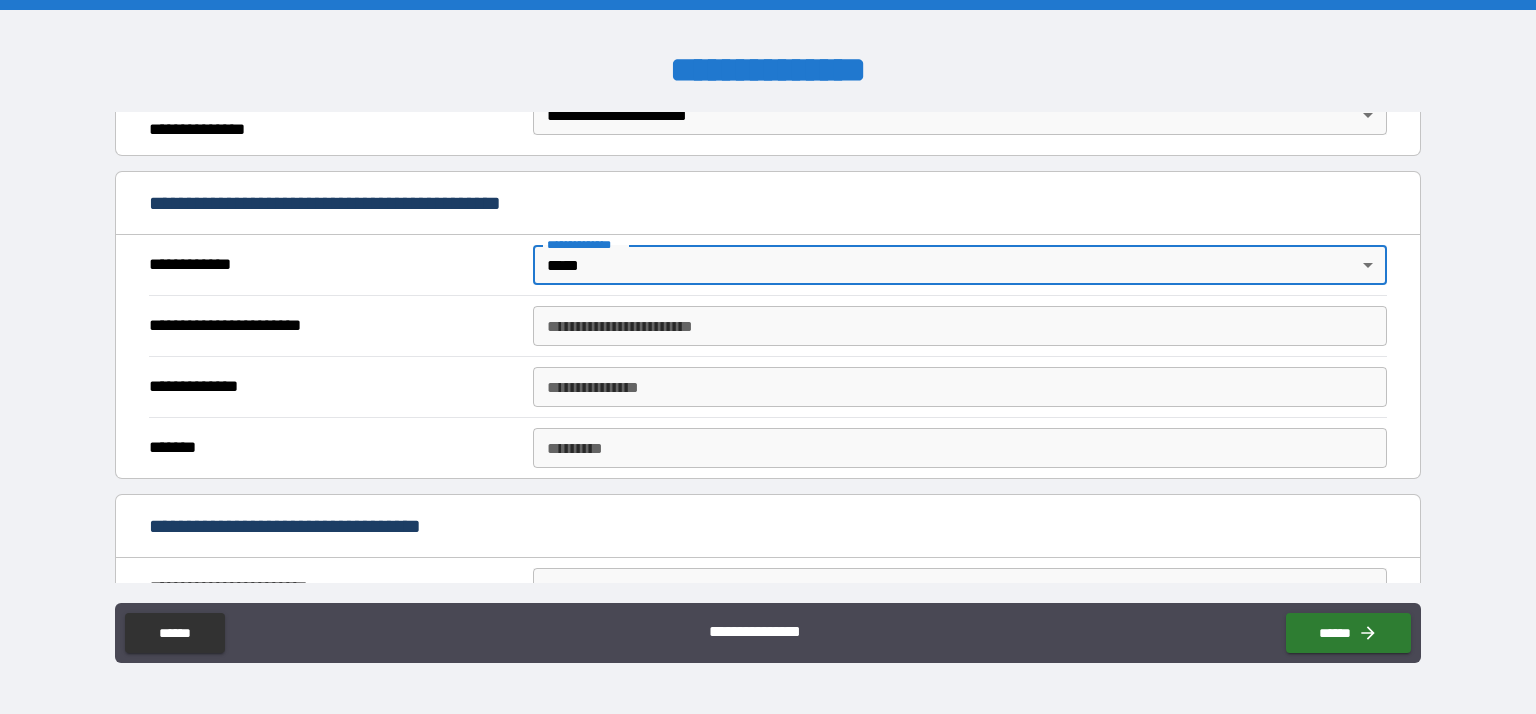 scroll, scrollTop: 347, scrollLeft: 0, axis: vertical 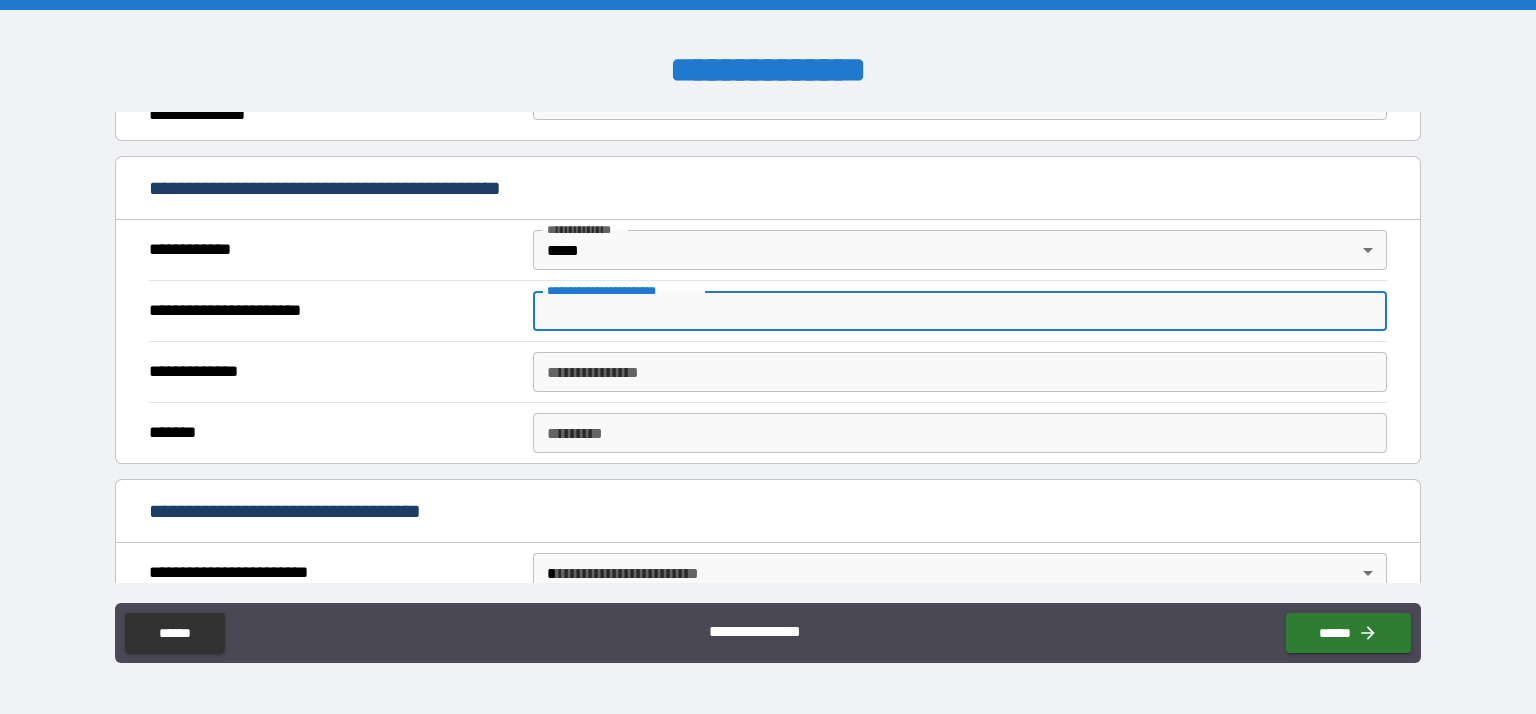 click on "**********" at bounding box center [960, 311] 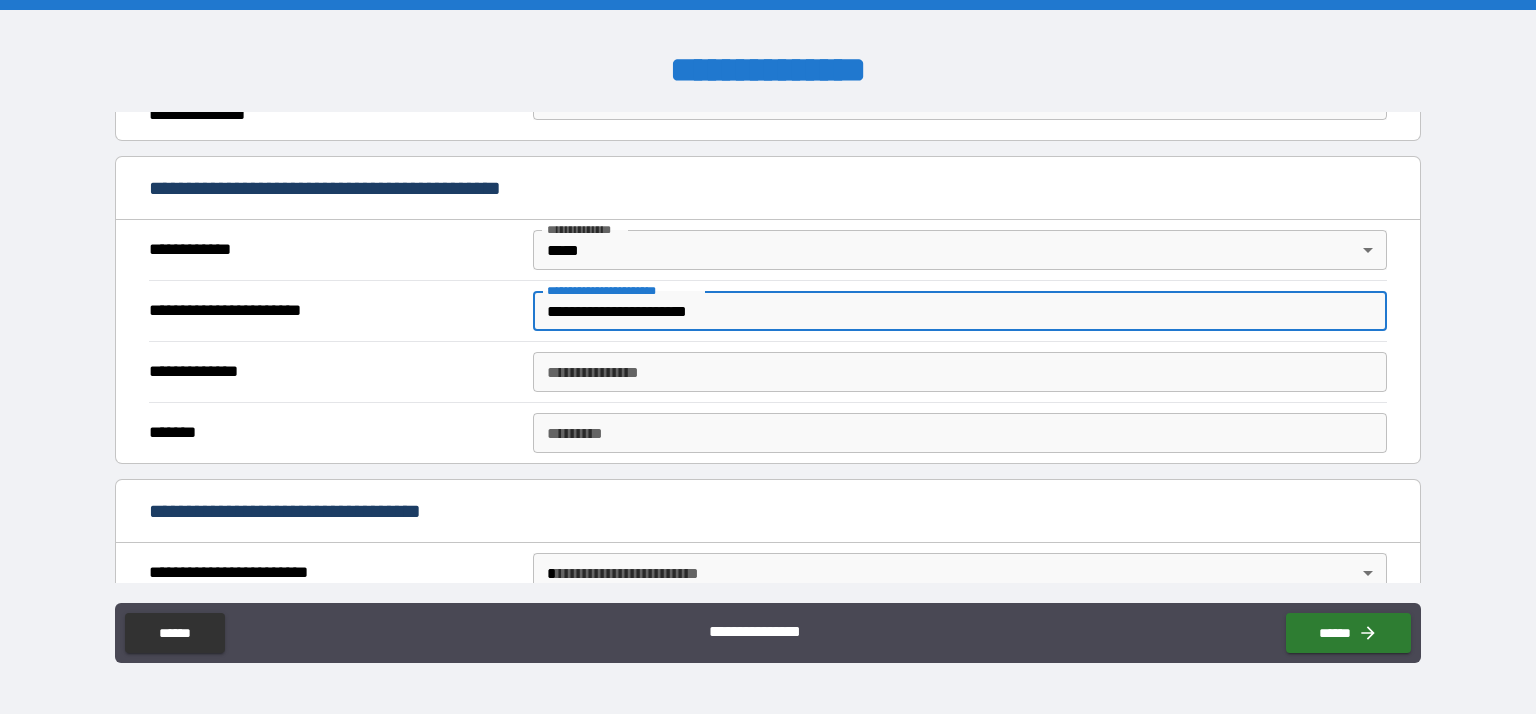 type on "**********" 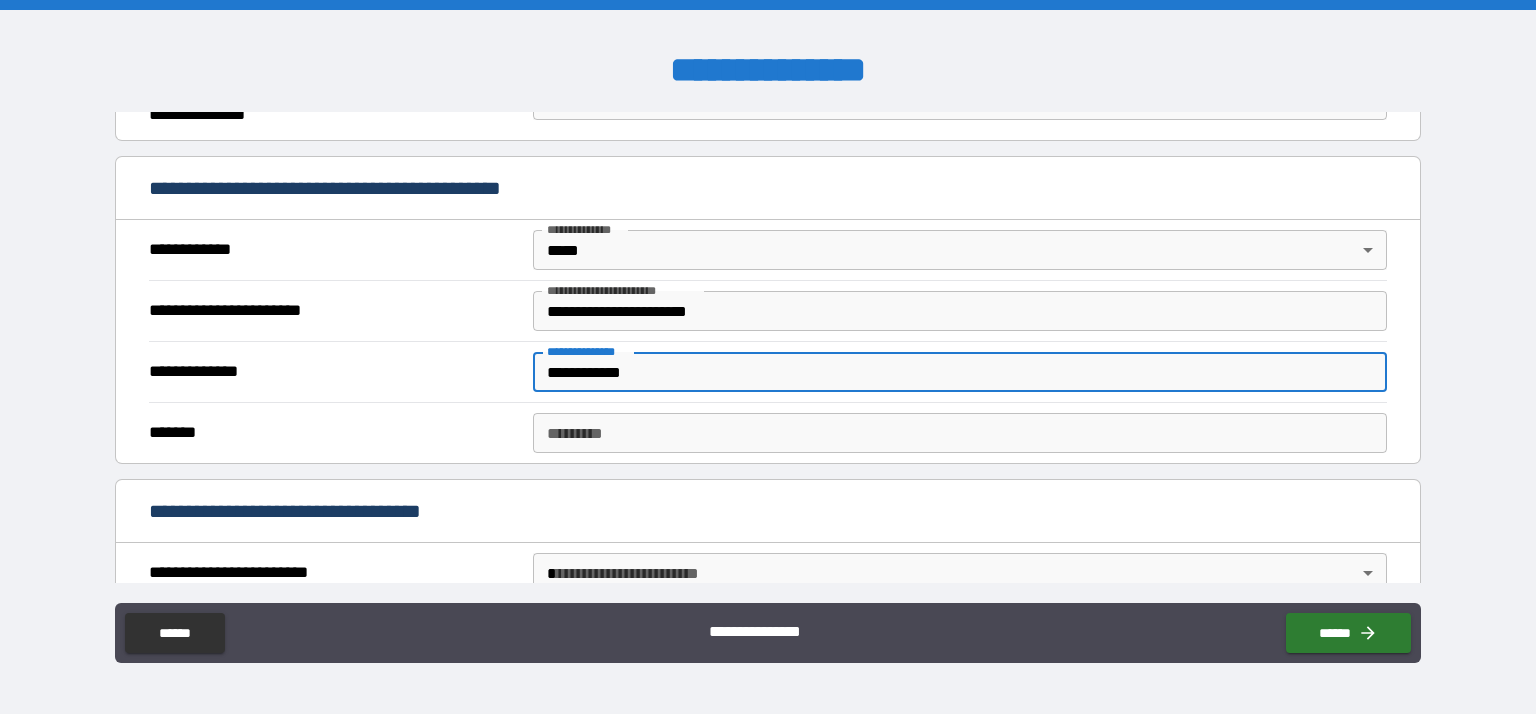 type on "**********" 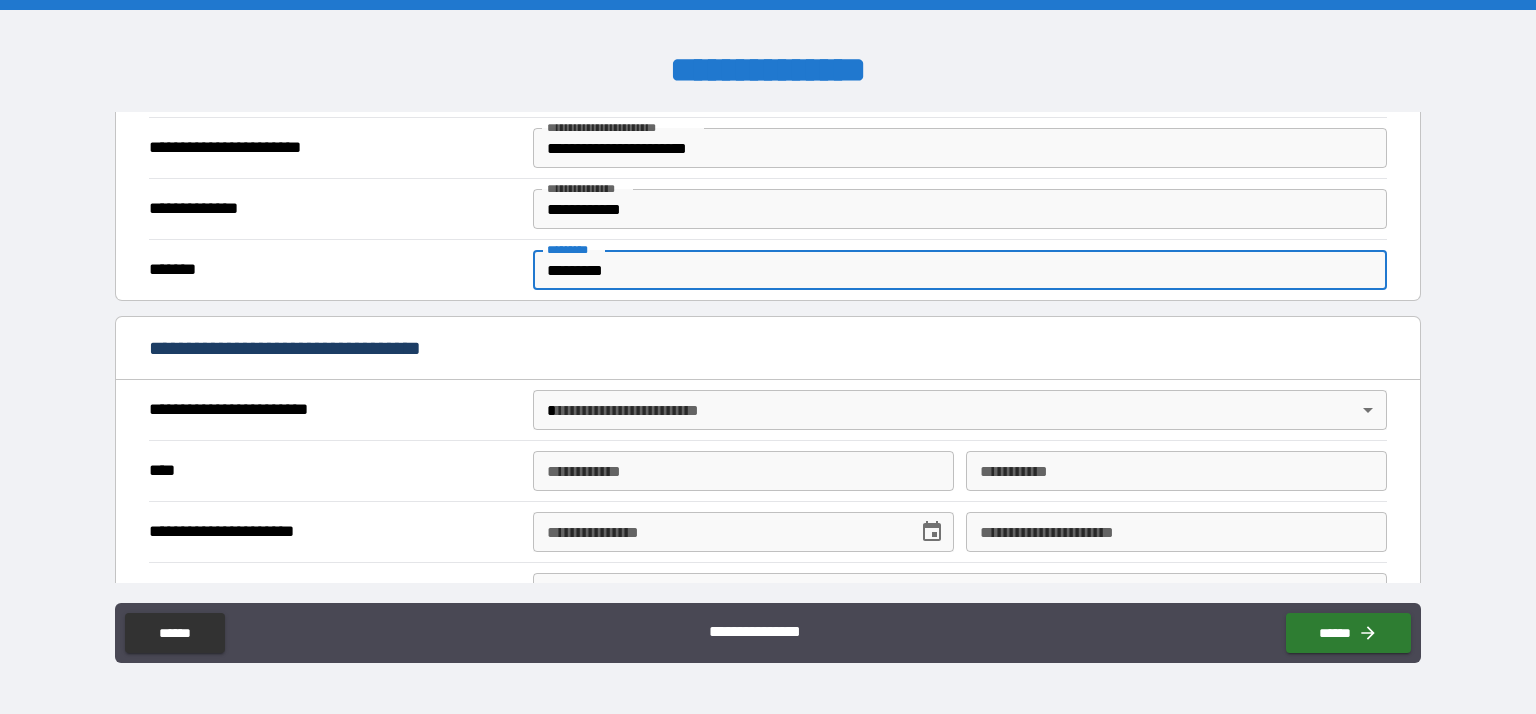 scroll, scrollTop: 517, scrollLeft: 0, axis: vertical 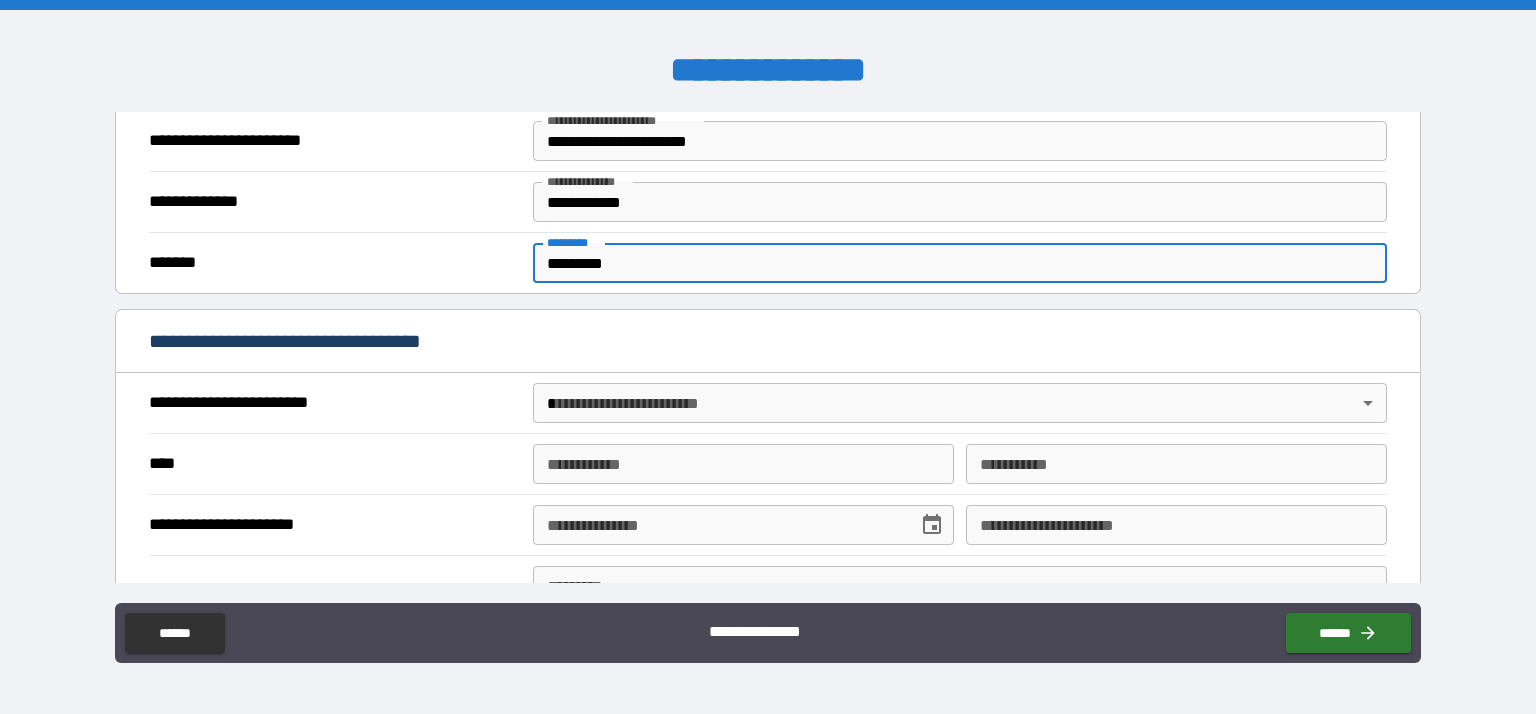 type on "*********" 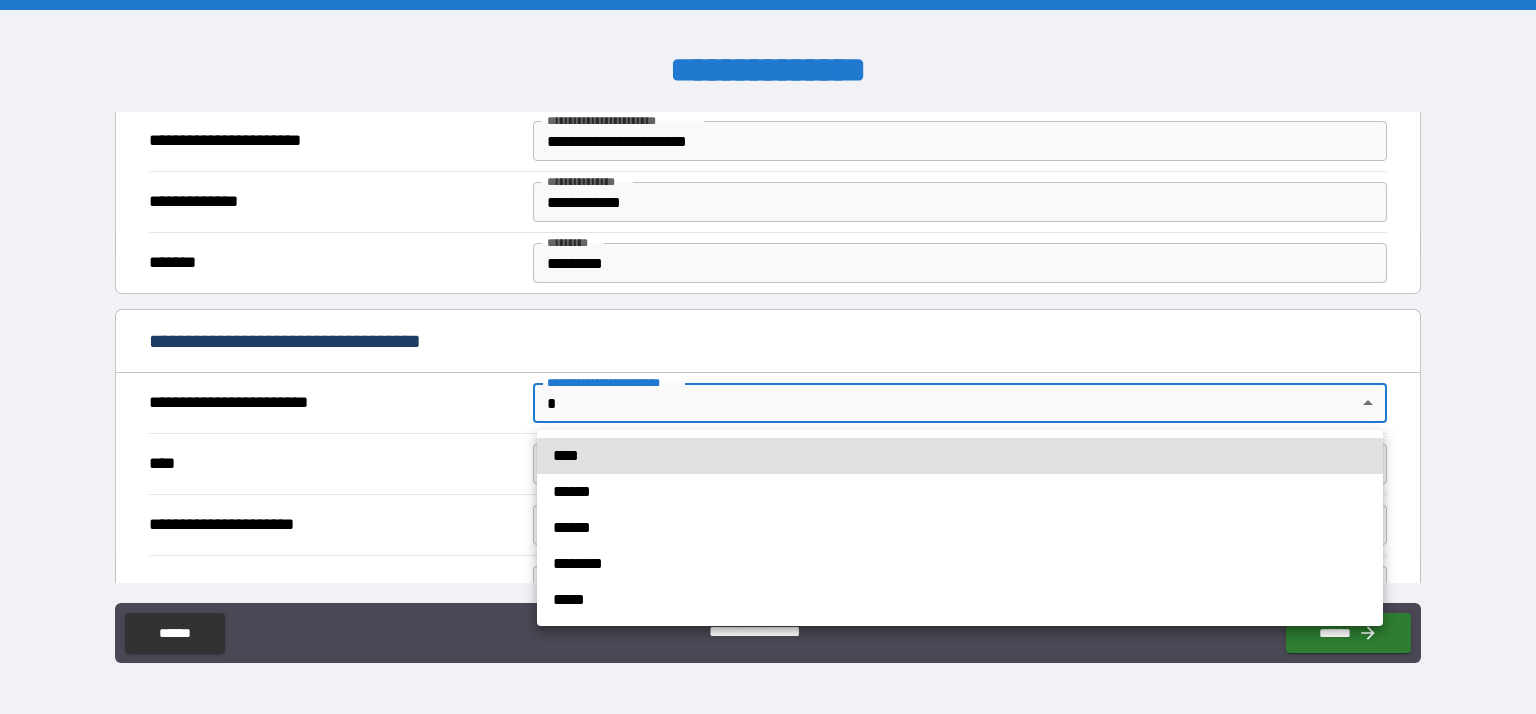 click on "******" at bounding box center (960, 528) 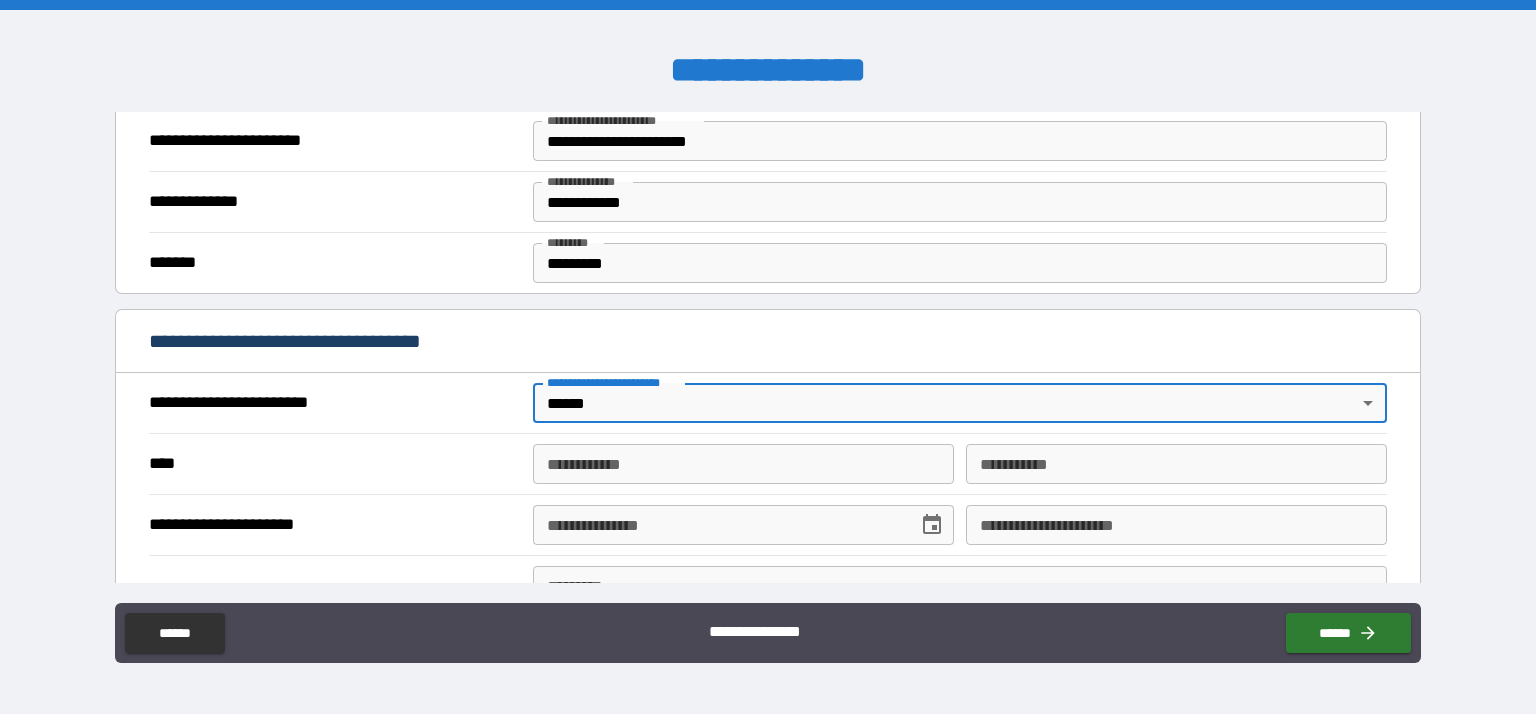type on "*" 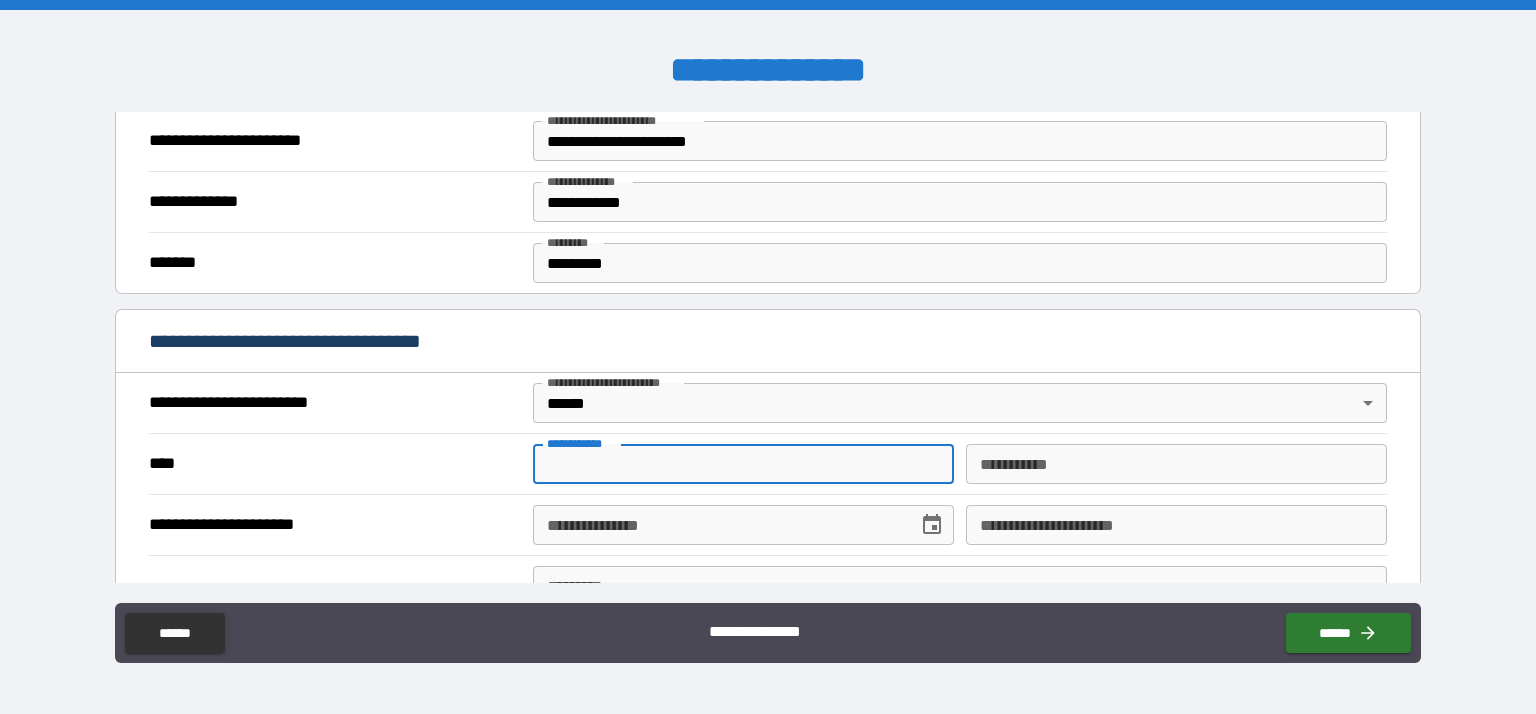 click on "**********" at bounding box center (743, 464) 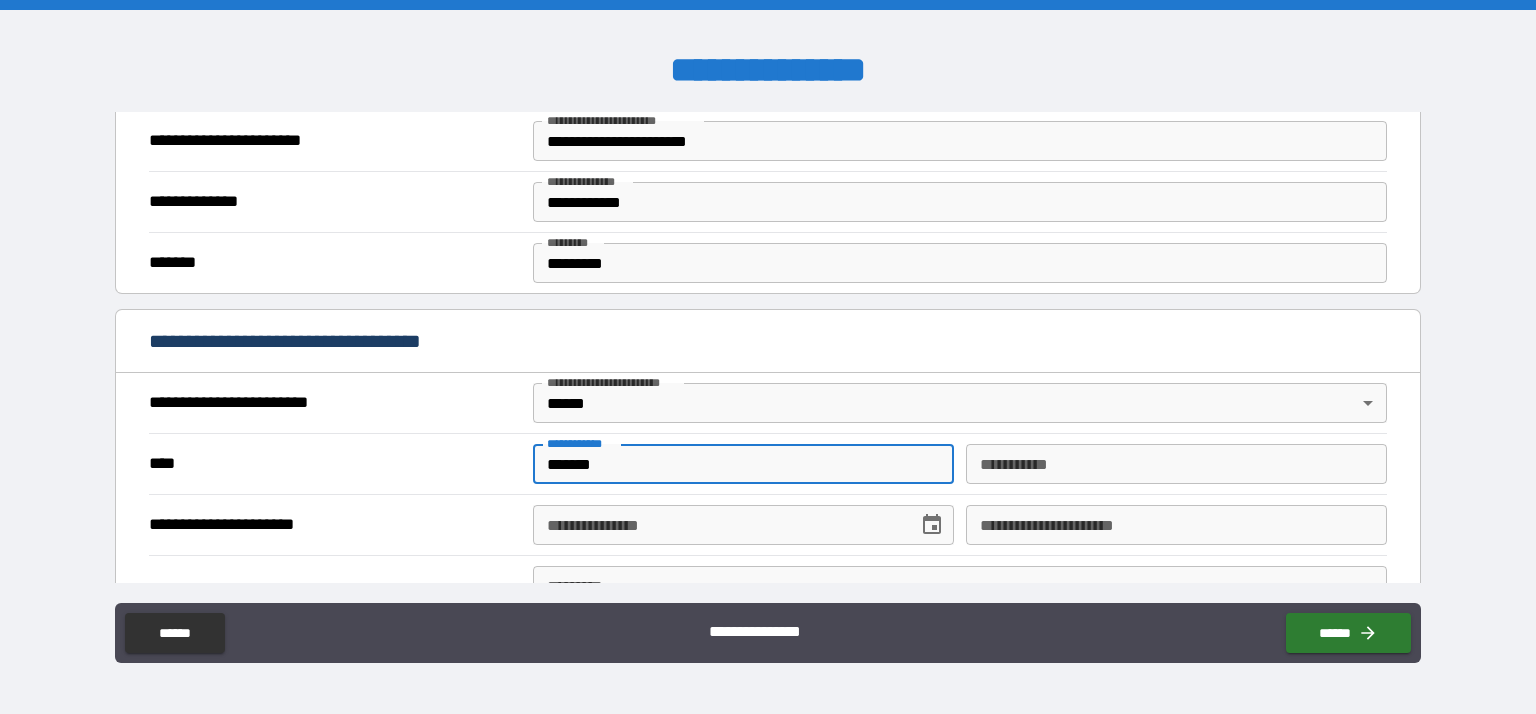 type on "*******" 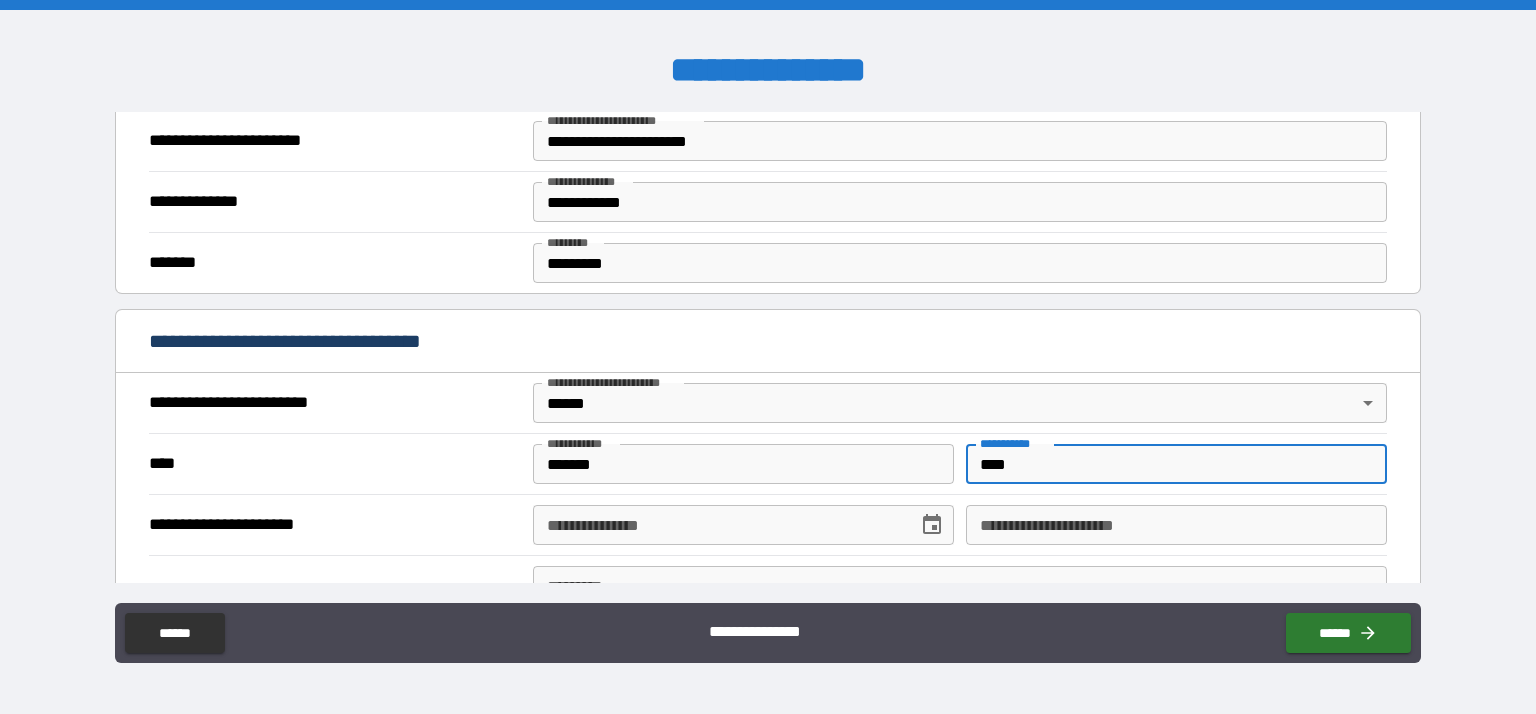 type on "****" 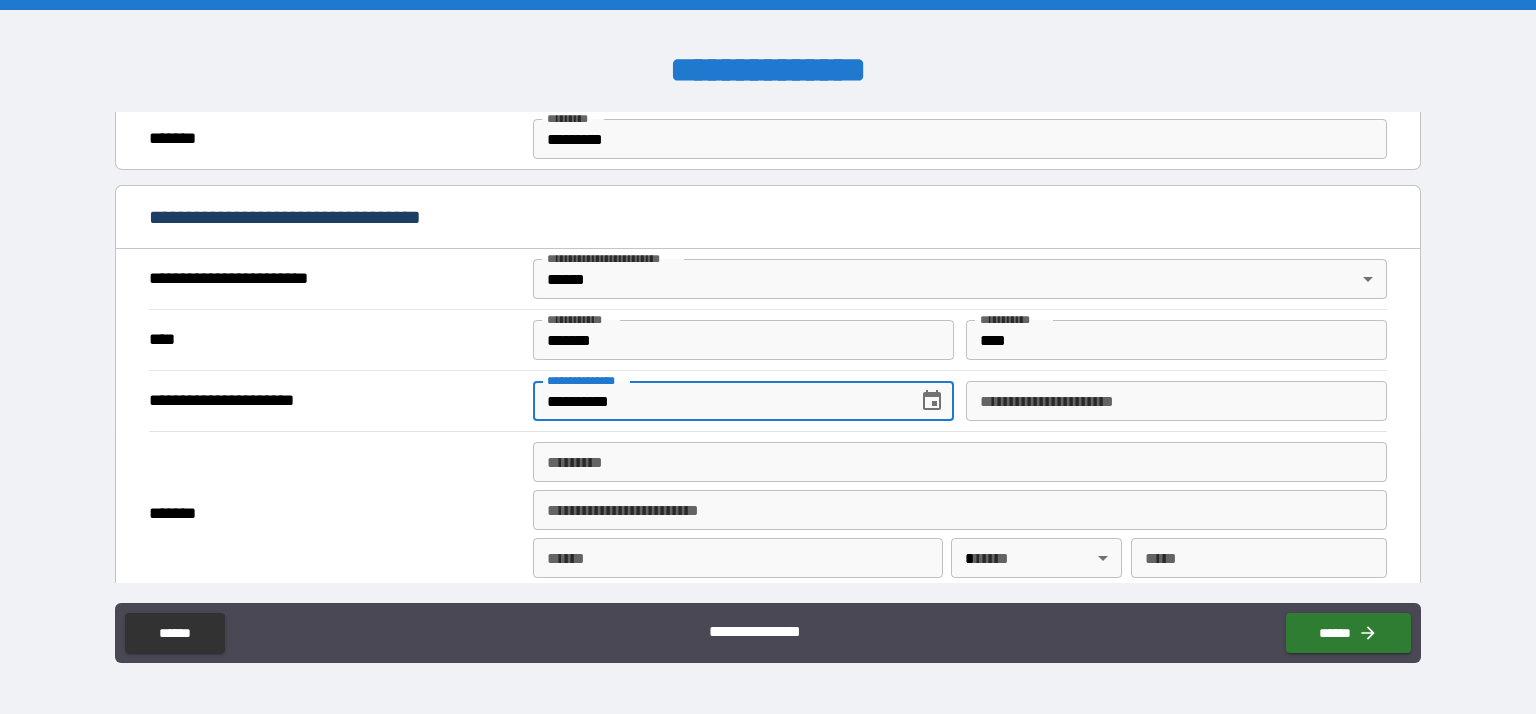 scroll, scrollTop: 660, scrollLeft: 0, axis: vertical 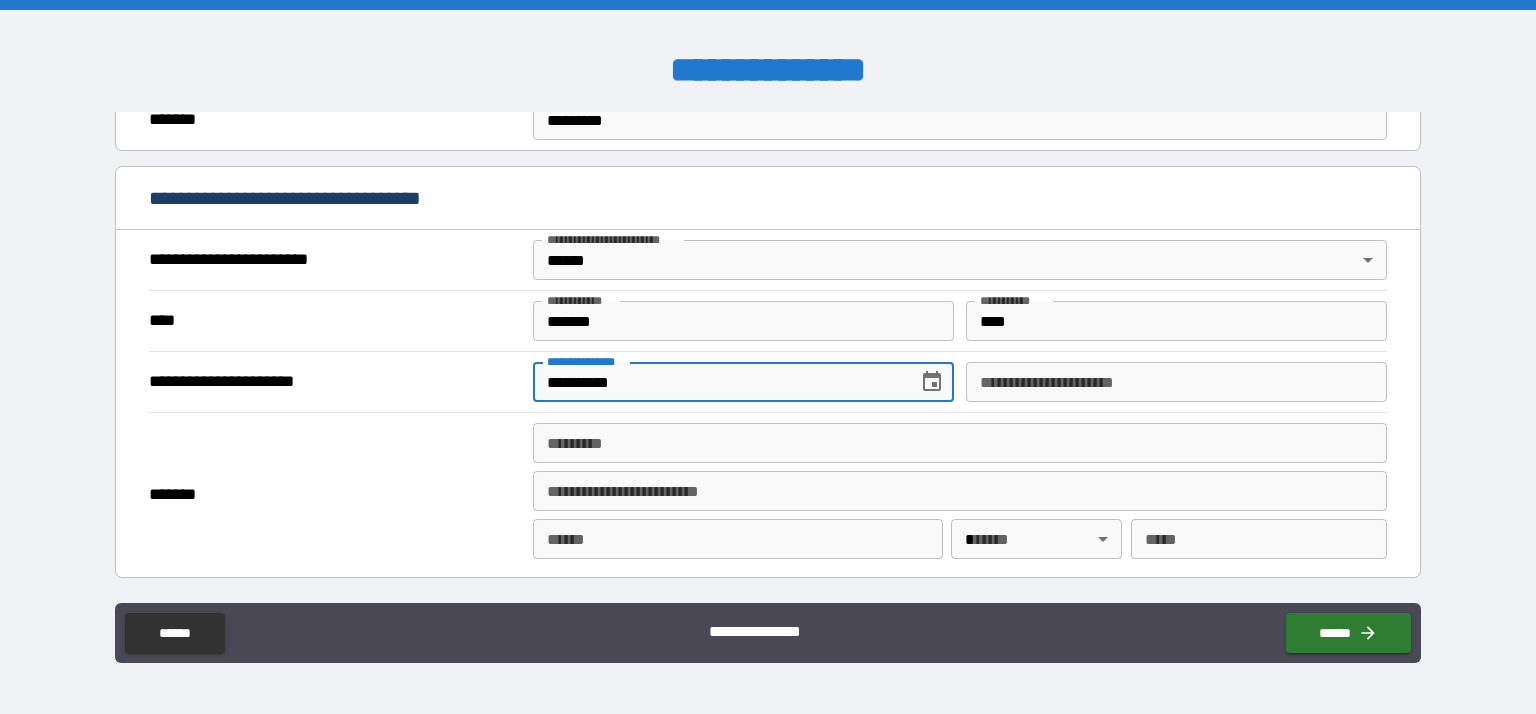 type on "**********" 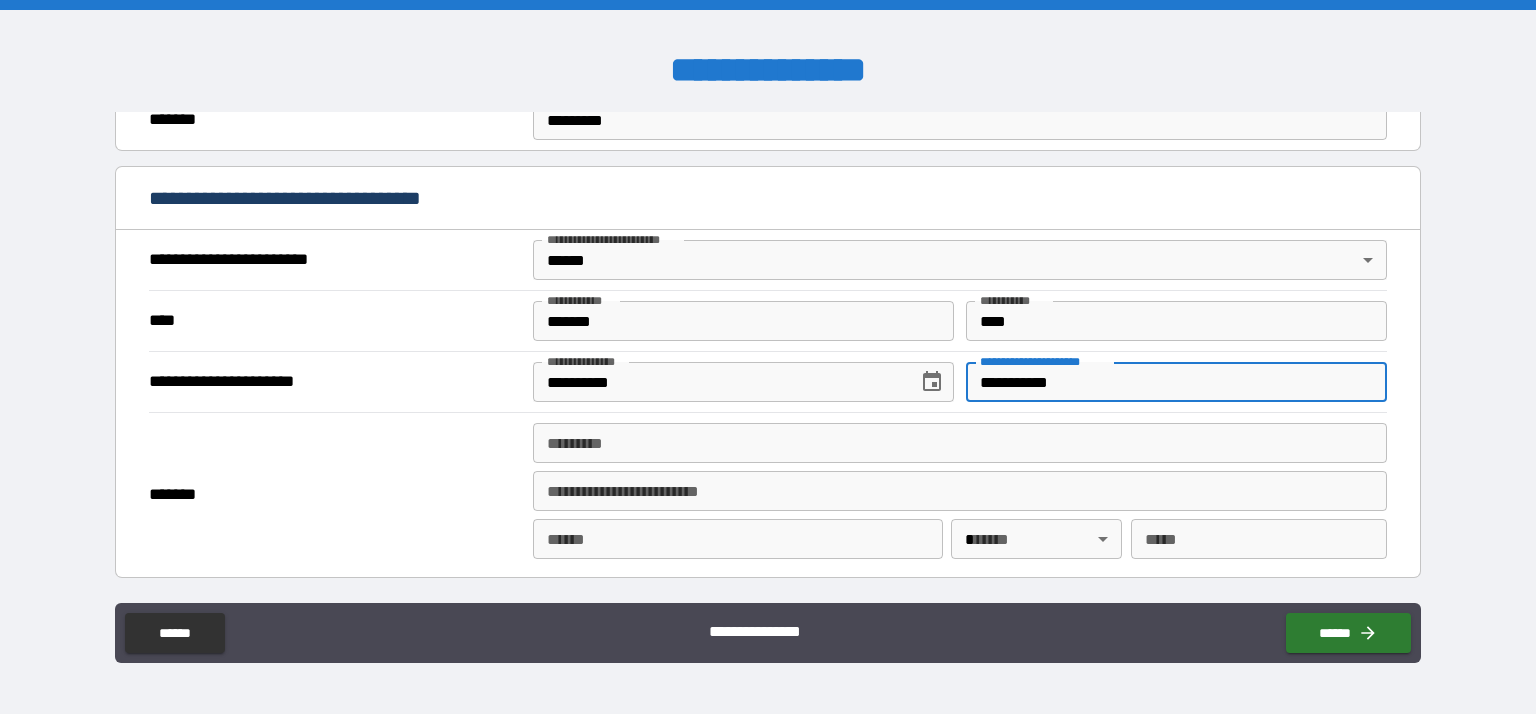type on "**********" 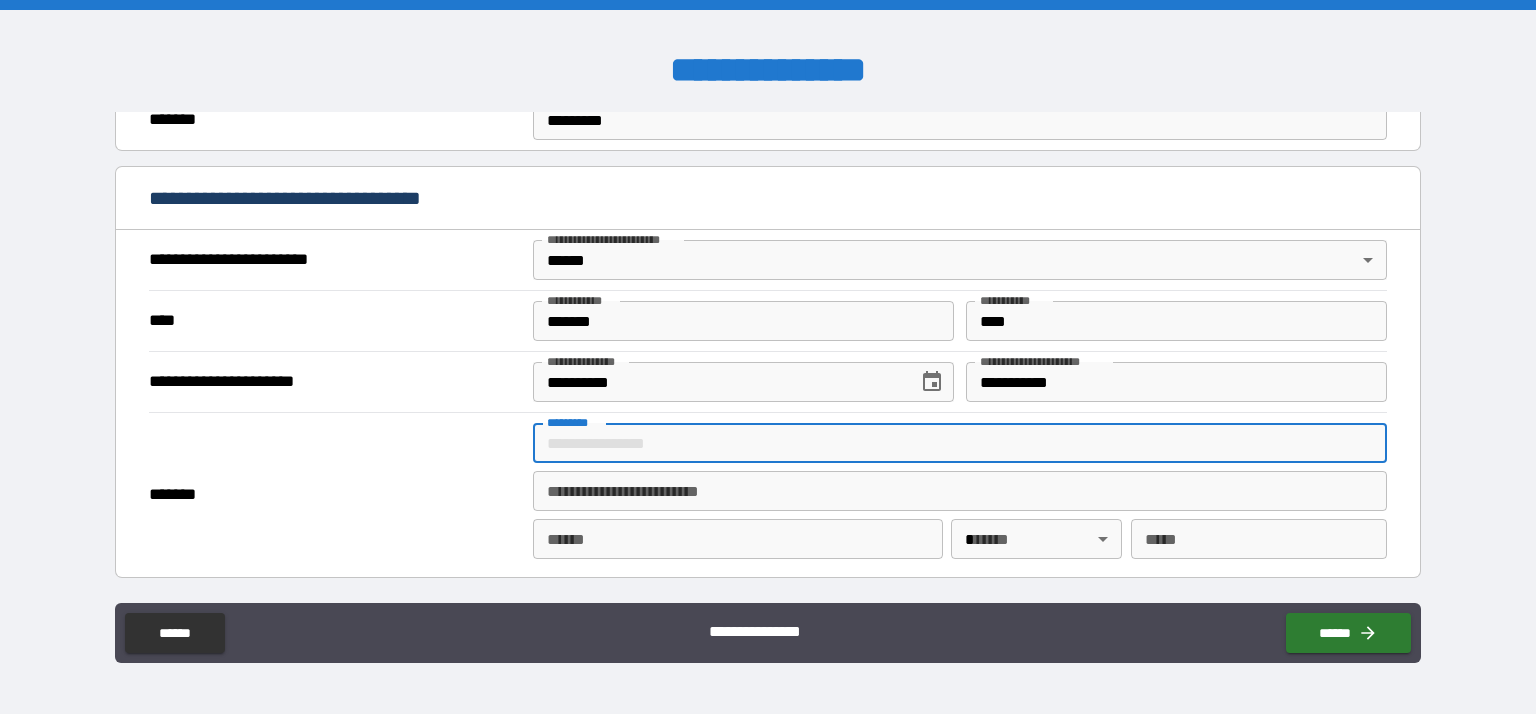 type on "**********" 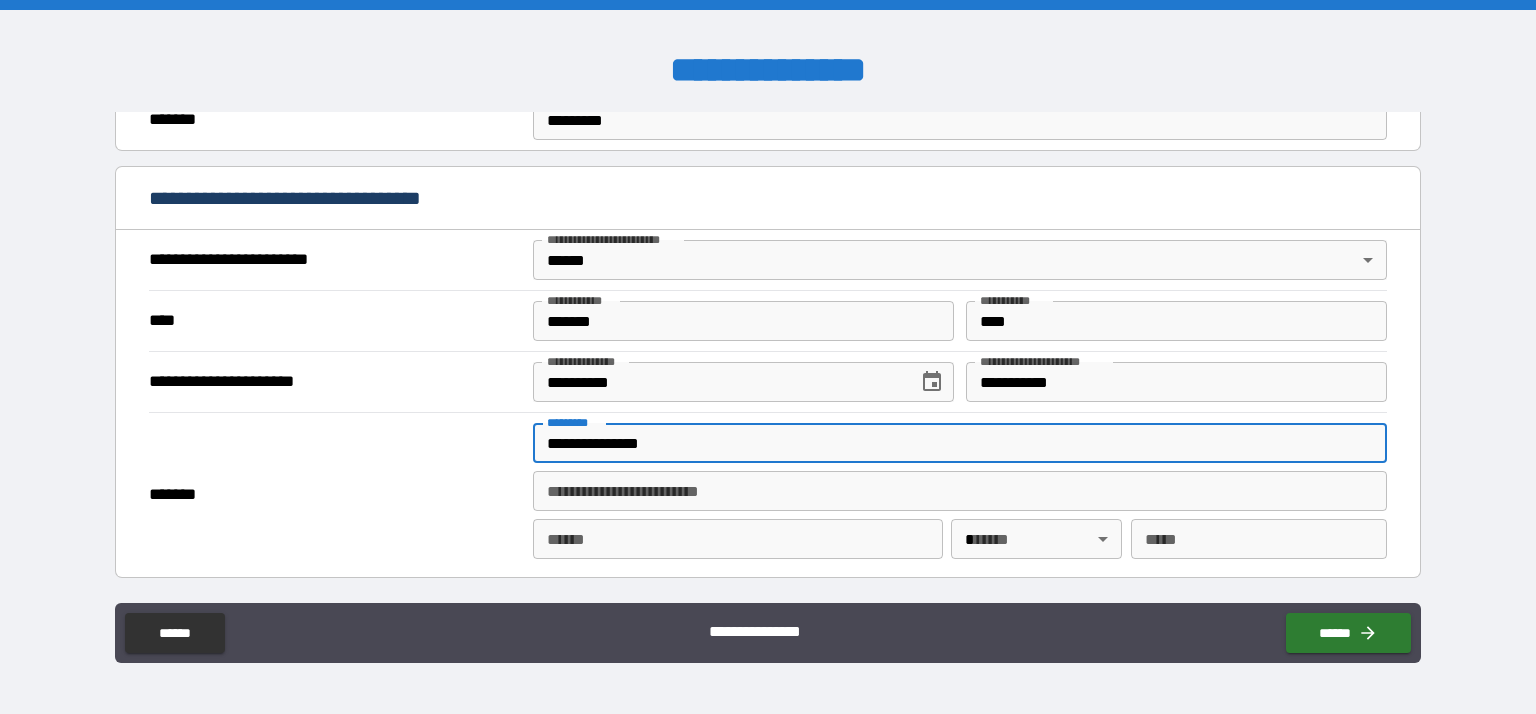 type on "**********" 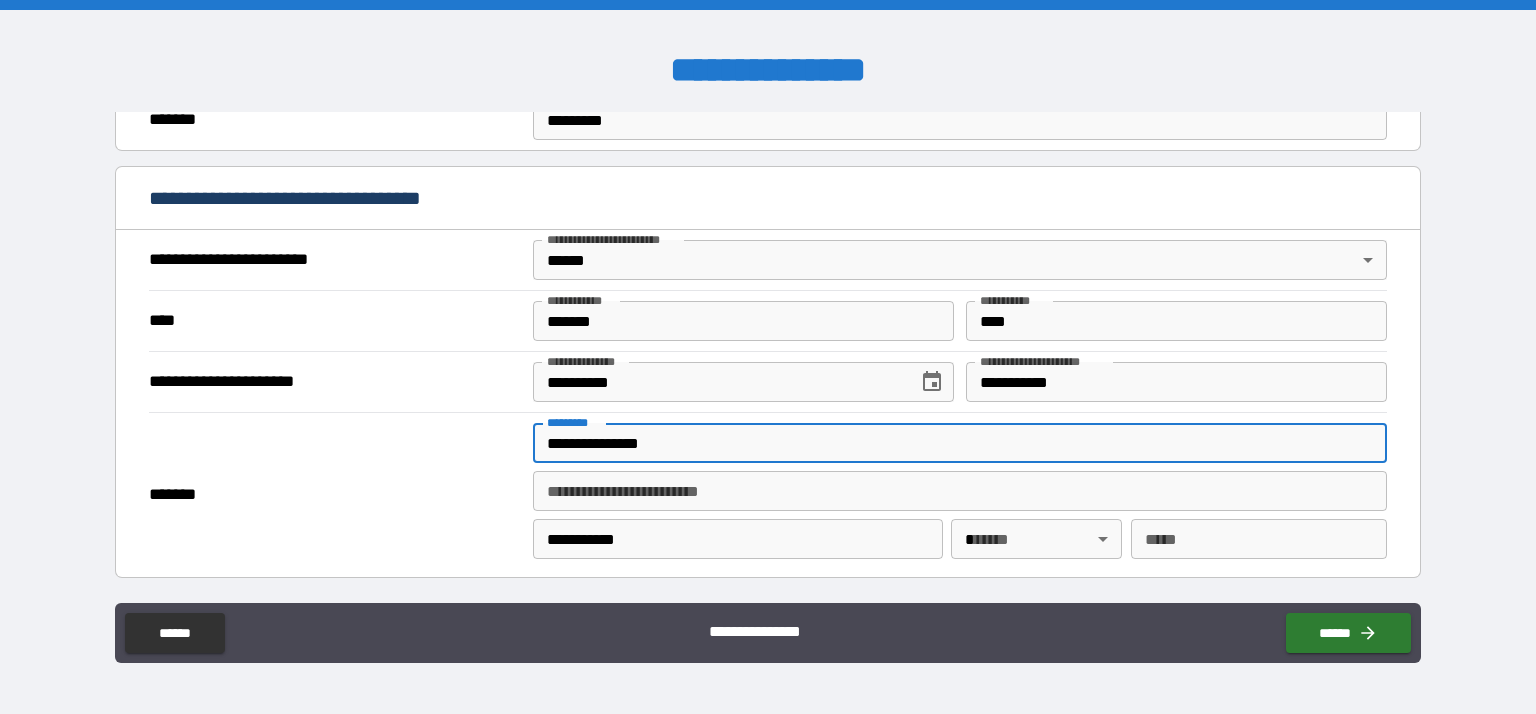 type 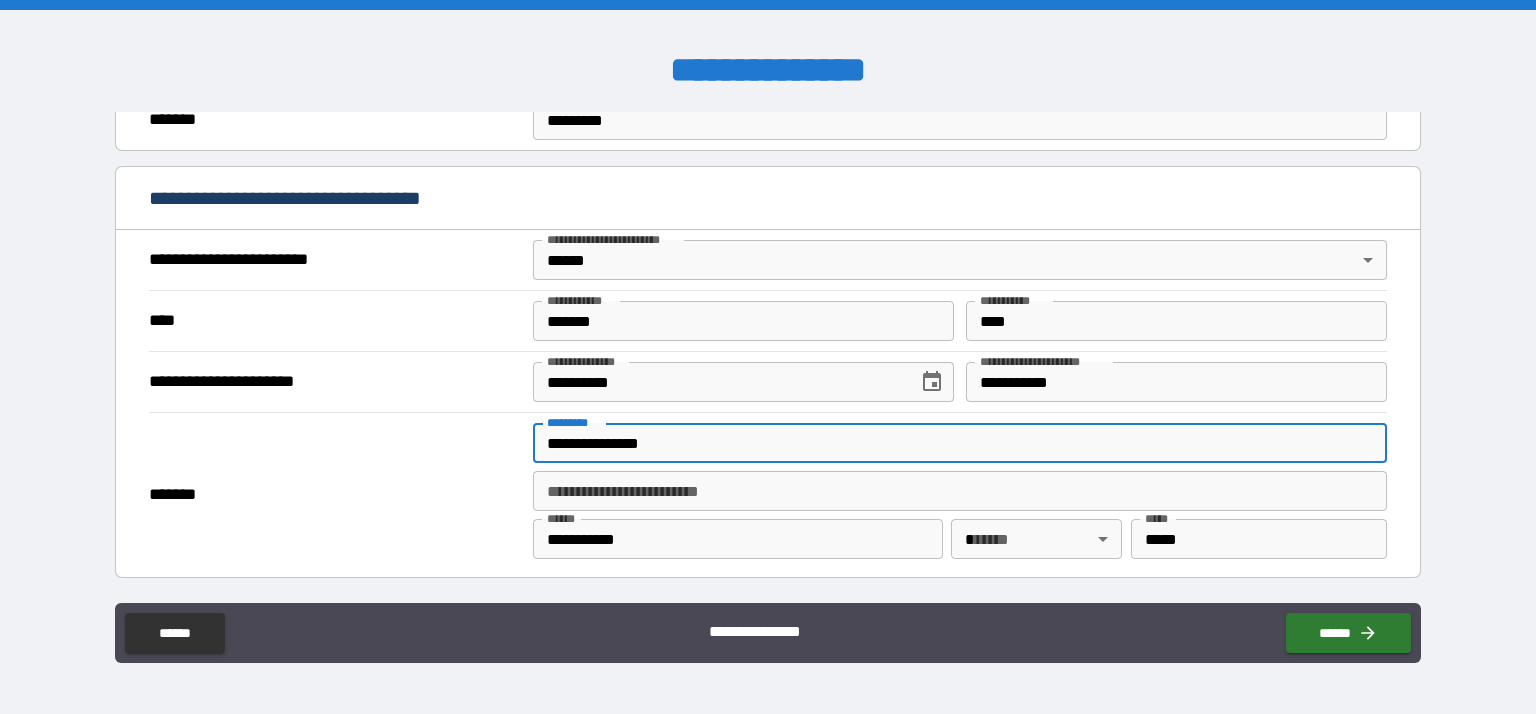 type 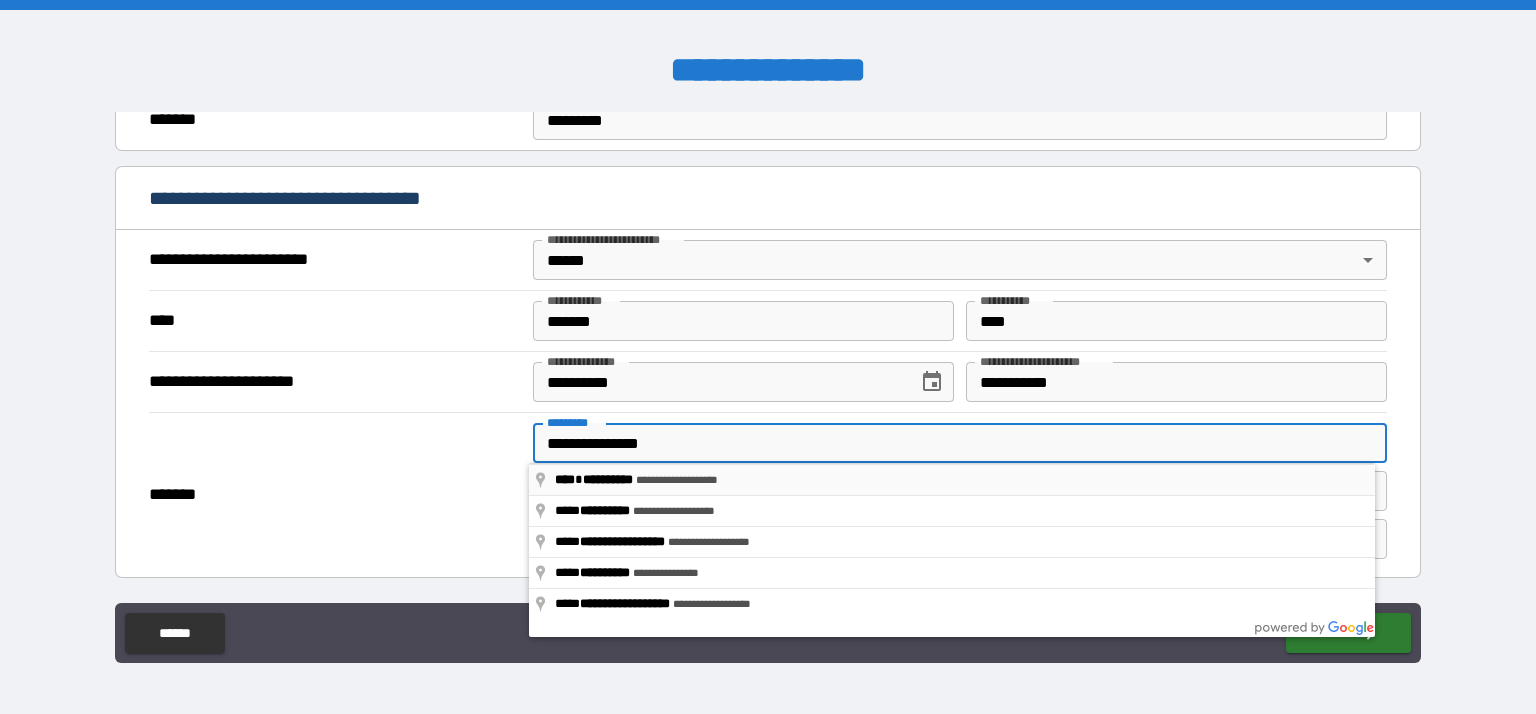 type on "**********" 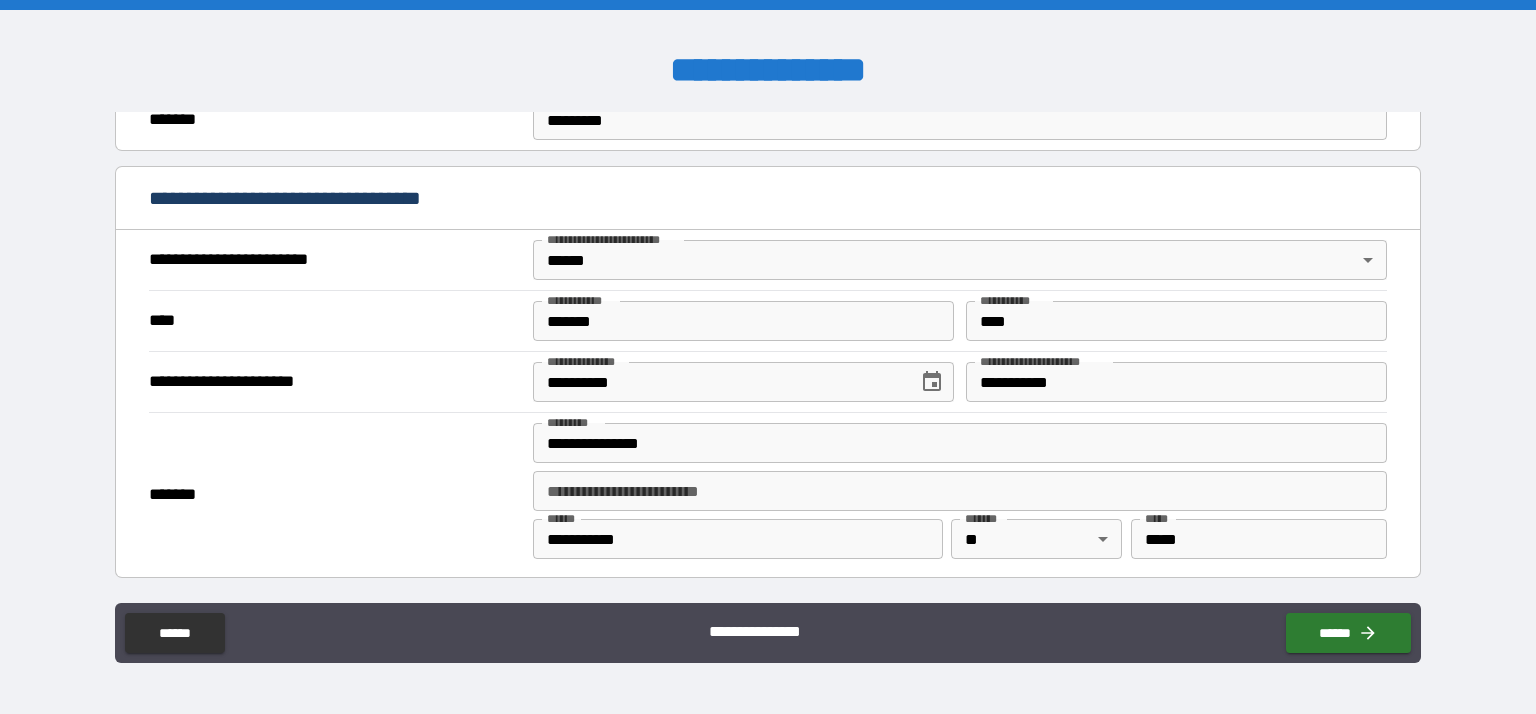 type on "**" 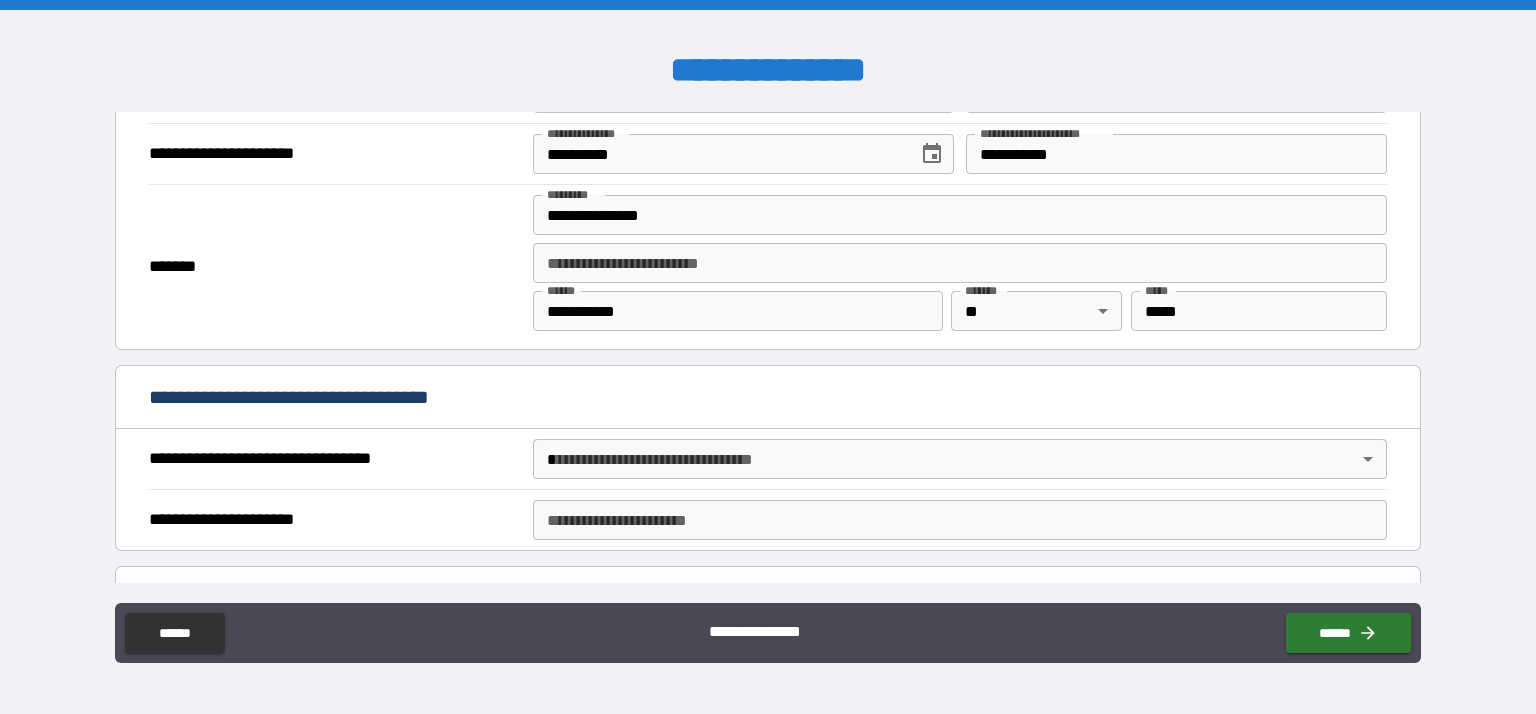 scroll, scrollTop: 893, scrollLeft: 0, axis: vertical 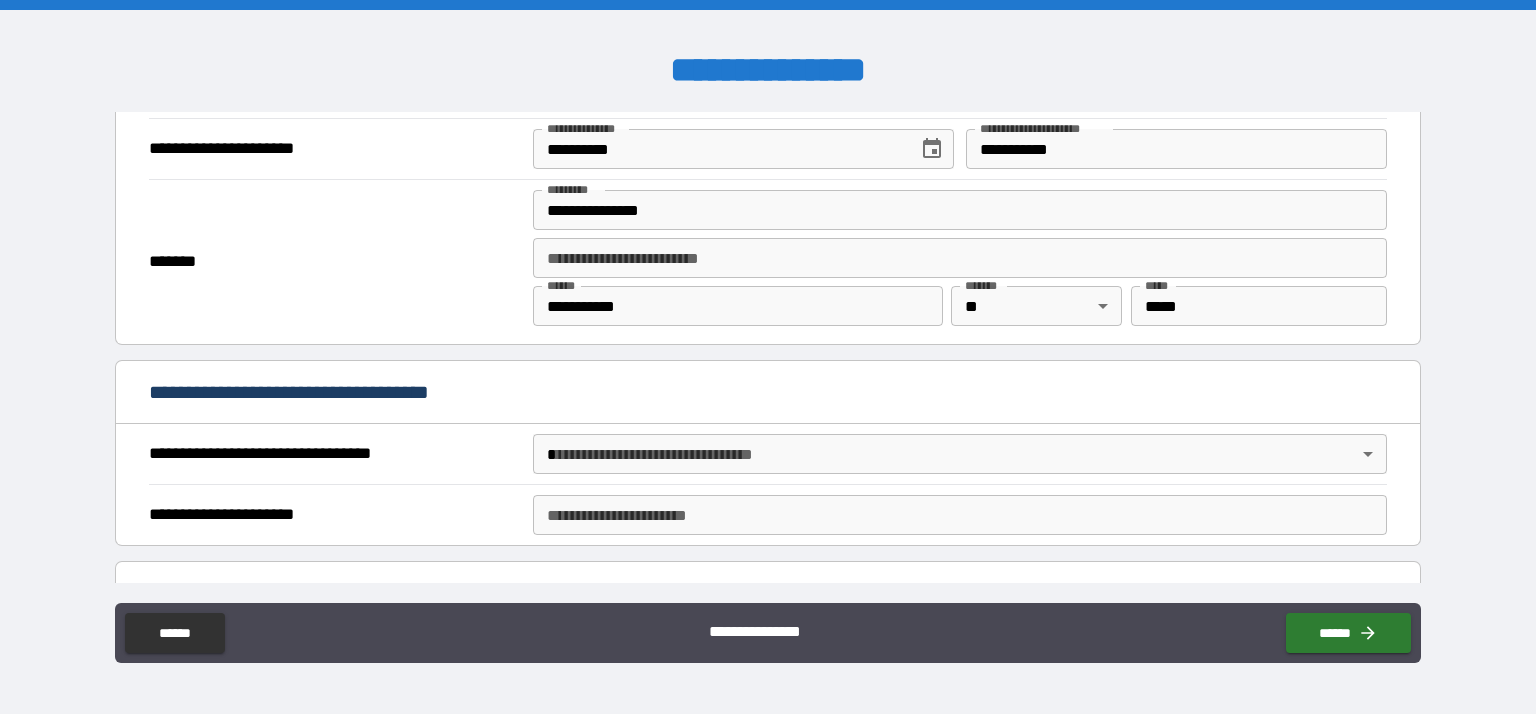 click on "**********" at bounding box center (768, 357) 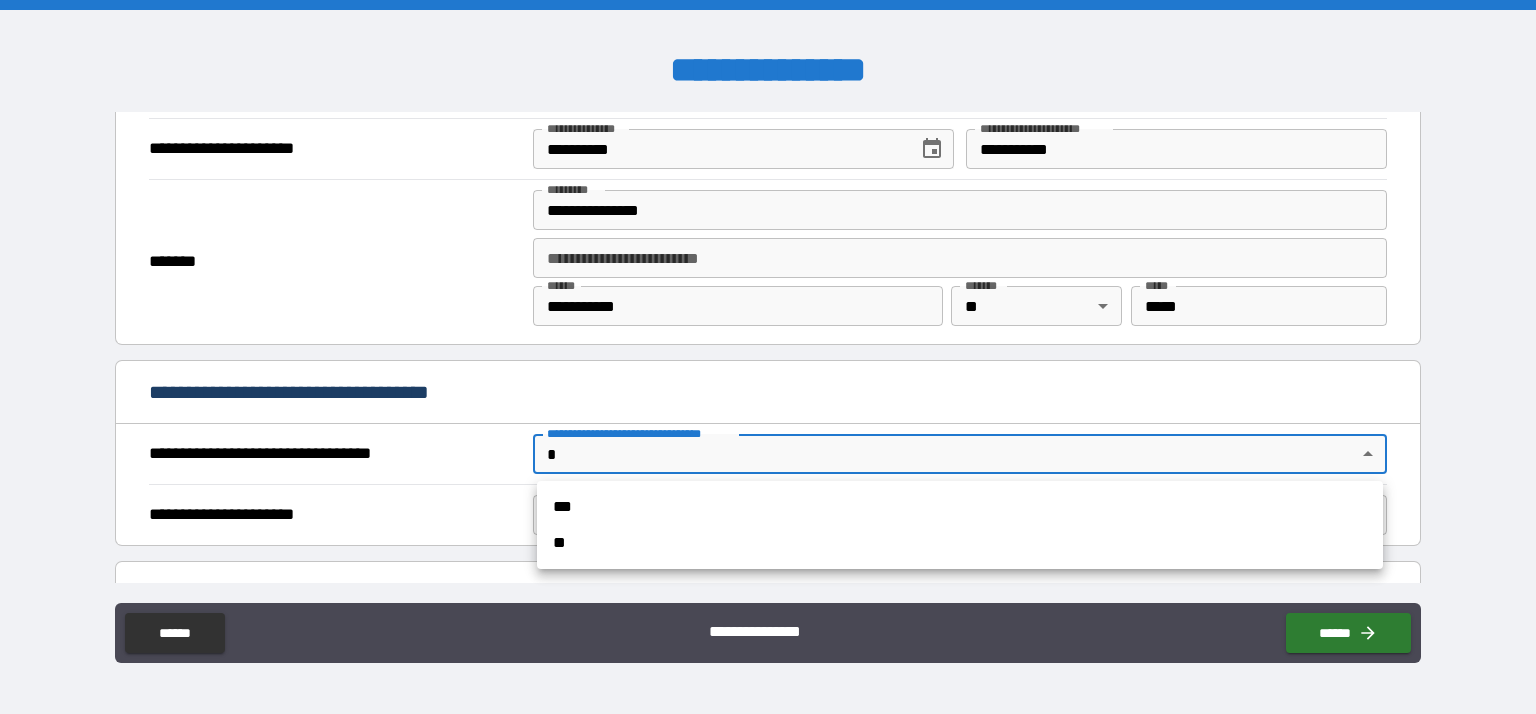 click on "***" at bounding box center (960, 507) 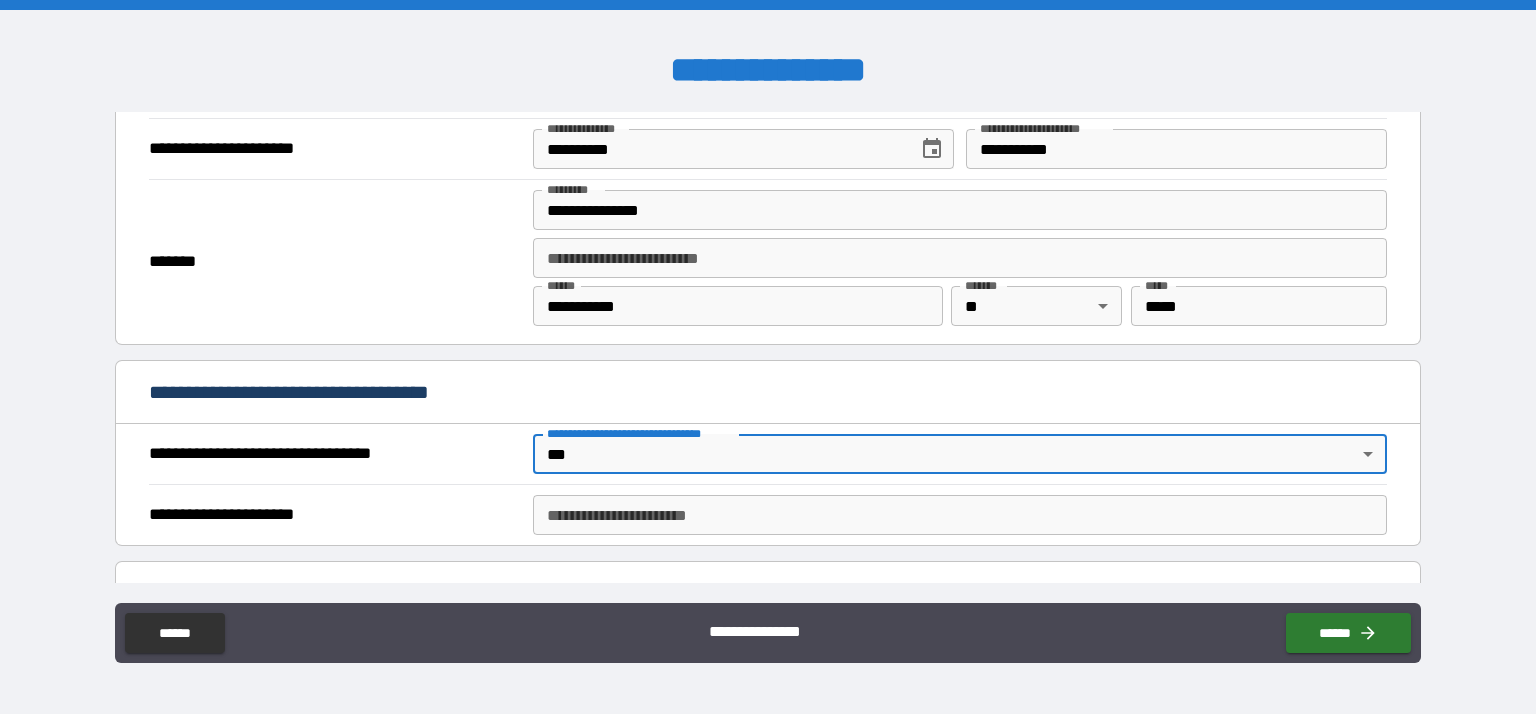 type on "*" 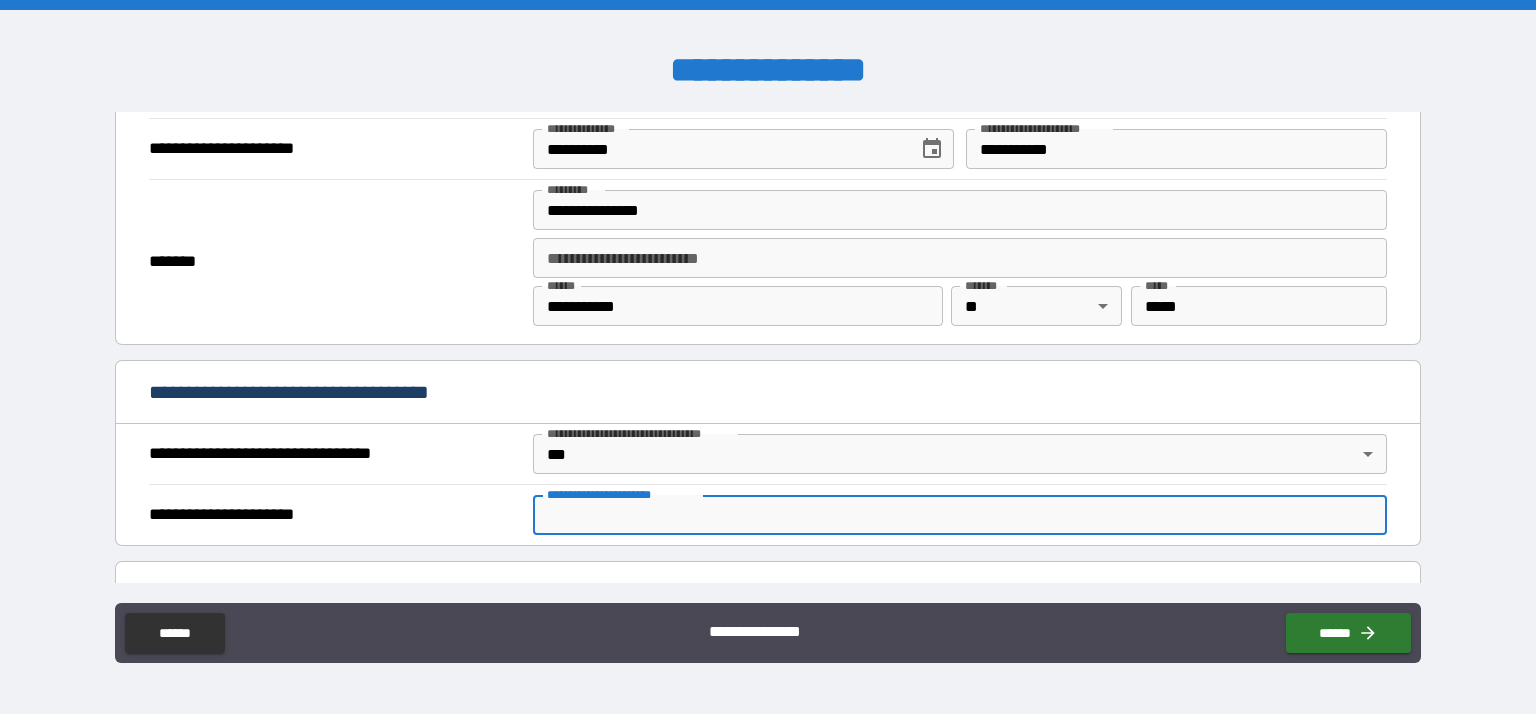 click on "**********" at bounding box center [960, 515] 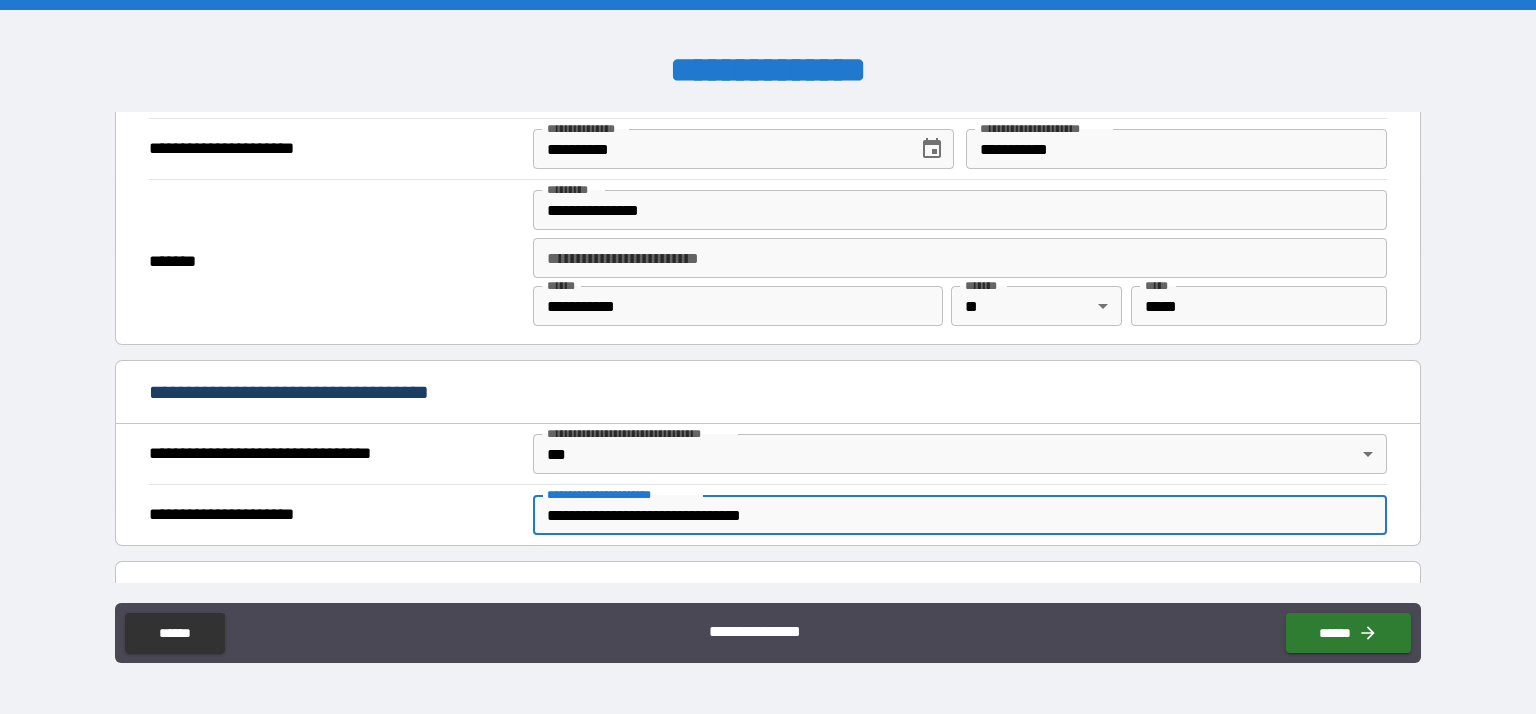 click on "**********" at bounding box center [960, 515] 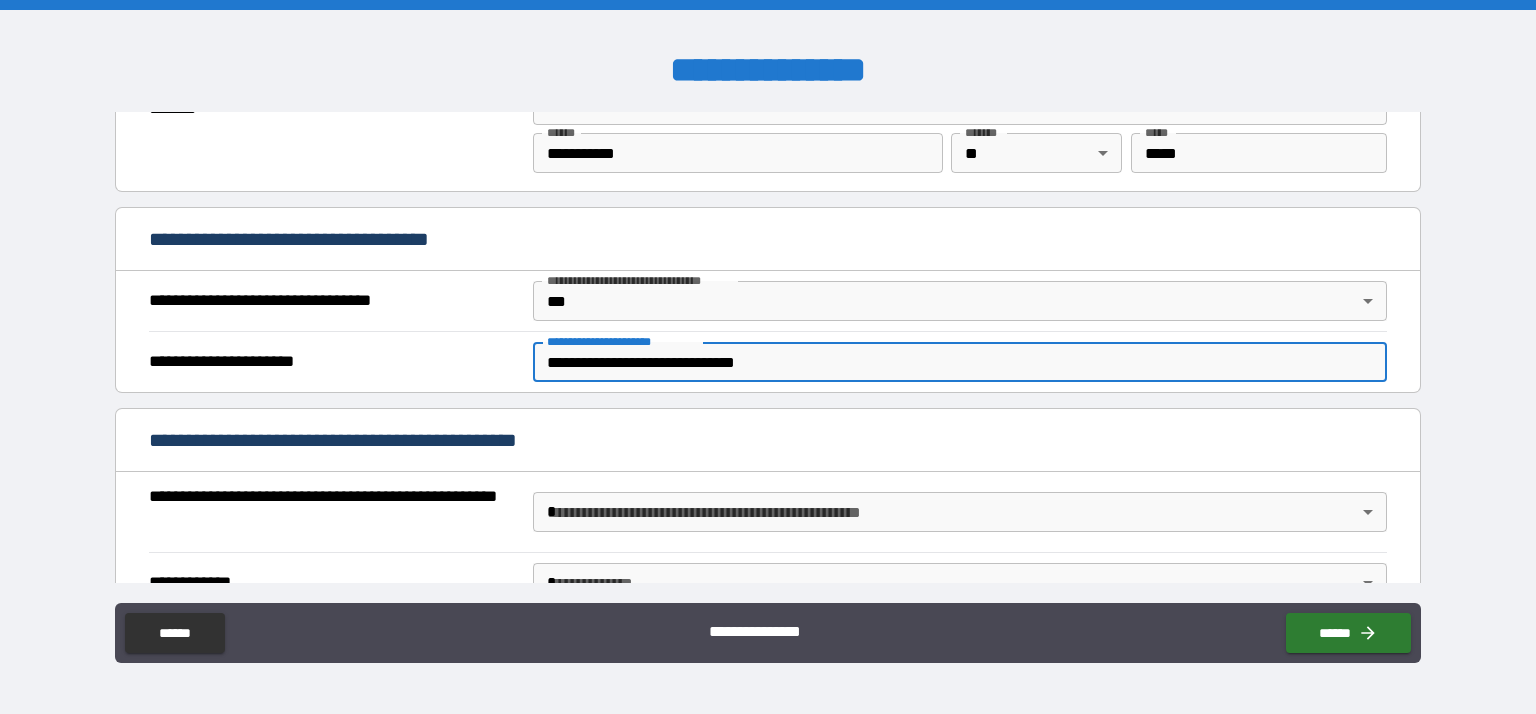 scroll, scrollTop: 1067, scrollLeft: 0, axis: vertical 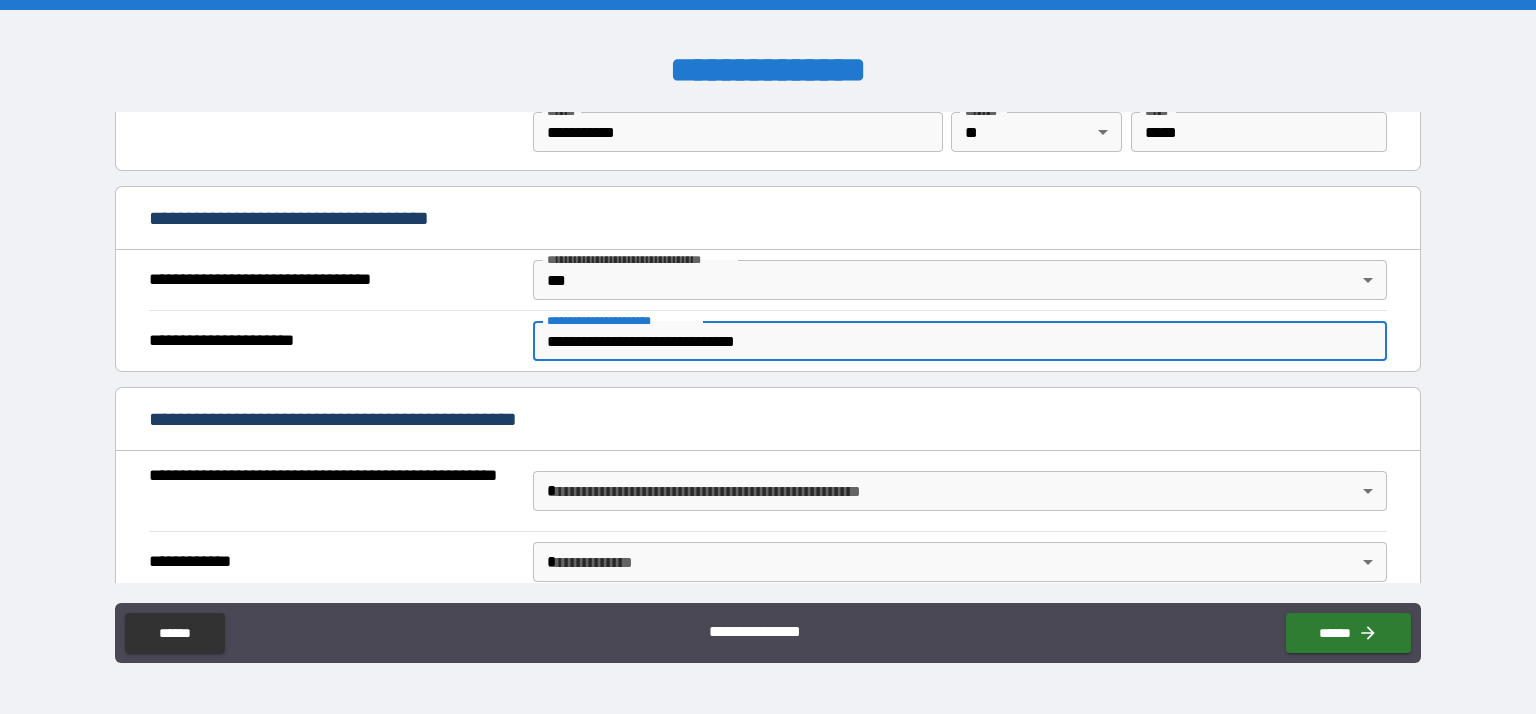 type on "**********" 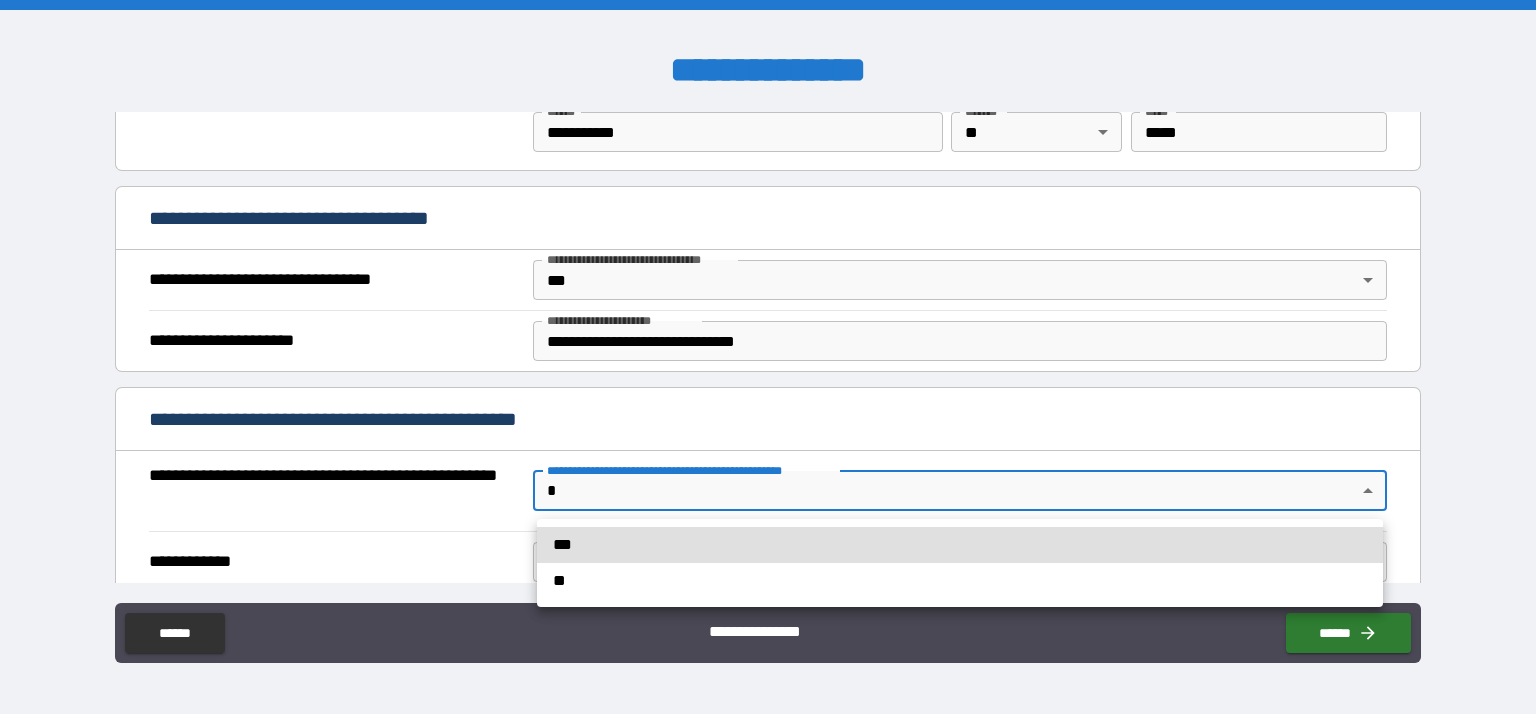 click on "**" at bounding box center (960, 581) 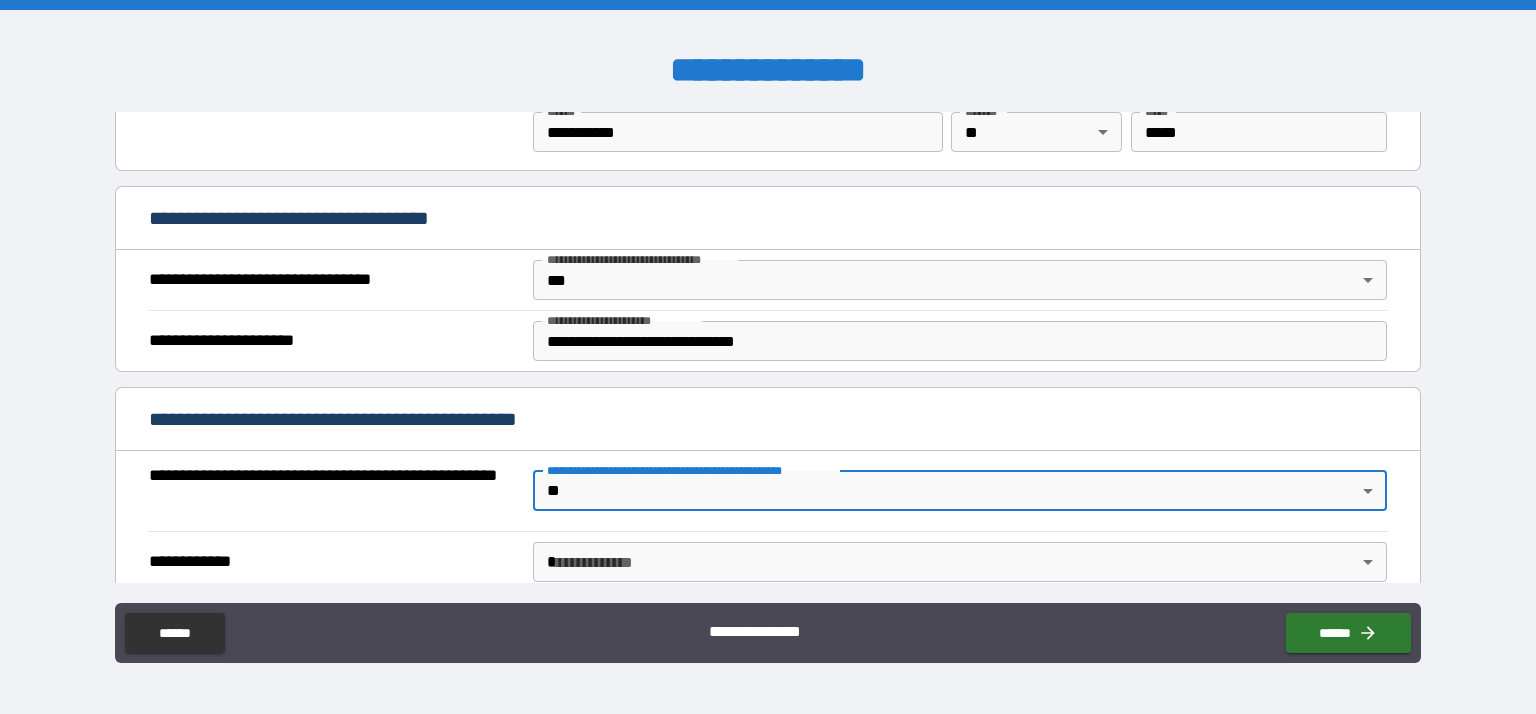 type on "*" 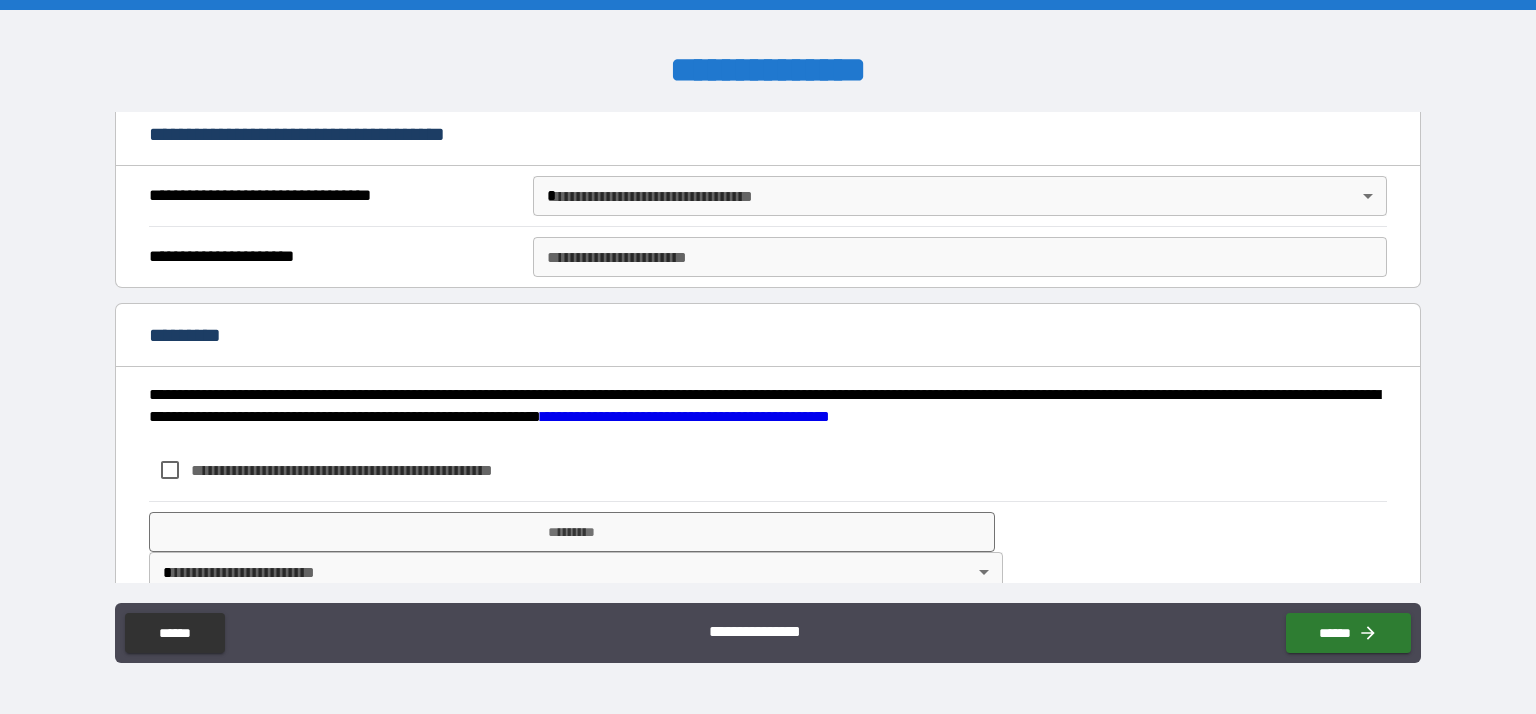 scroll, scrollTop: 2223, scrollLeft: 0, axis: vertical 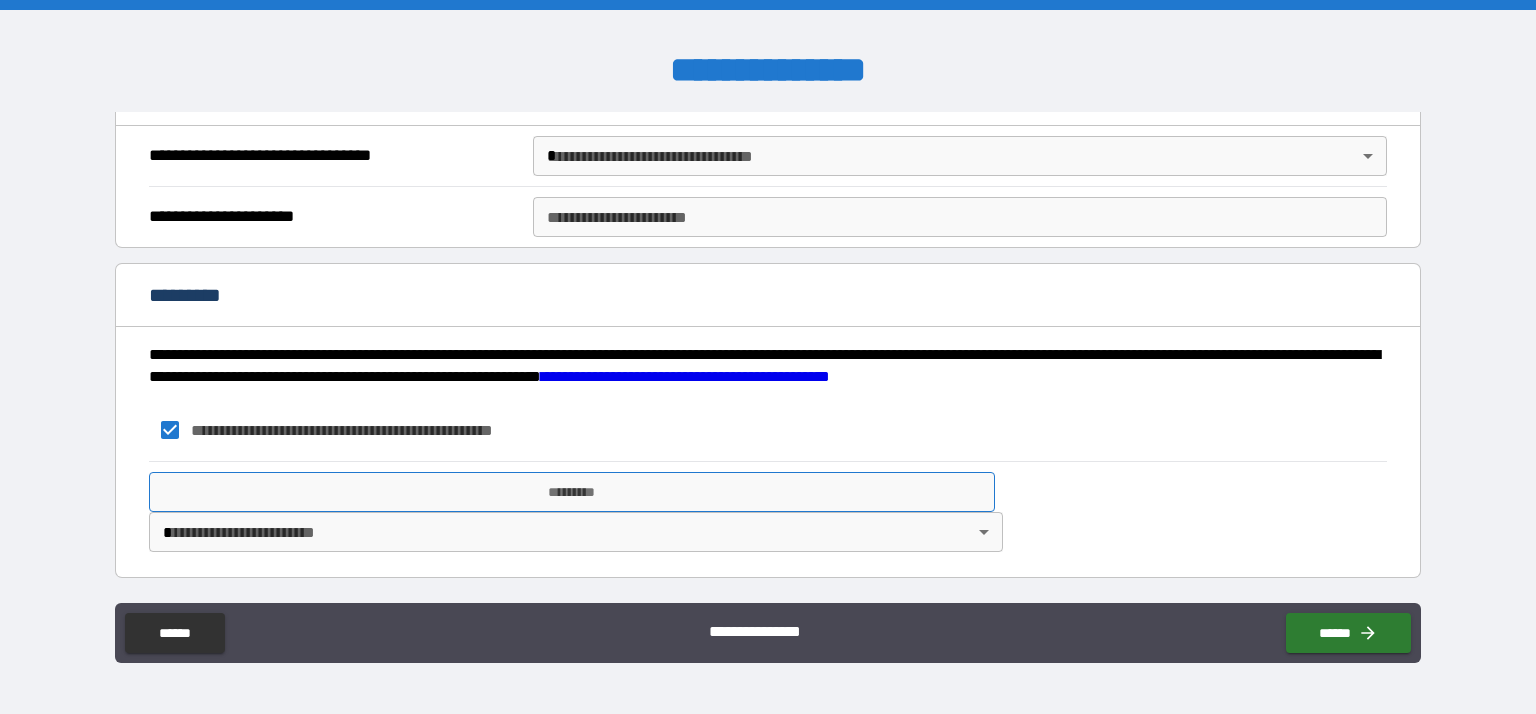 click on "*********" at bounding box center (572, 492) 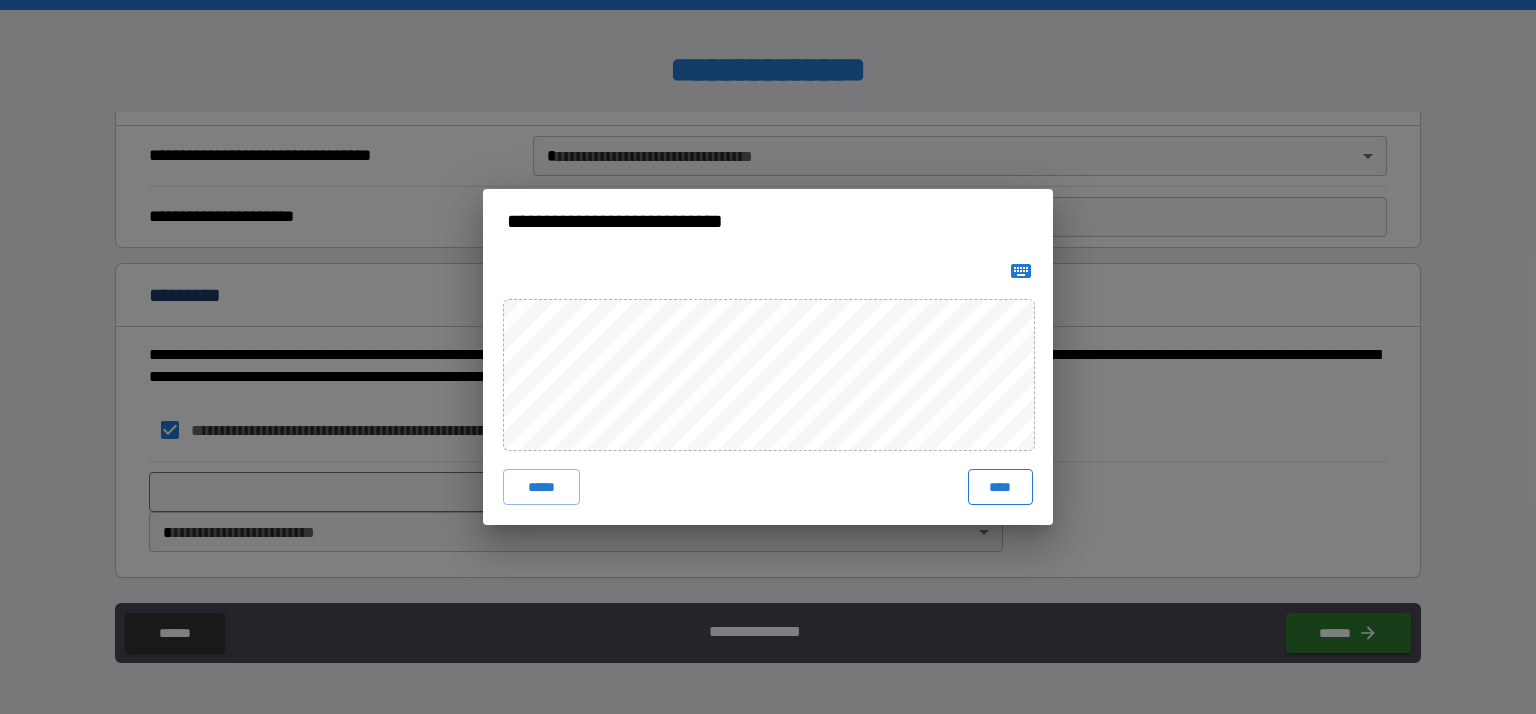 click on "****" at bounding box center [1001, 487] 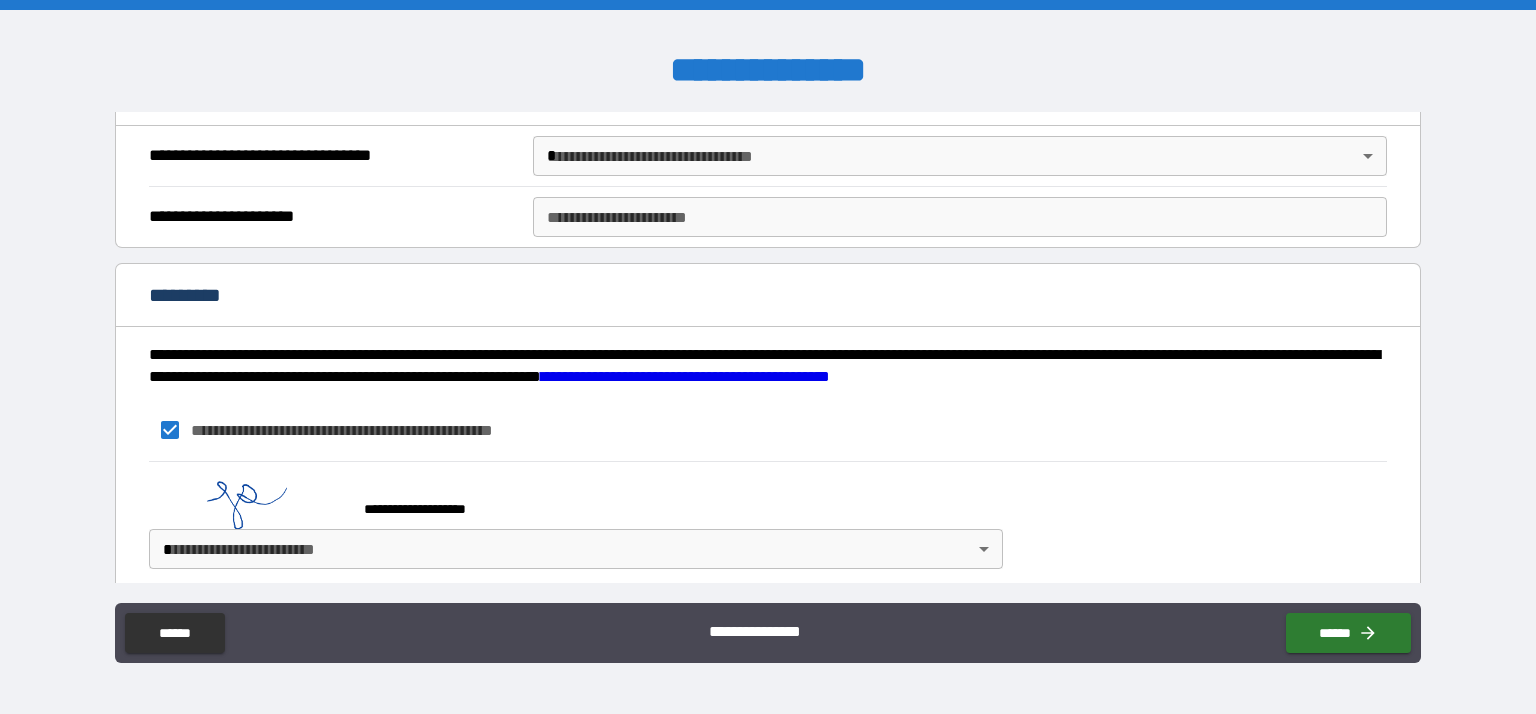 scroll, scrollTop: 2240, scrollLeft: 0, axis: vertical 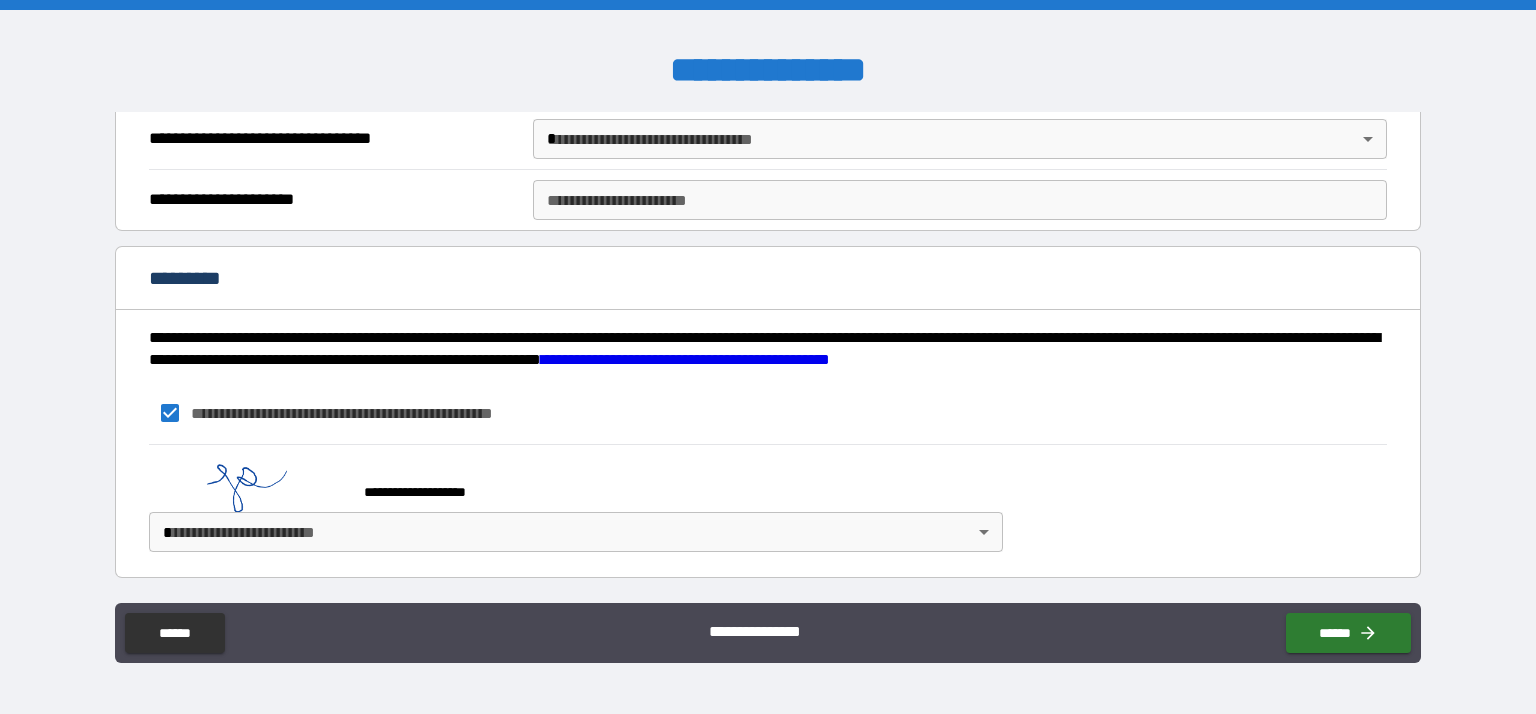click on "**********" at bounding box center [768, 357] 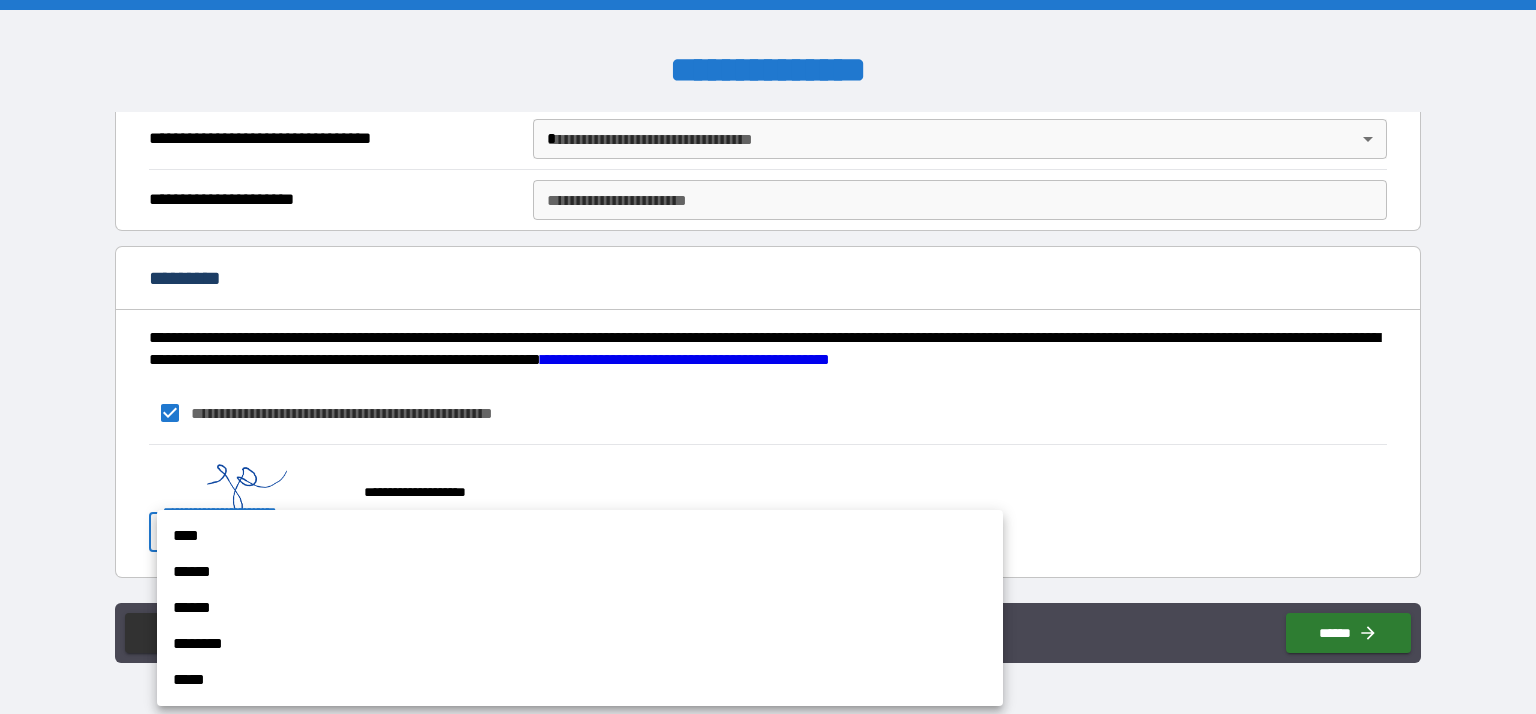 click on "****" at bounding box center (580, 536) 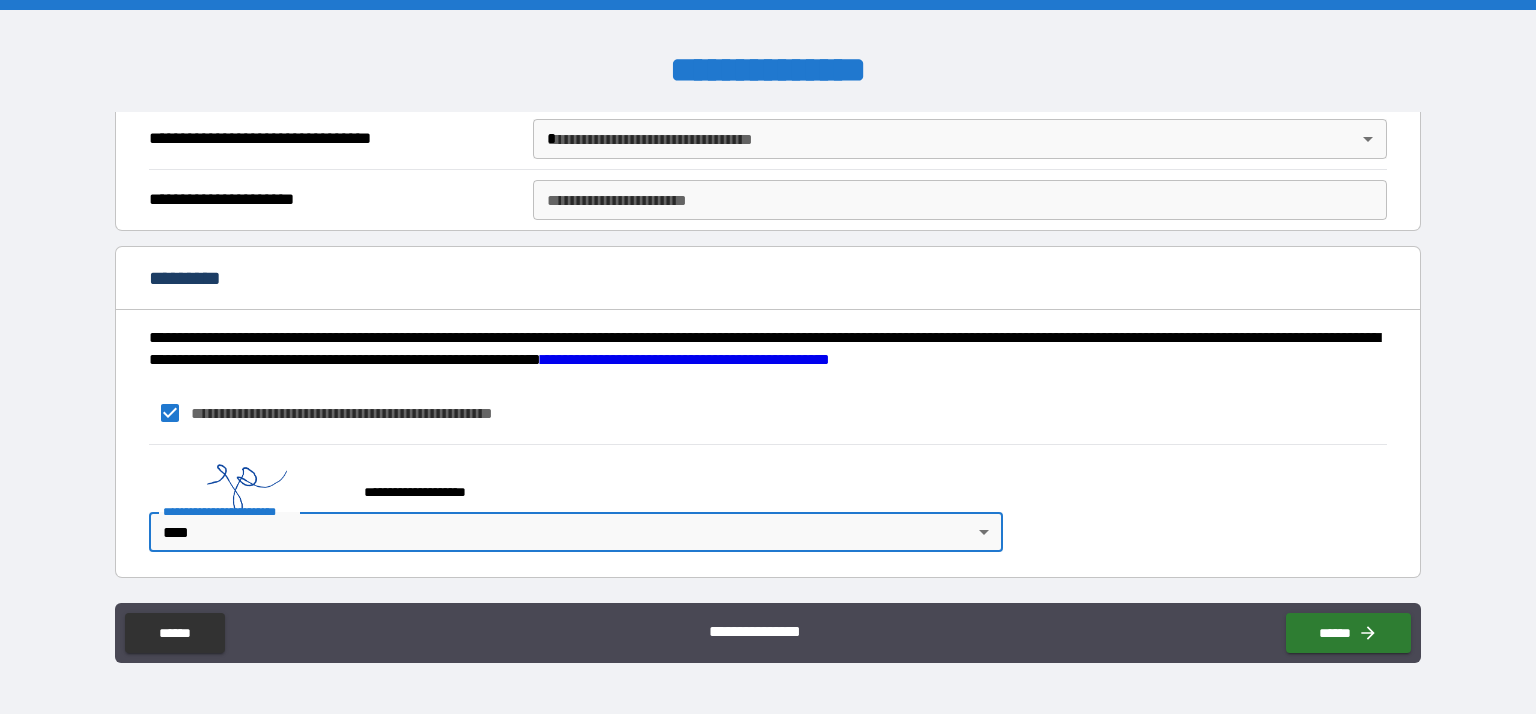 type on "*" 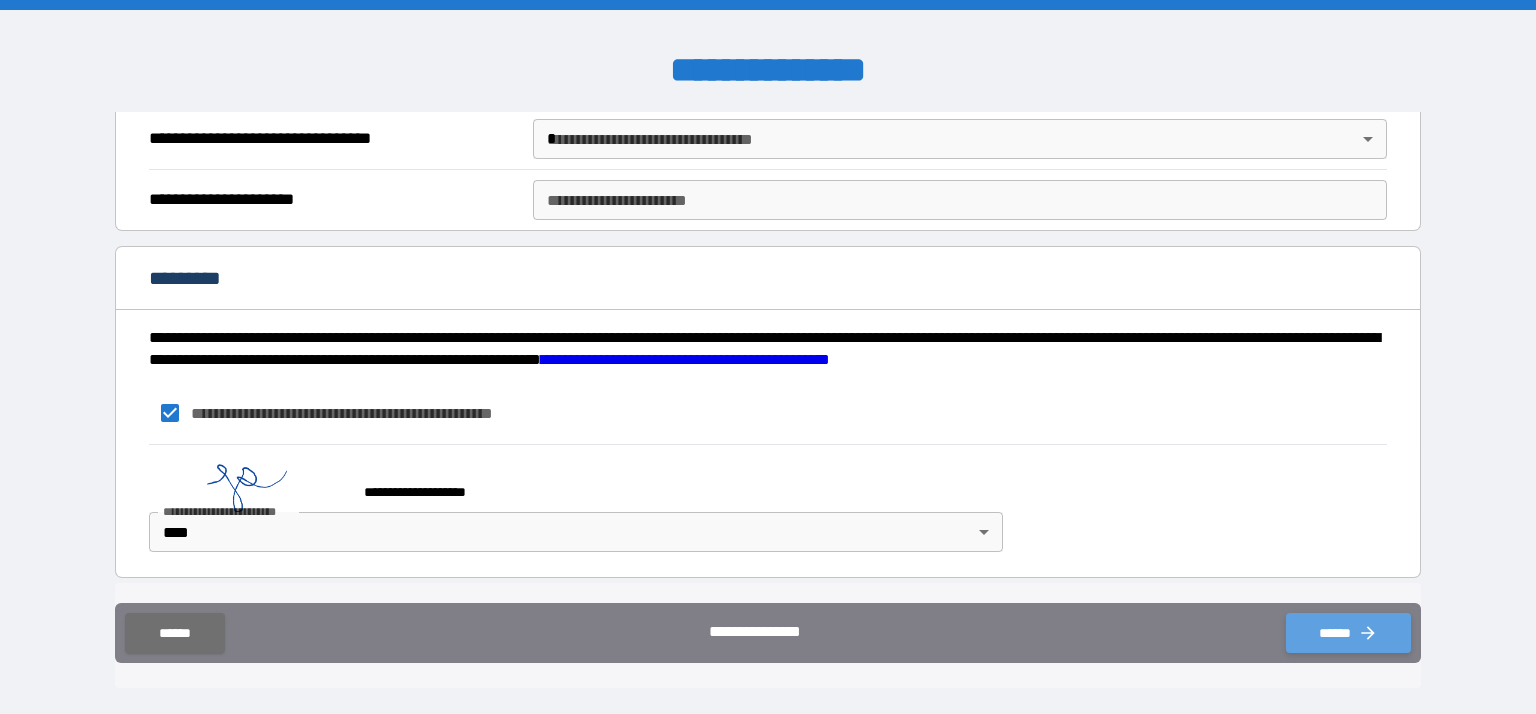 click on "******" at bounding box center [1348, 633] 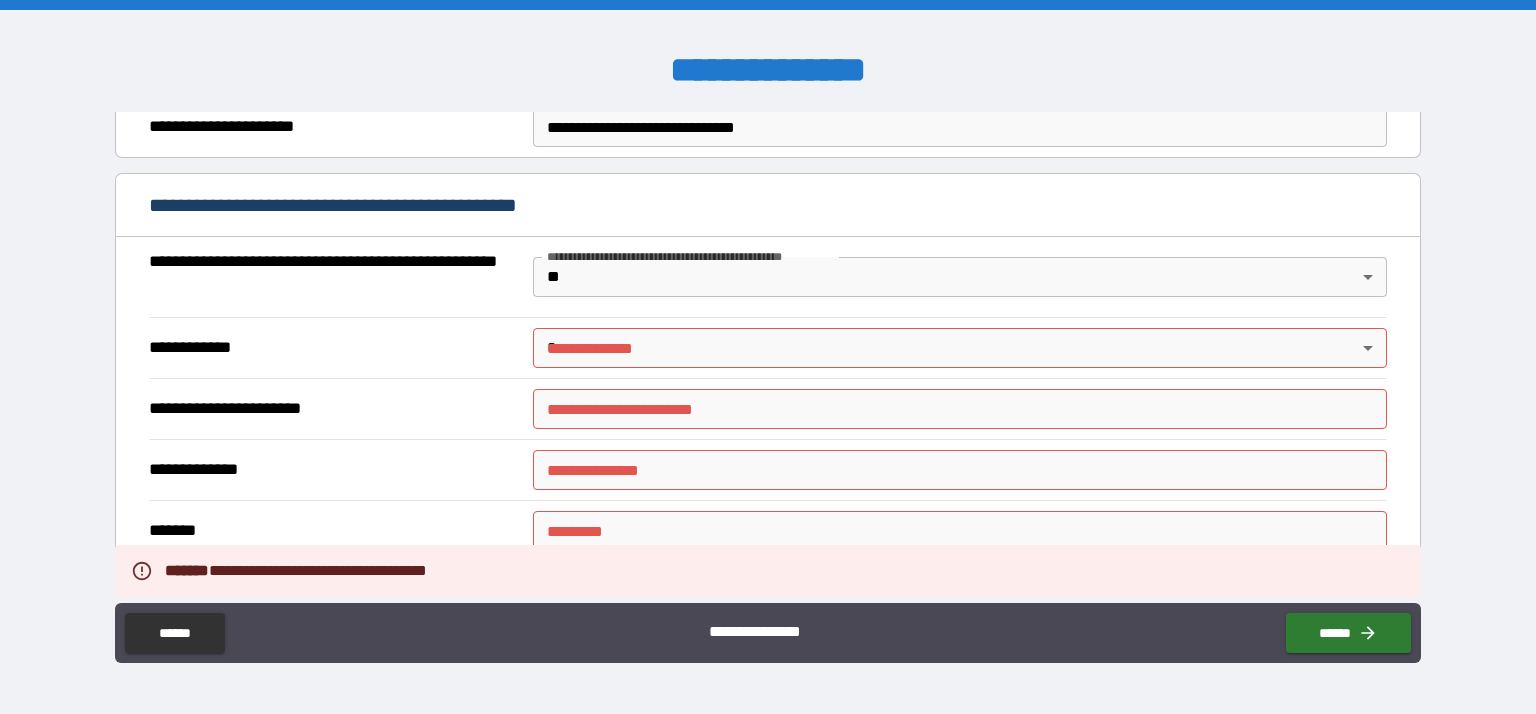 scroll, scrollTop: 1280, scrollLeft: 0, axis: vertical 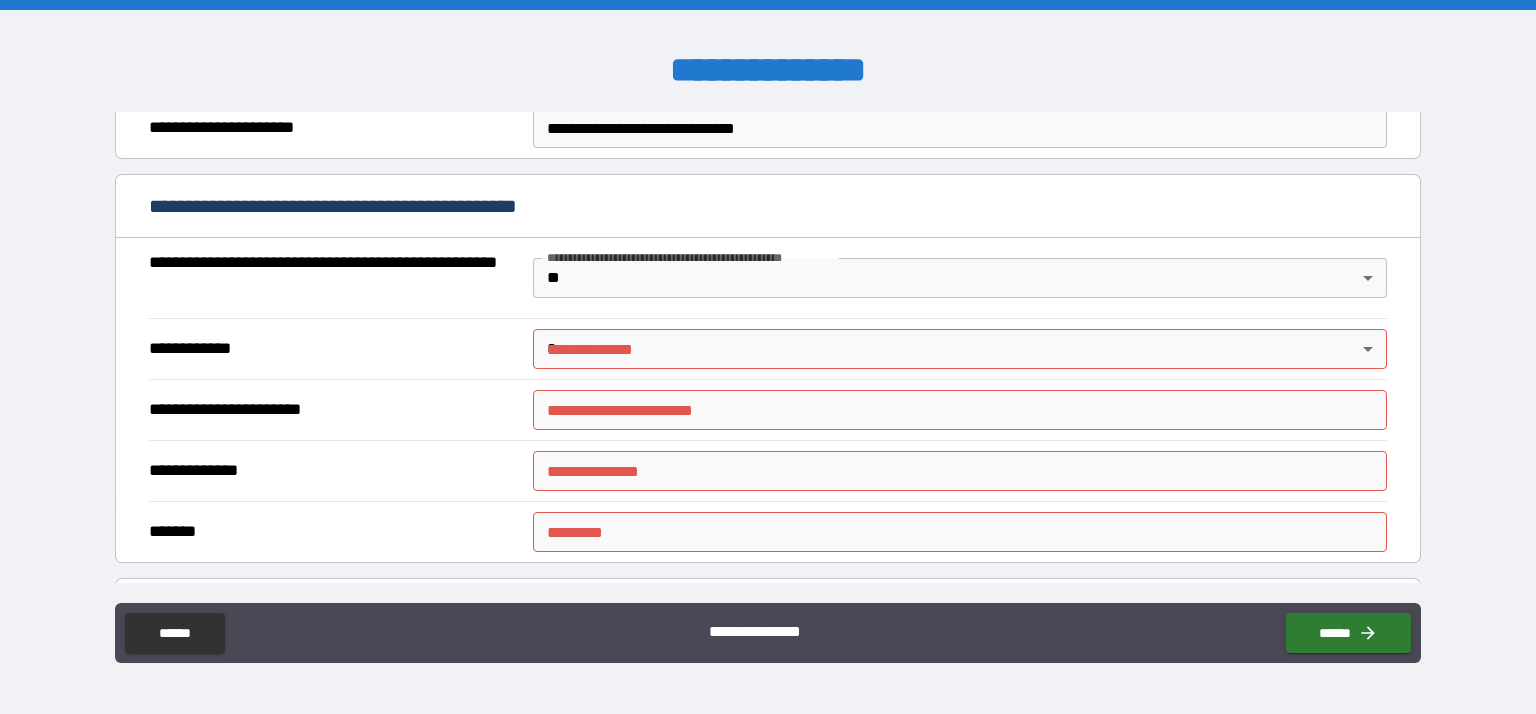 click on "**********" at bounding box center (768, 357) 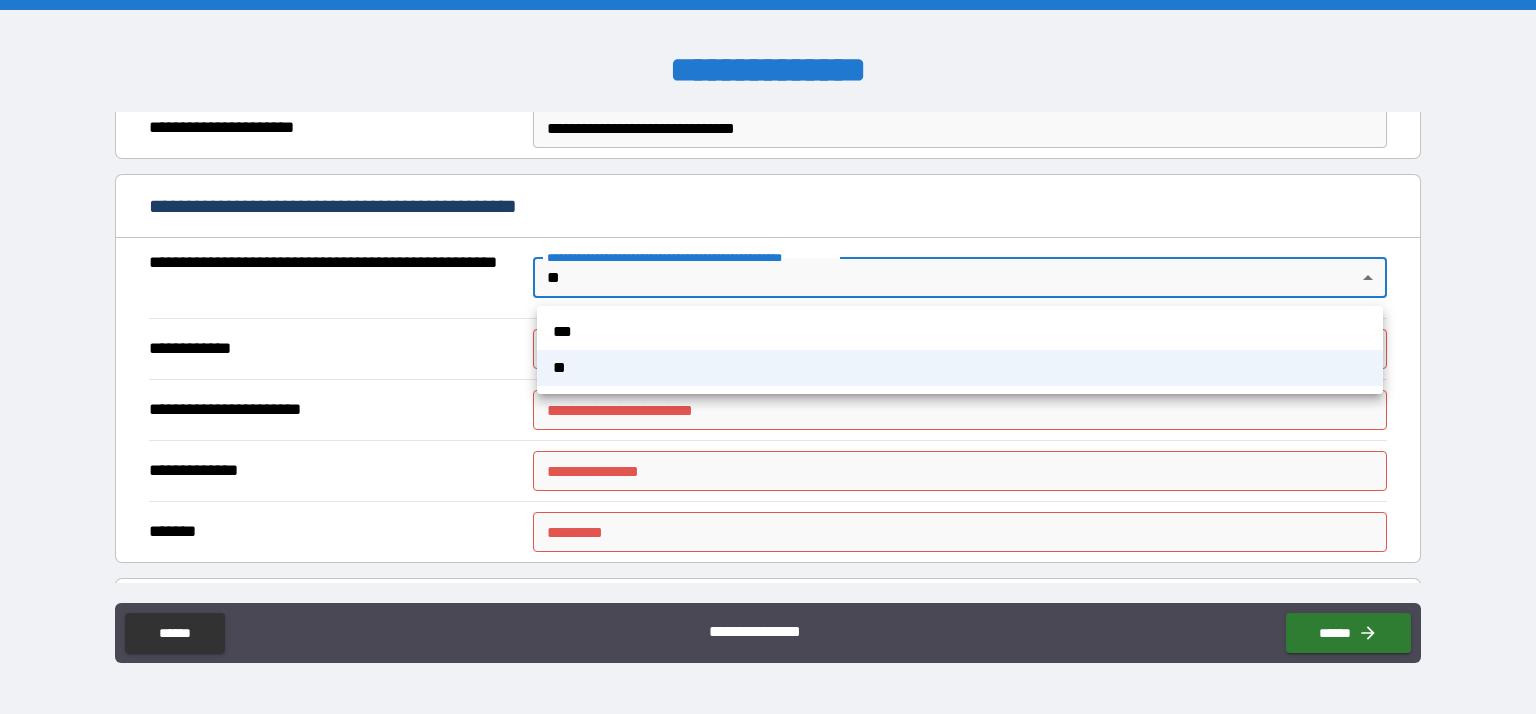 click at bounding box center [768, 357] 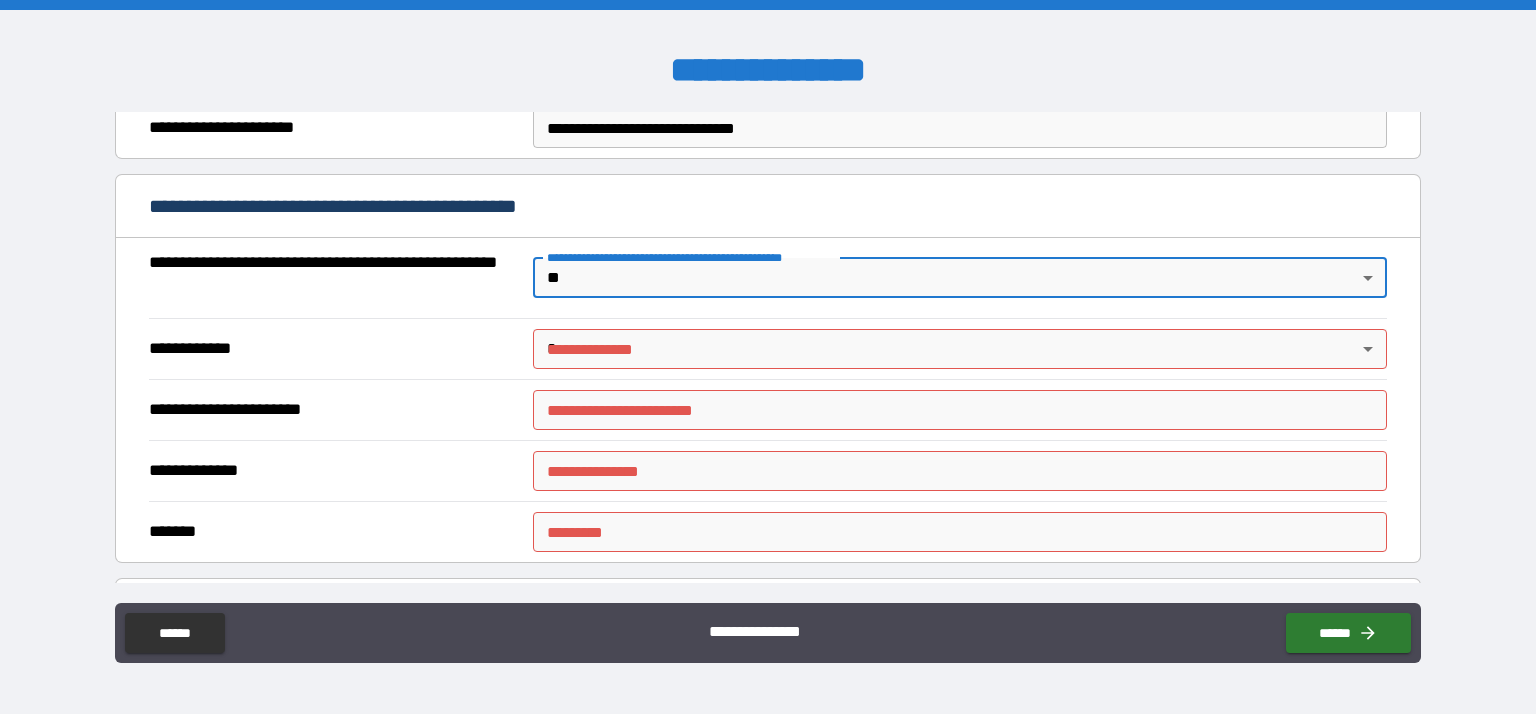 click on "**********" at bounding box center [768, 348] 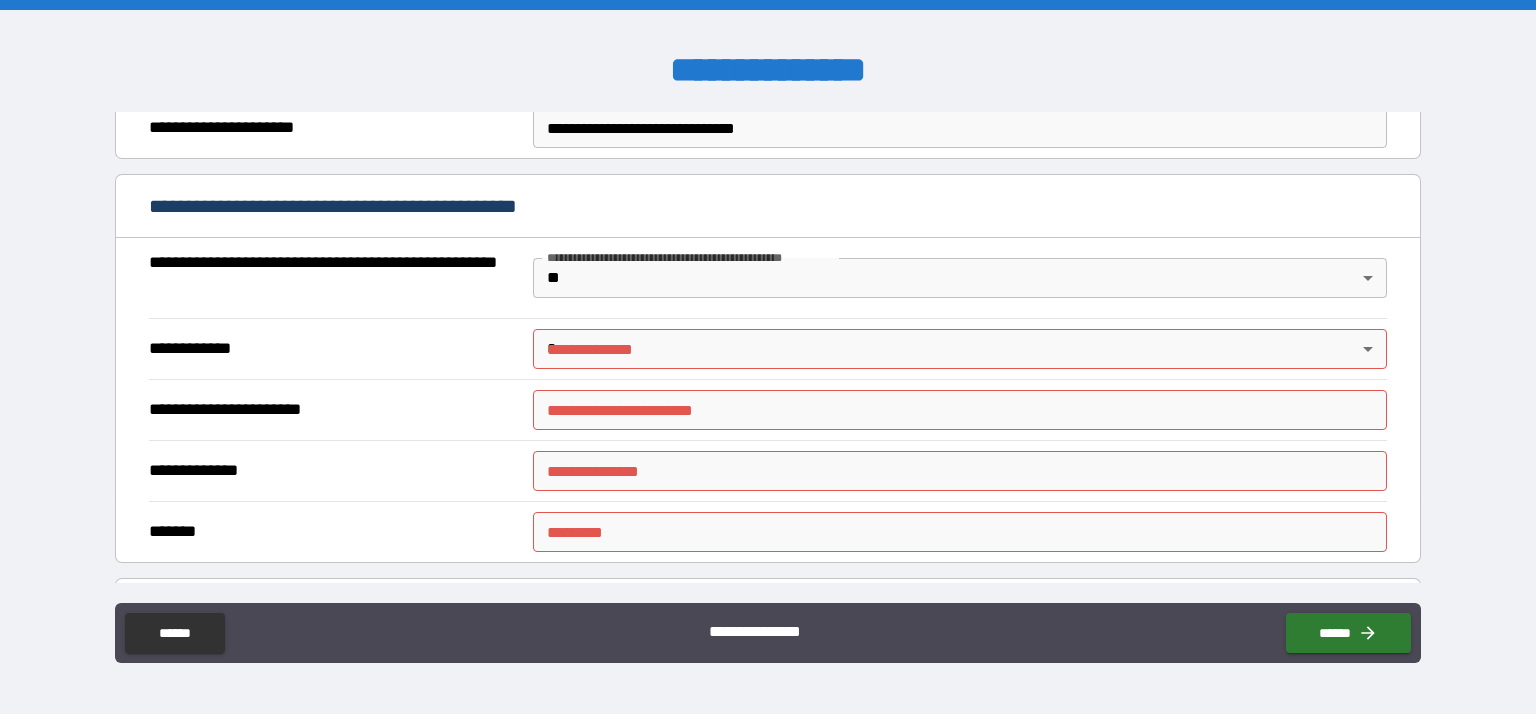 click on "**********" at bounding box center [768, 357] 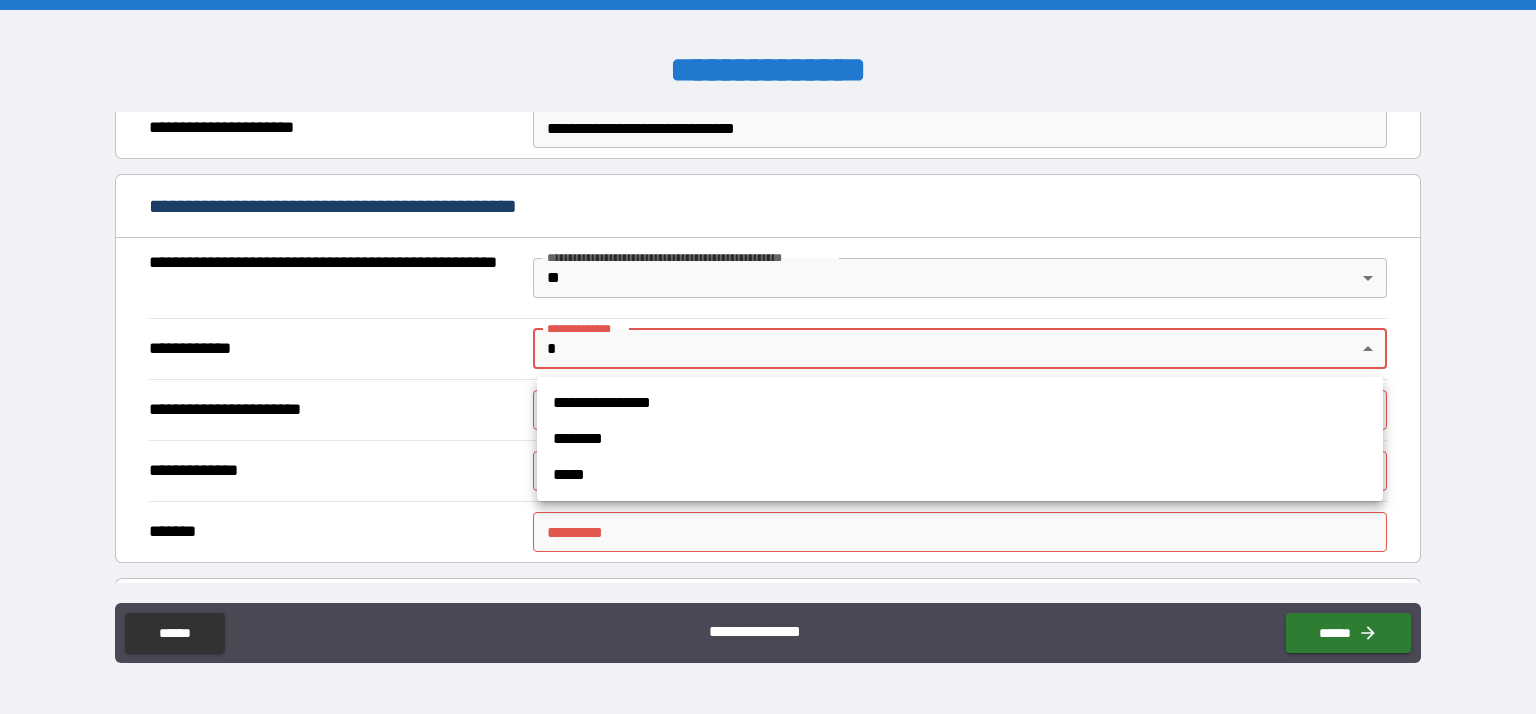 click at bounding box center [768, 357] 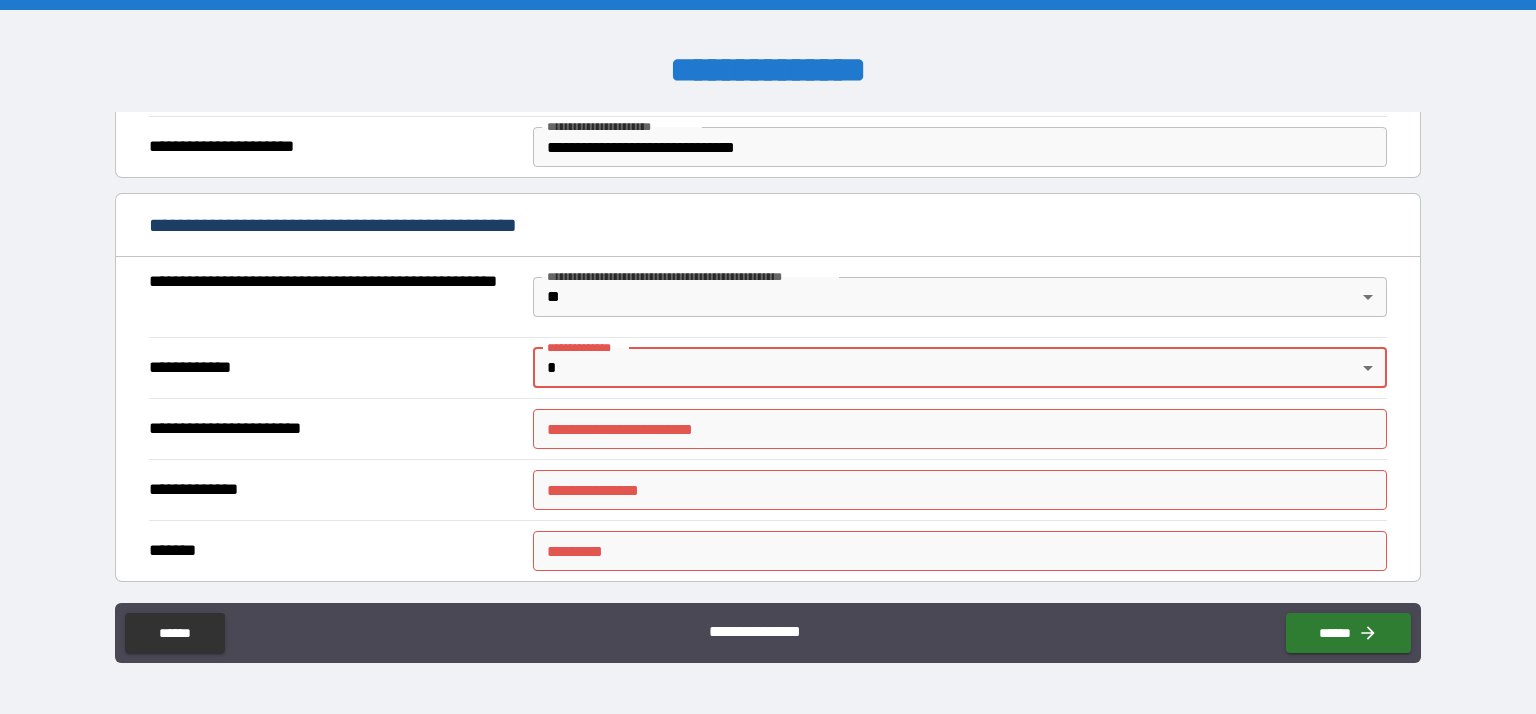 scroll, scrollTop: 1250, scrollLeft: 0, axis: vertical 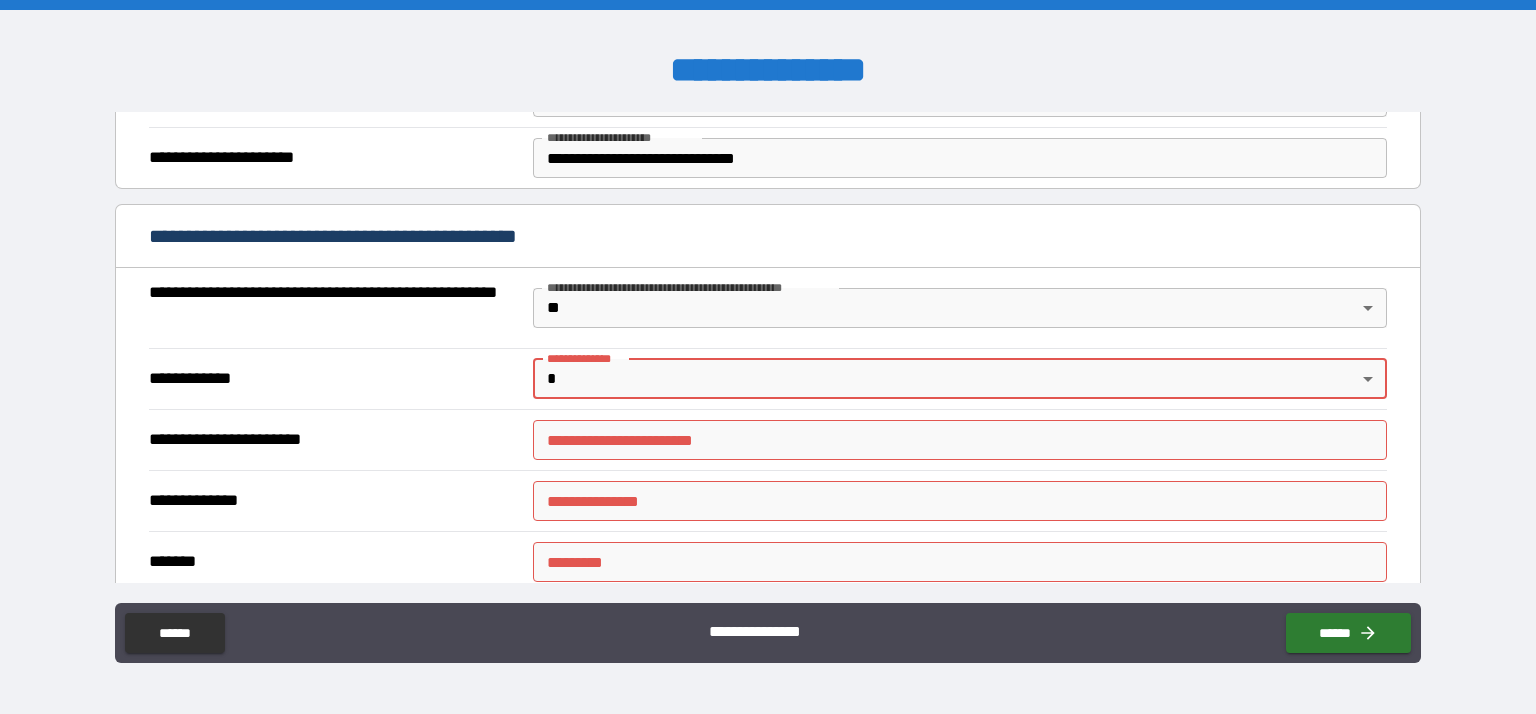click on "**********" at bounding box center (768, 357) 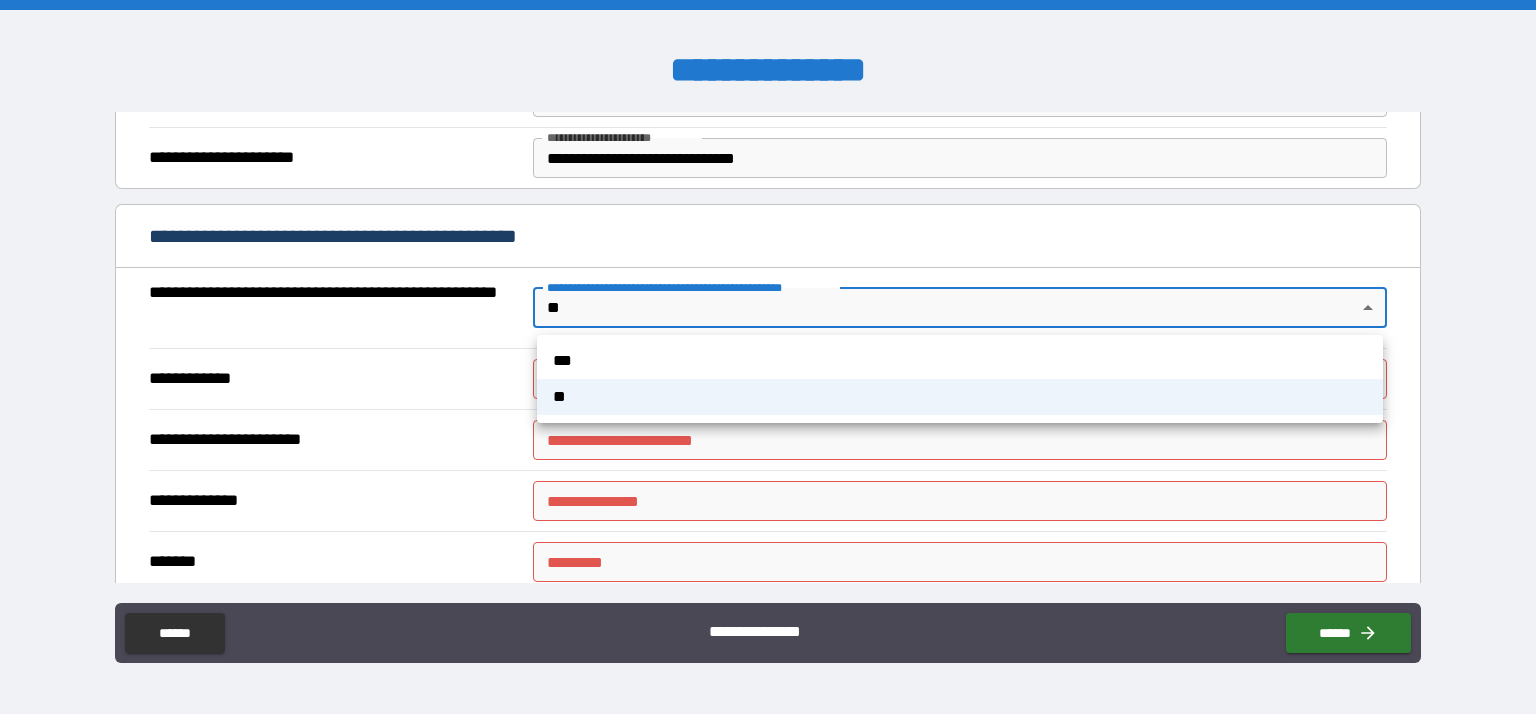 click at bounding box center (768, 357) 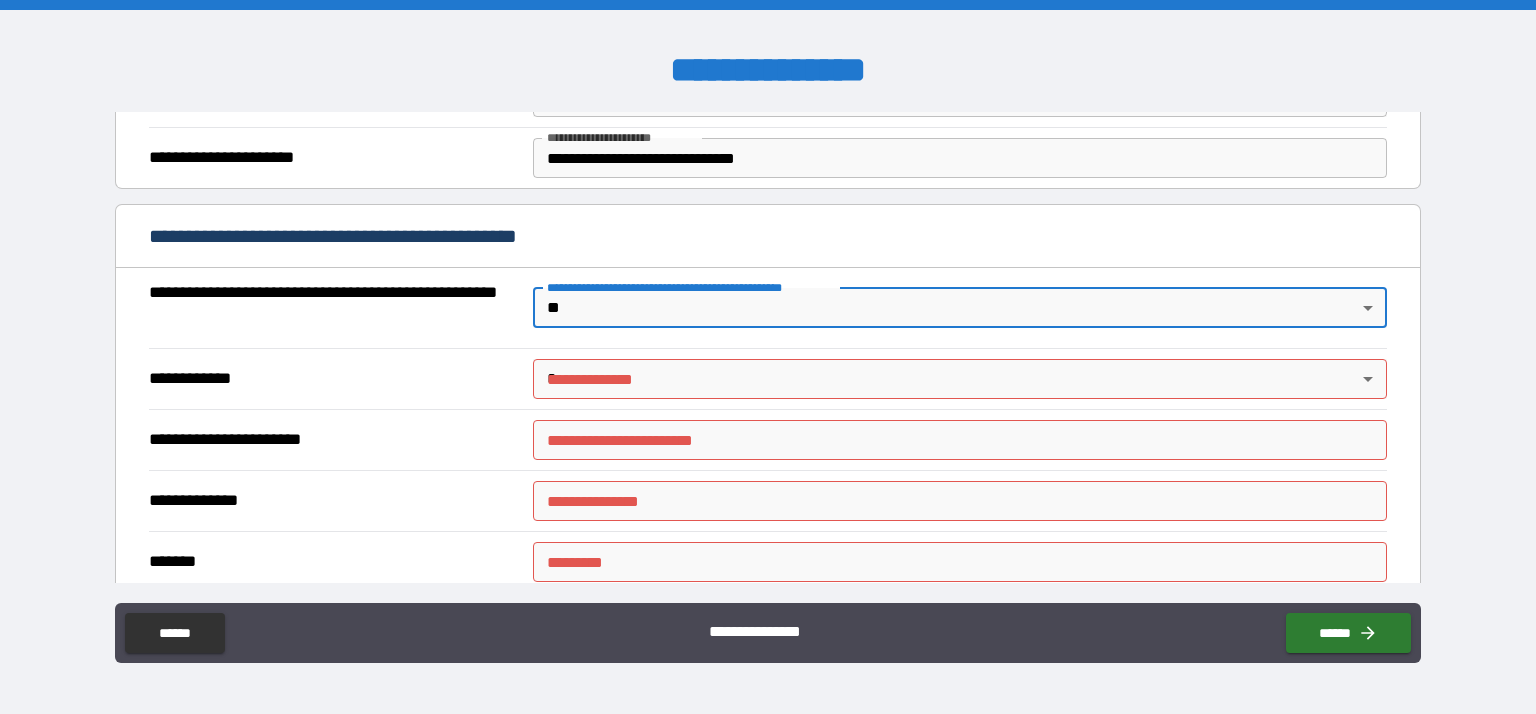 click on "**********" at bounding box center [768, 357] 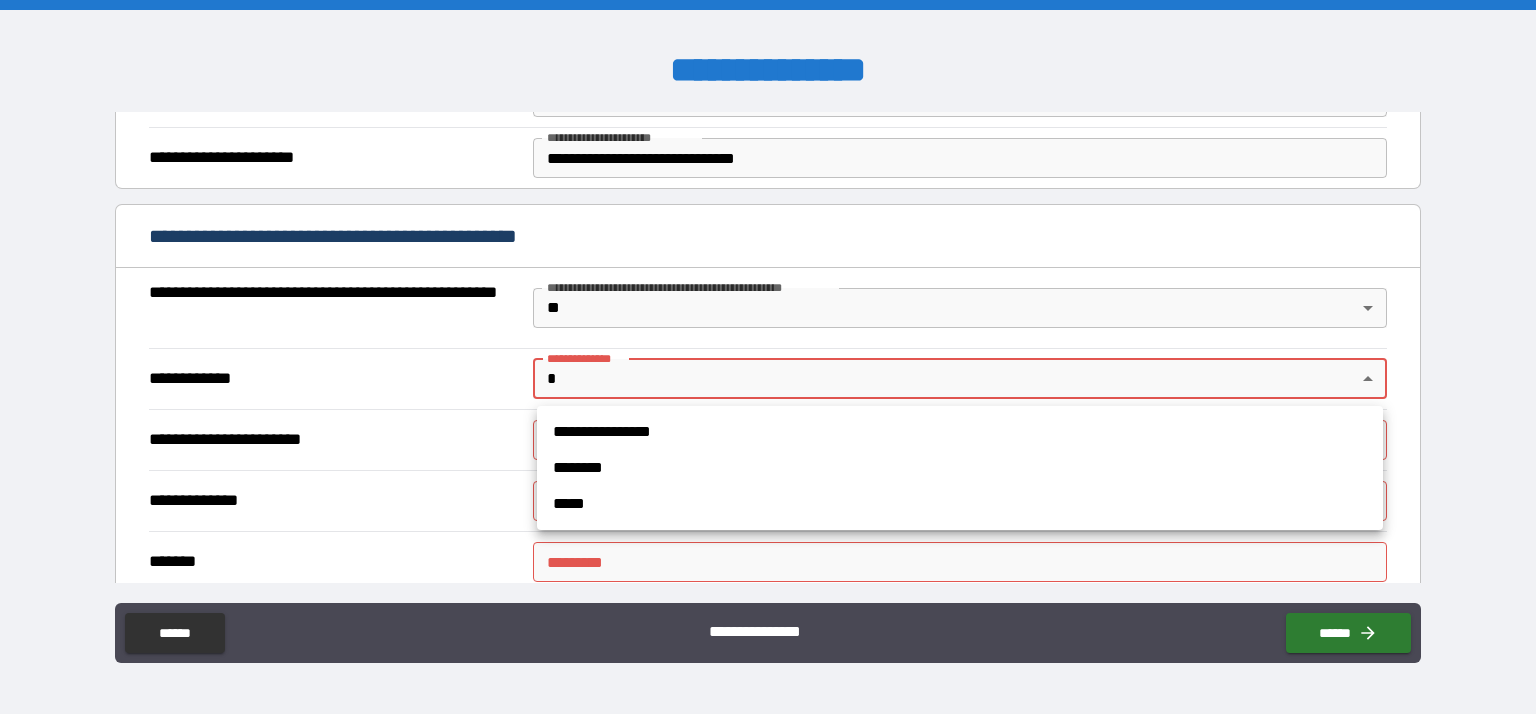 click on "*****" at bounding box center (960, 504) 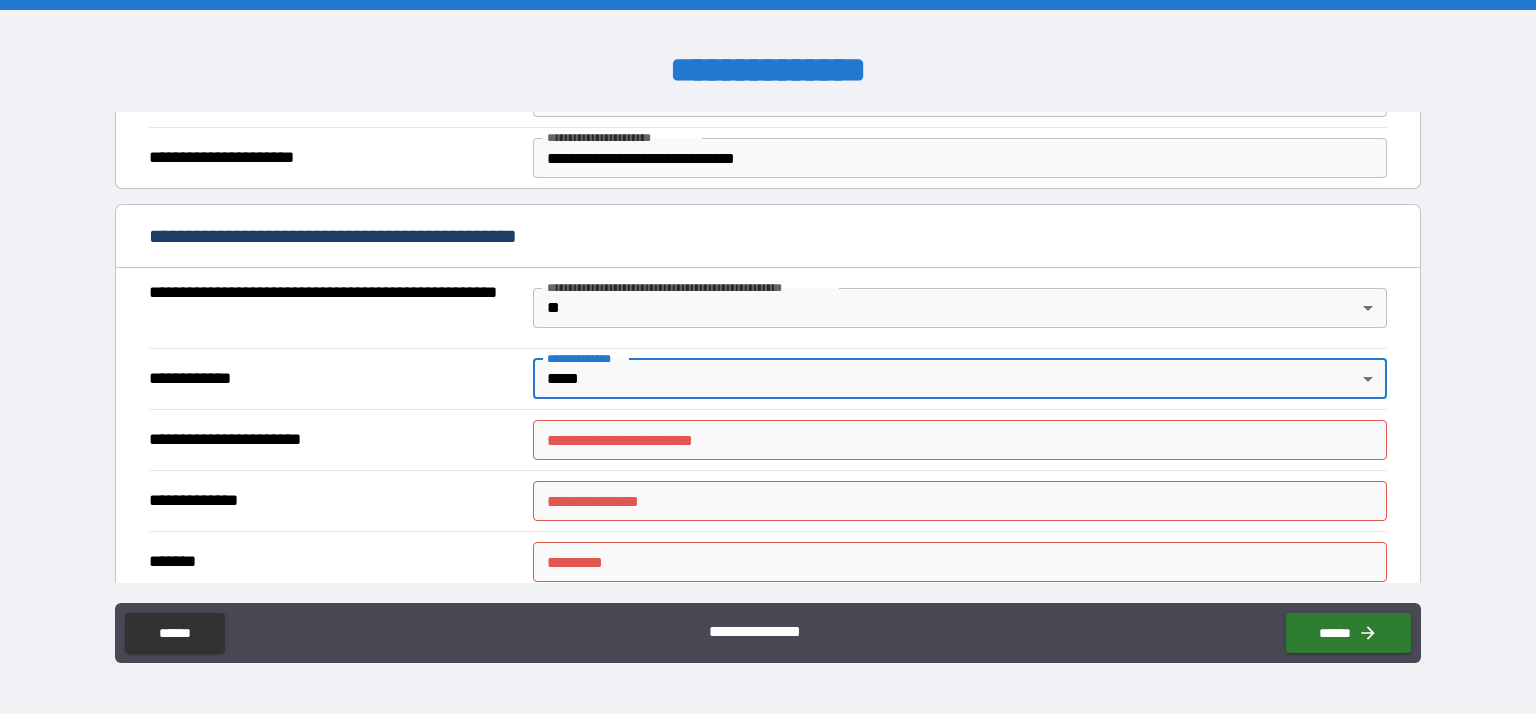 type on "*" 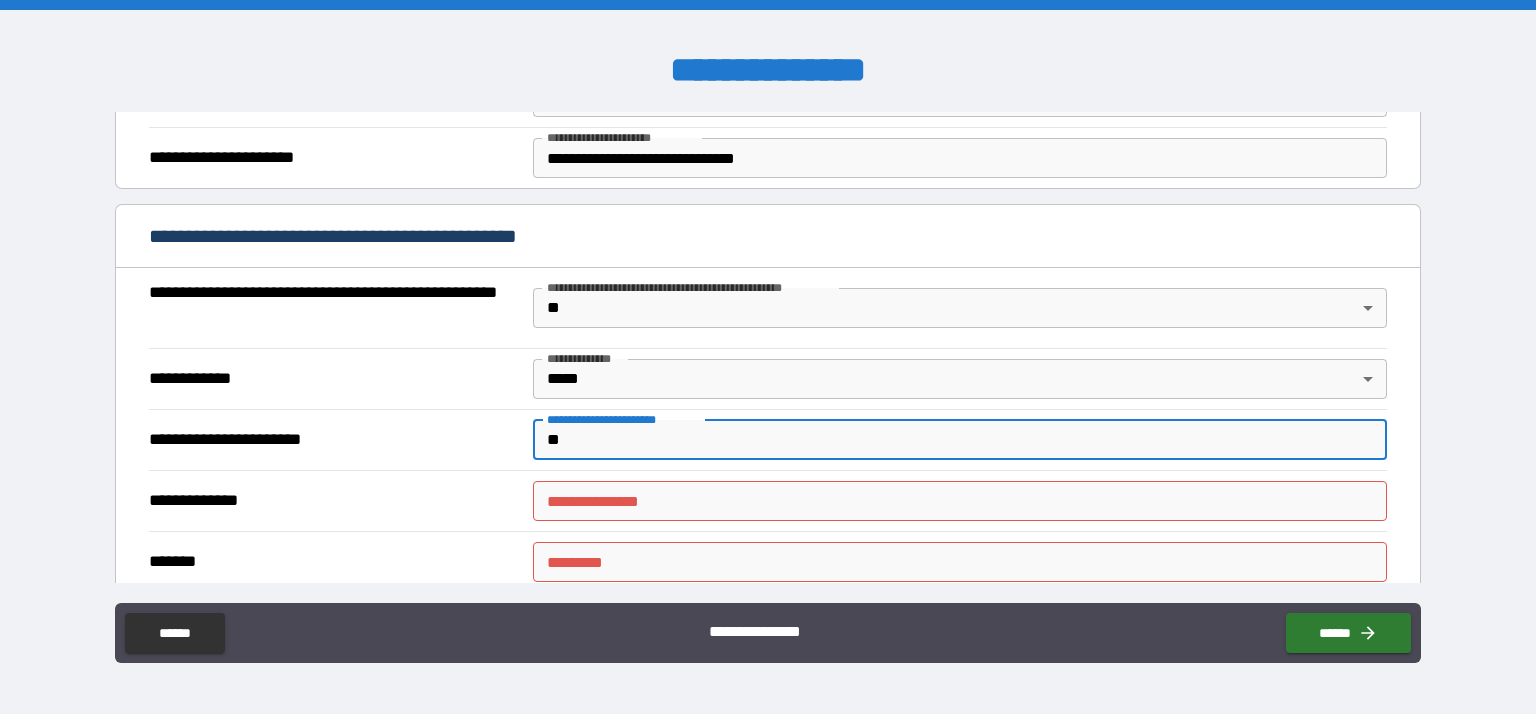 type on "**" 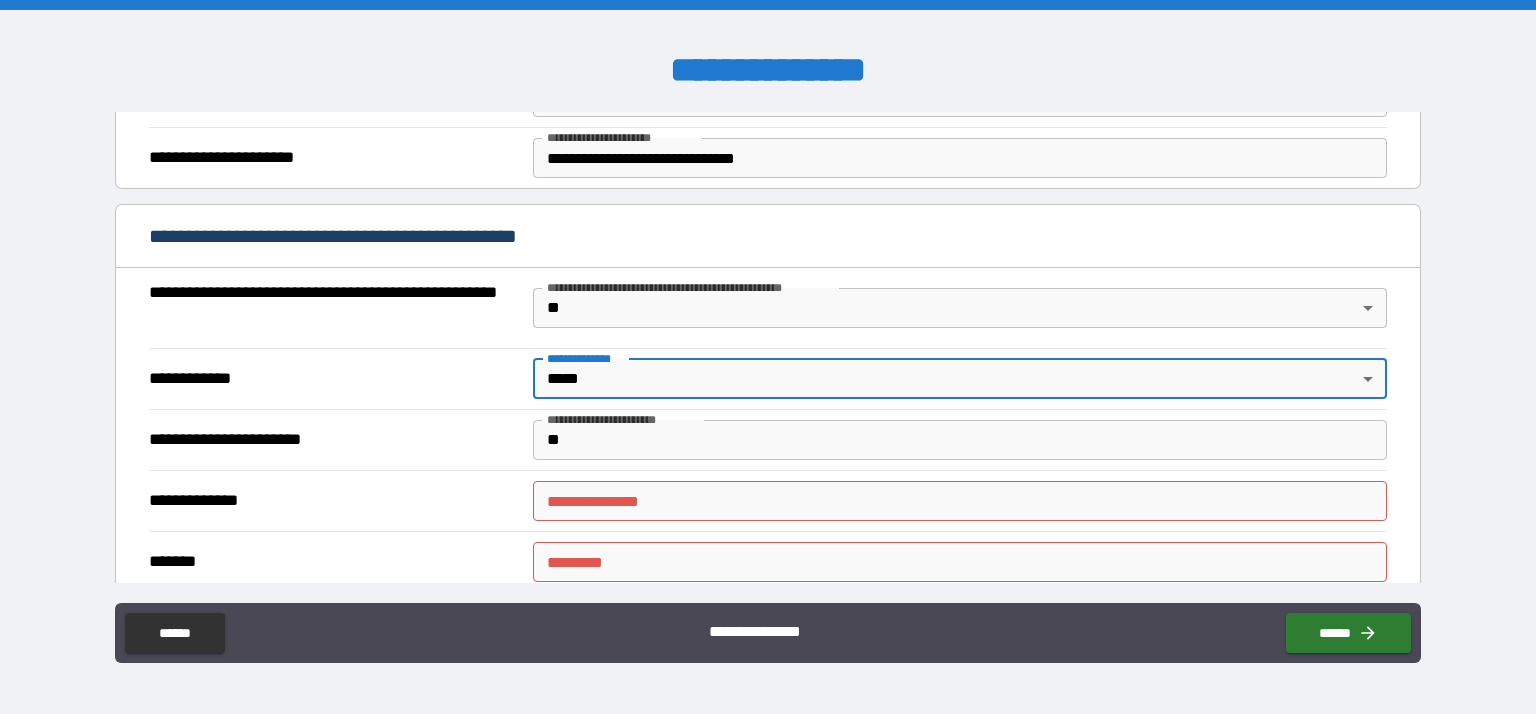 click on "**********" at bounding box center (960, 501) 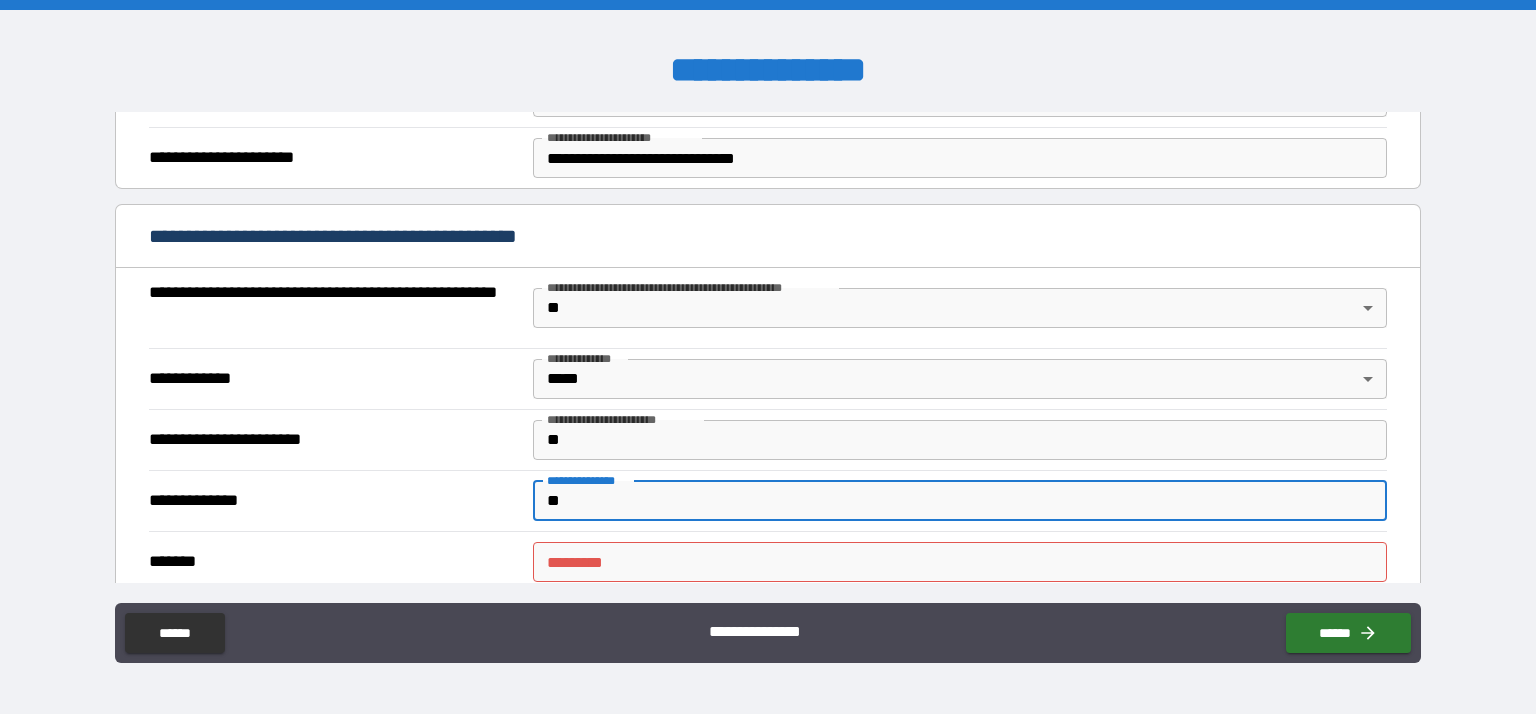type on "**" 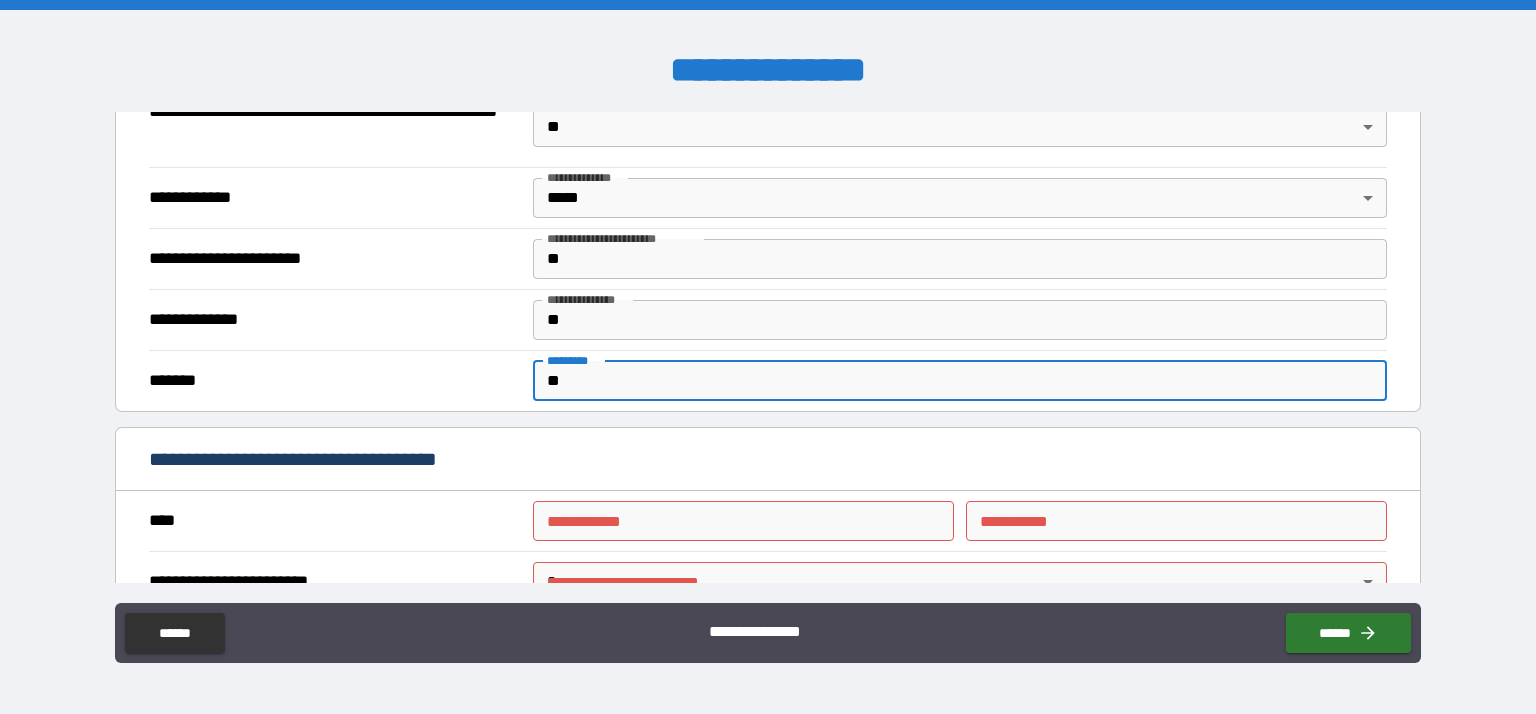 scroll, scrollTop: 1432, scrollLeft: 0, axis: vertical 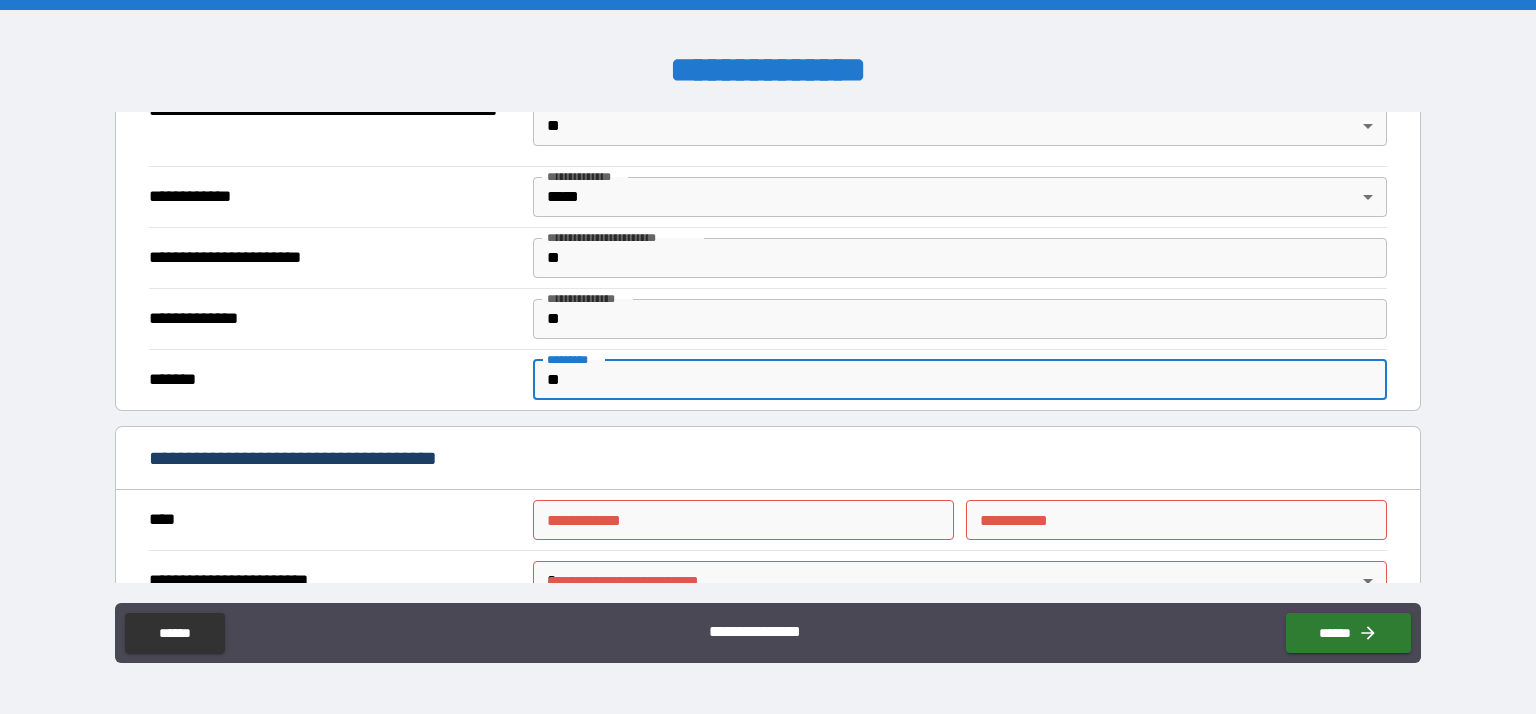 type on "**" 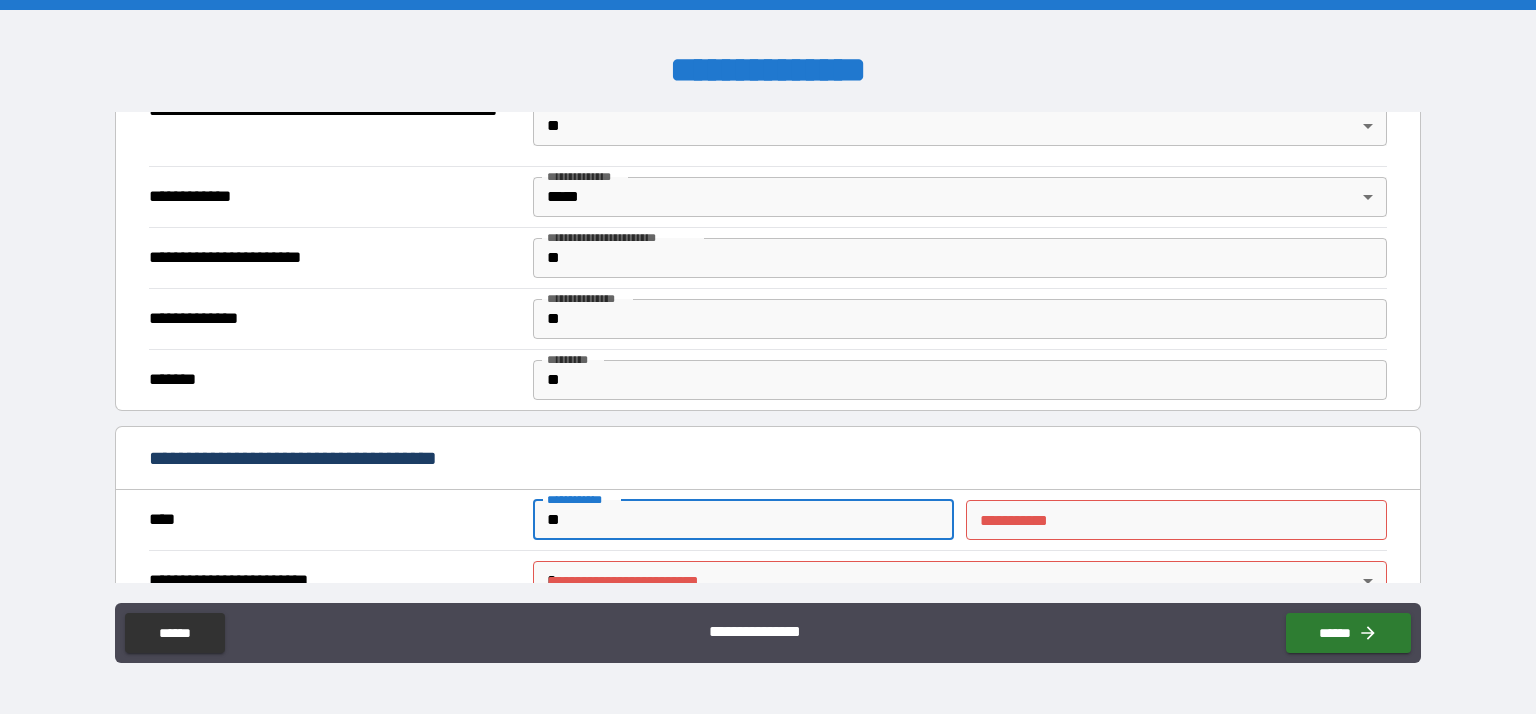 type on "**" 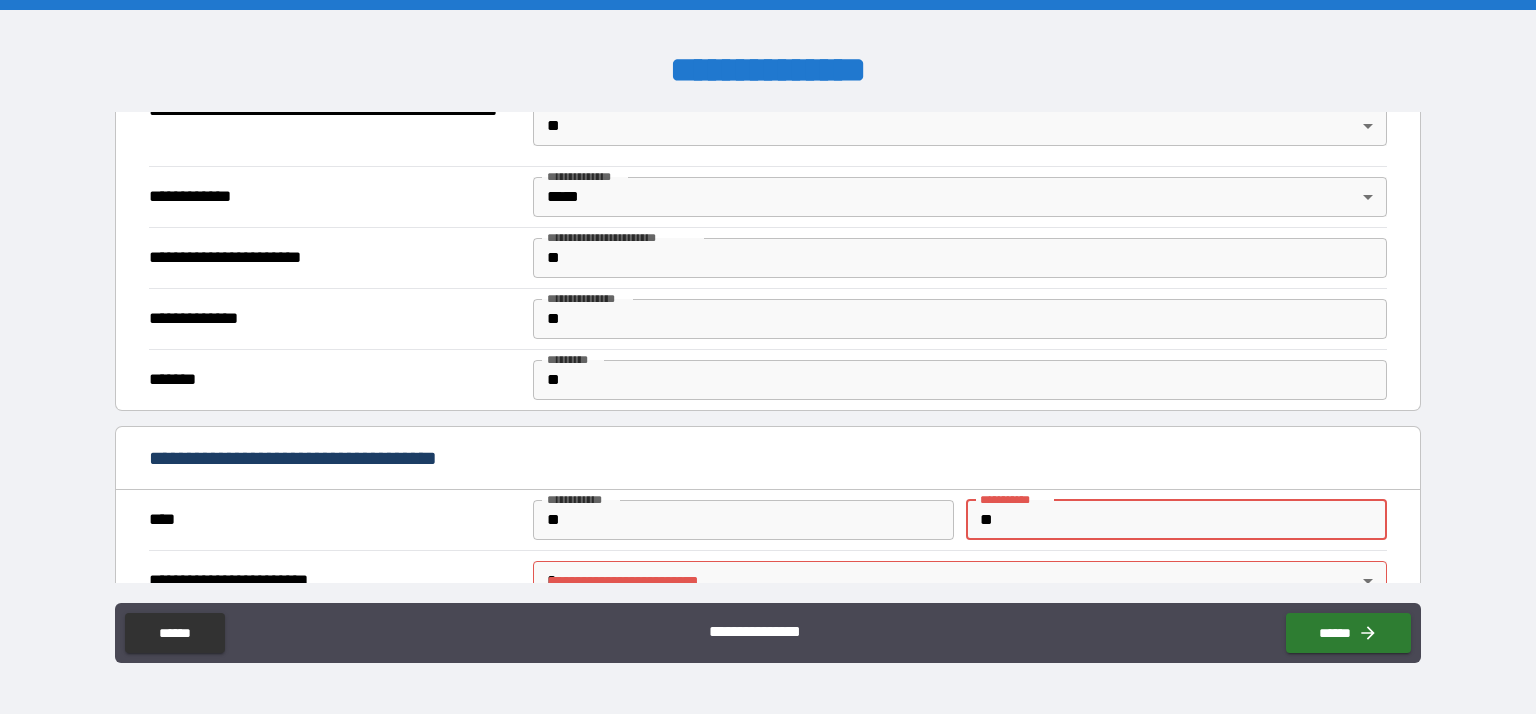 type on "**" 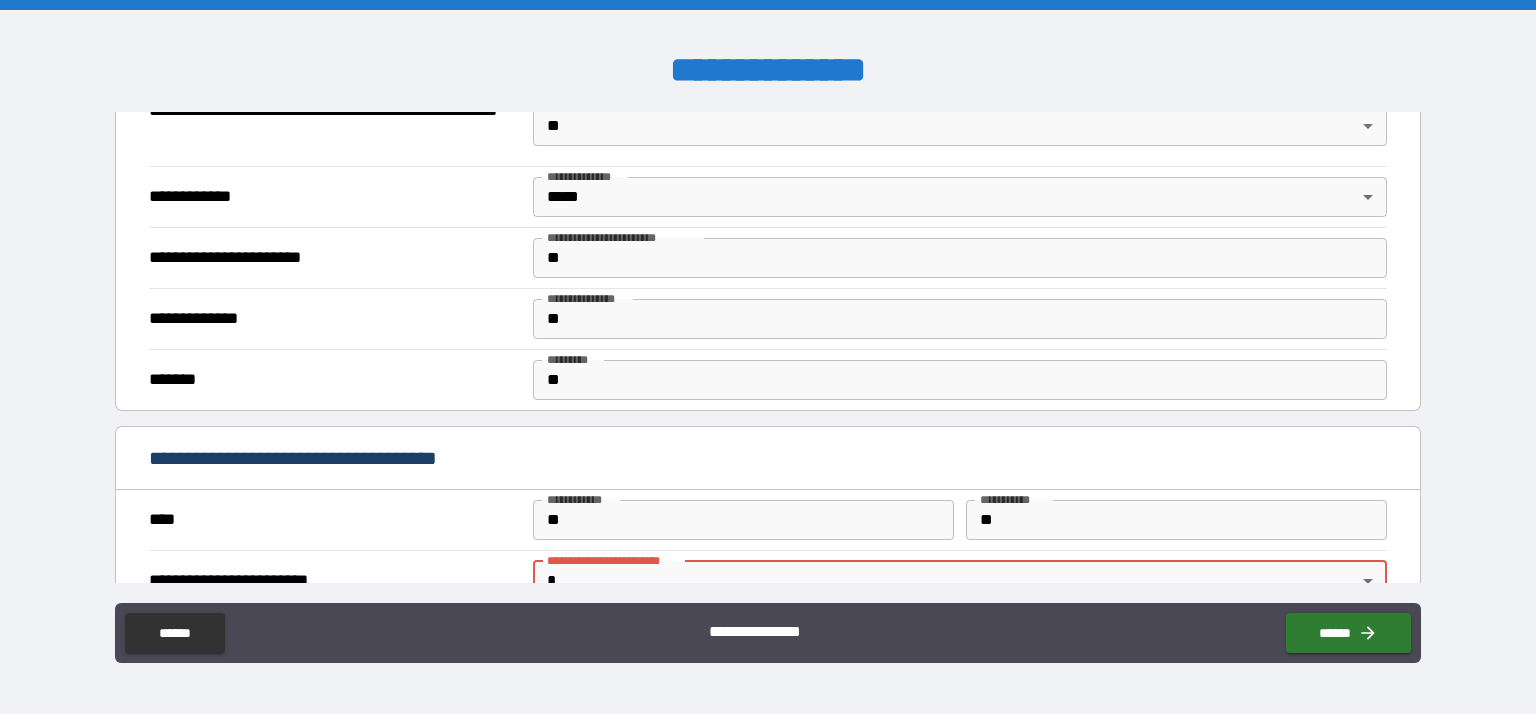 scroll, scrollTop: 1449, scrollLeft: 0, axis: vertical 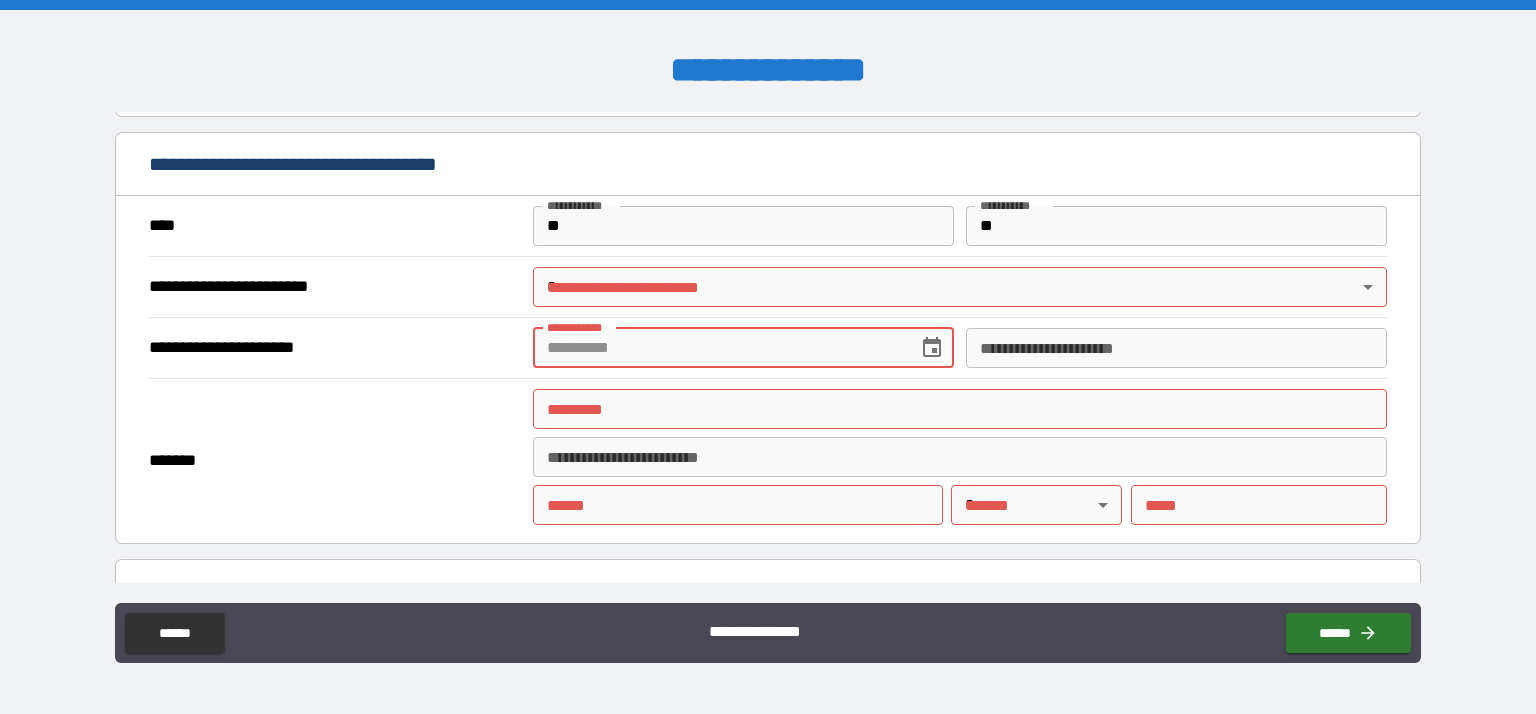 click on "**********" at bounding box center [768, 357] 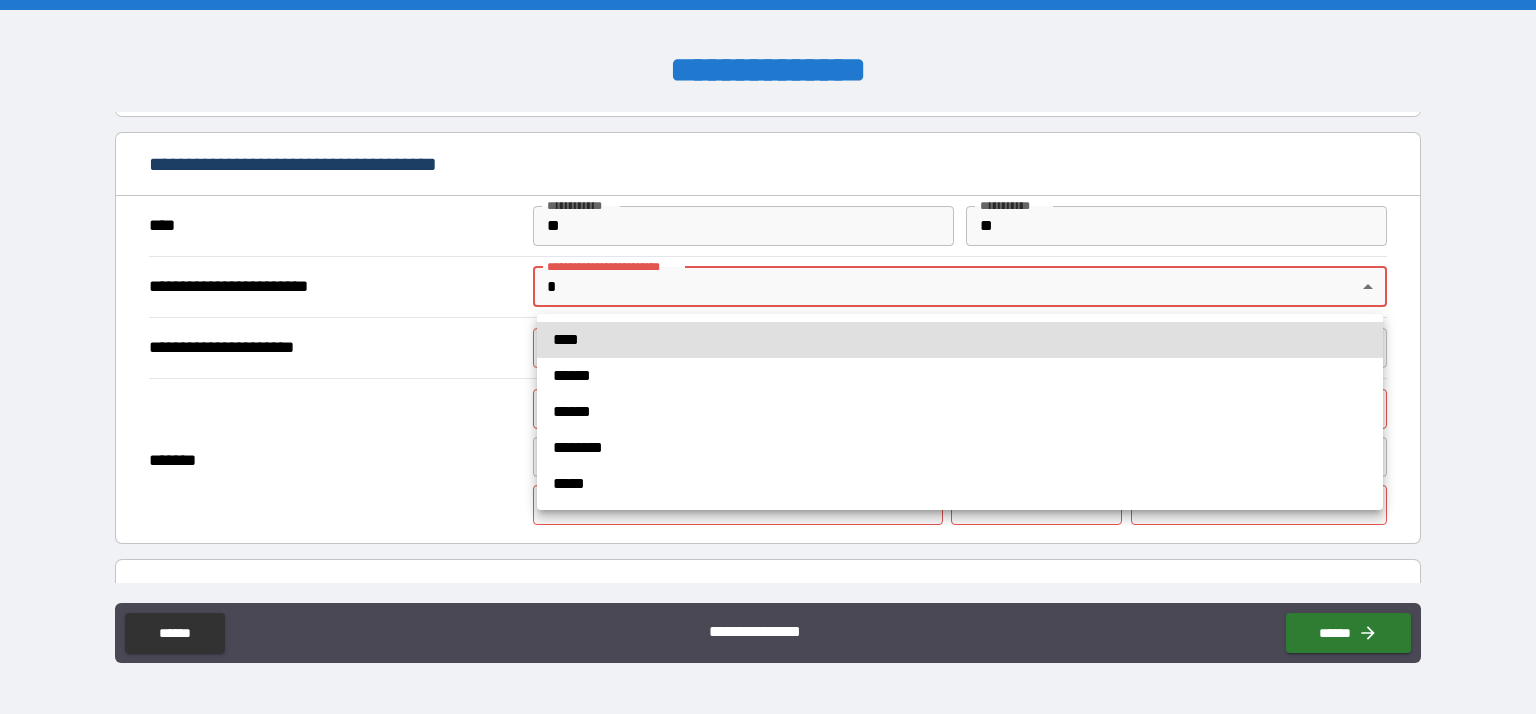 click on "*****" at bounding box center (960, 484) 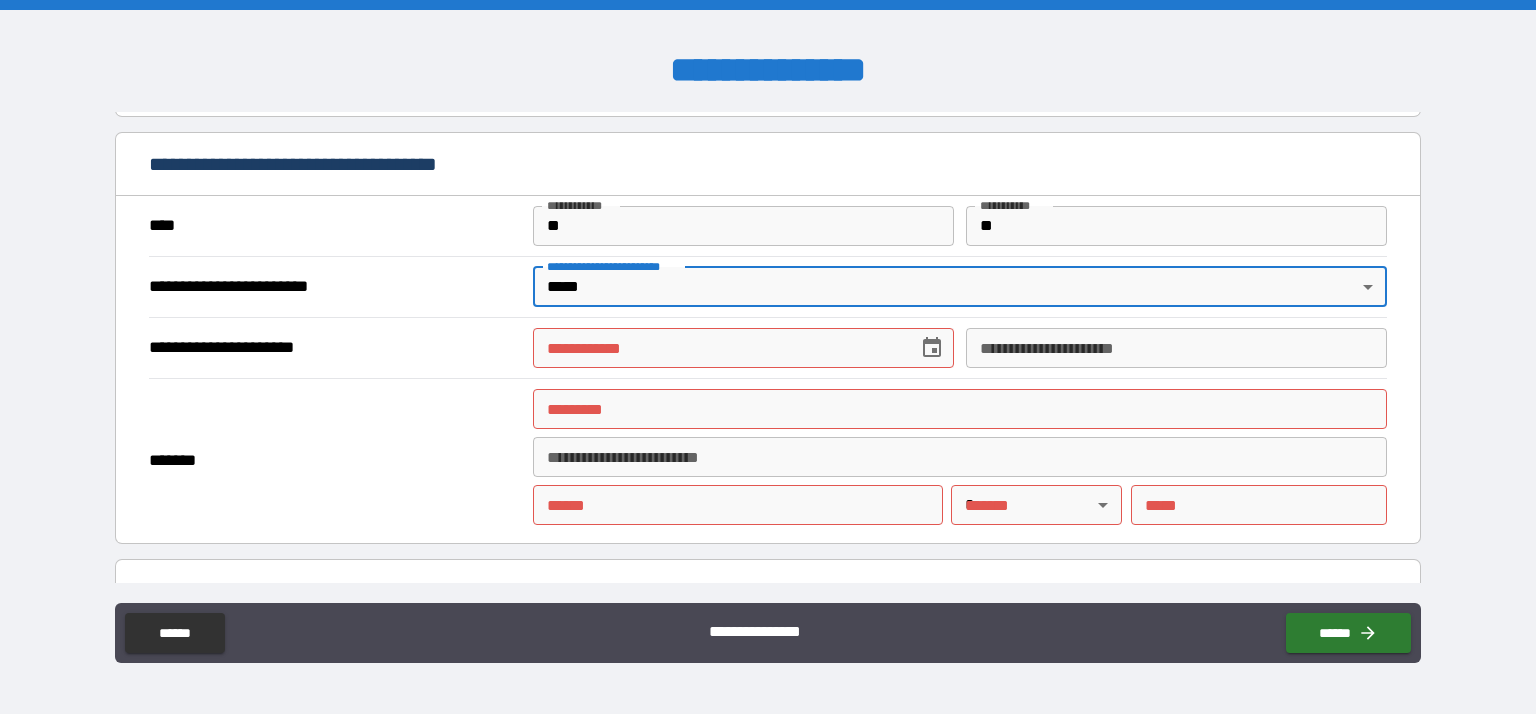 type on "*" 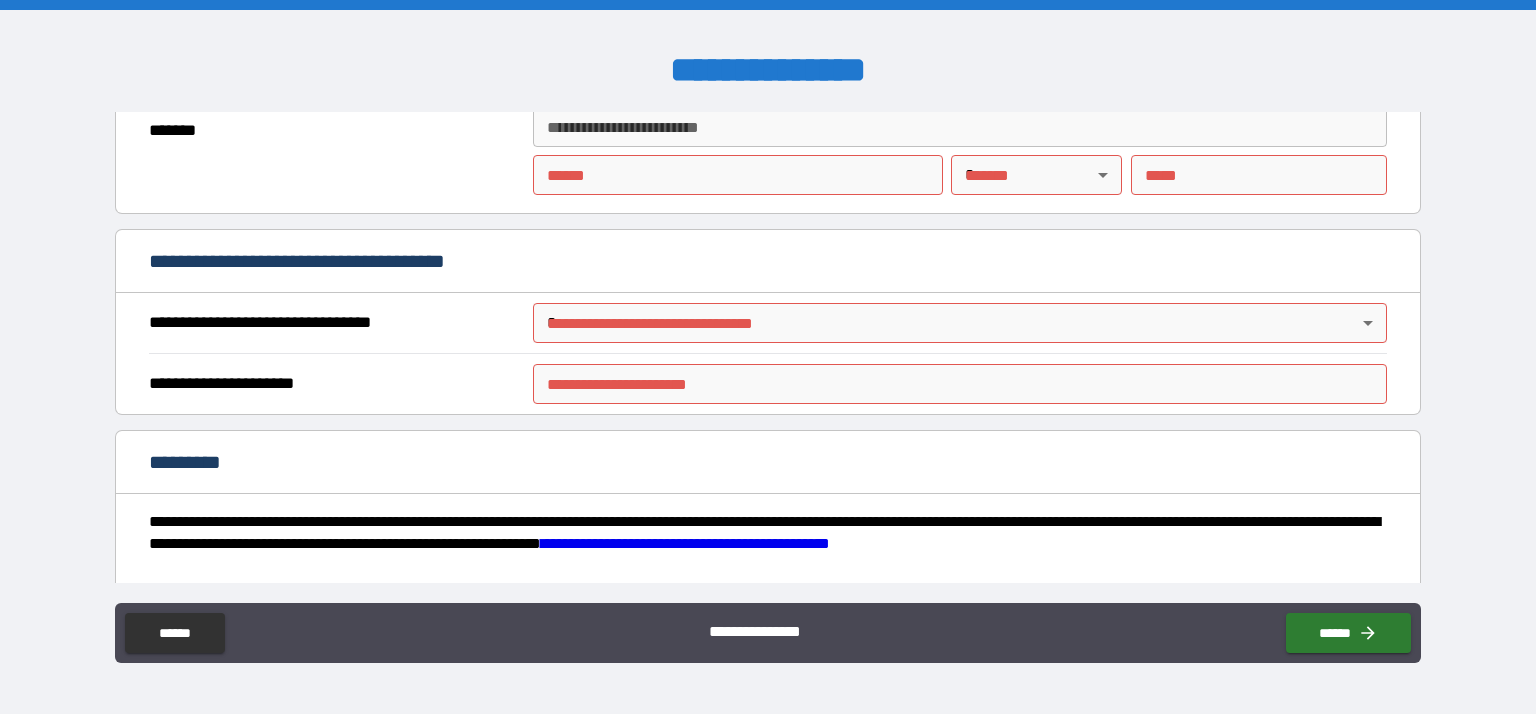 scroll, scrollTop: 2058, scrollLeft: 0, axis: vertical 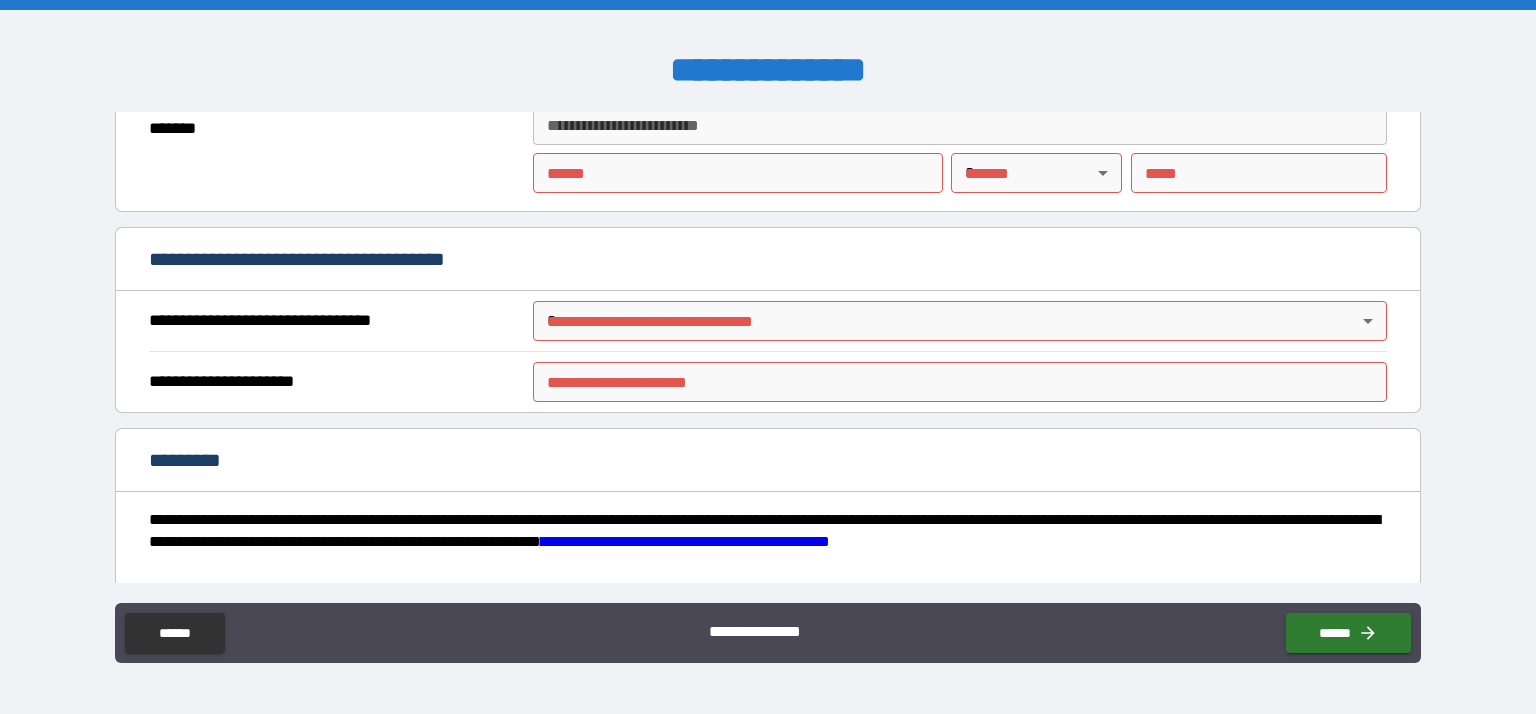 click on "**********" at bounding box center [768, 357] 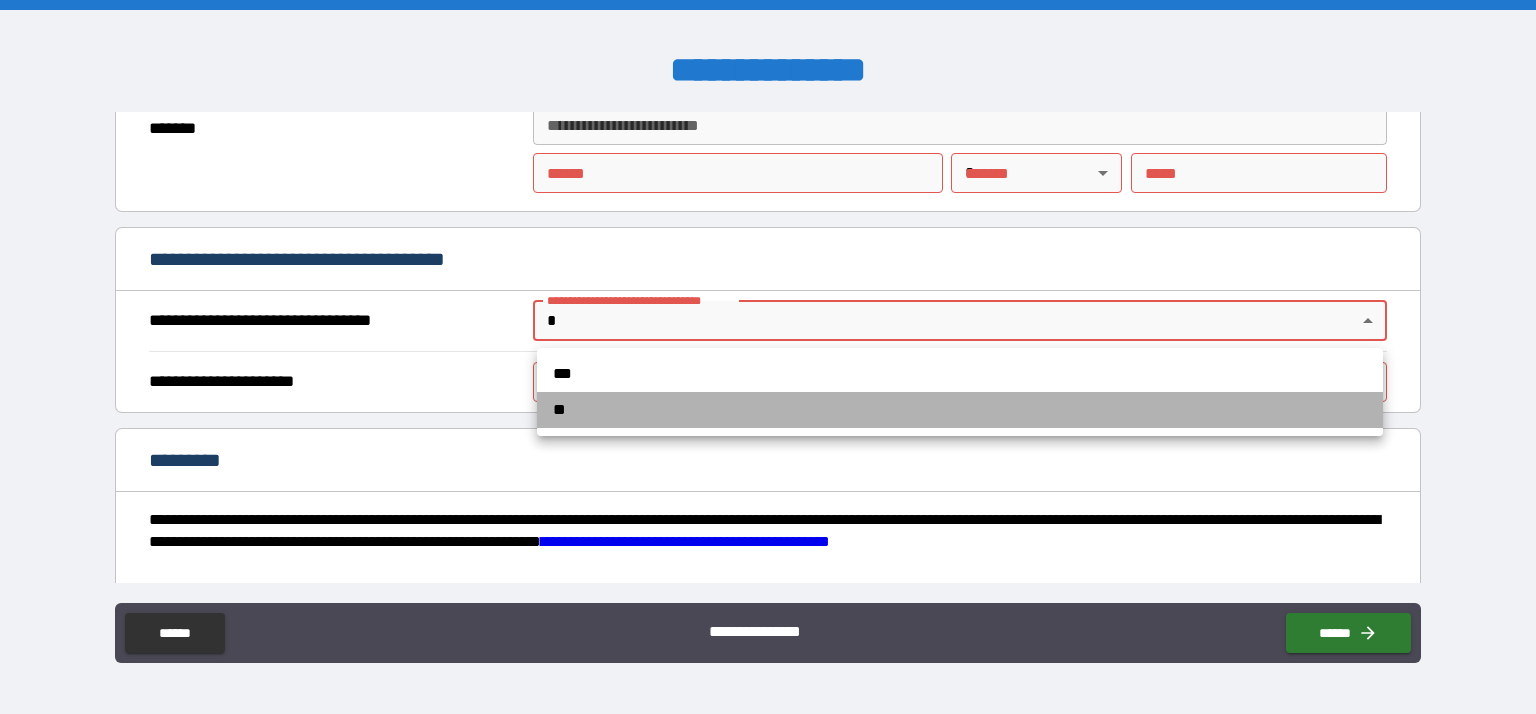 click on "**" at bounding box center [960, 410] 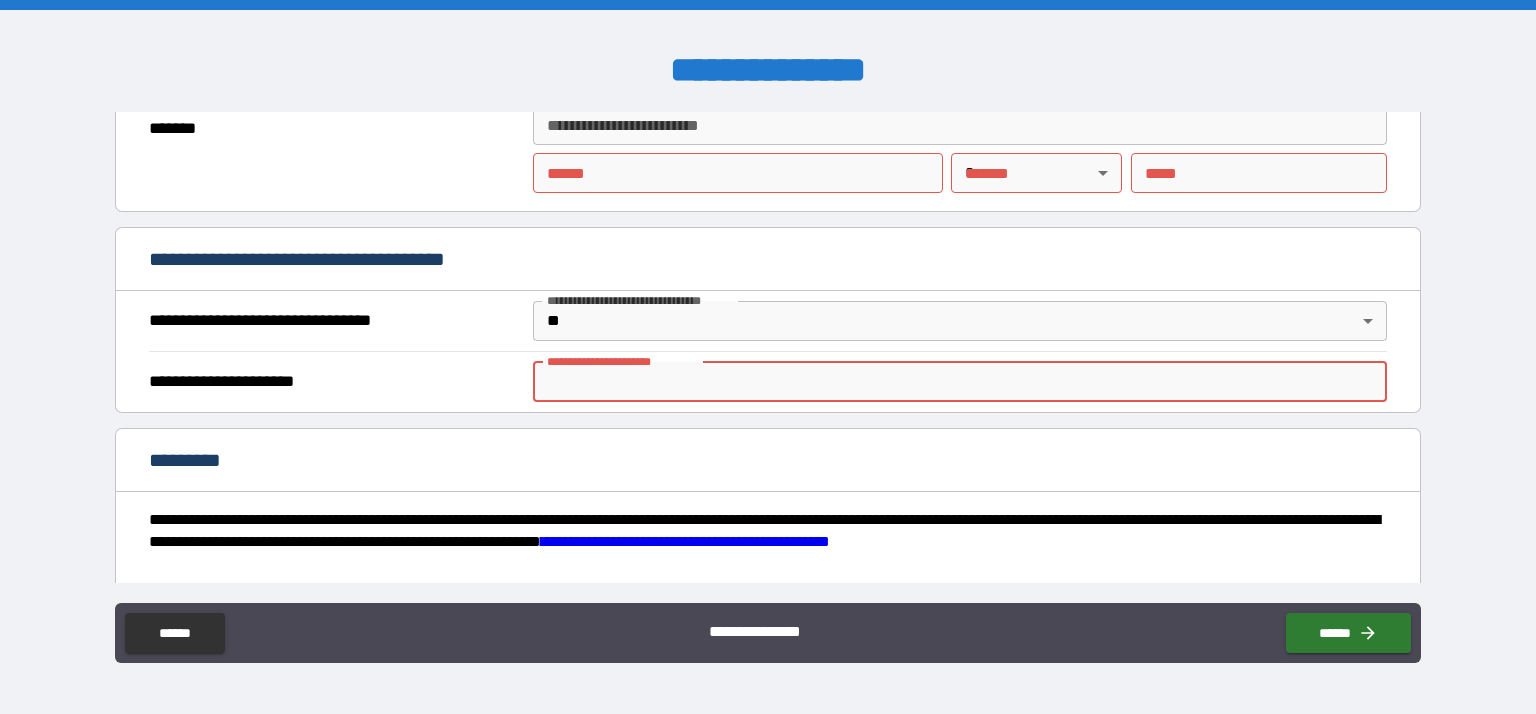 click on "**********" at bounding box center [960, 382] 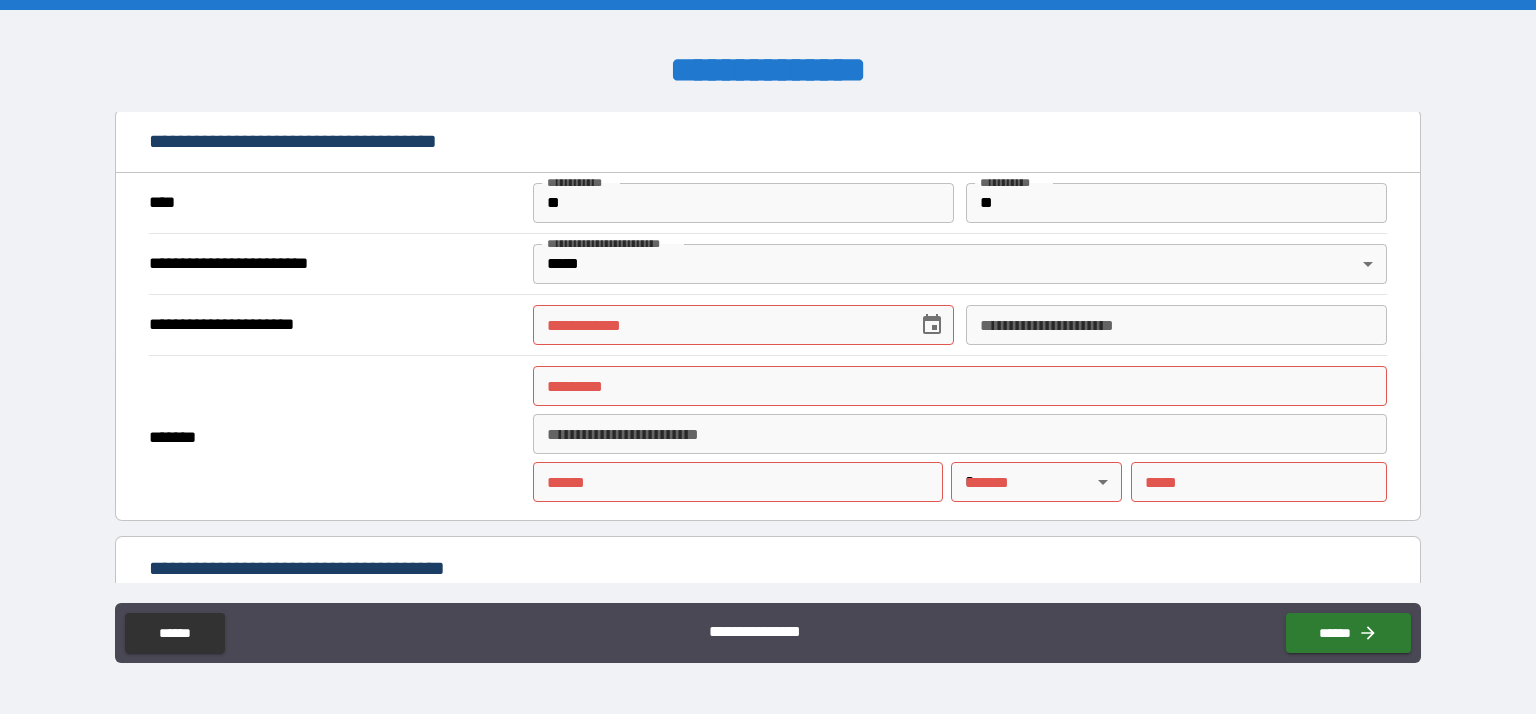 scroll, scrollTop: 1751, scrollLeft: 0, axis: vertical 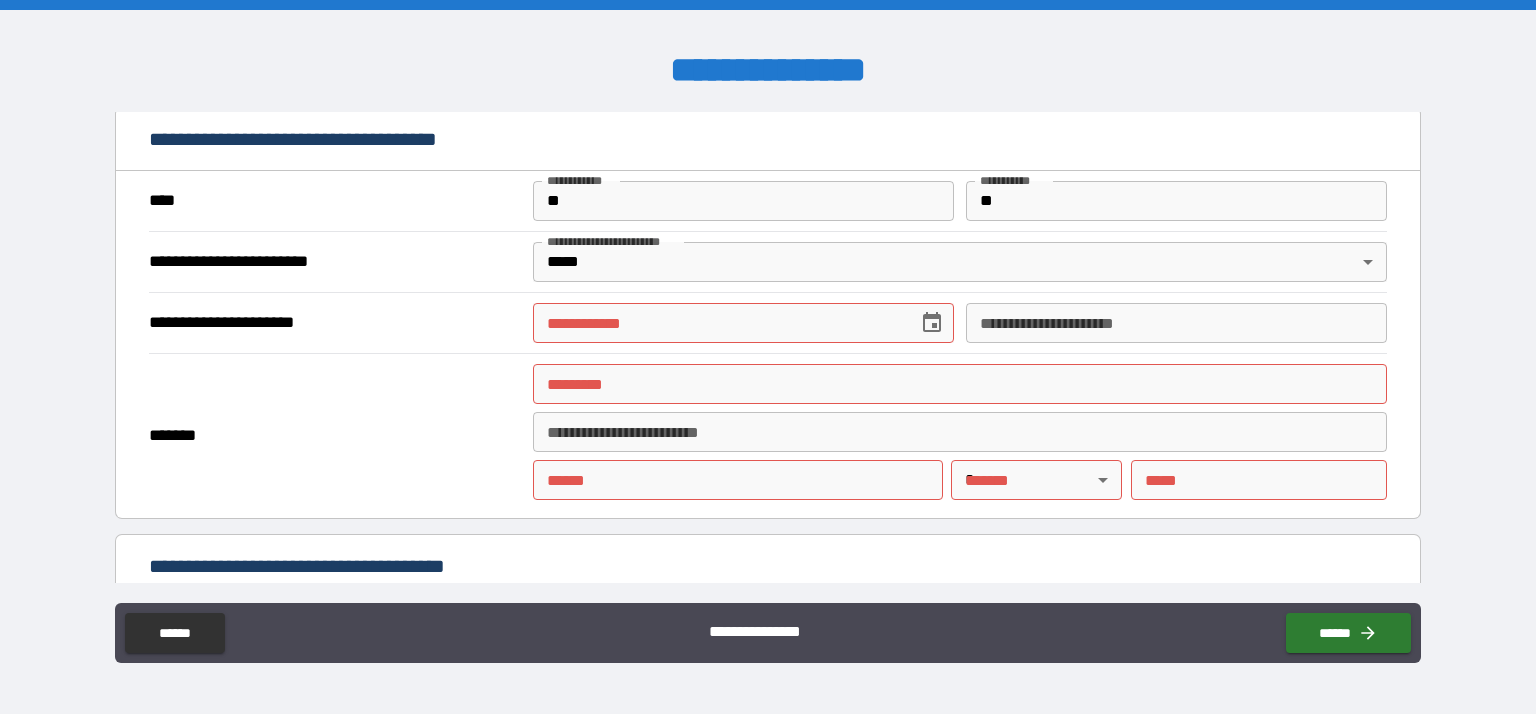 type on "**" 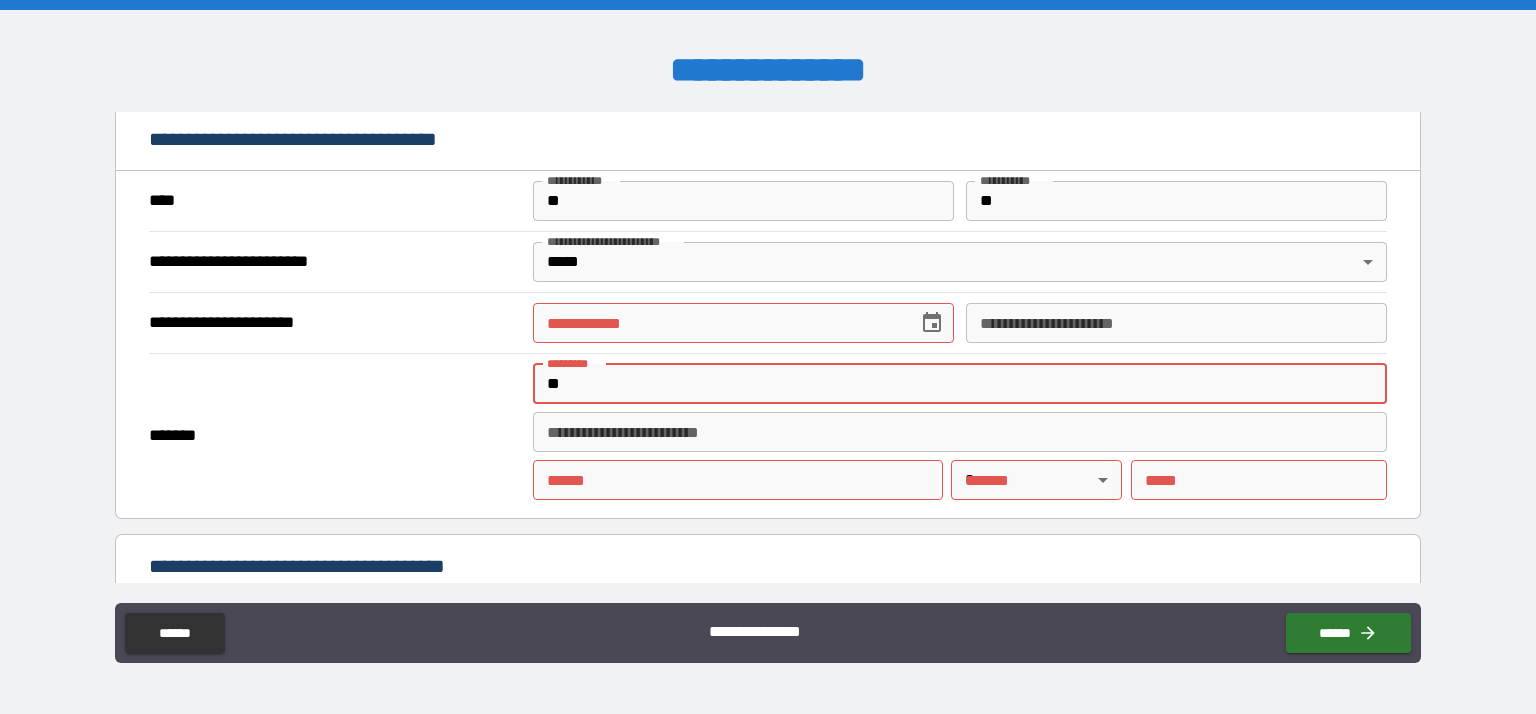 type on "**" 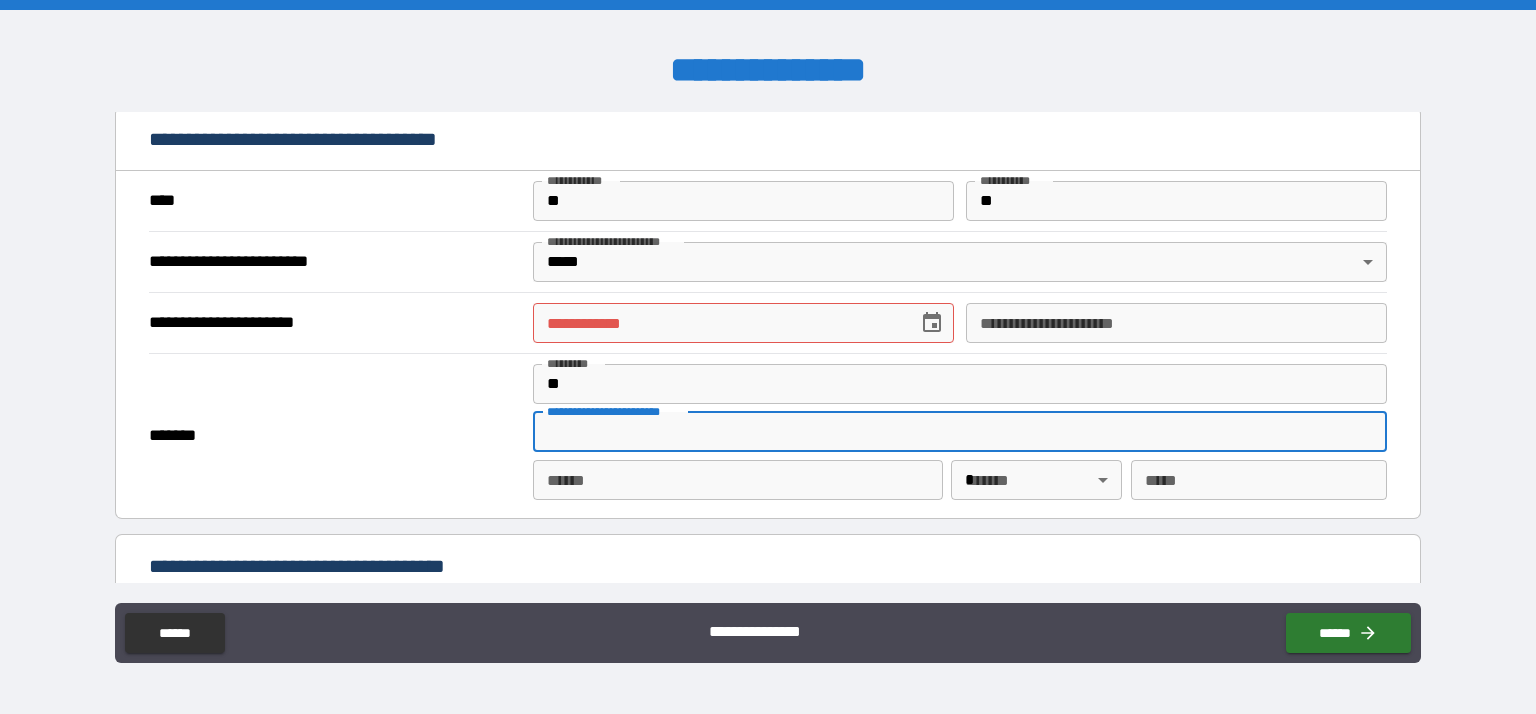 click on "****   *" at bounding box center (738, 480) 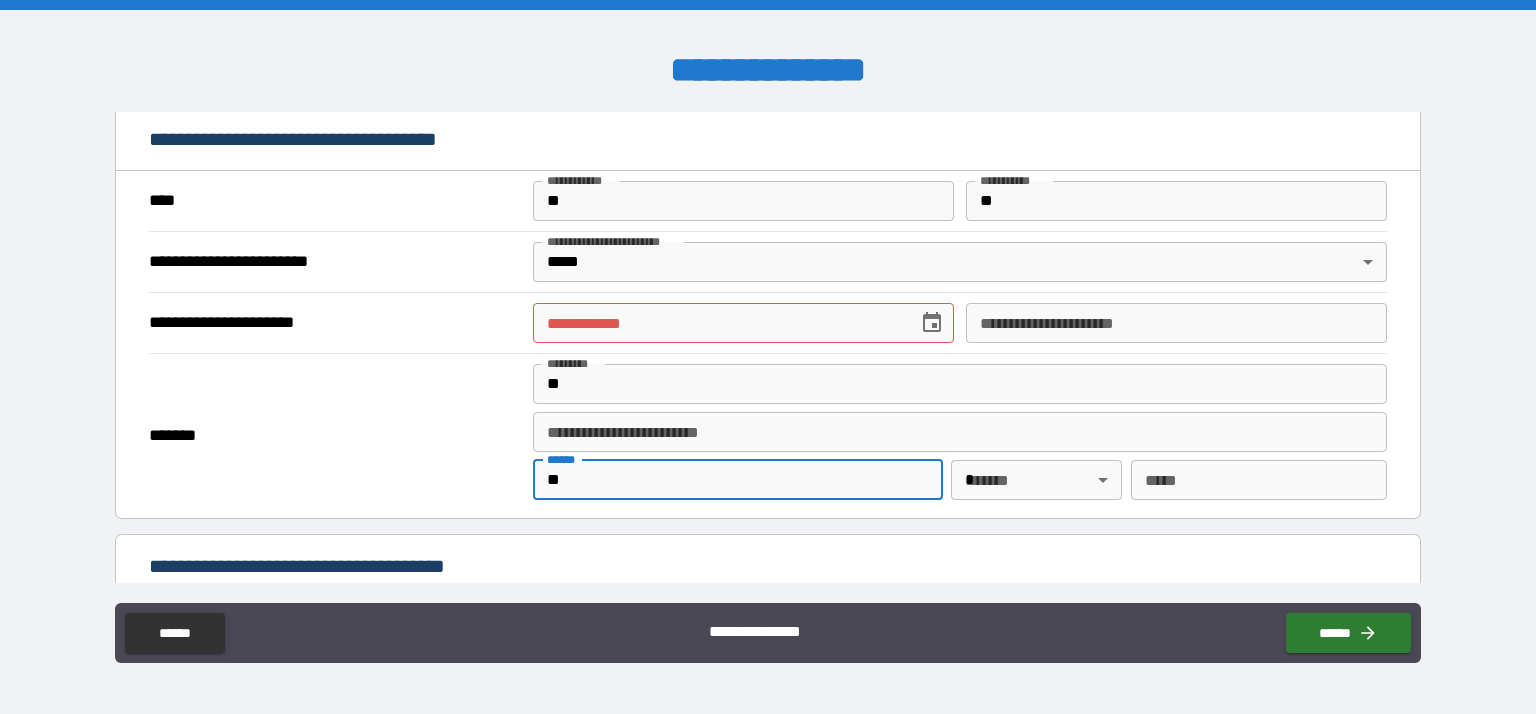 type on "**" 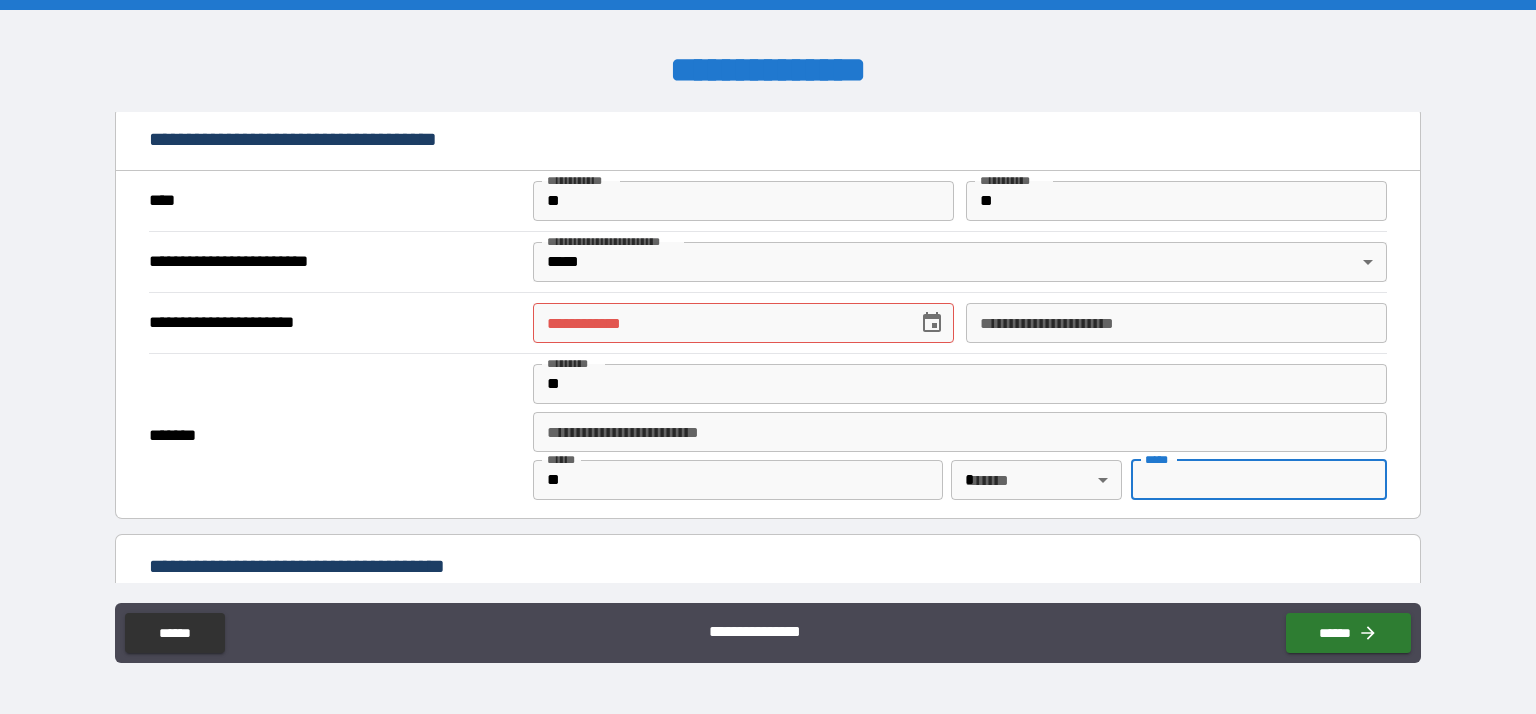 type 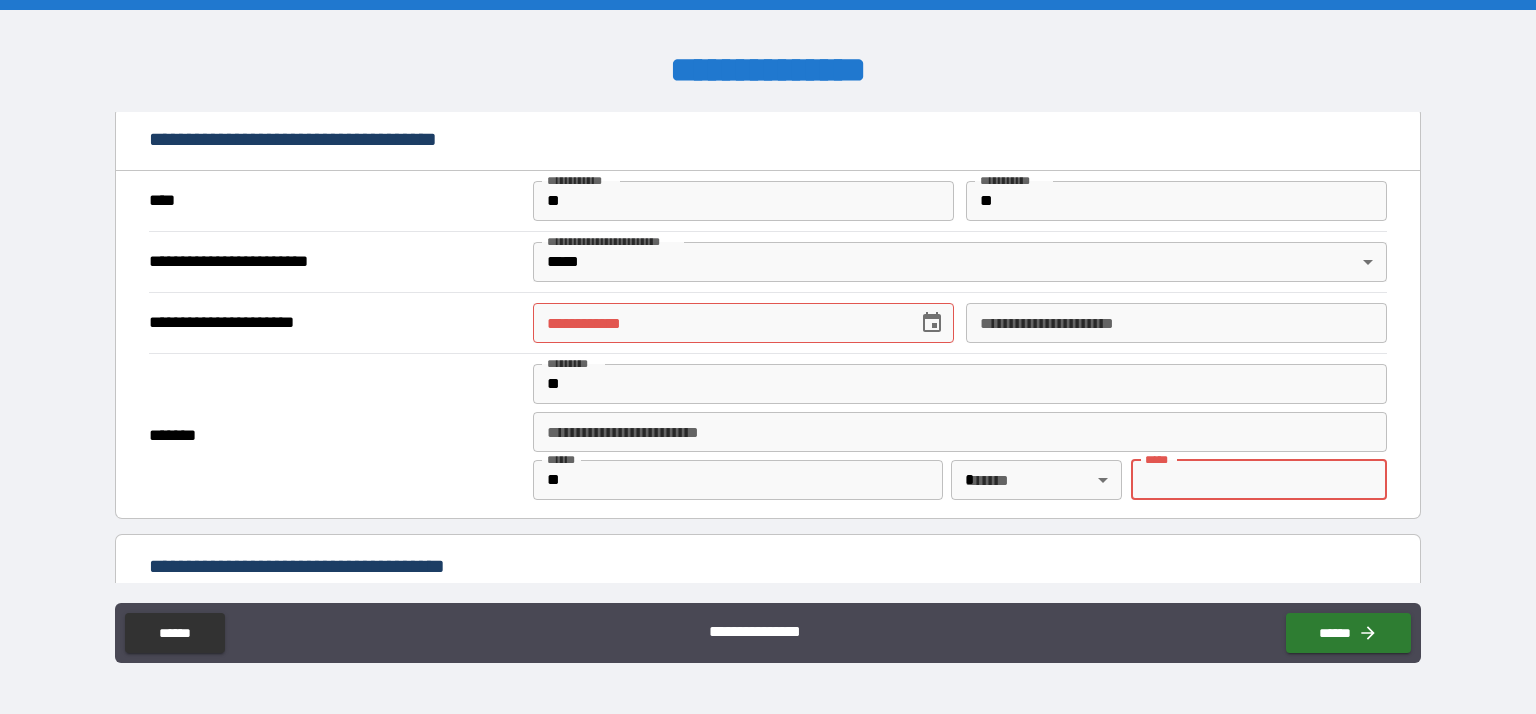 click at bounding box center [932, 323] 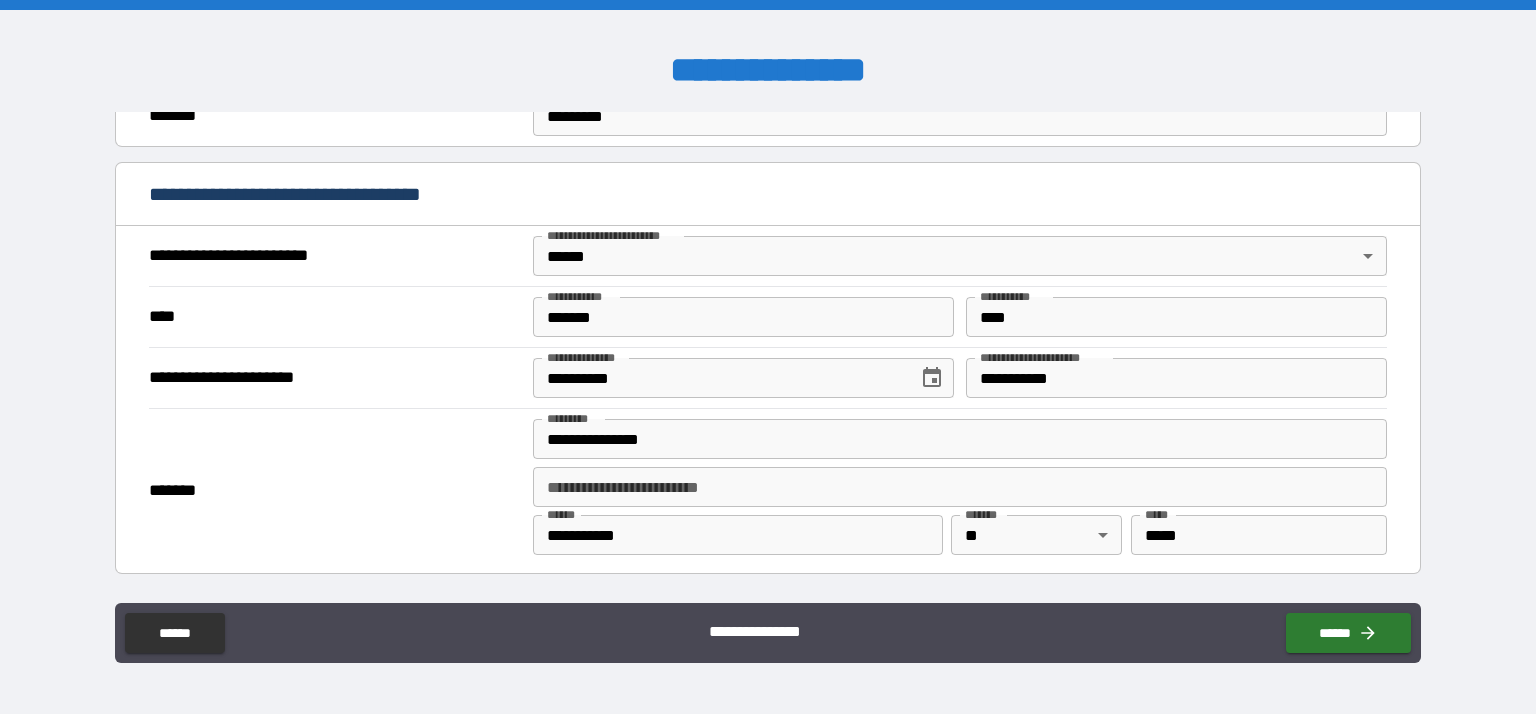 scroll, scrollTop: 596, scrollLeft: 0, axis: vertical 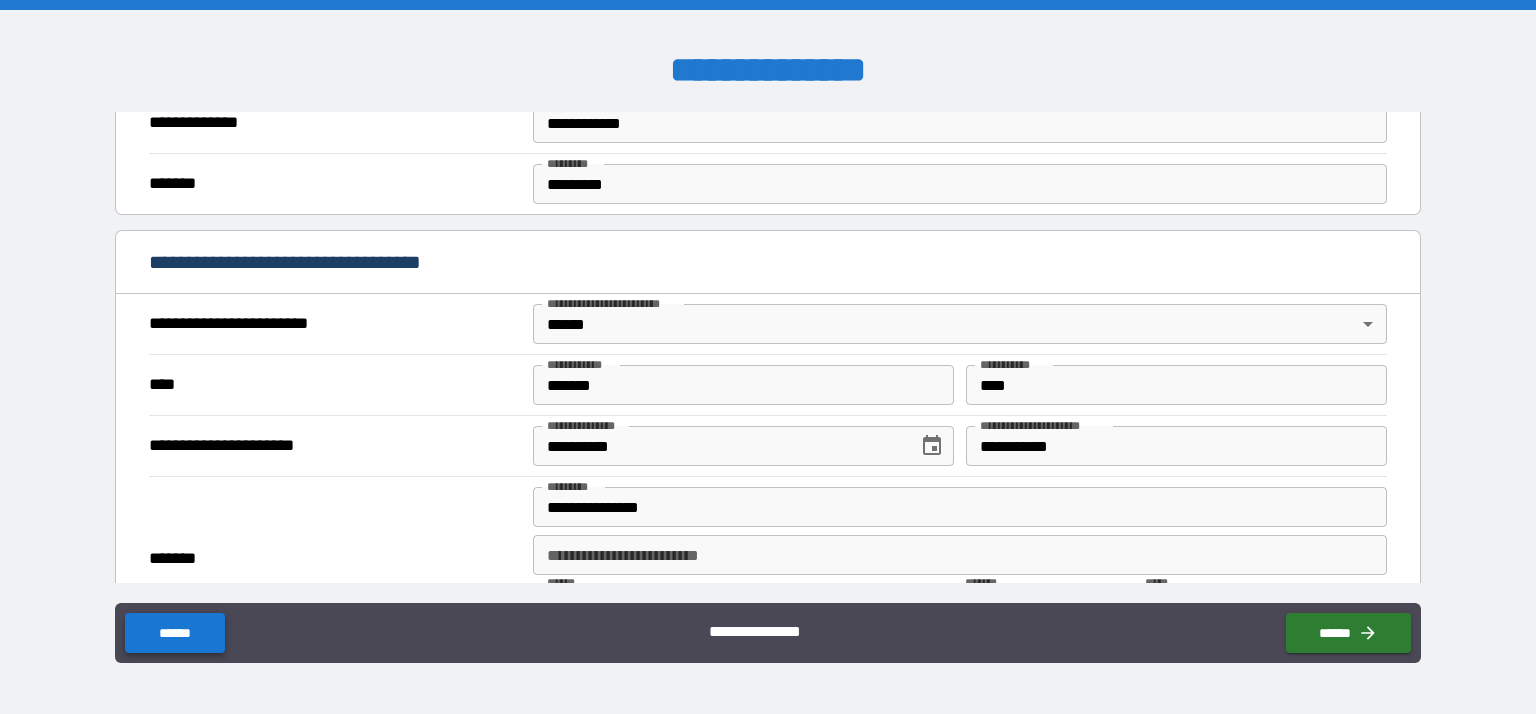 click on "******" at bounding box center (174, 633) 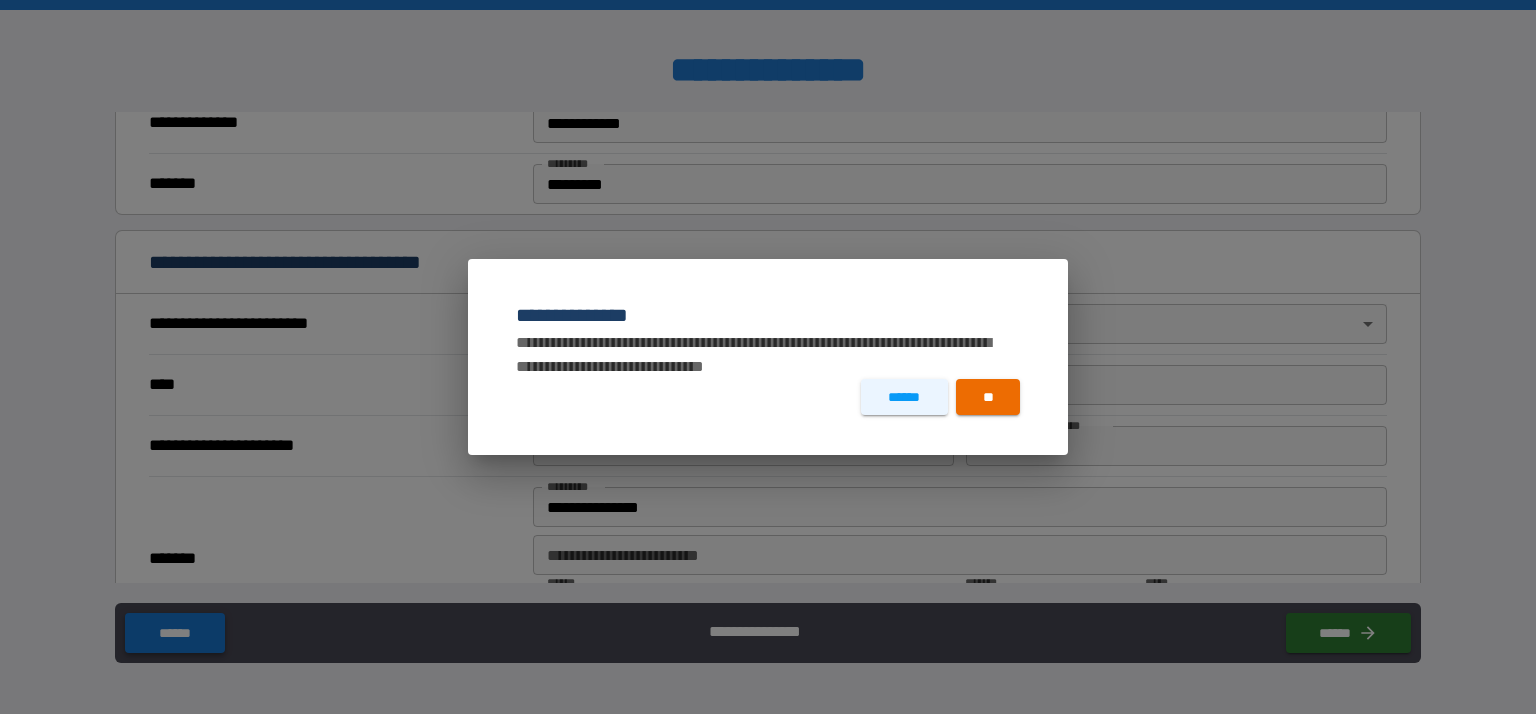 scroll, scrollTop: 1726, scrollLeft: 0, axis: vertical 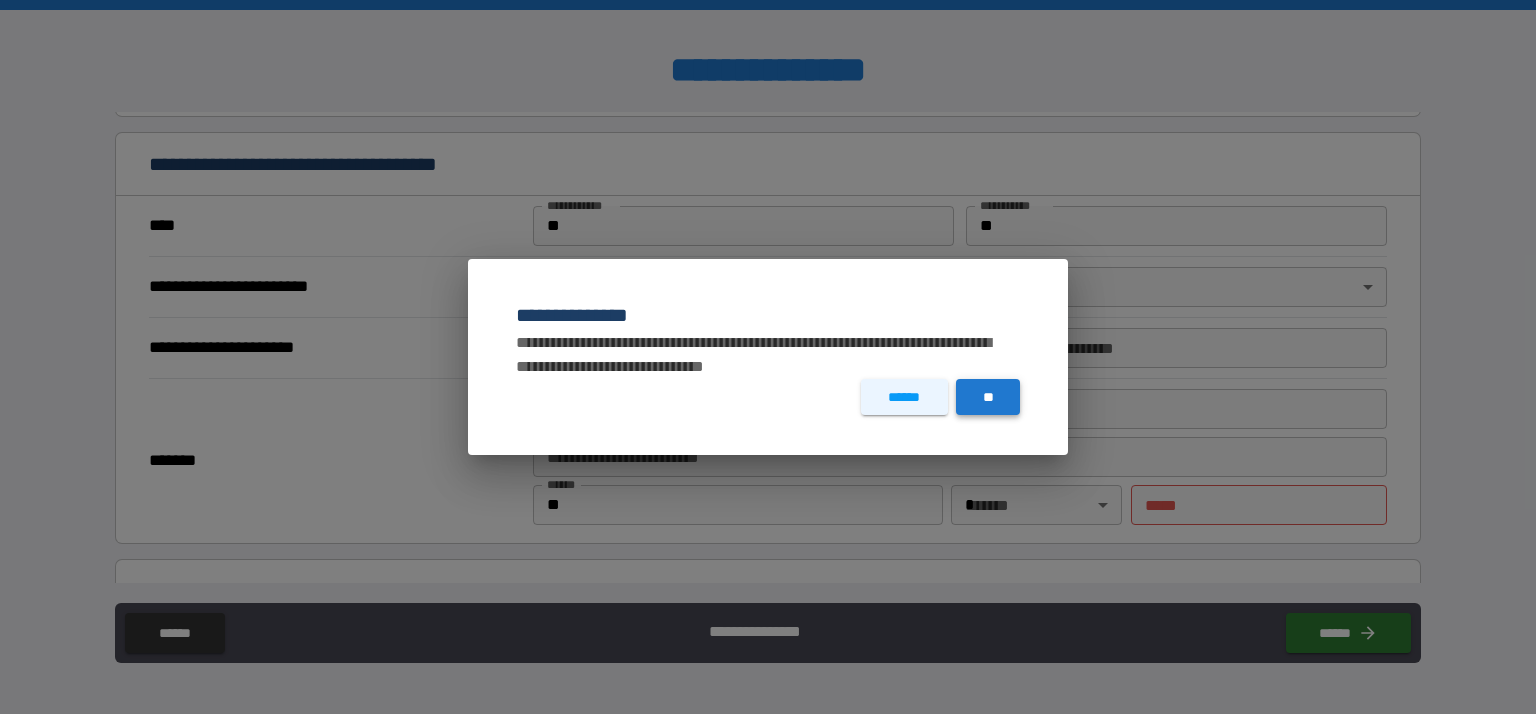 click on "**" at bounding box center [988, 397] 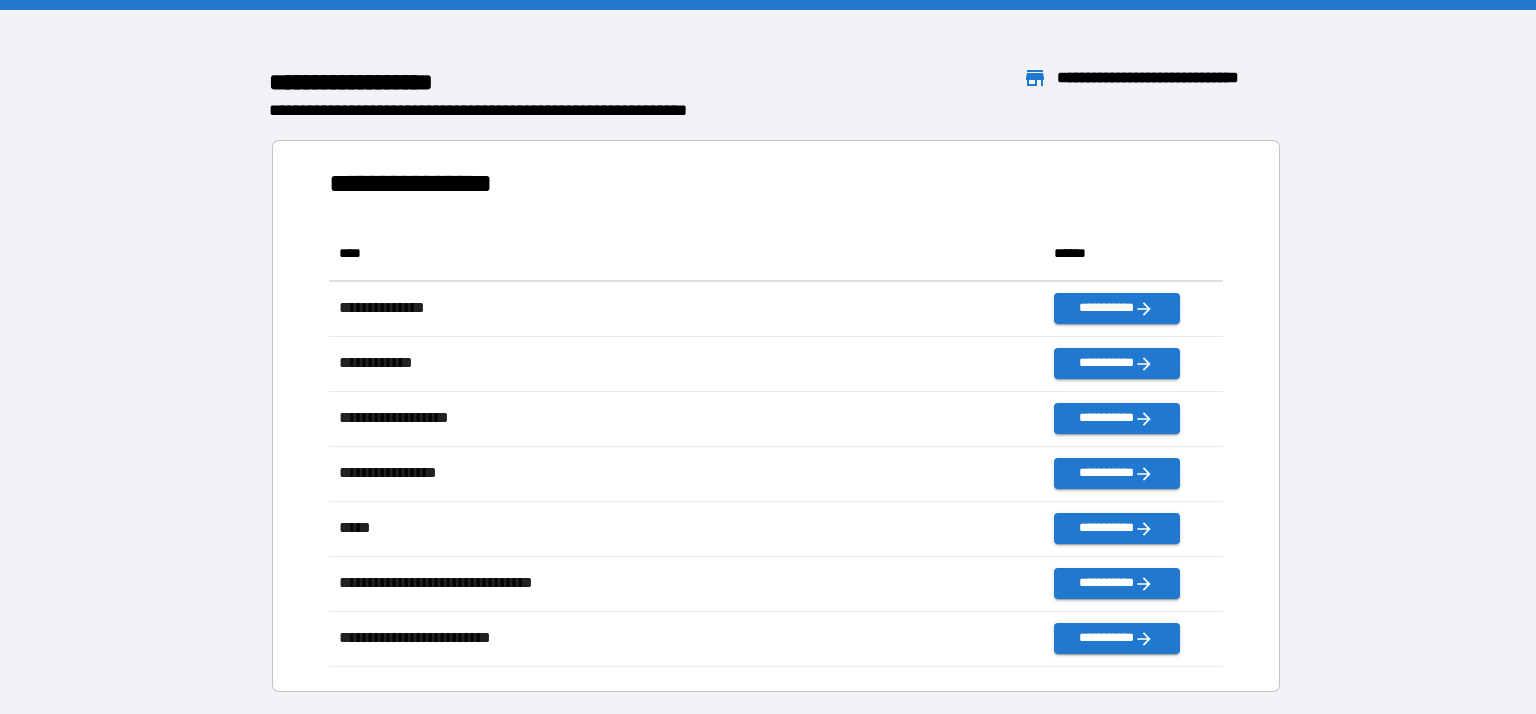 scroll, scrollTop: 441, scrollLeft: 894, axis: both 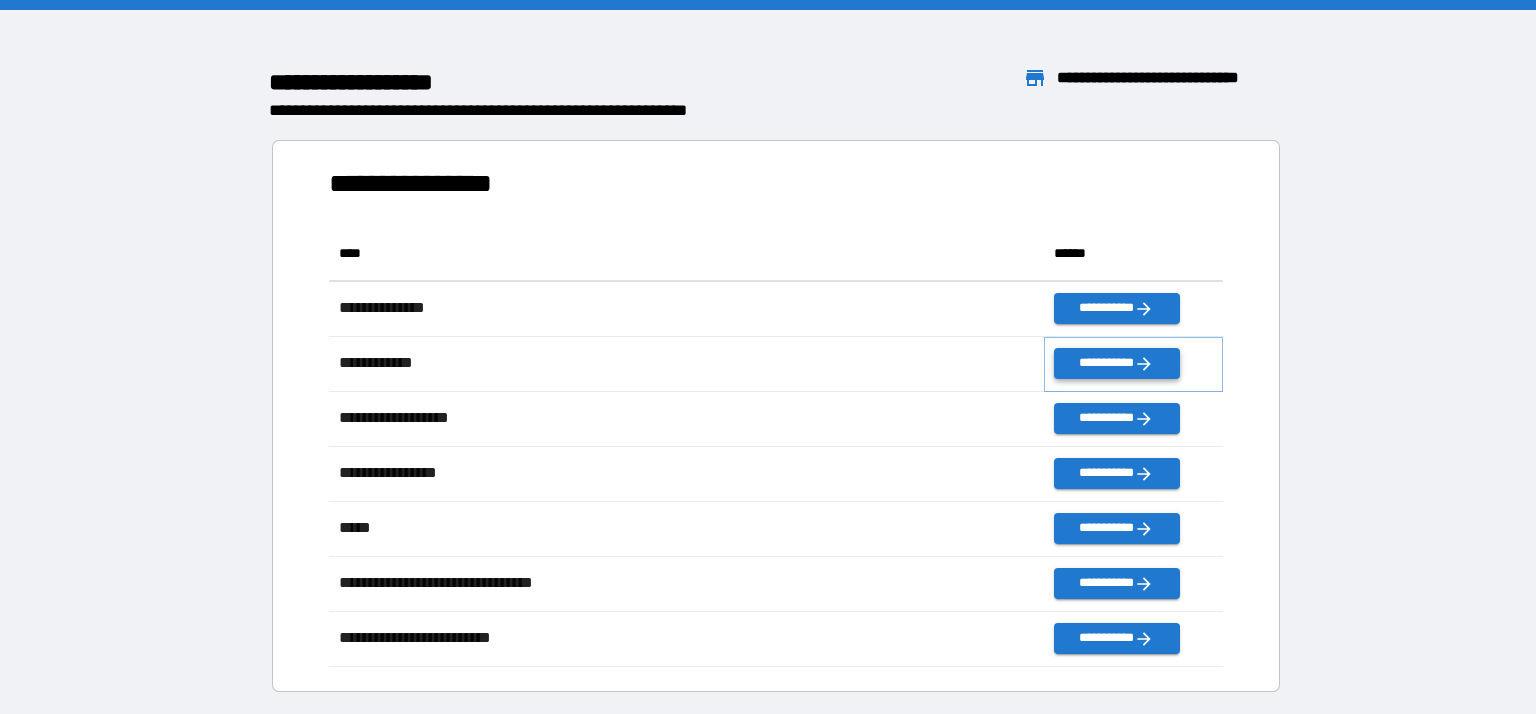 click on "**********" at bounding box center (1116, 363) 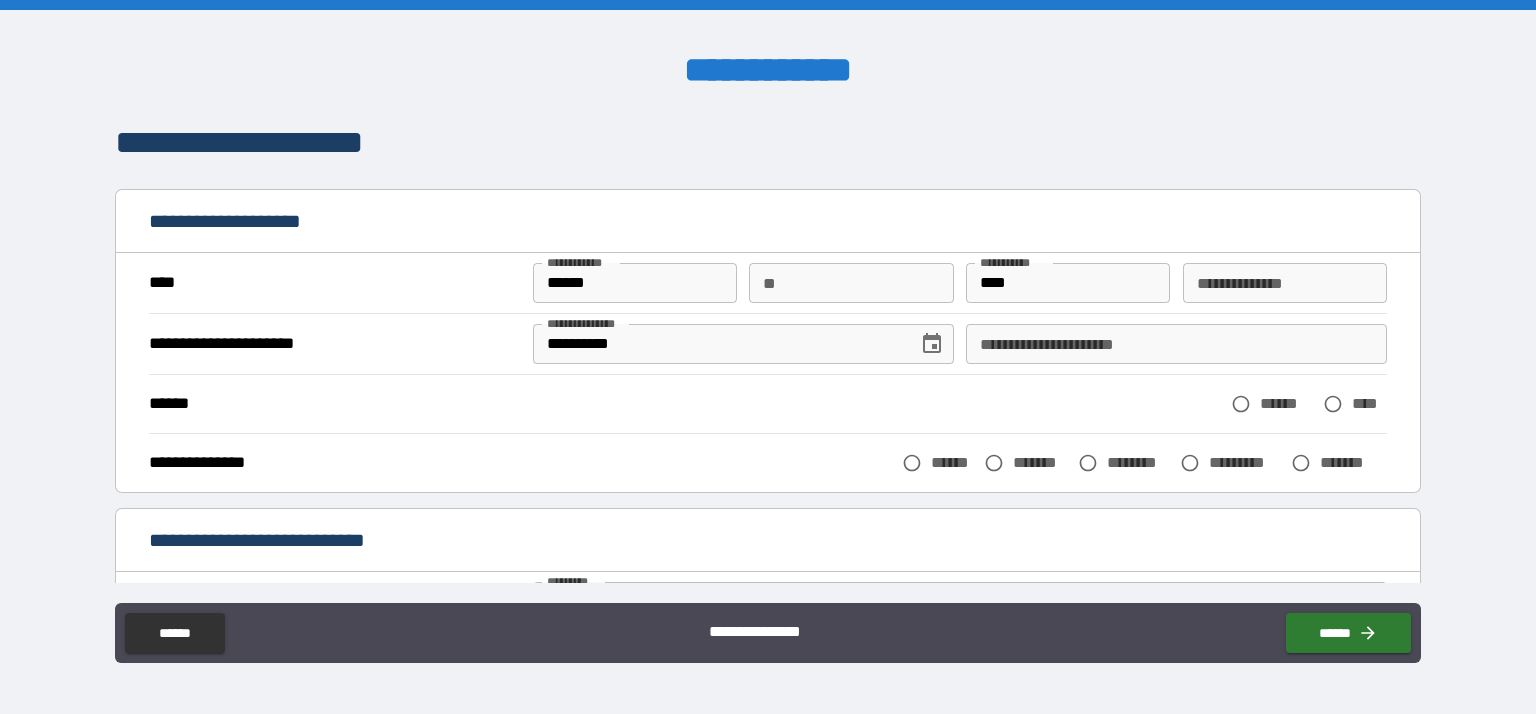 click on "**********" at bounding box center [1176, 344] 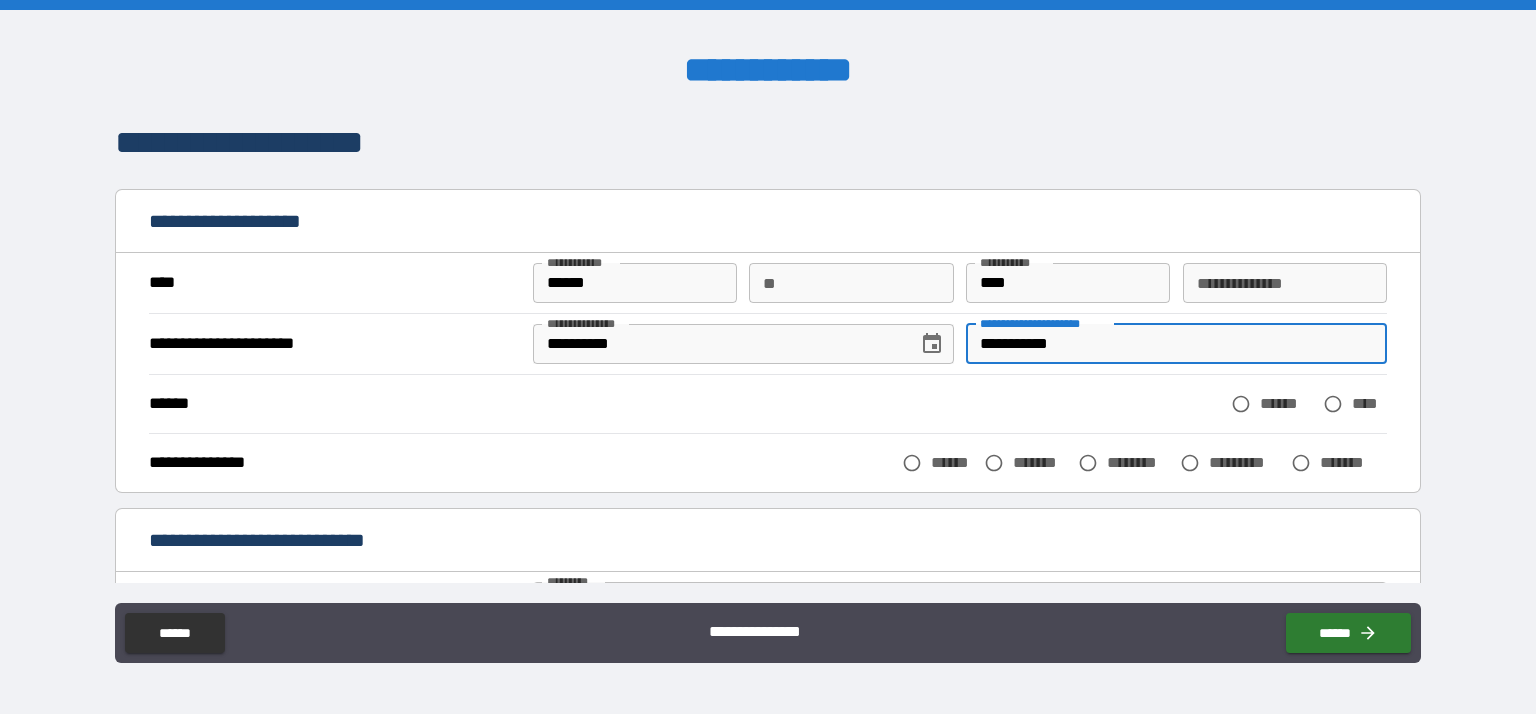 type on "**********" 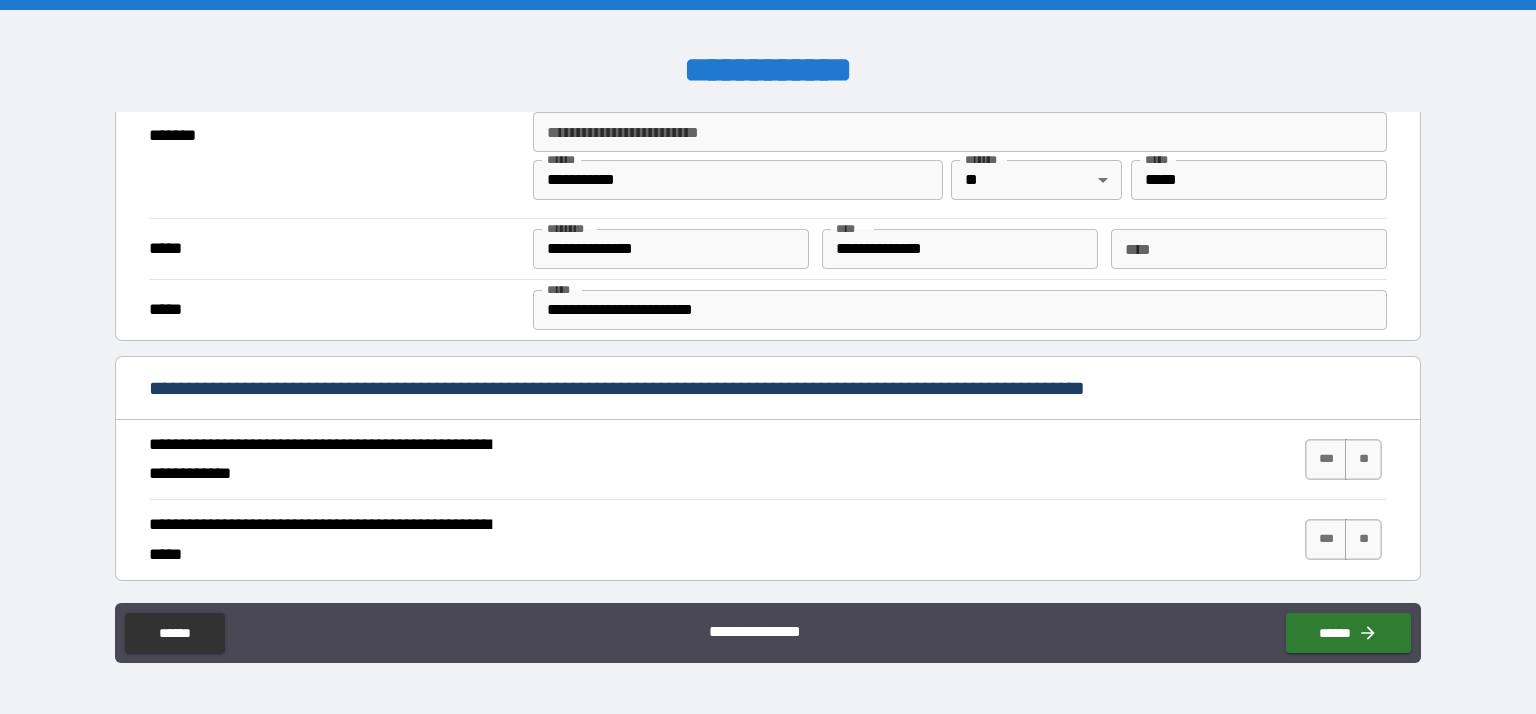 scroll, scrollTop: 519, scrollLeft: 0, axis: vertical 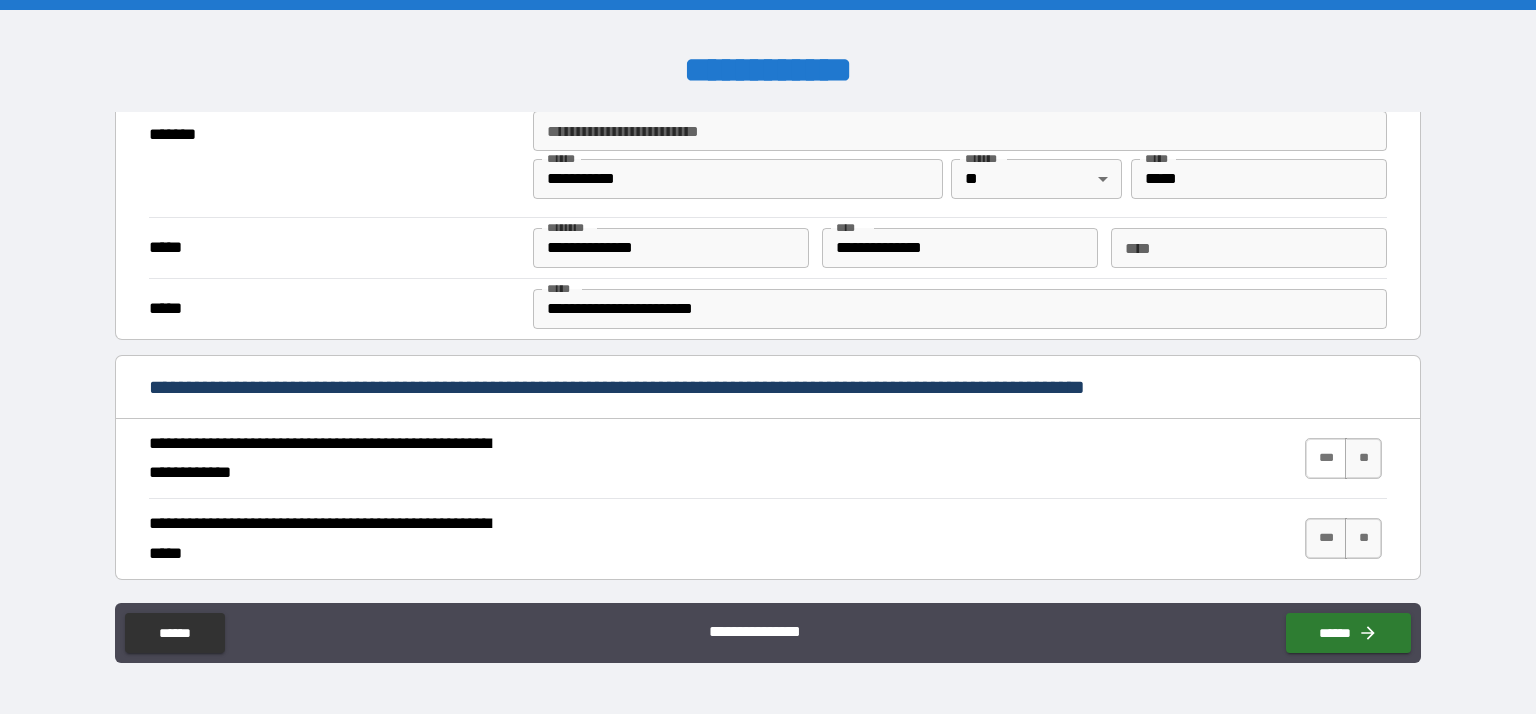 click on "***" at bounding box center (1326, 458) 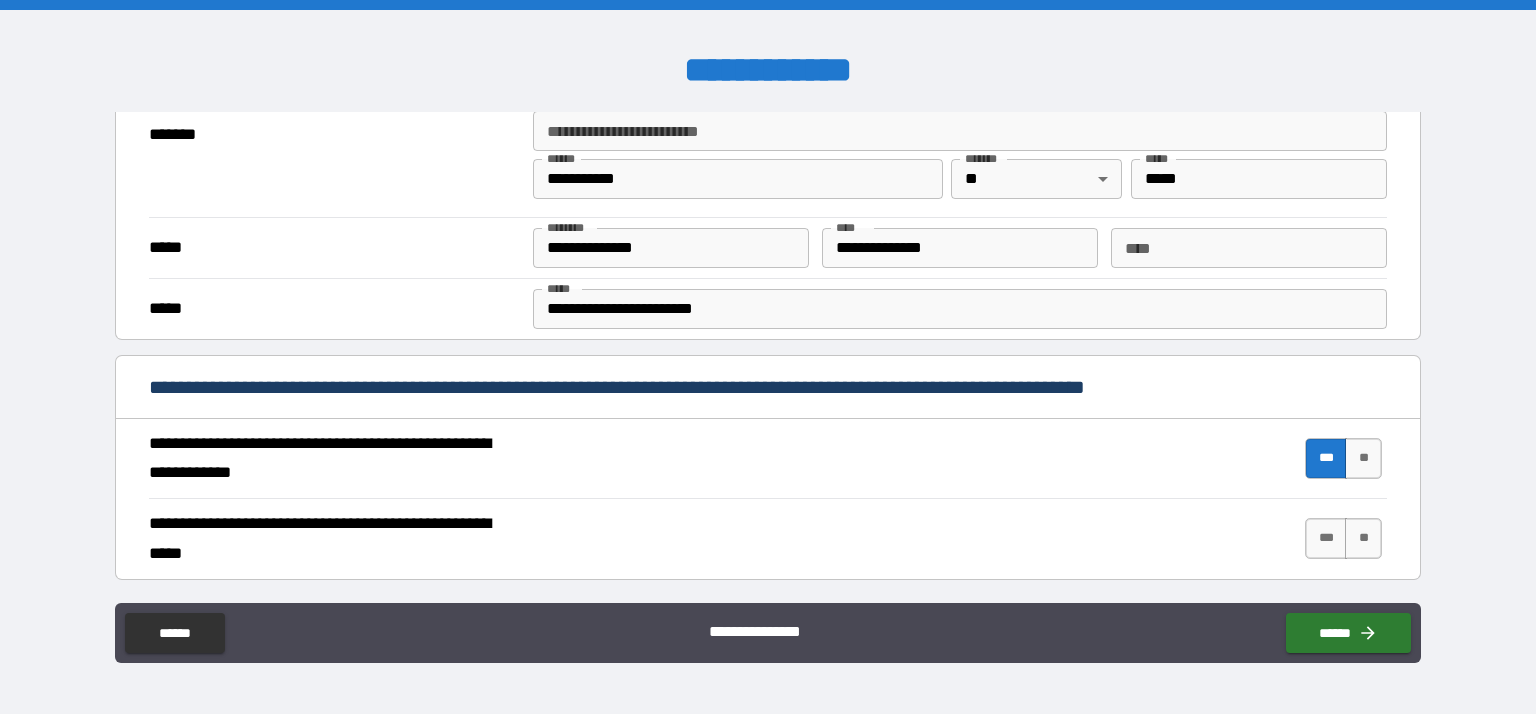 click on "*** **" at bounding box center [1346, 539] 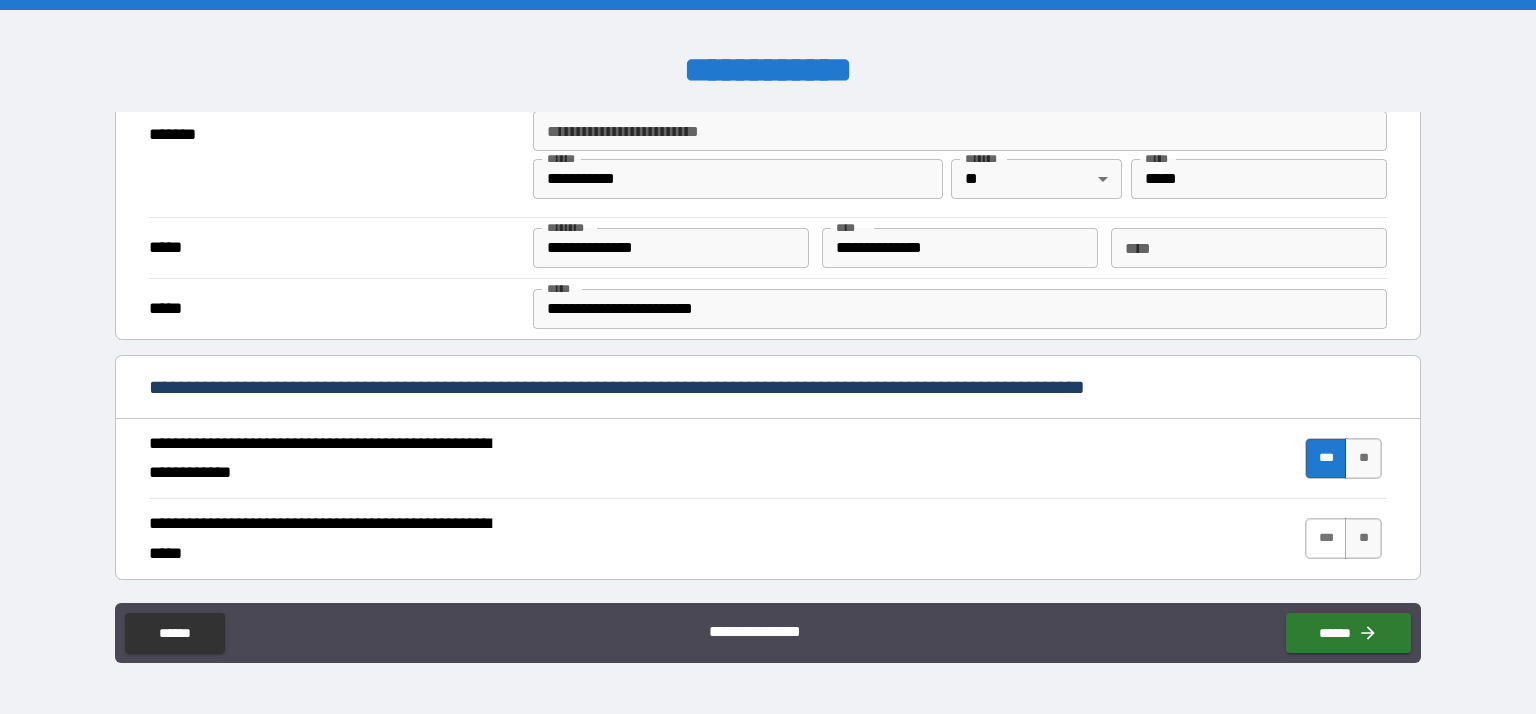 click on "***" at bounding box center [1326, 538] 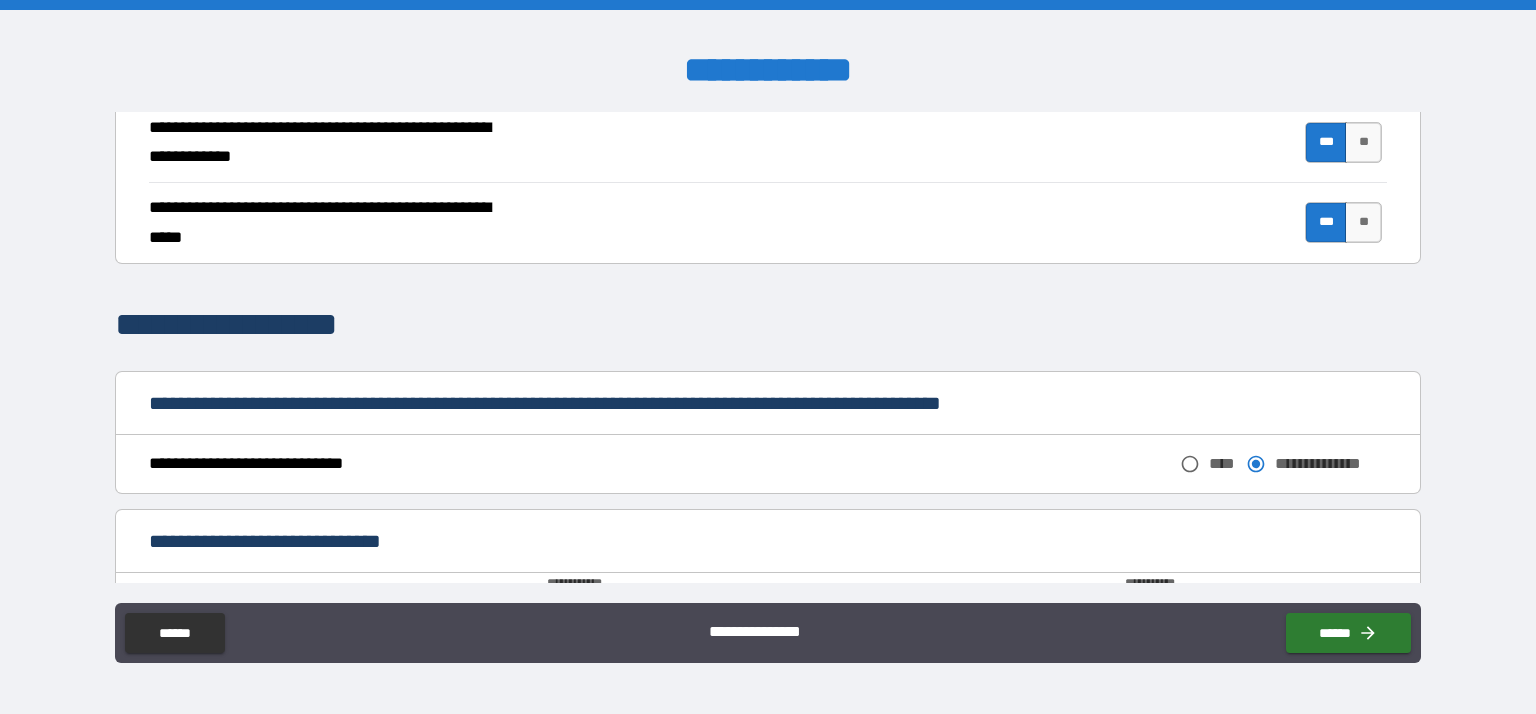 scroll, scrollTop: 844, scrollLeft: 0, axis: vertical 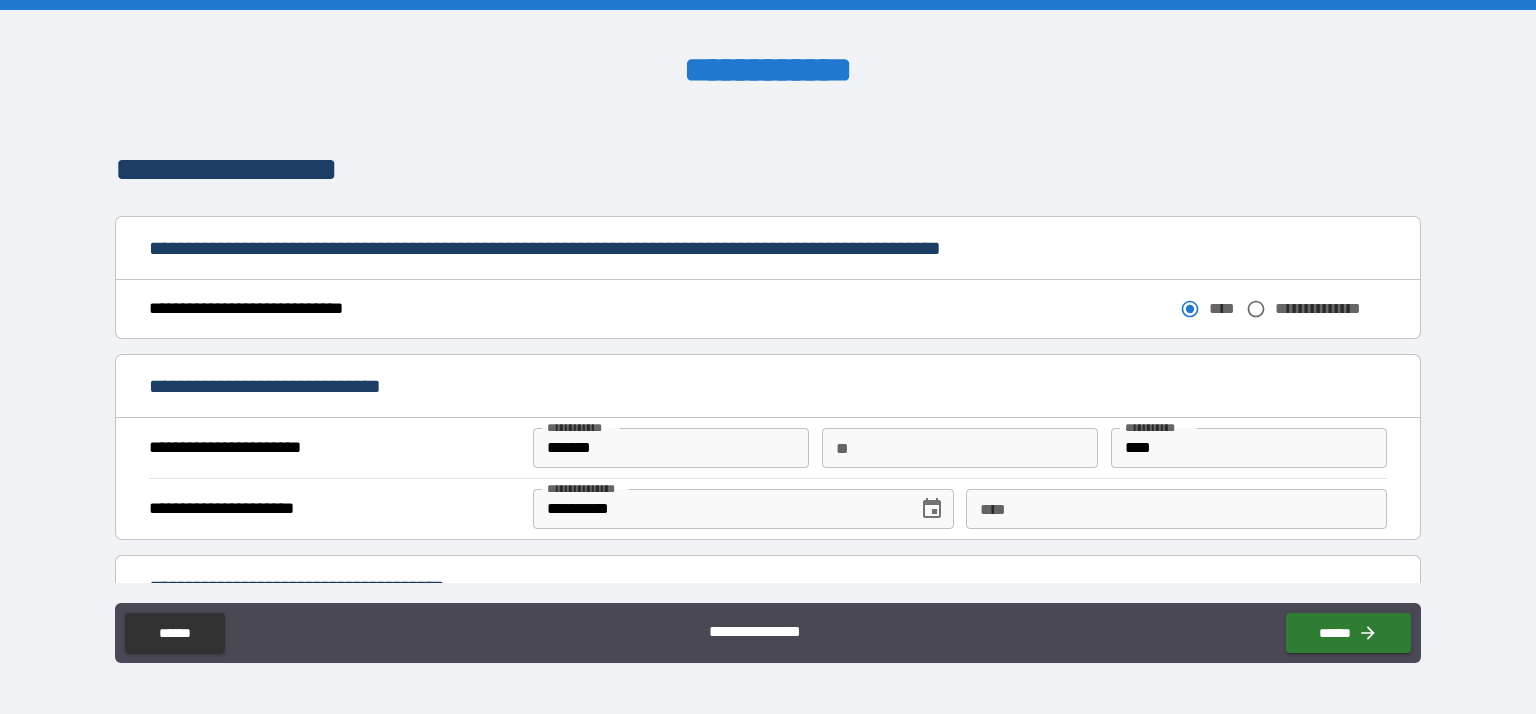 click on "****" at bounding box center [1176, 509] 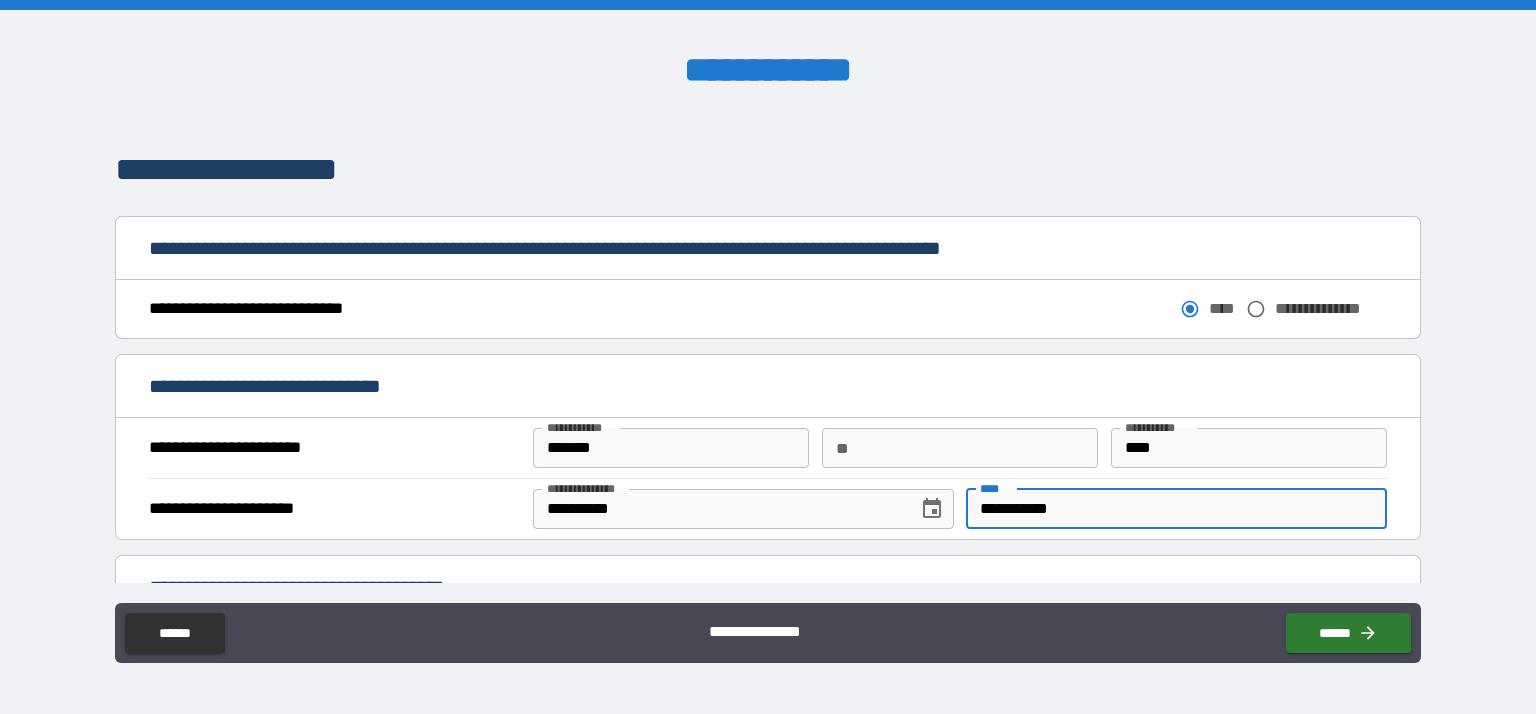 type on "**********" 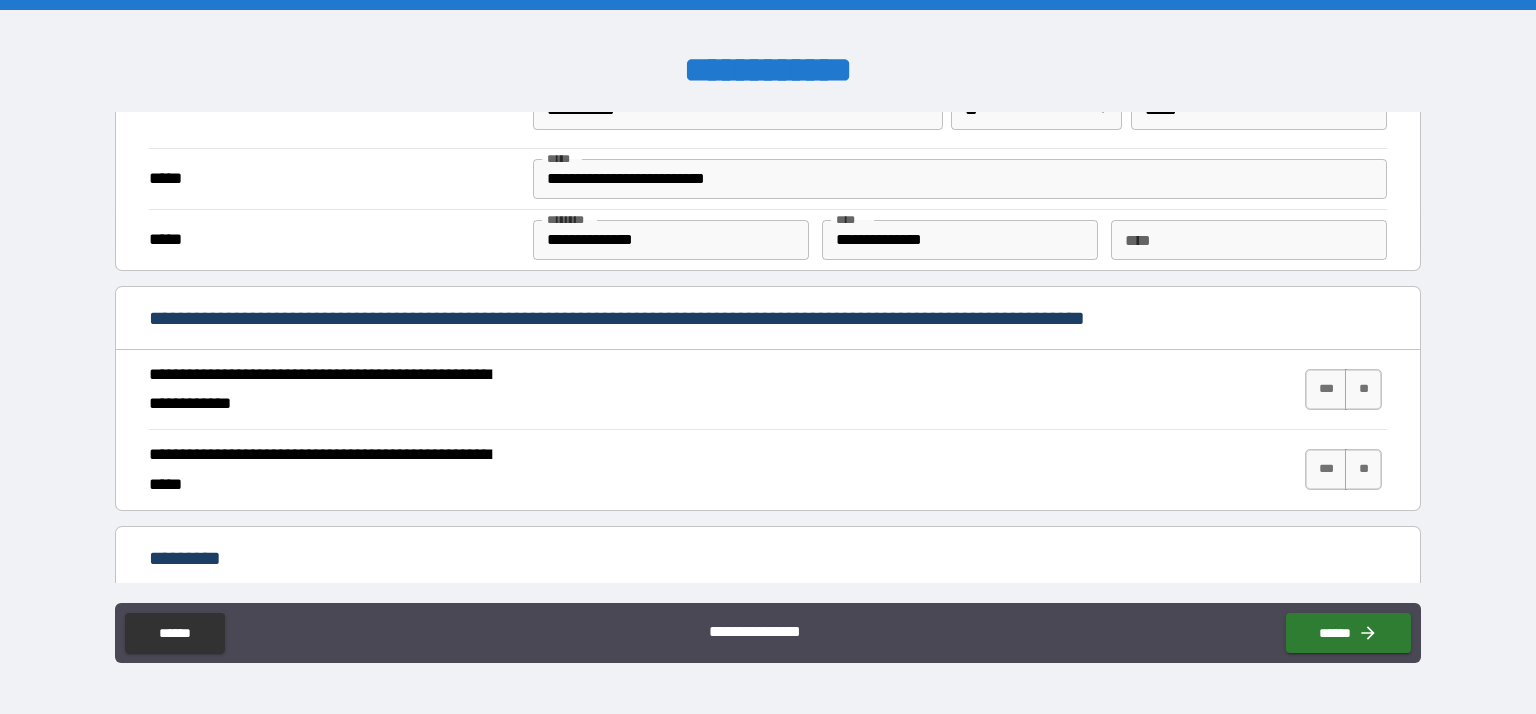 scroll, scrollTop: 1626, scrollLeft: 0, axis: vertical 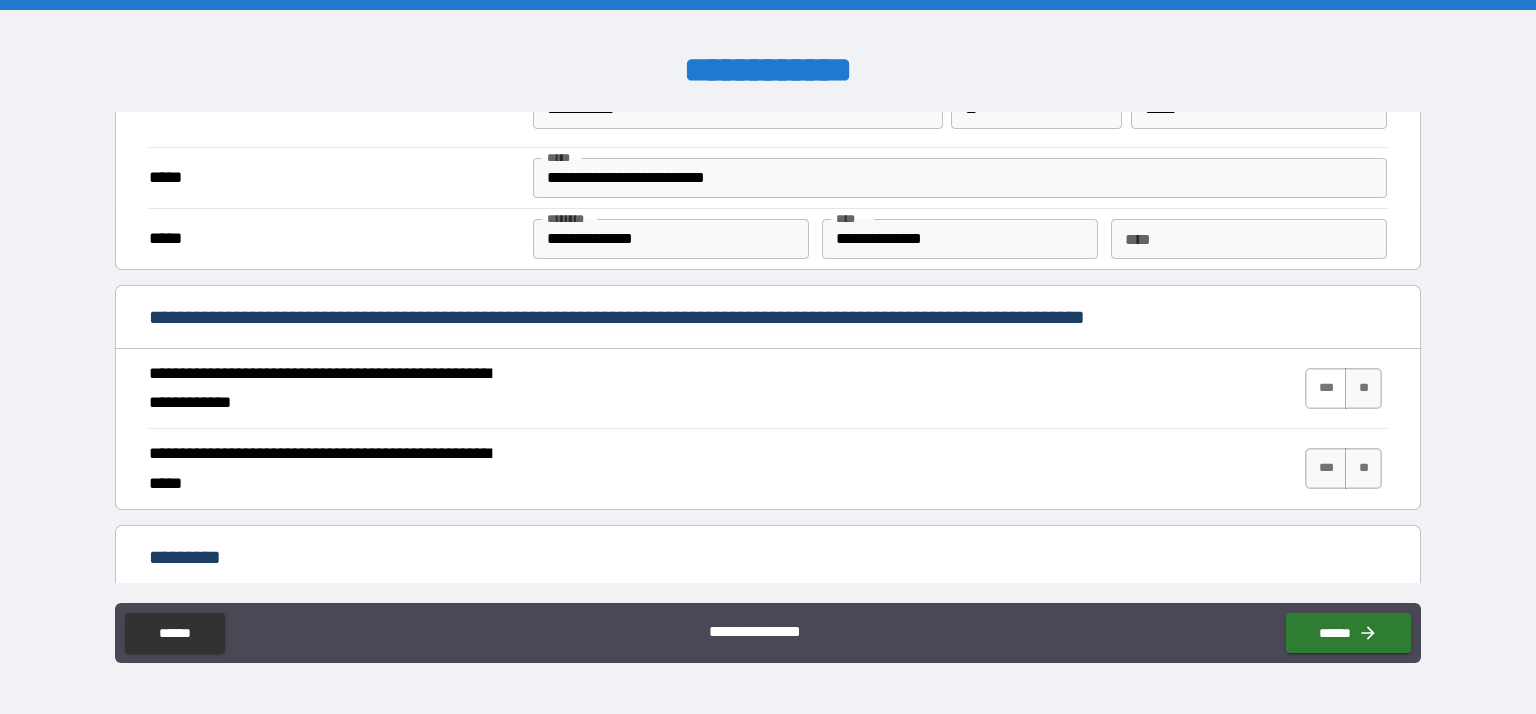 click on "***" at bounding box center [1326, 388] 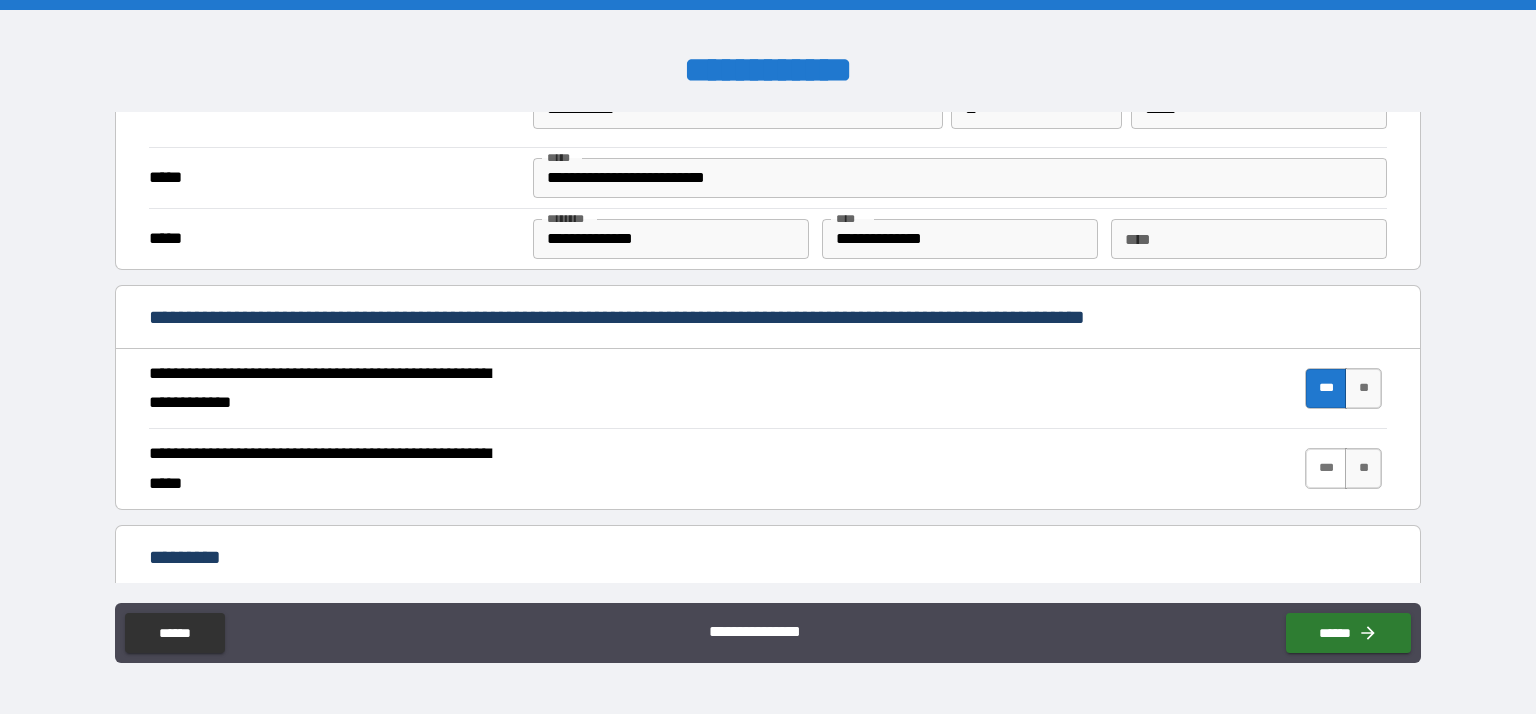 click on "***" at bounding box center (1326, 468) 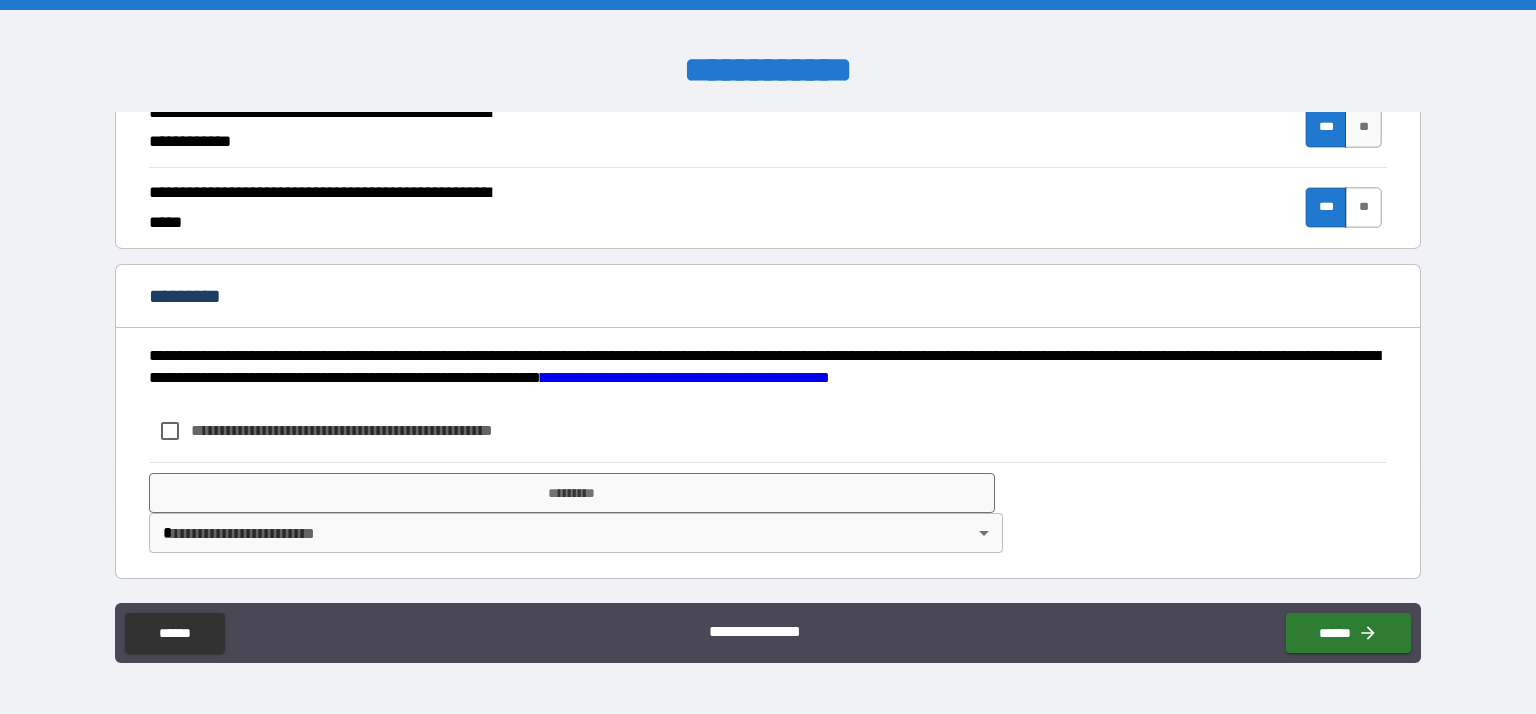 scroll, scrollTop: 1888, scrollLeft: 0, axis: vertical 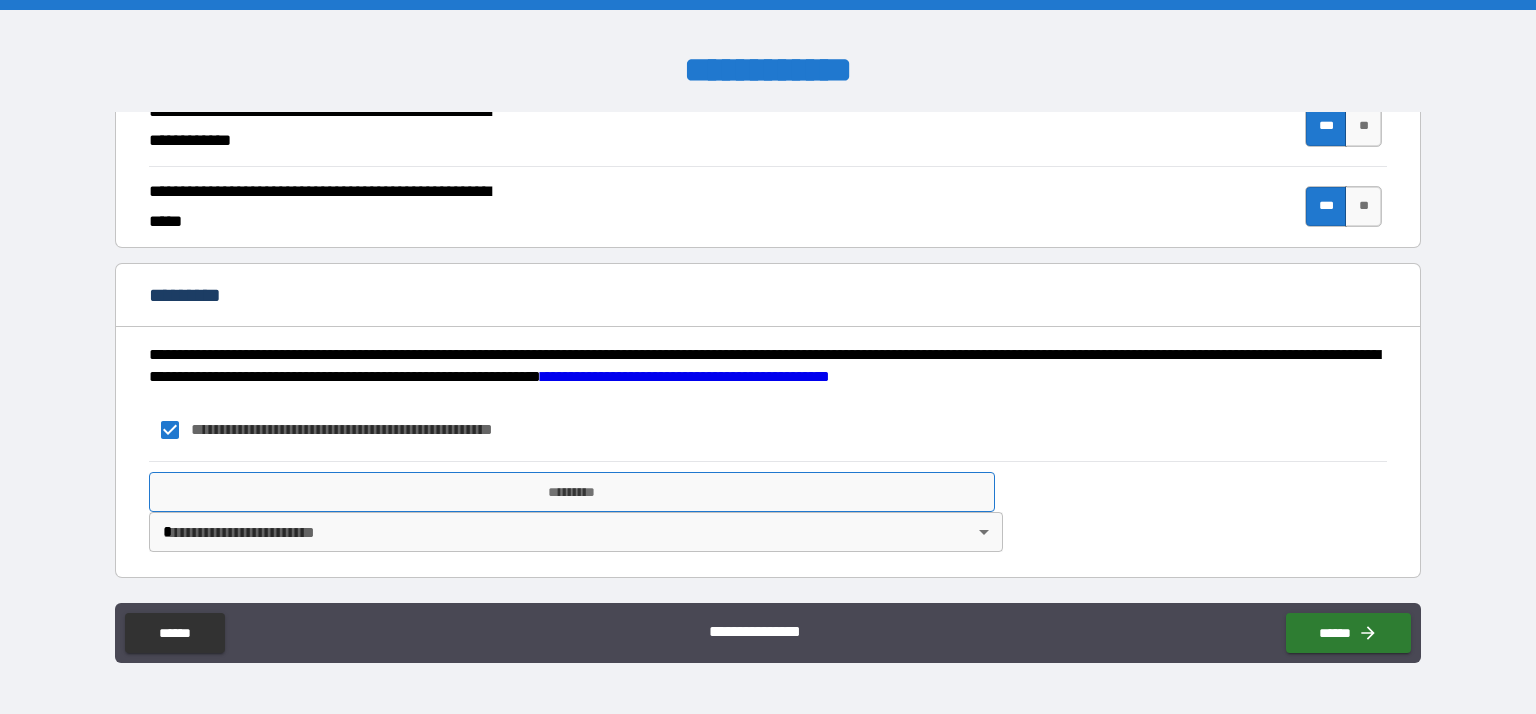 click on "*********" at bounding box center [572, 492] 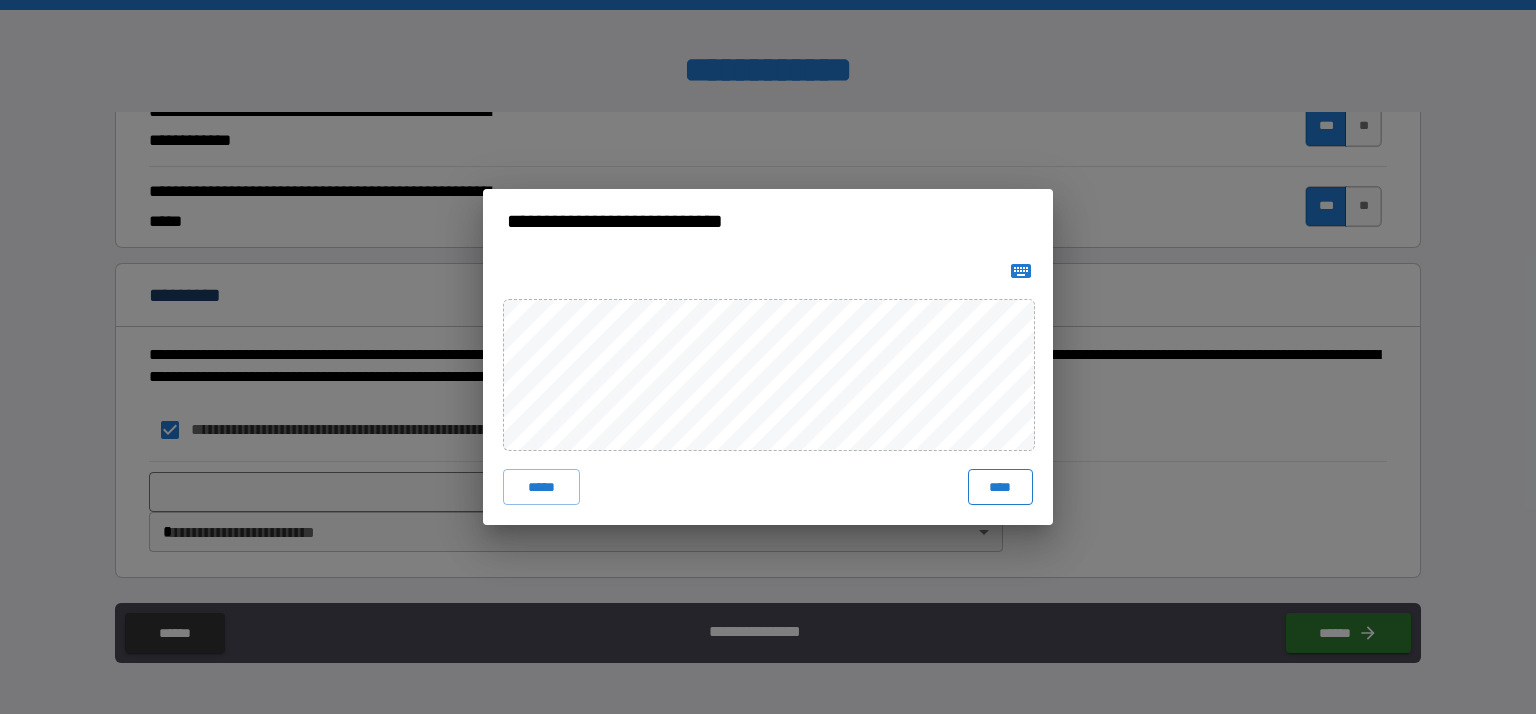 click on "****" at bounding box center (1001, 487) 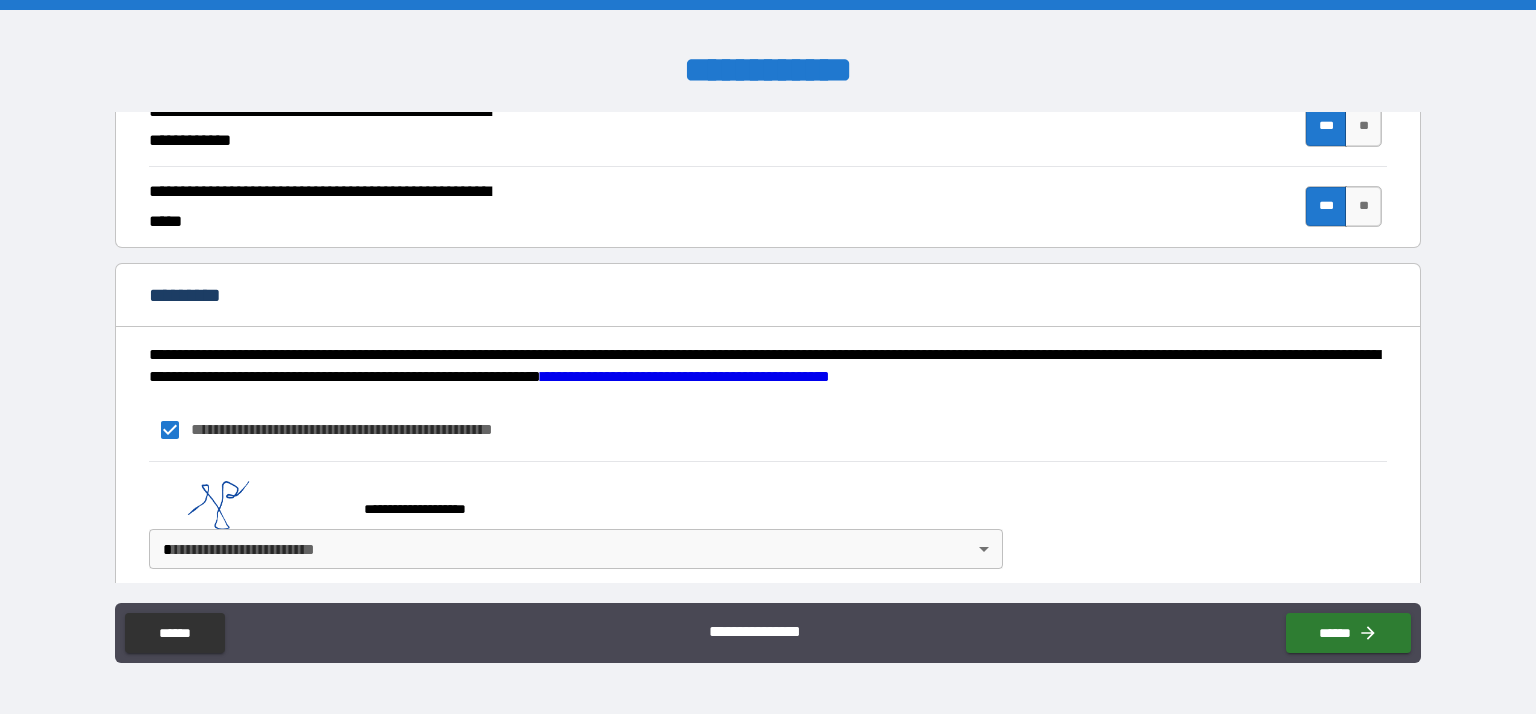 scroll, scrollTop: 1905, scrollLeft: 0, axis: vertical 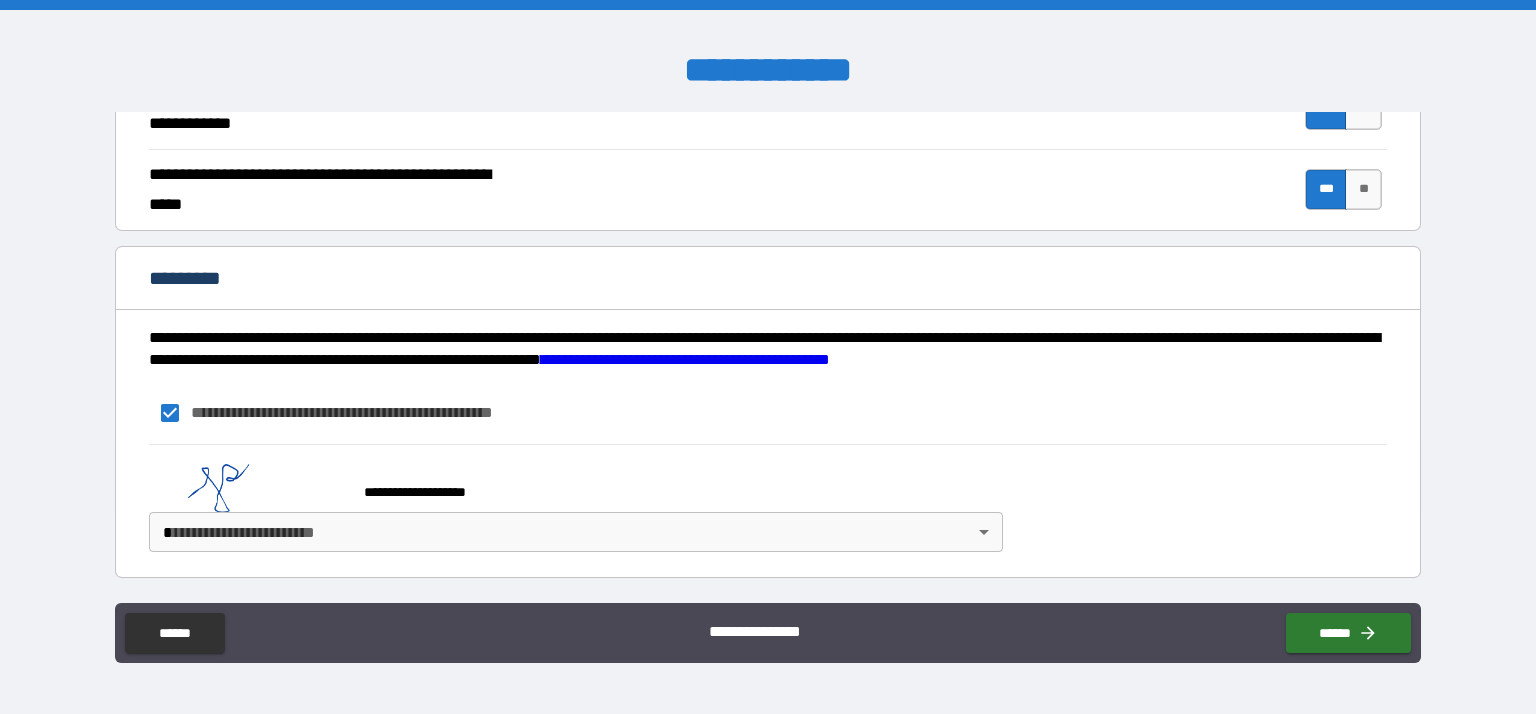click on "**********" at bounding box center [768, 357] 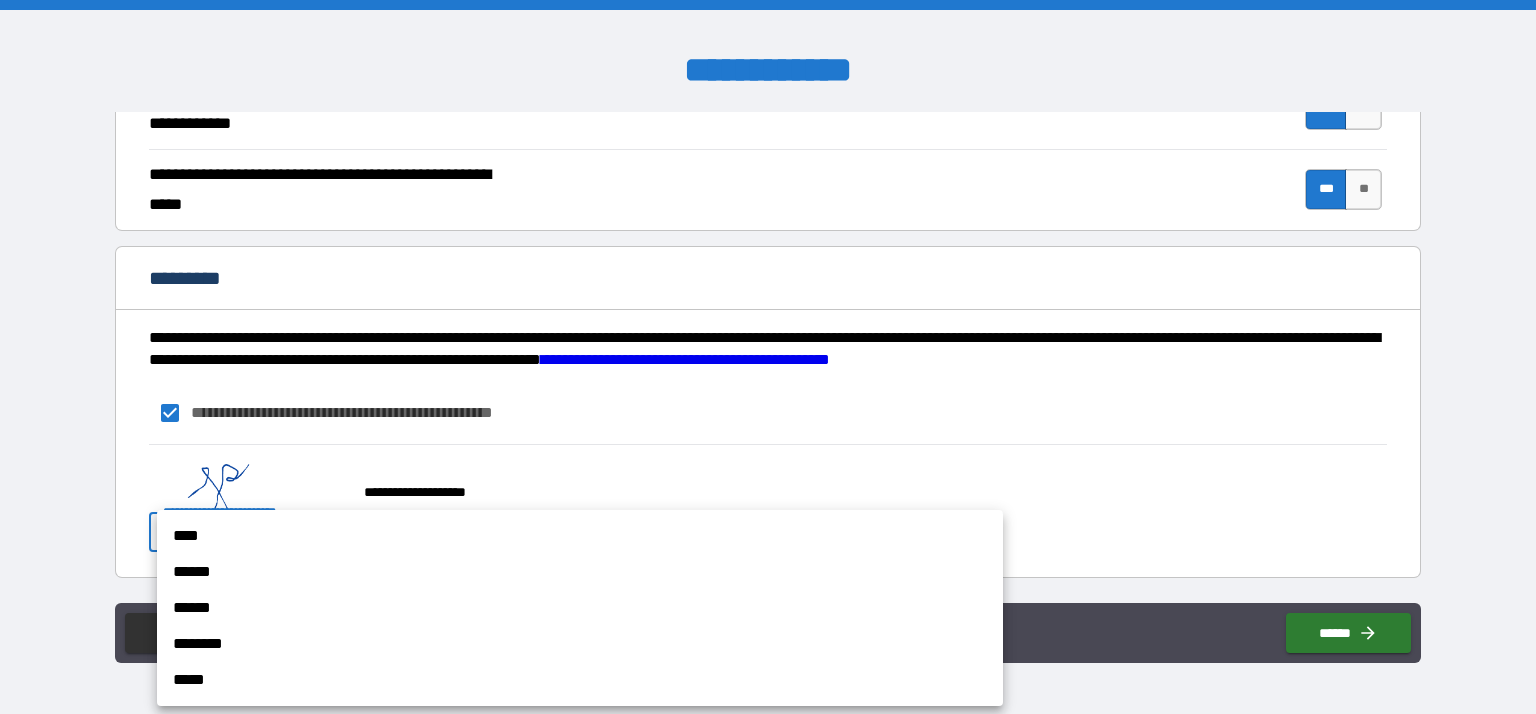 click on "****" at bounding box center (580, 536) 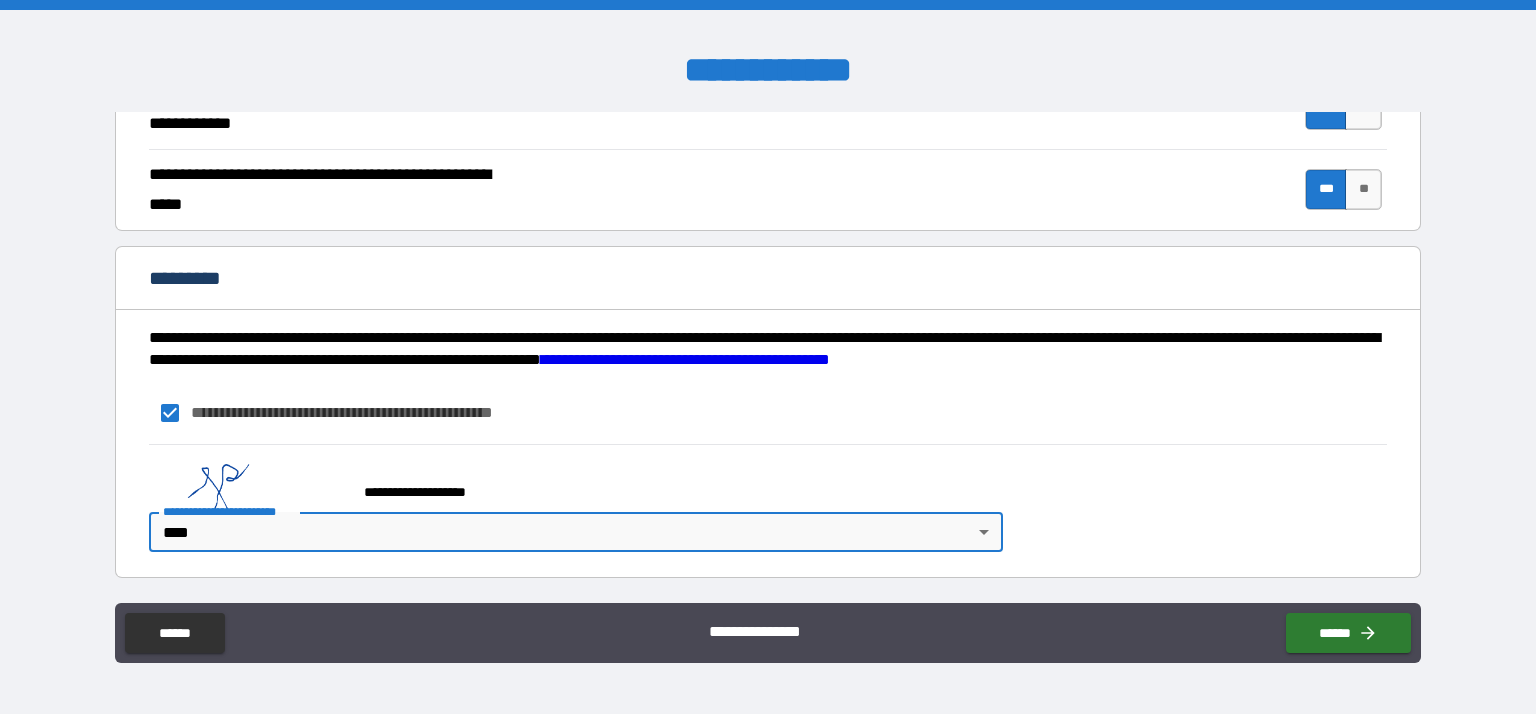 type on "*" 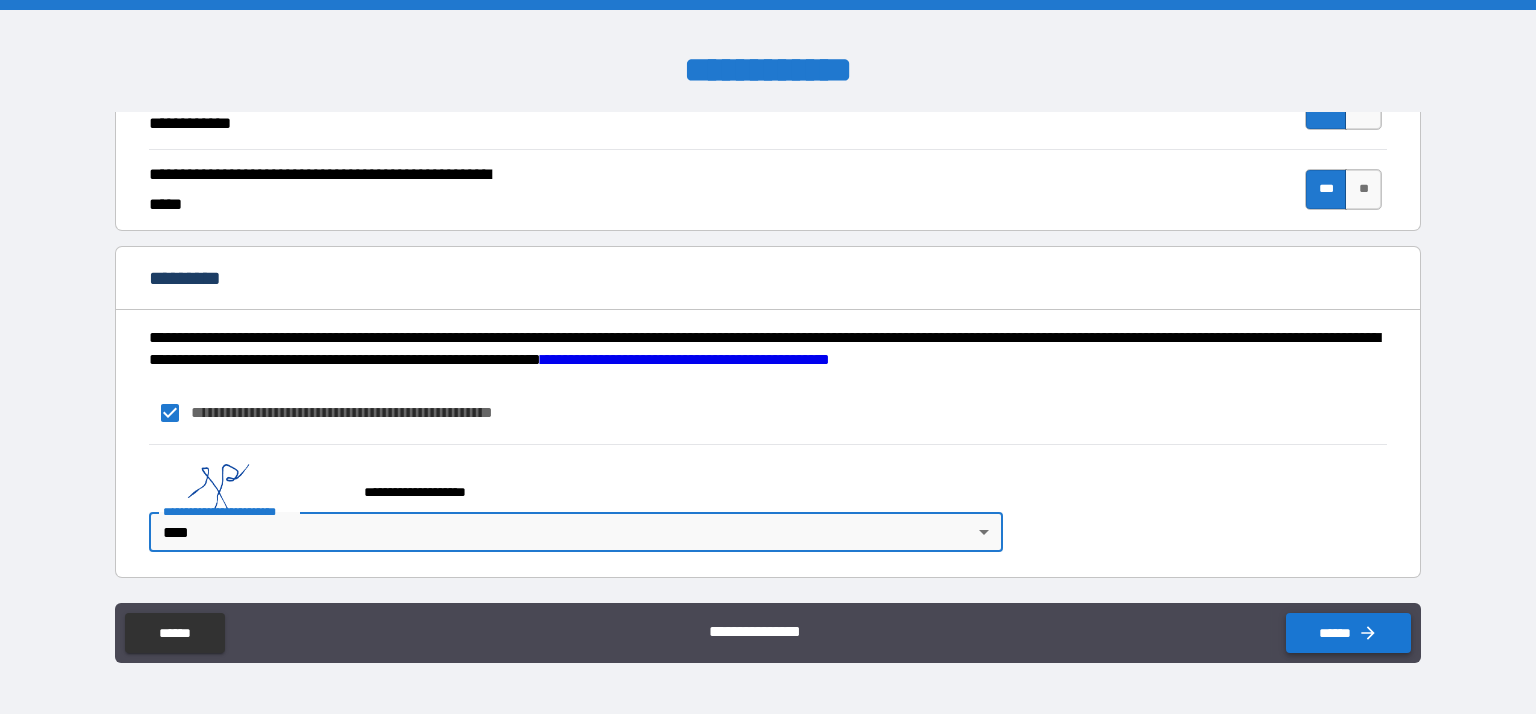 click on "******" at bounding box center [1348, 633] 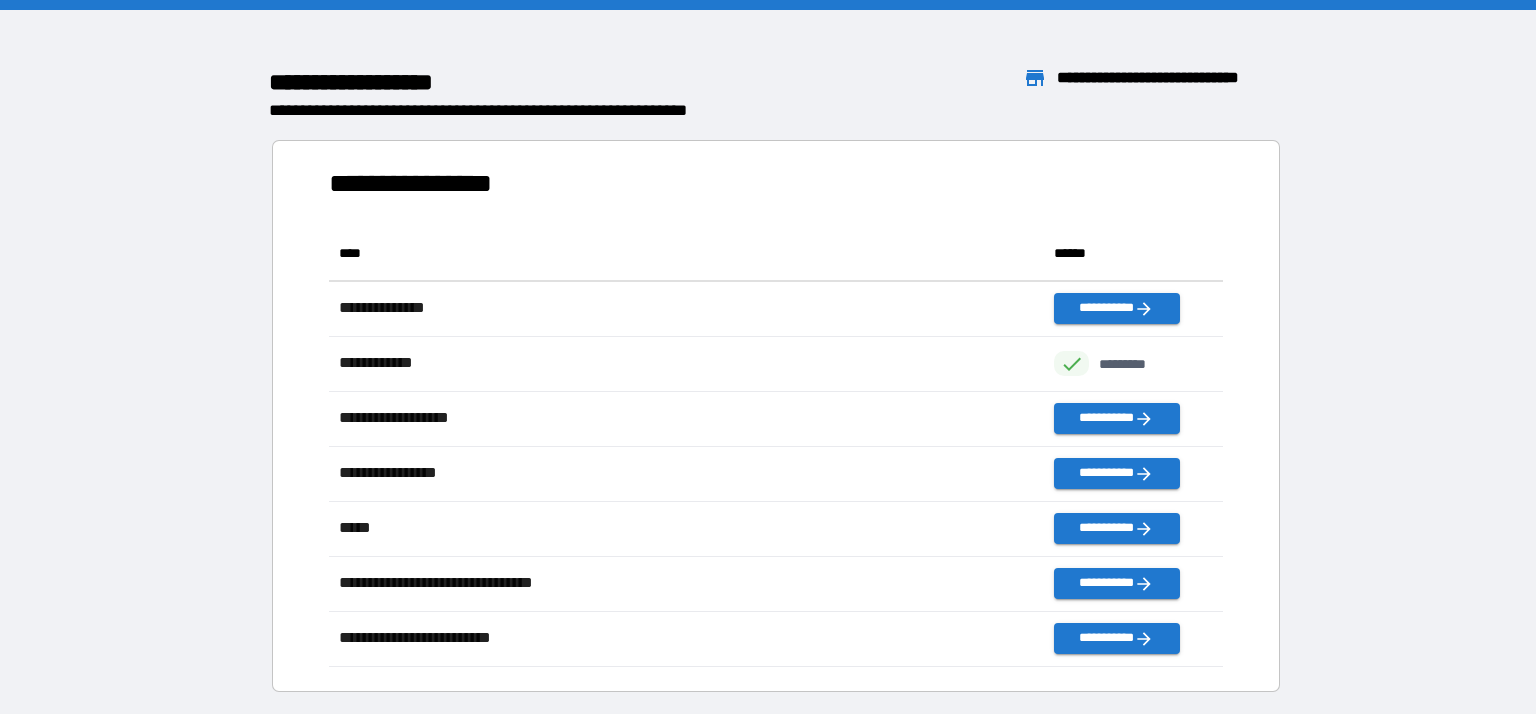 scroll, scrollTop: 441, scrollLeft: 894, axis: both 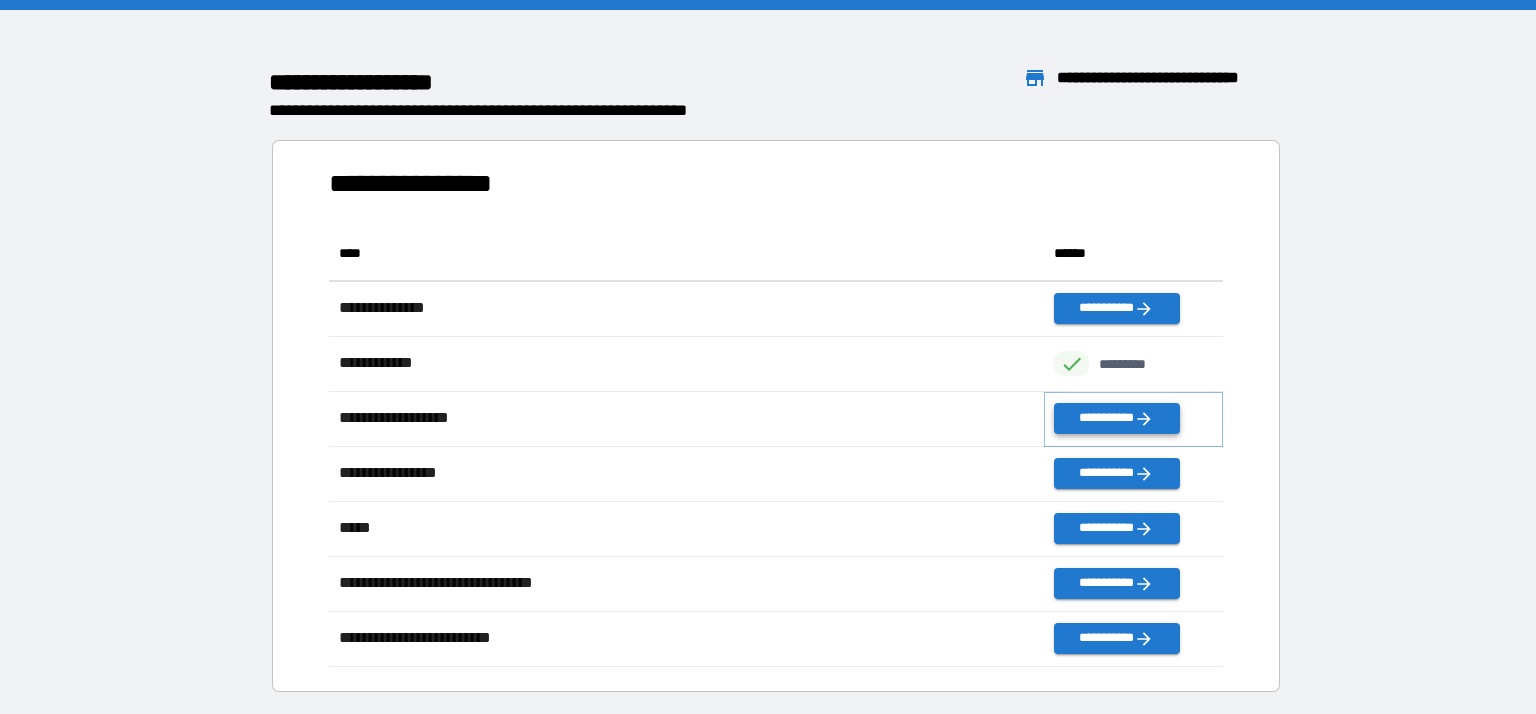 click on "**********" at bounding box center (1116, 418) 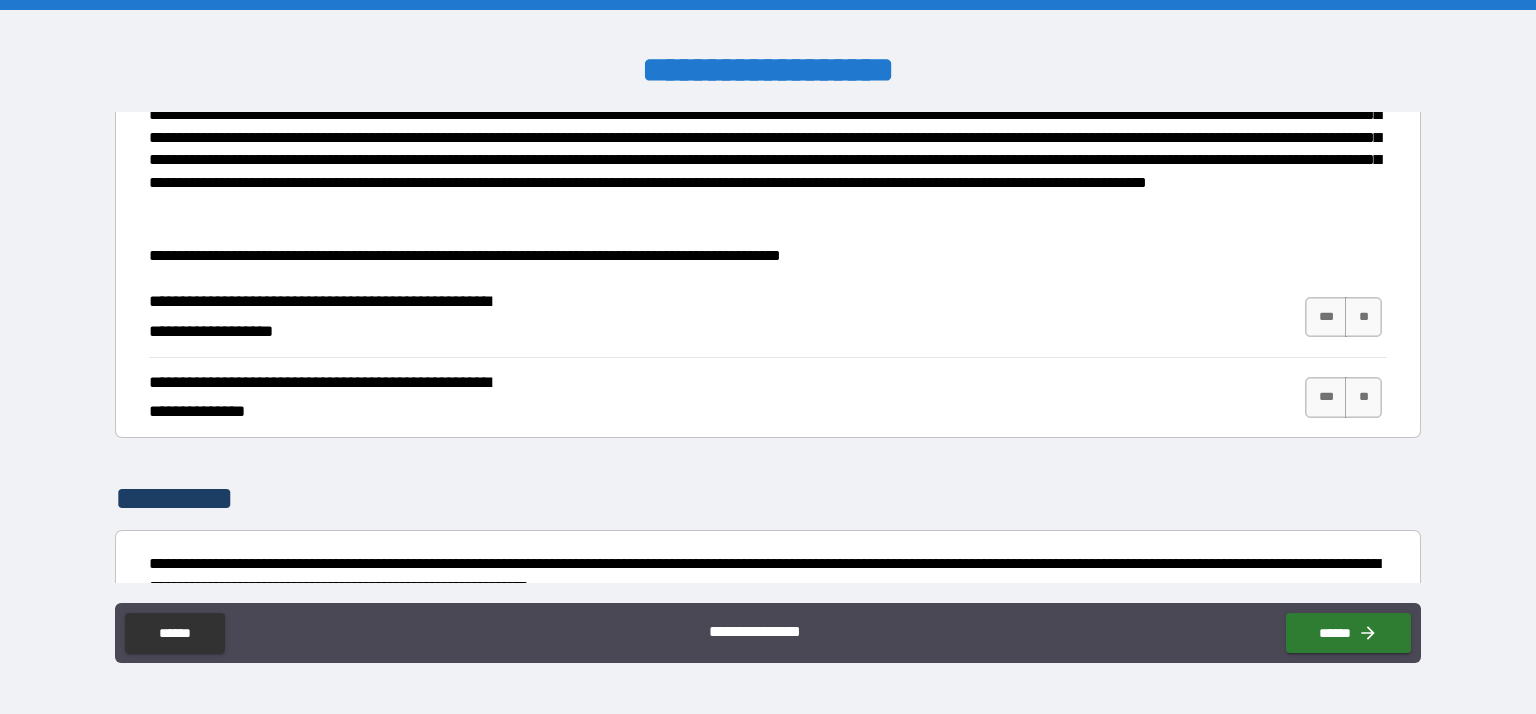 scroll, scrollTop: 320, scrollLeft: 0, axis: vertical 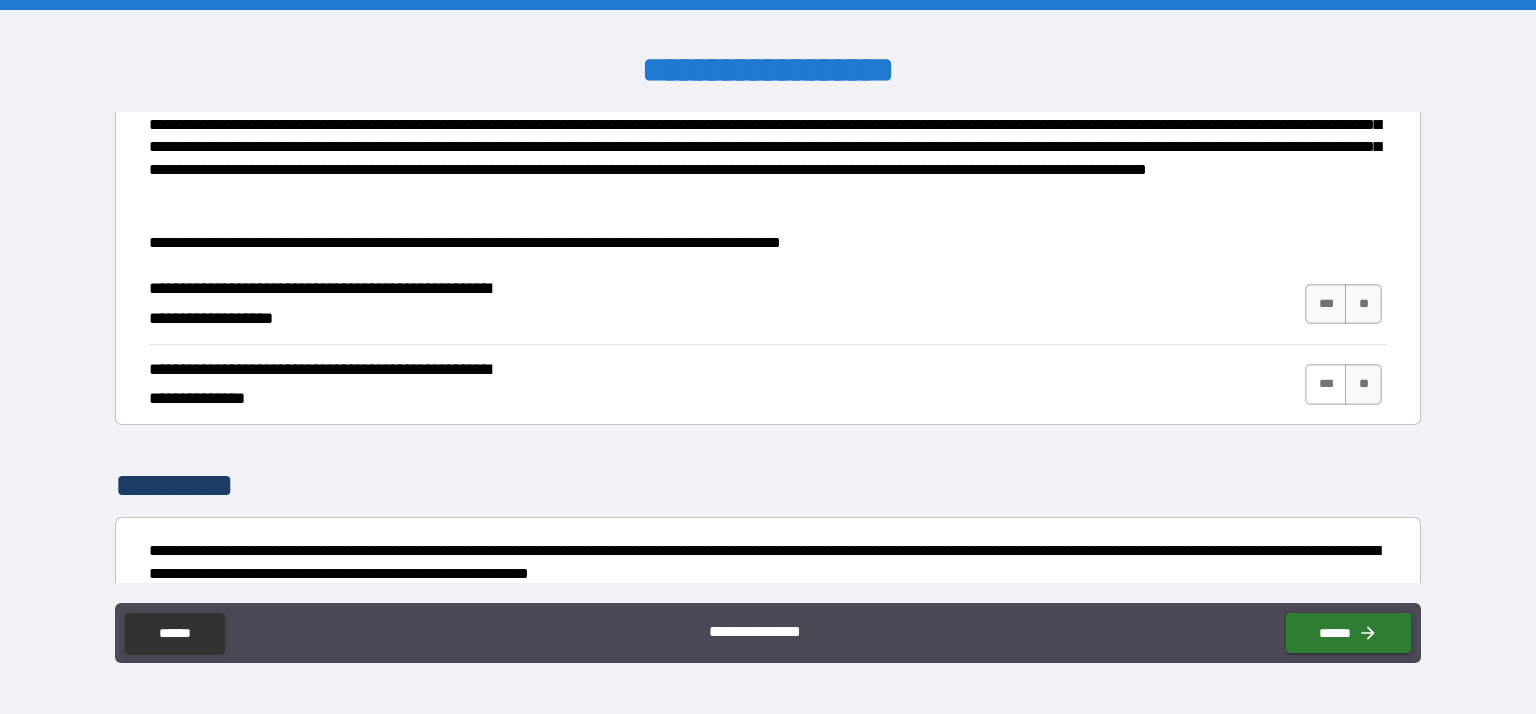 click on "***" at bounding box center [1326, 384] 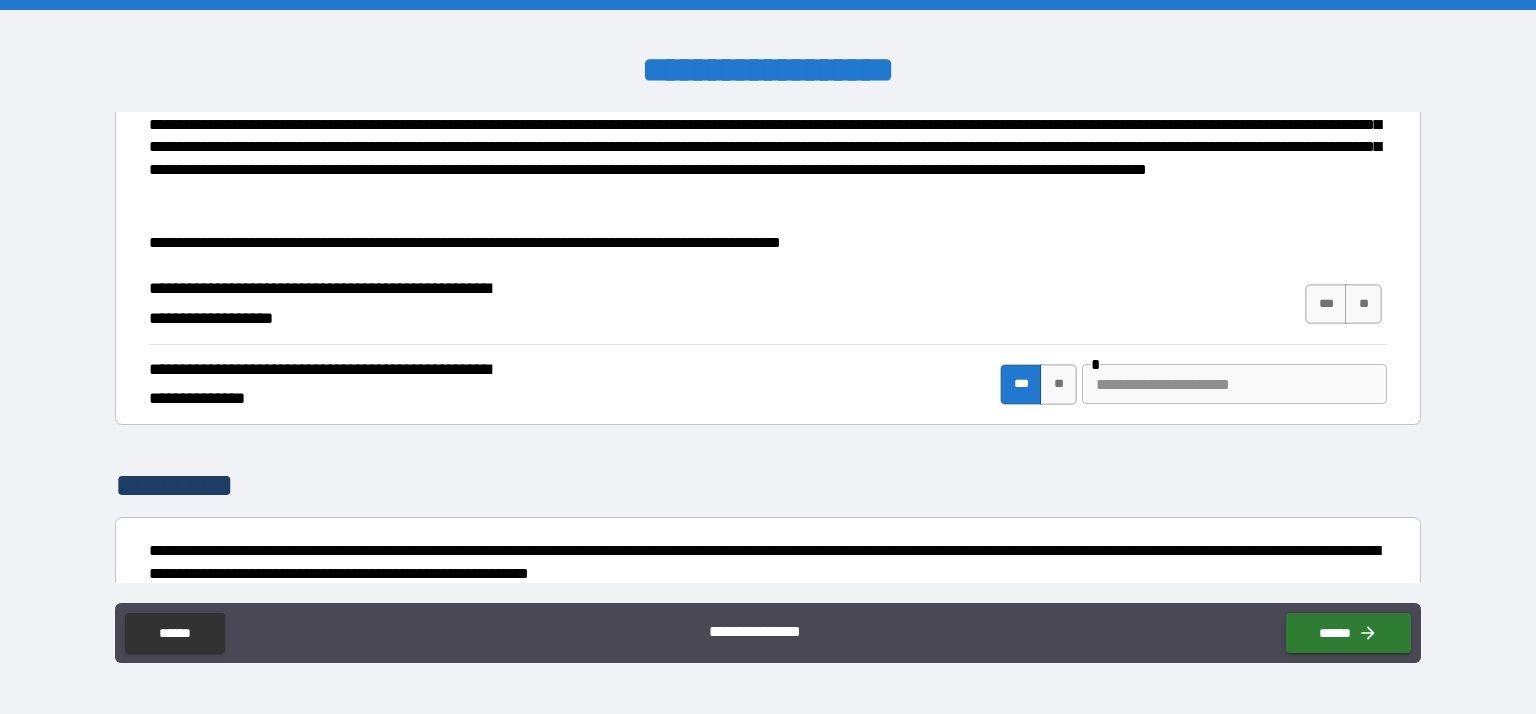 click at bounding box center [1234, 384] 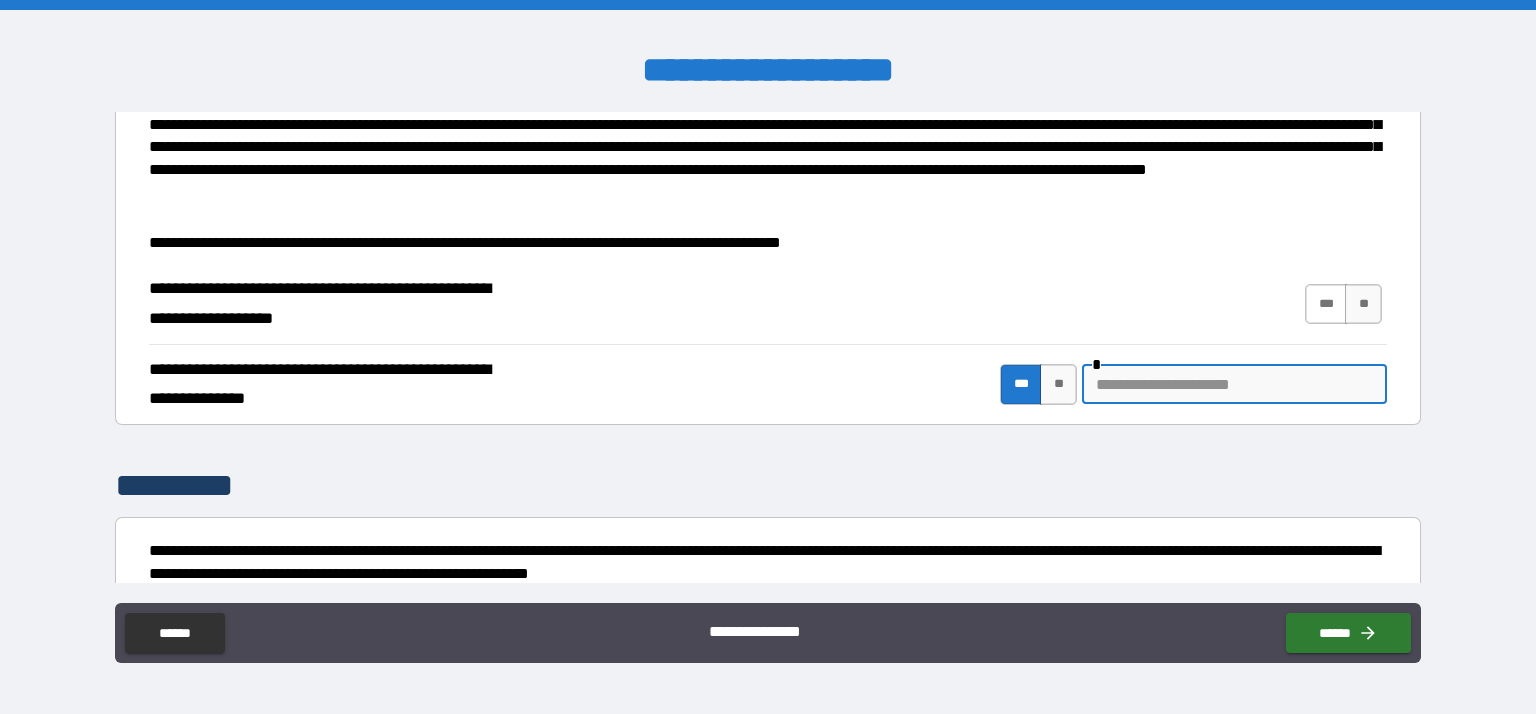 click on "***" at bounding box center (1326, 304) 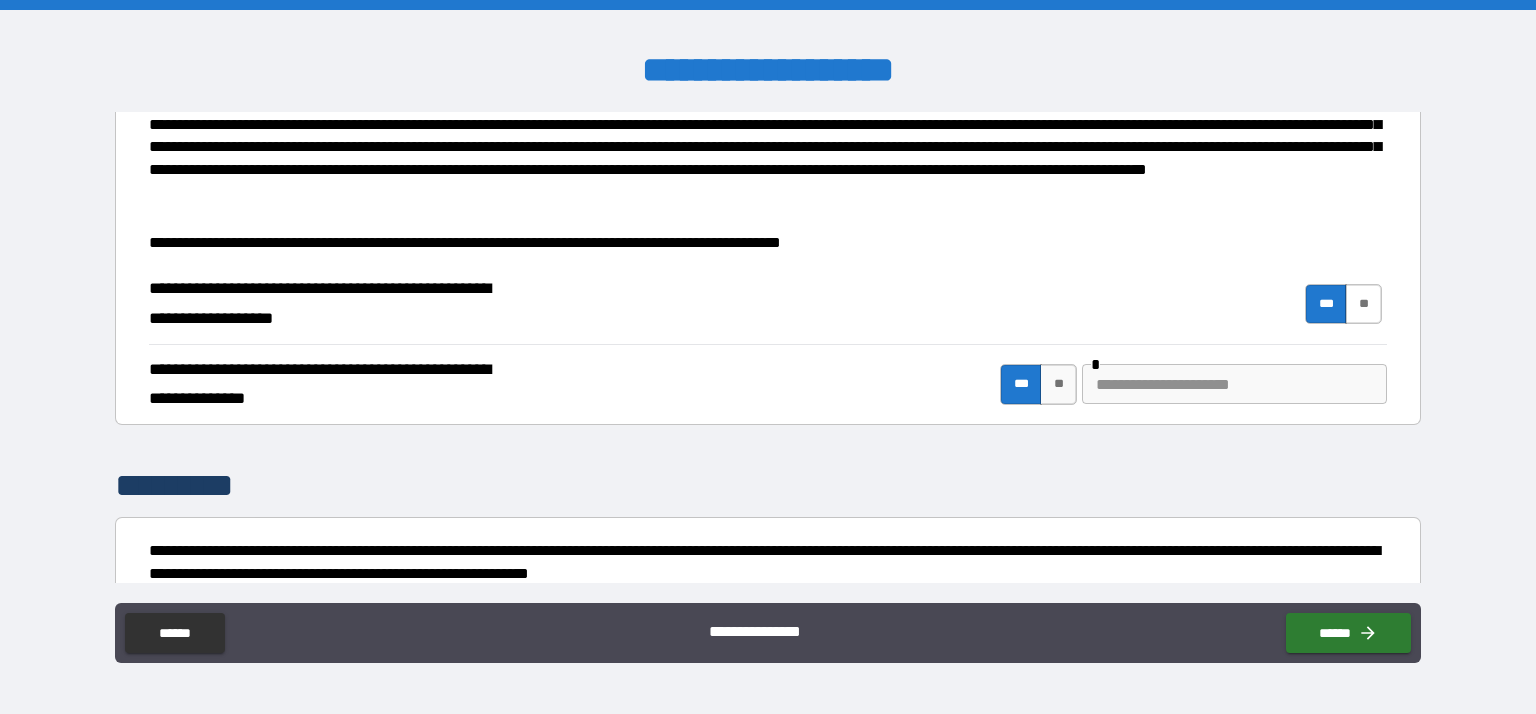 click on "**" at bounding box center [1363, 304] 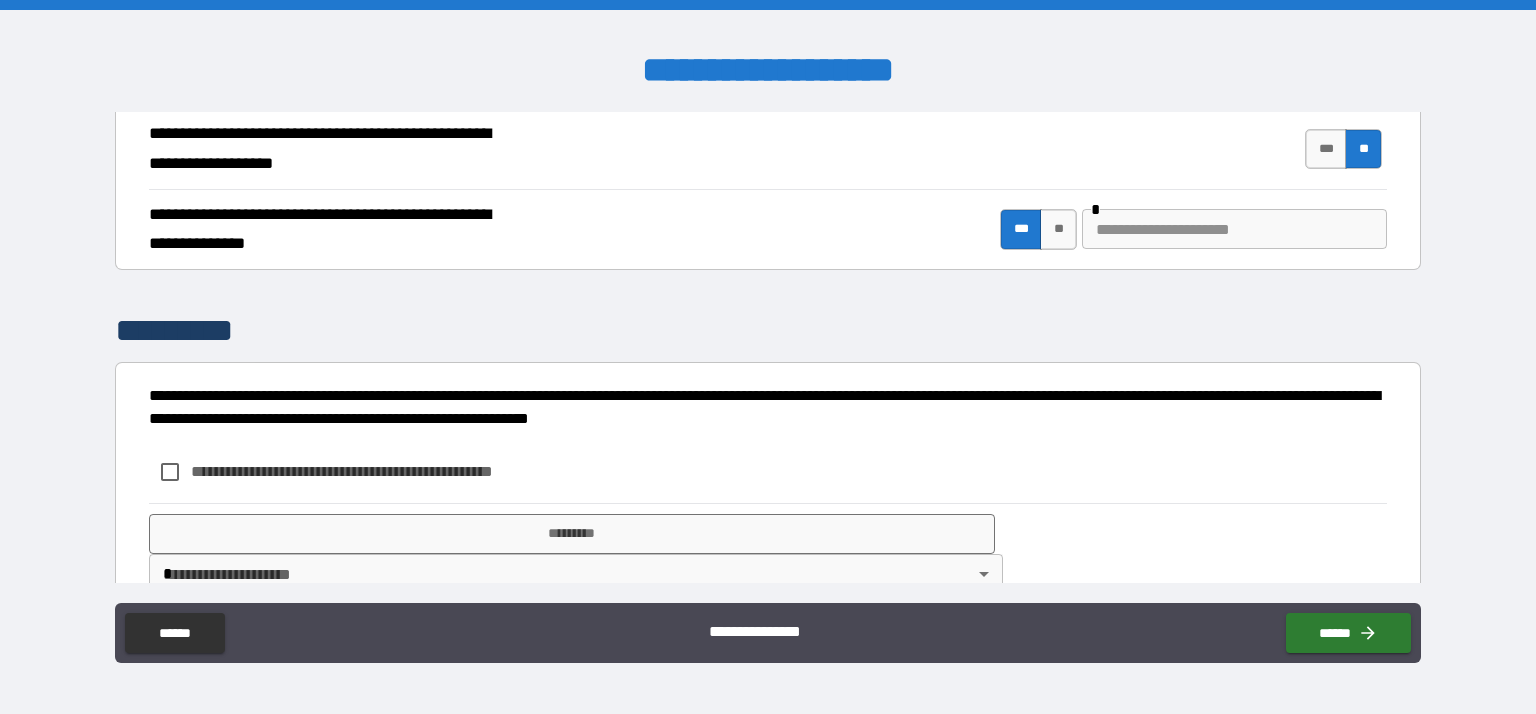 scroll, scrollTop: 476, scrollLeft: 0, axis: vertical 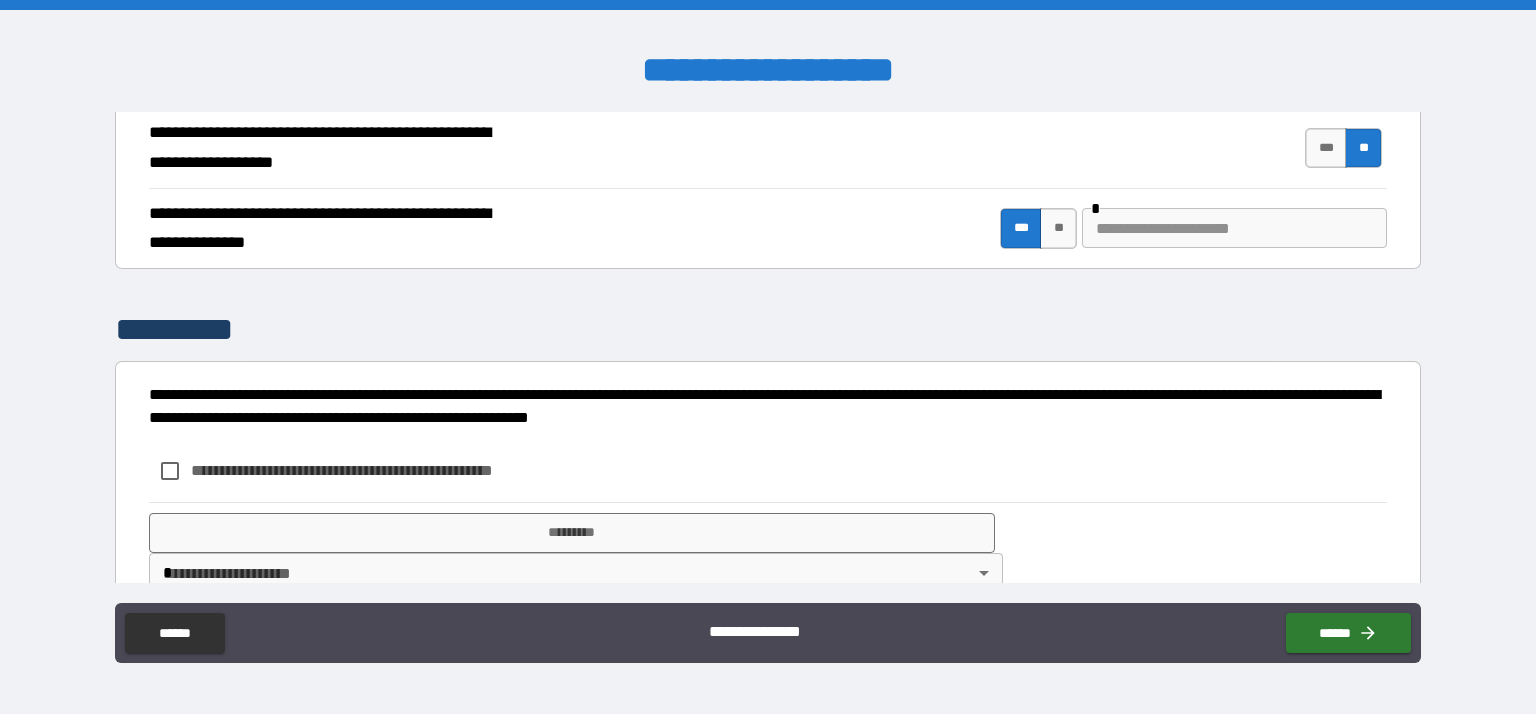 click at bounding box center (1234, 228) 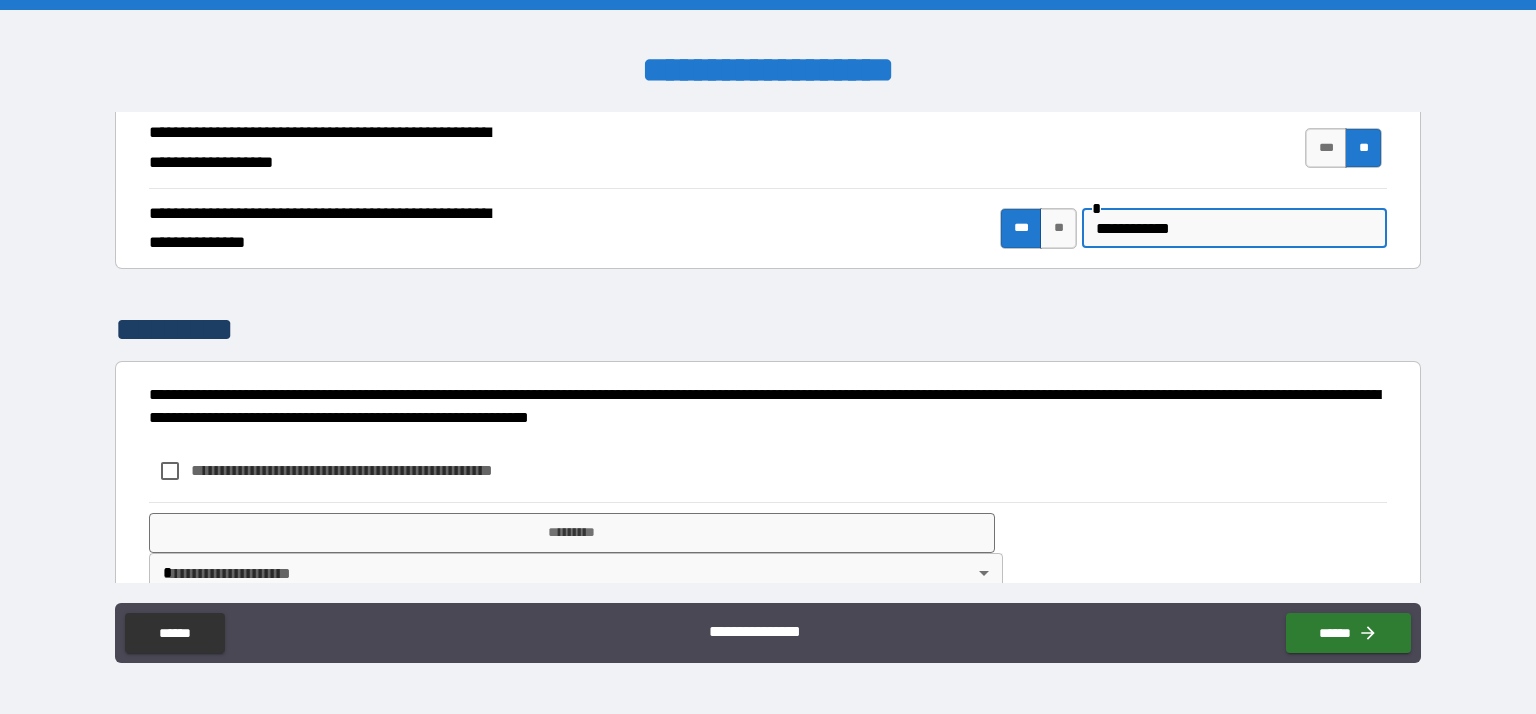 type on "**********" 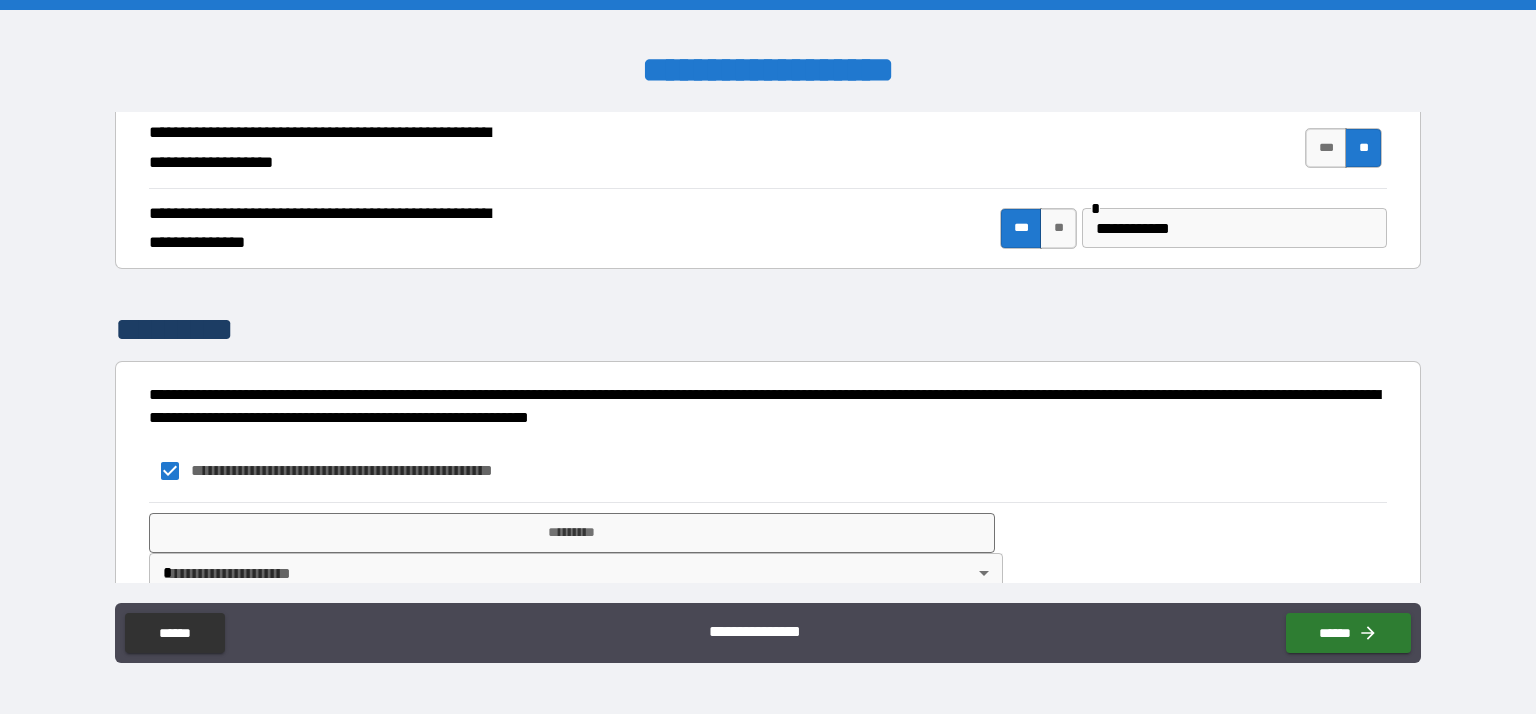 scroll, scrollTop: 562, scrollLeft: 0, axis: vertical 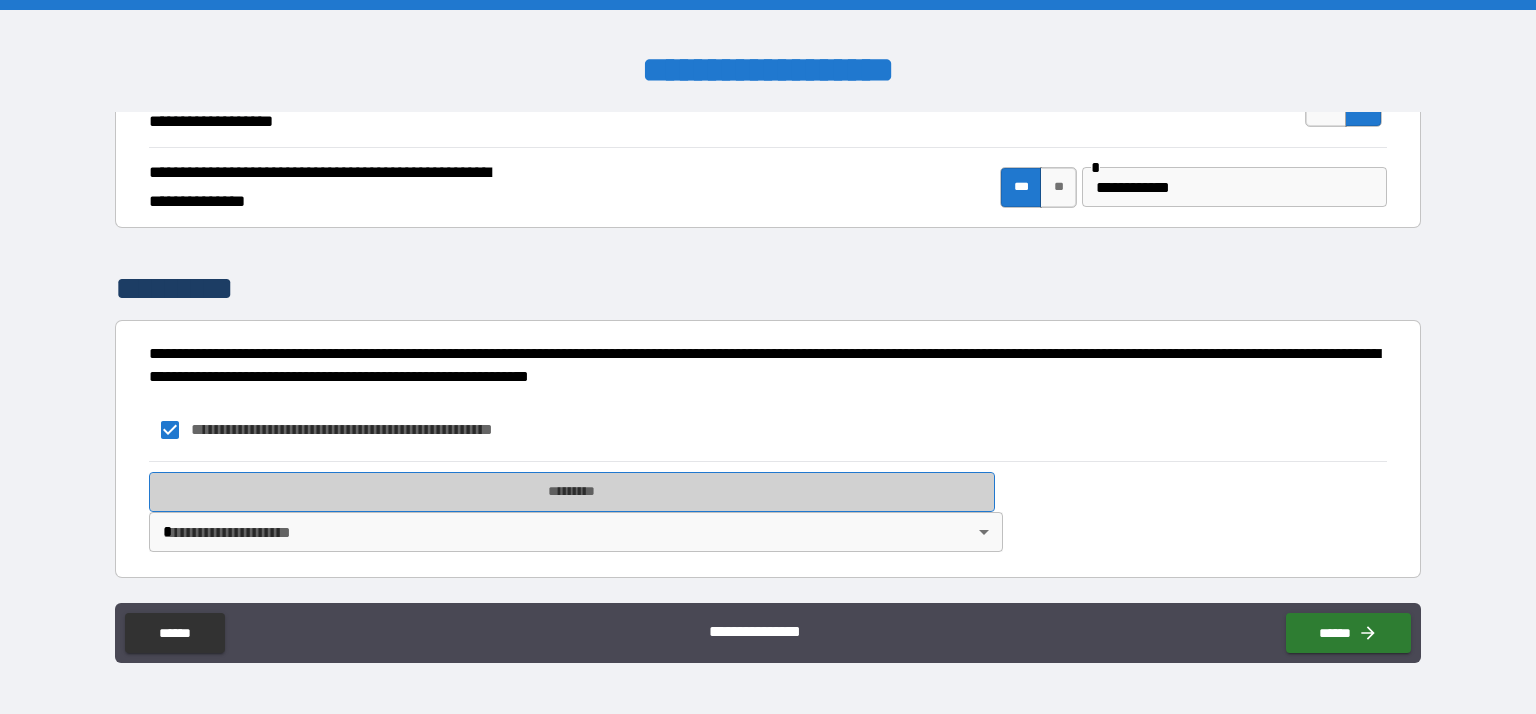 click on "*********" at bounding box center [572, 492] 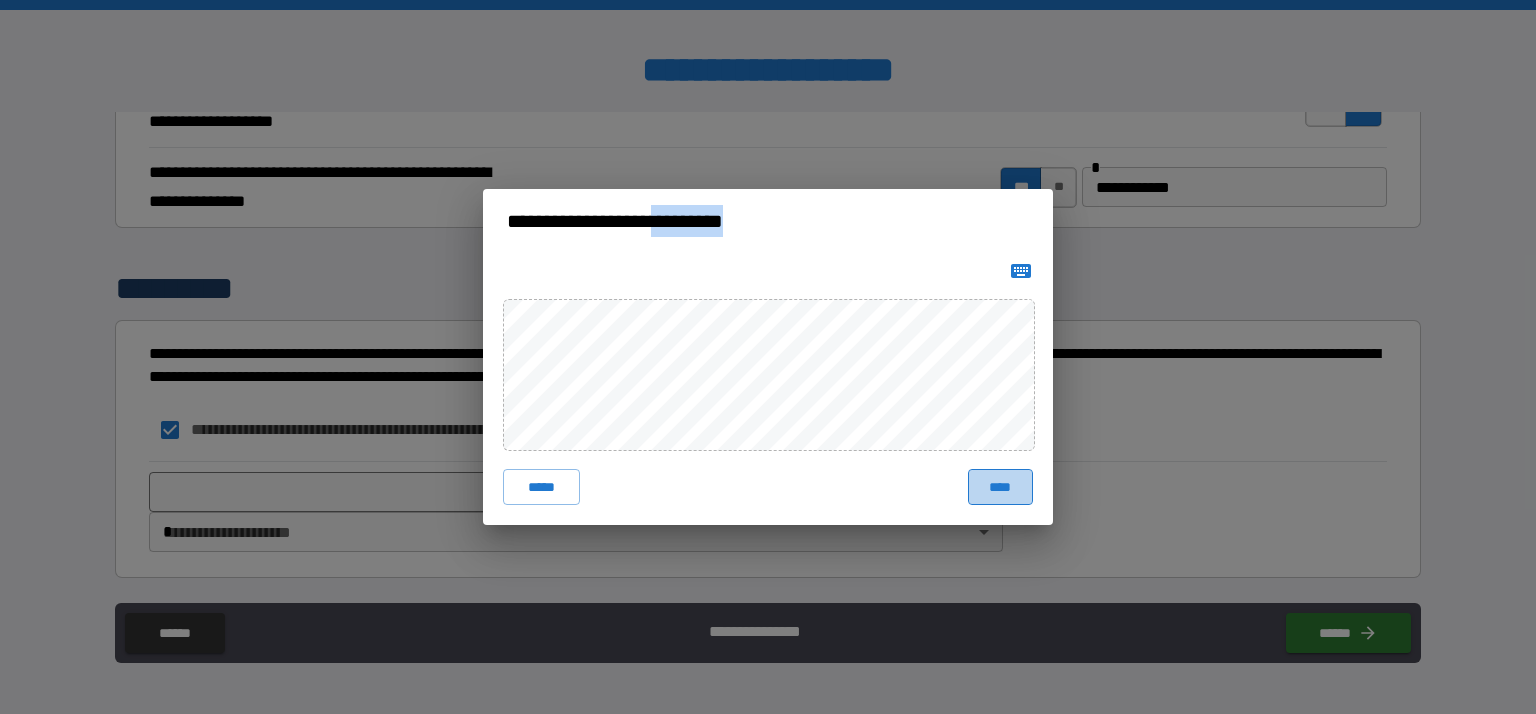 click on "****" at bounding box center [1001, 487] 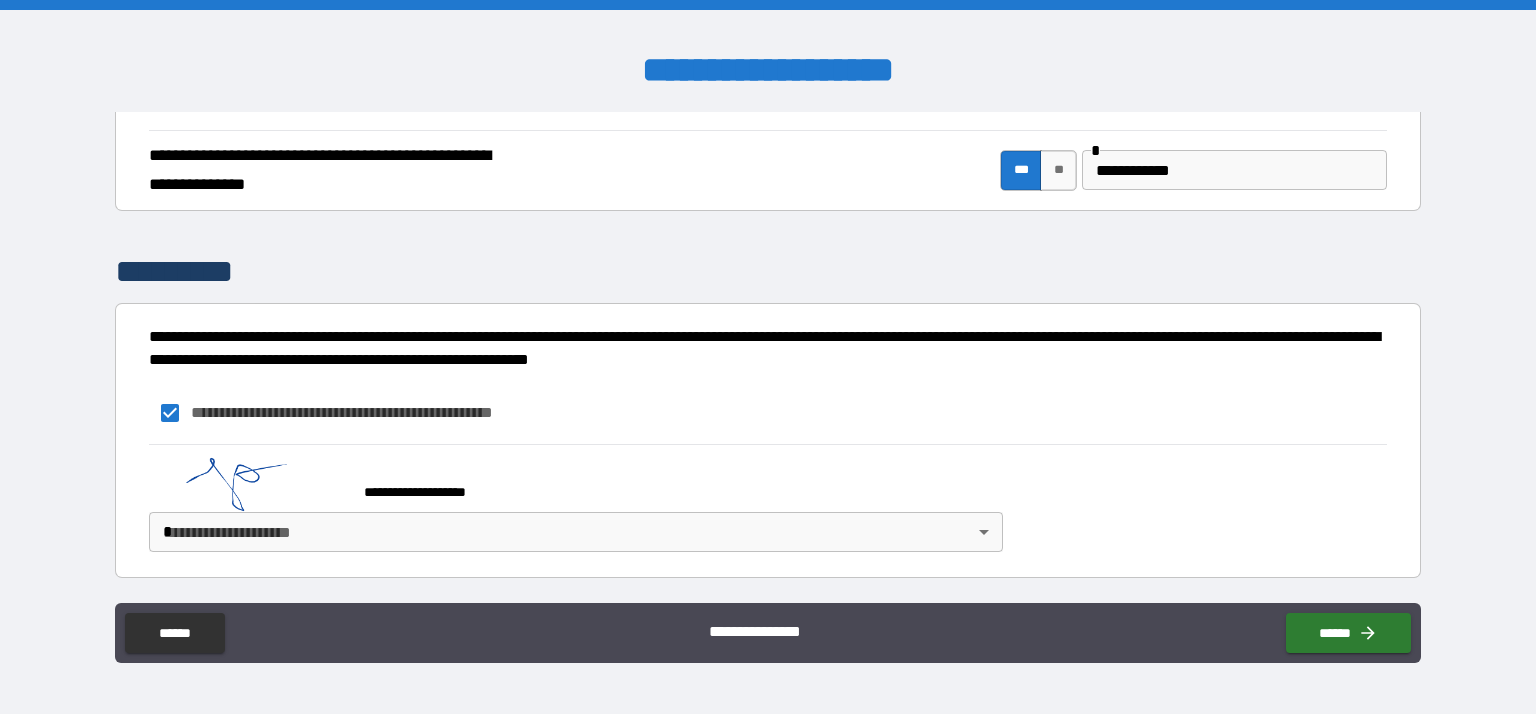 click on "**********" at bounding box center (768, 357) 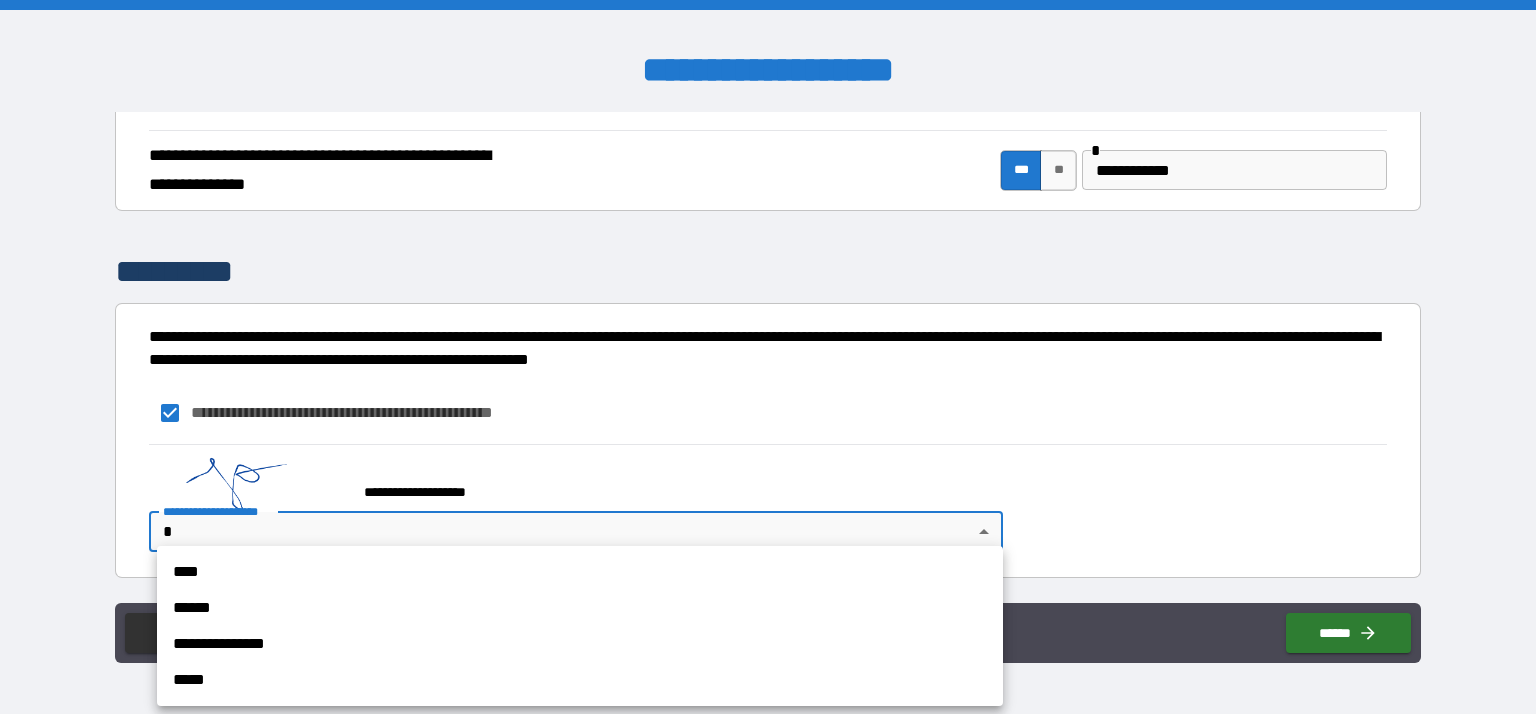 click on "****" at bounding box center (580, 572) 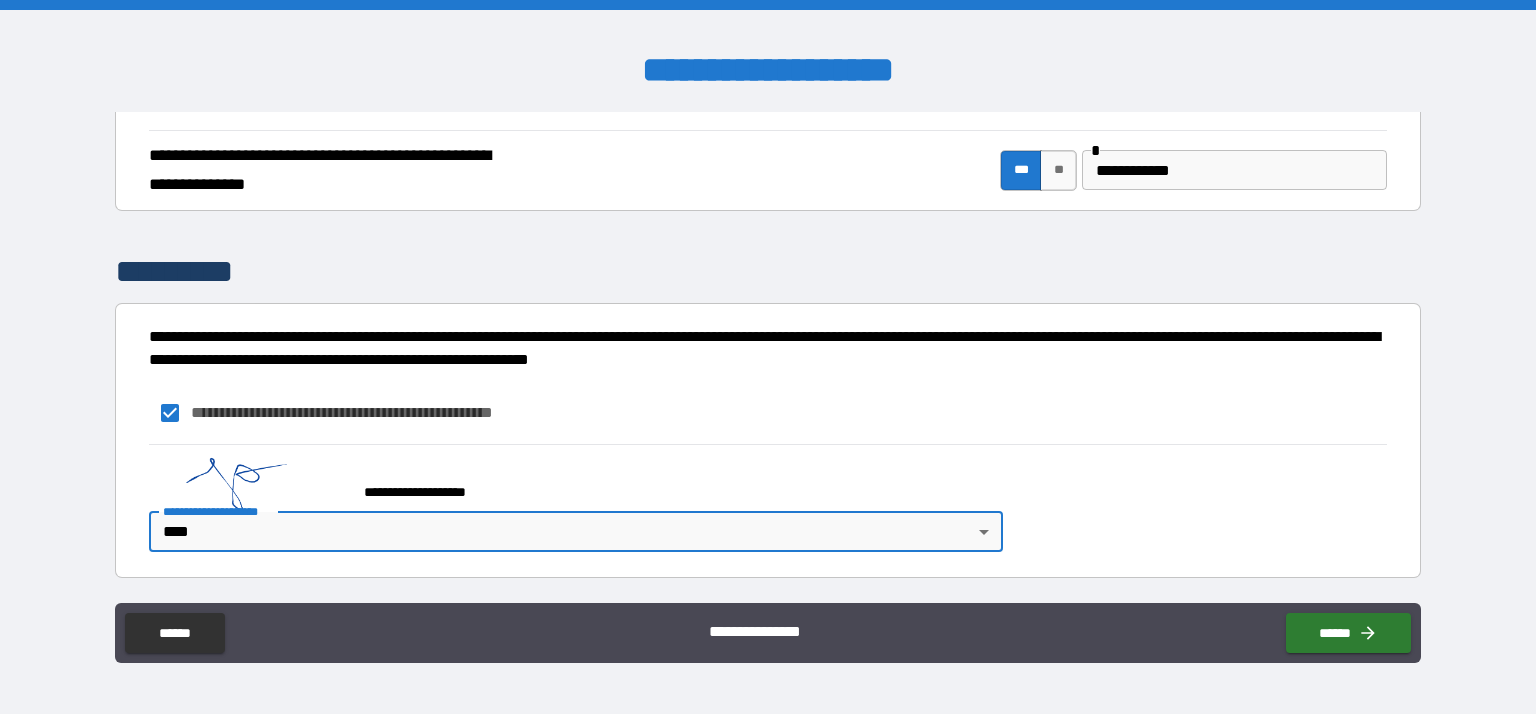type on "****" 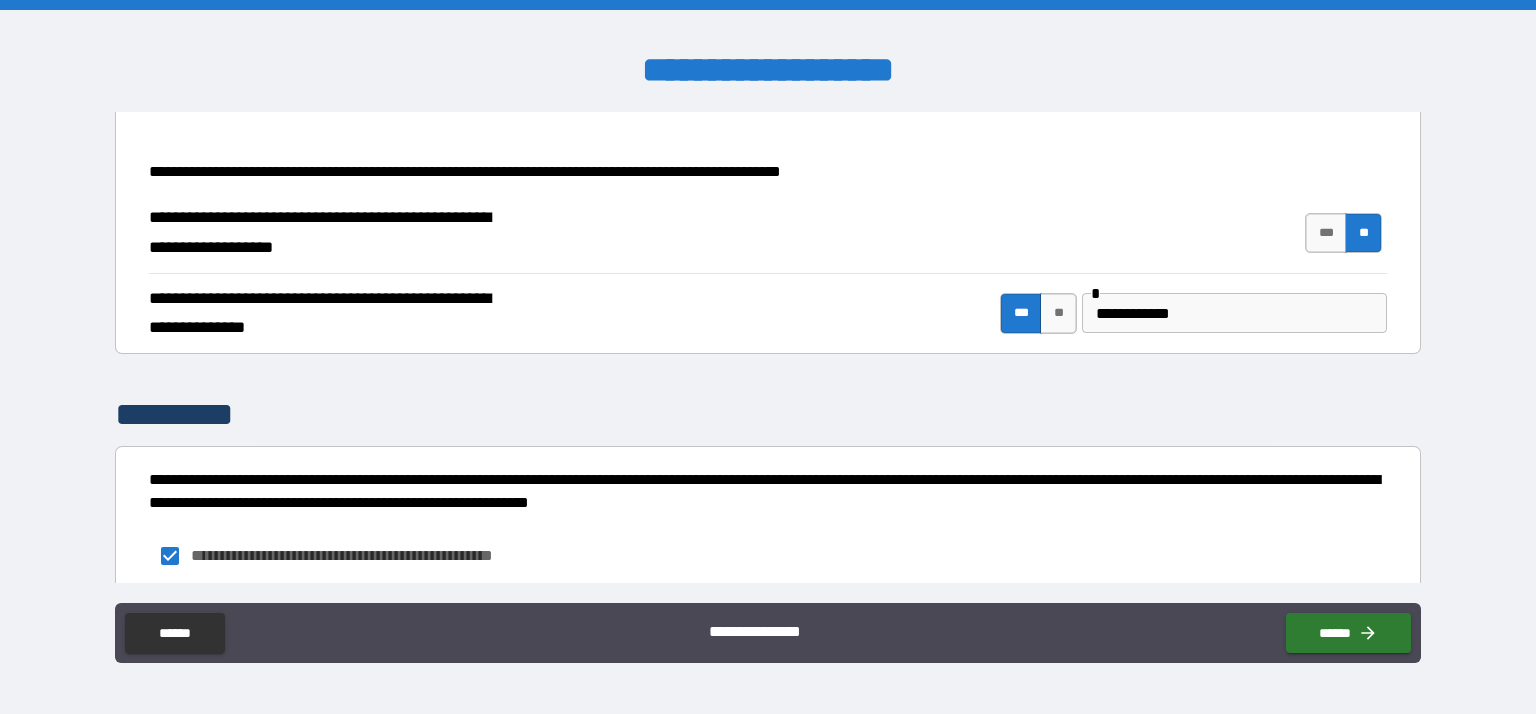 scroll, scrollTop: 427, scrollLeft: 0, axis: vertical 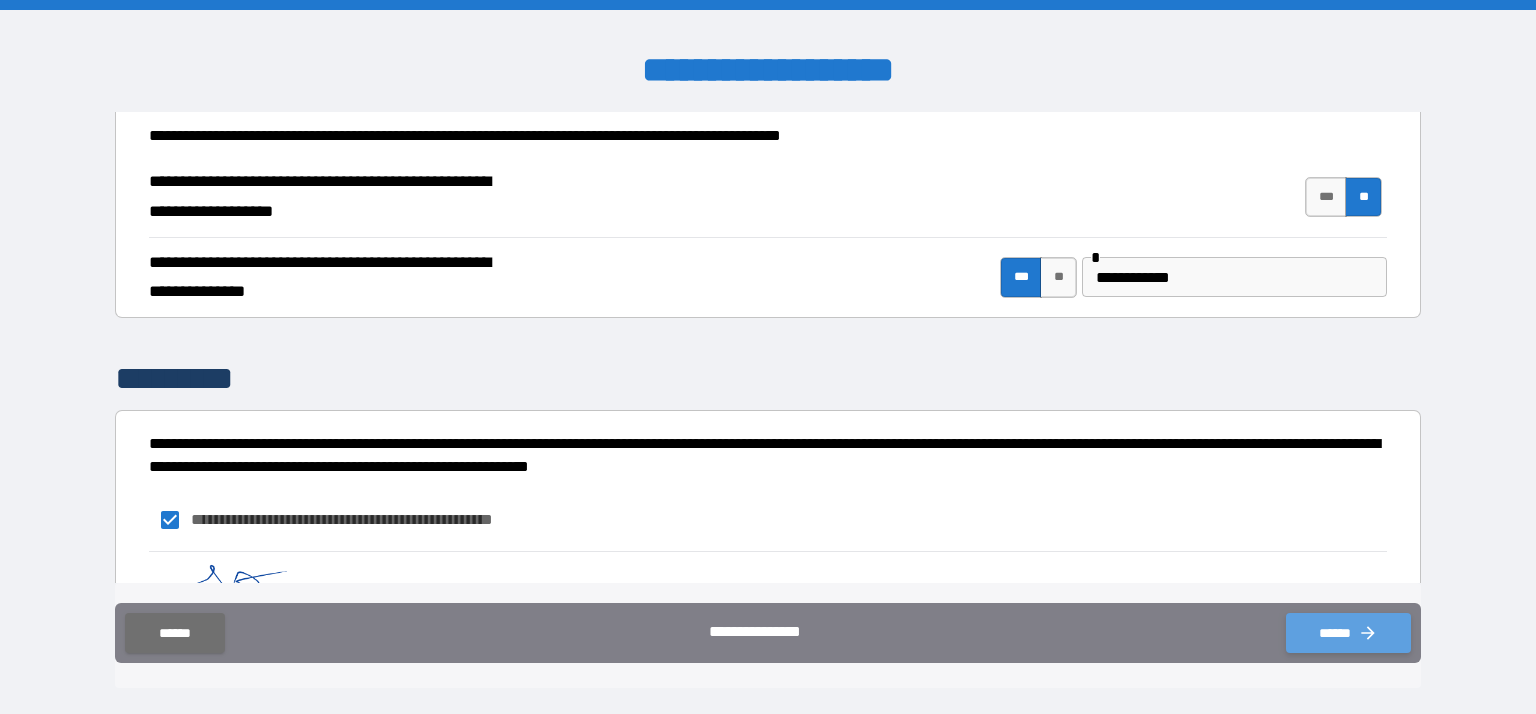 click on "******" at bounding box center [1348, 633] 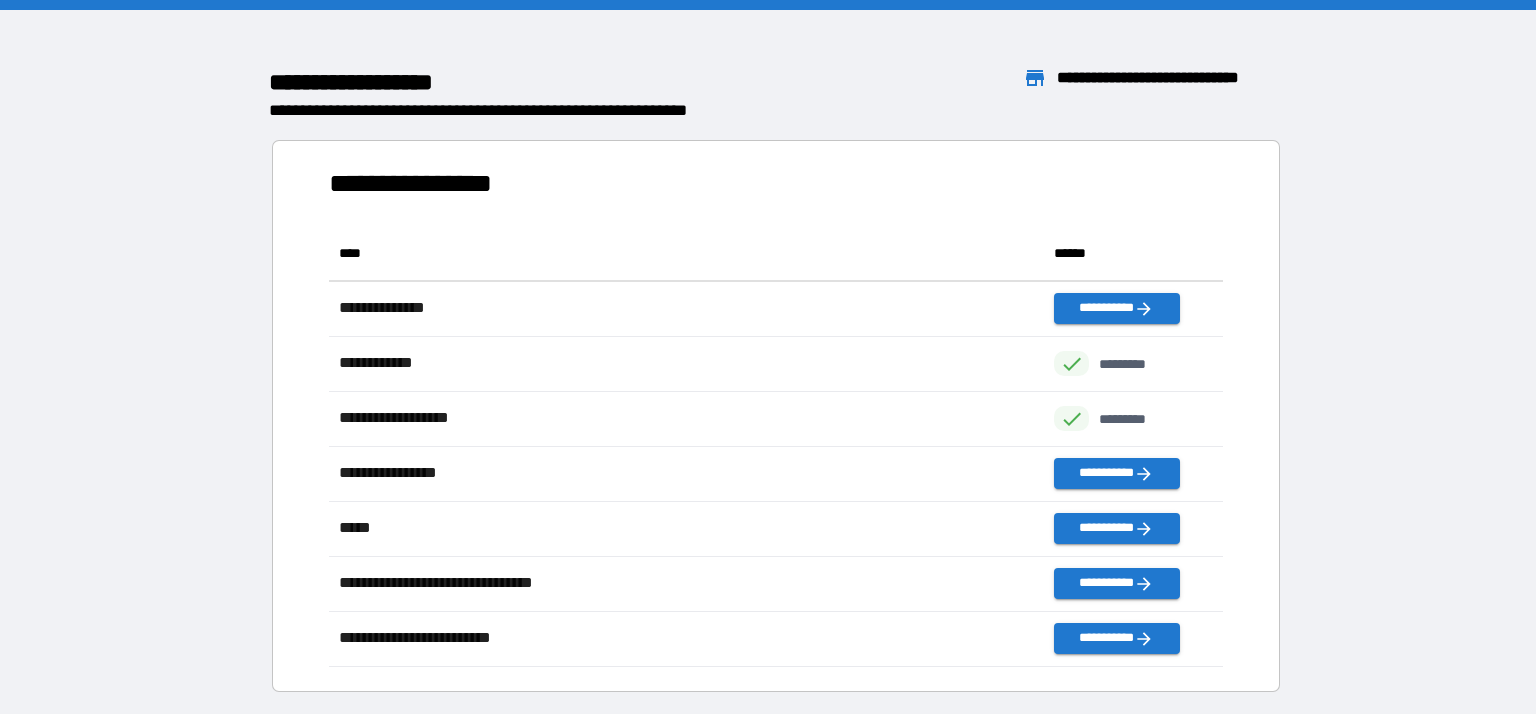 scroll, scrollTop: 441, scrollLeft: 894, axis: both 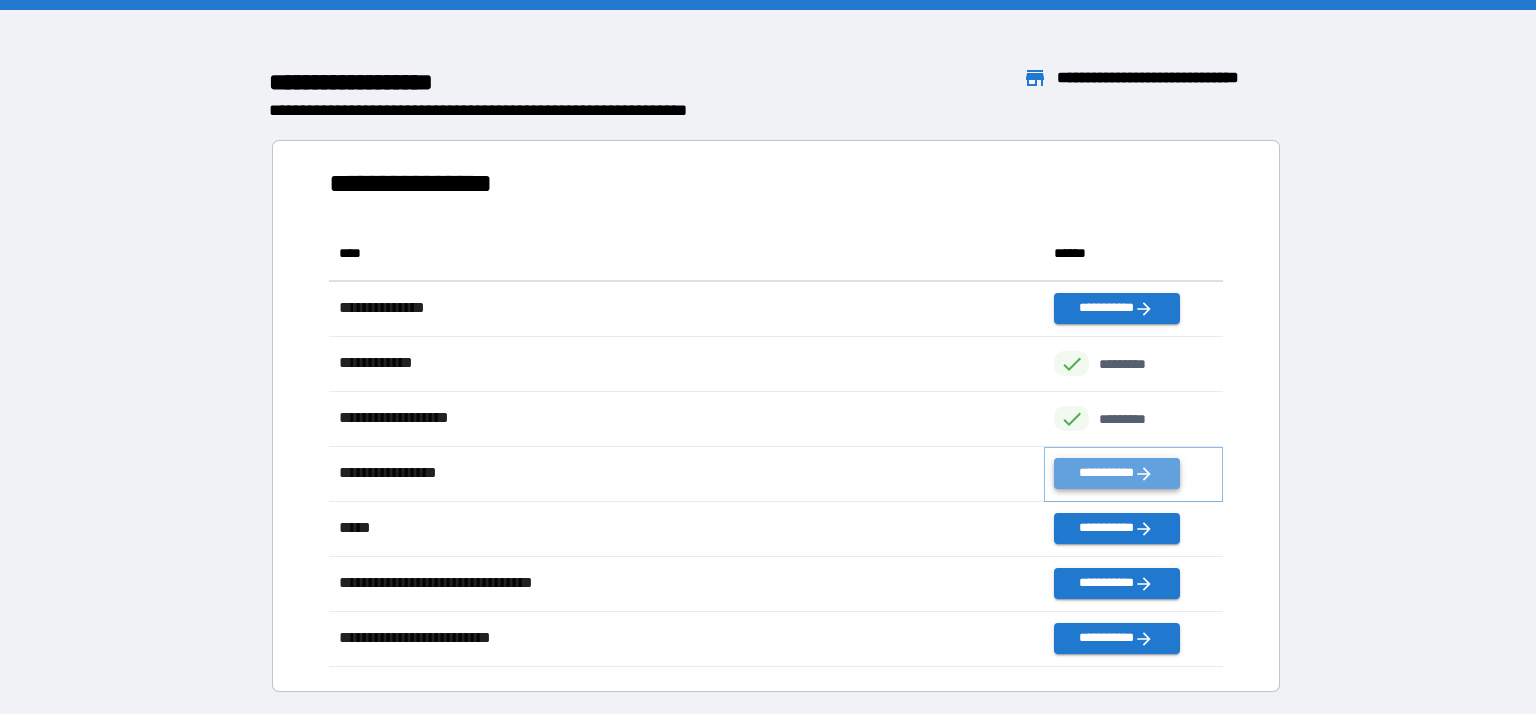 click on "**********" at bounding box center (1116, 473) 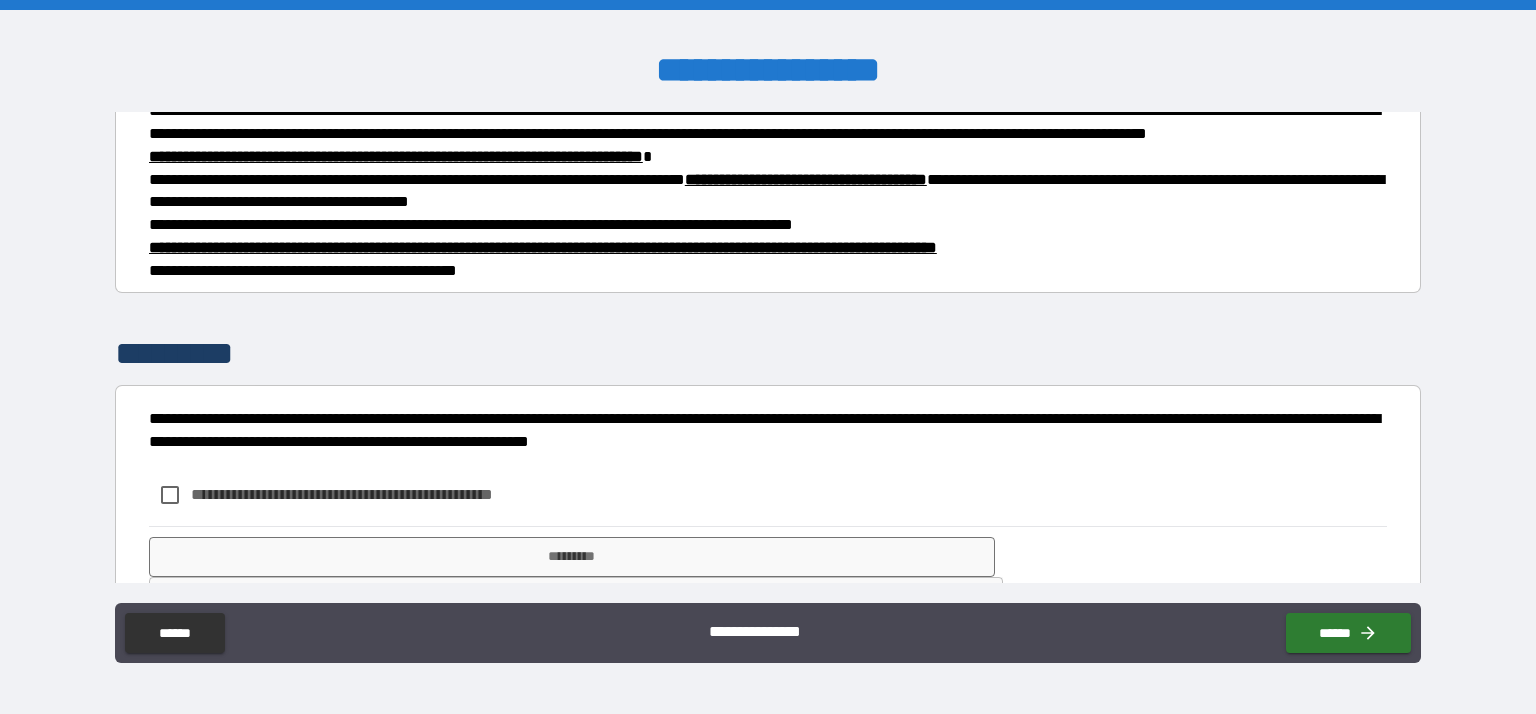scroll, scrollTop: 352, scrollLeft: 0, axis: vertical 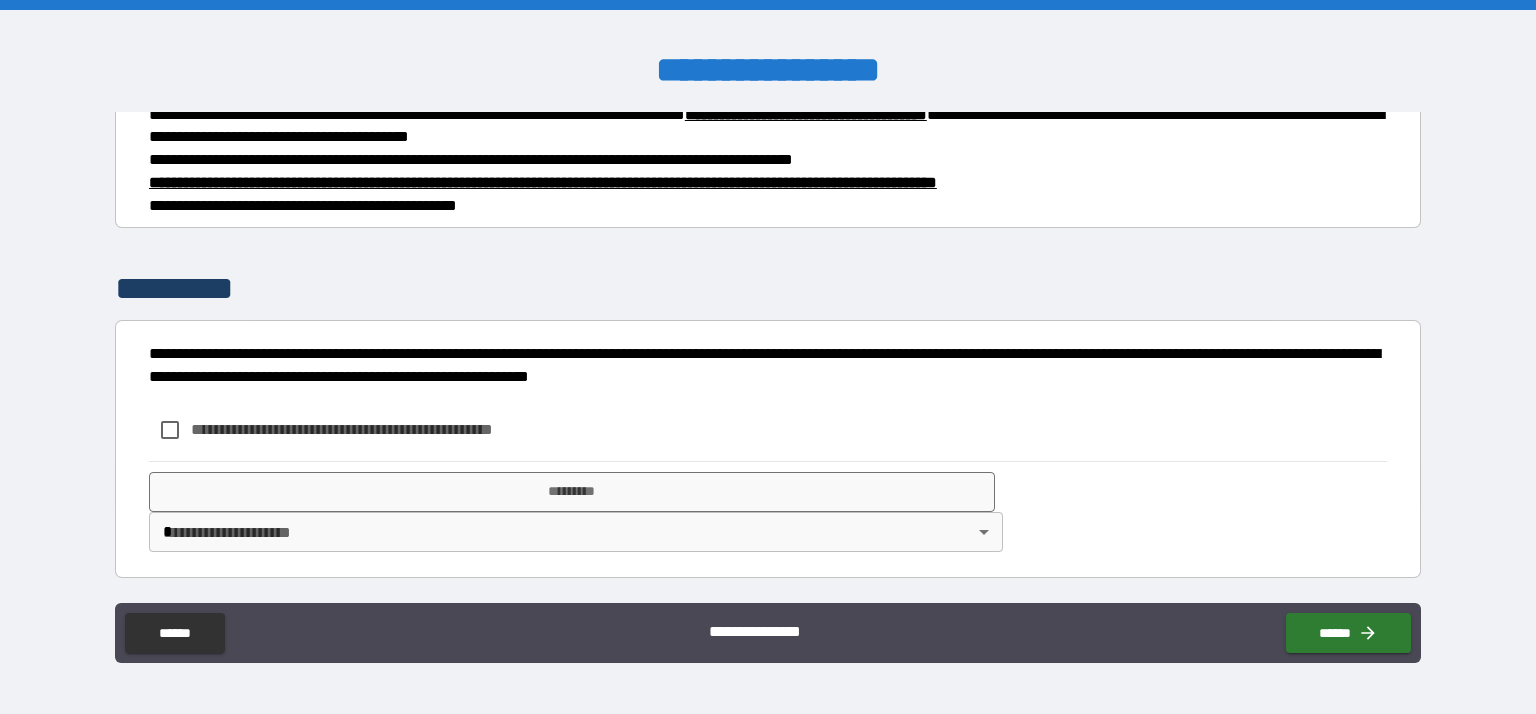 click on "**********" at bounding box center (768, 357) 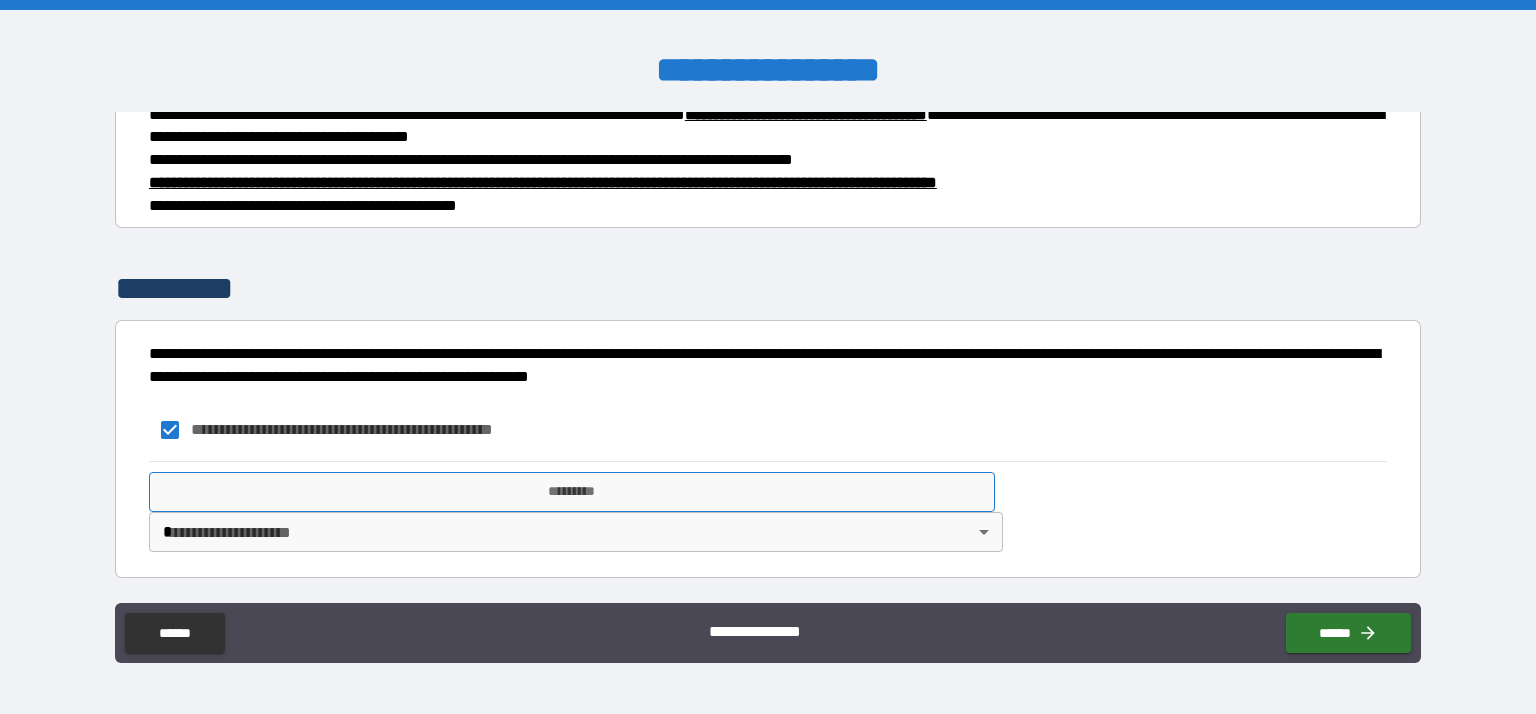 click on "*********" at bounding box center (572, 492) 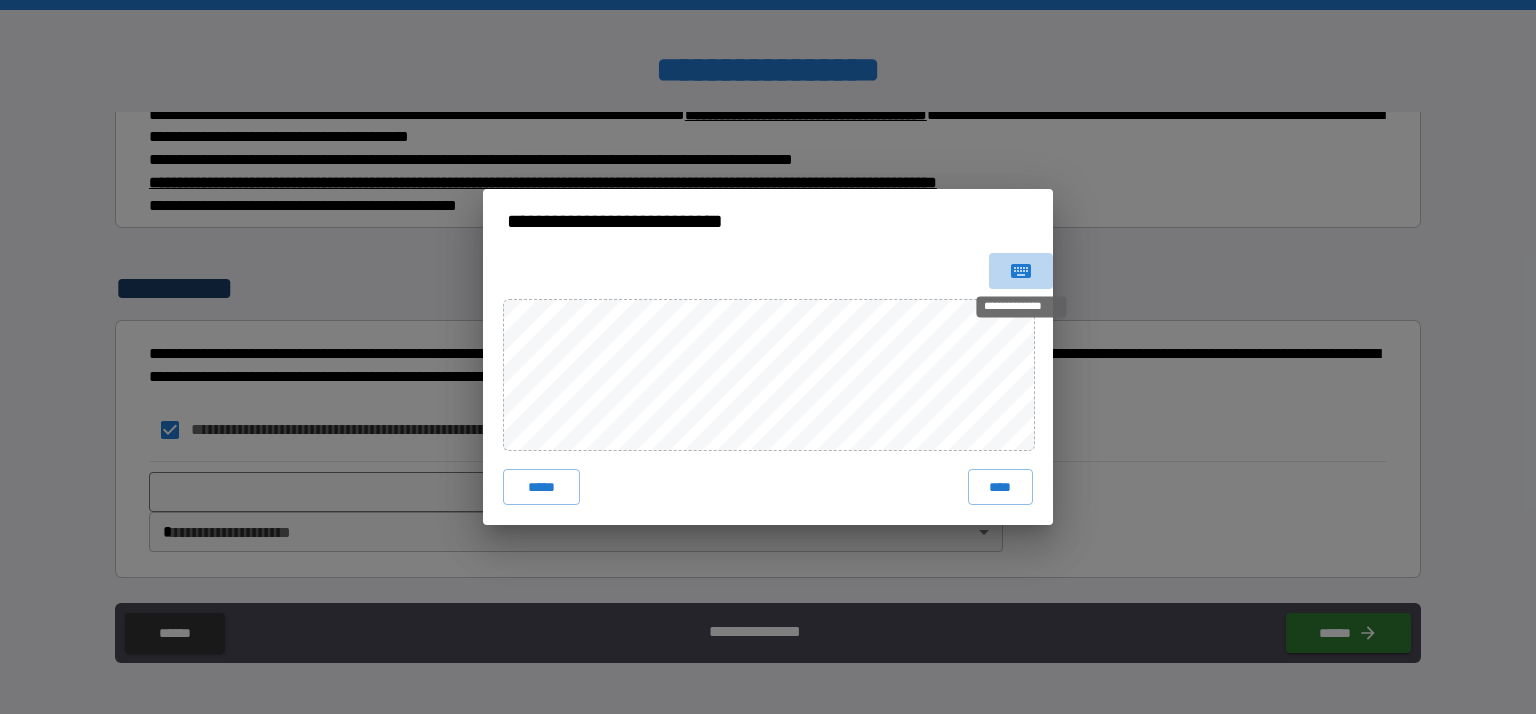 click 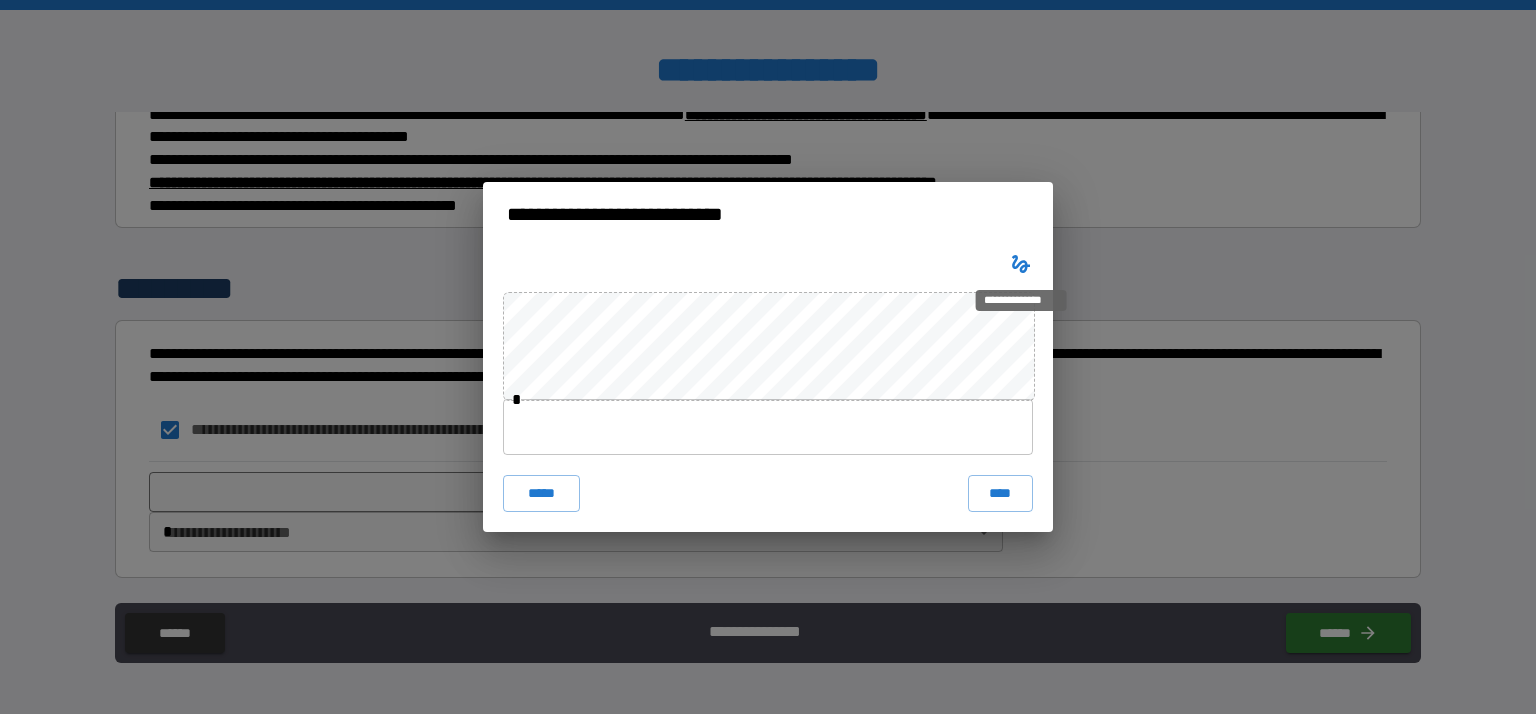 click 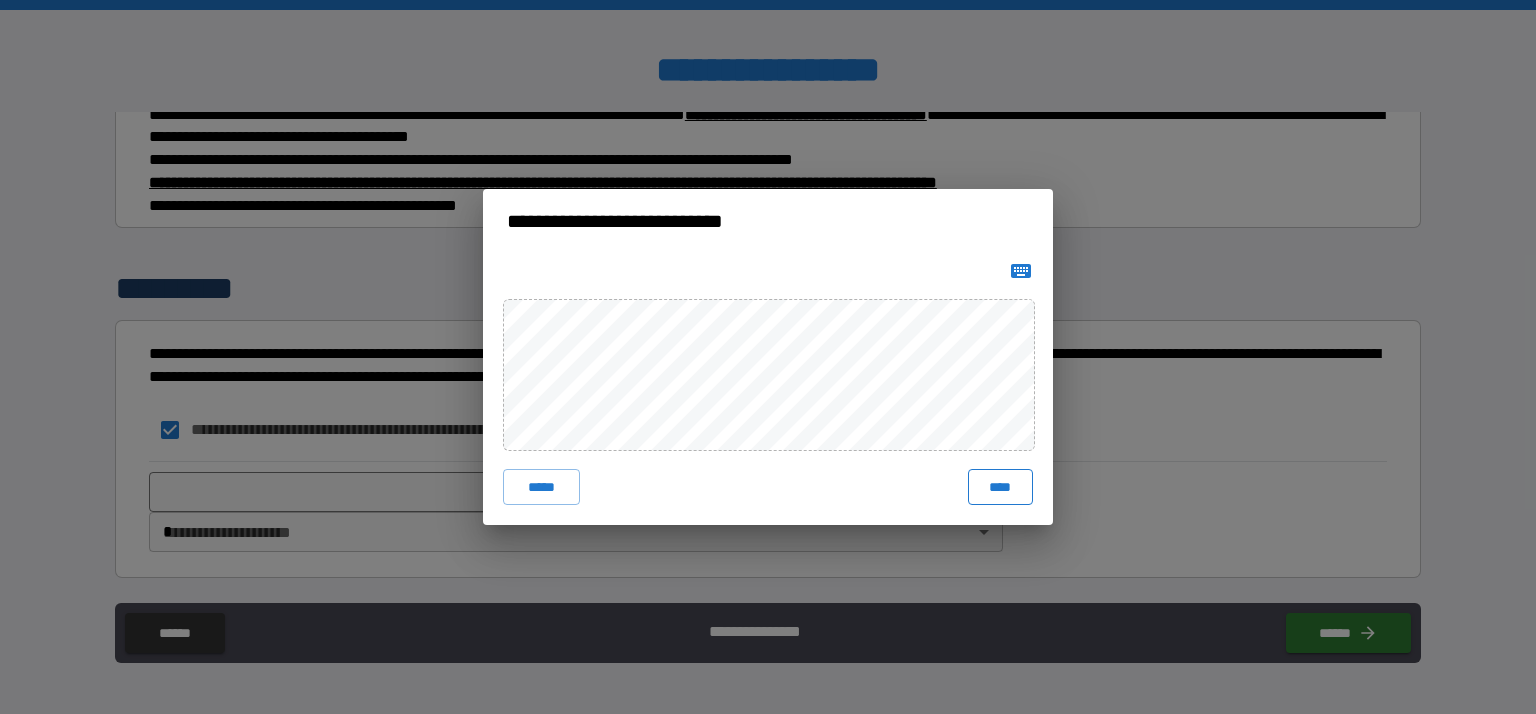 click on "****" at bounding box center (1001, 487) 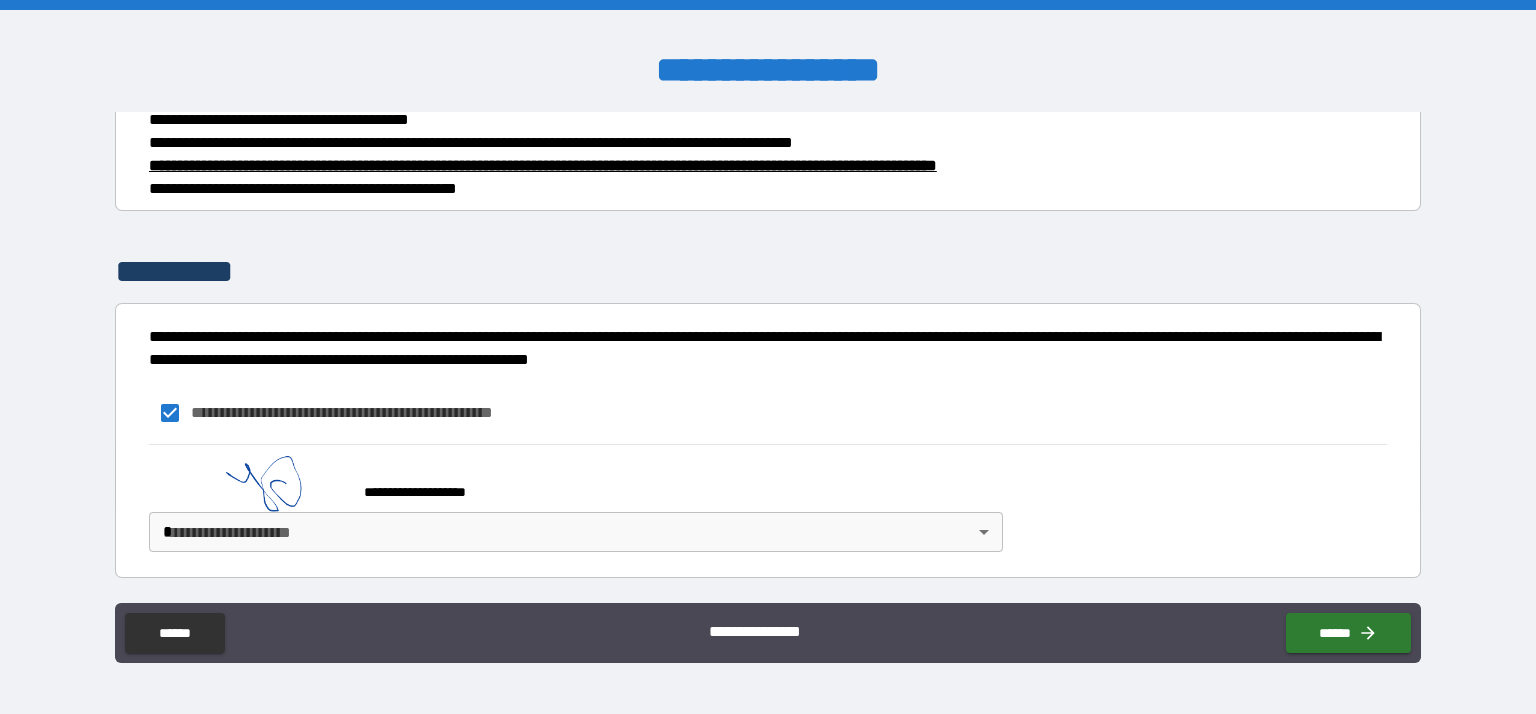click on "**********" at bounding box center (768, 357) 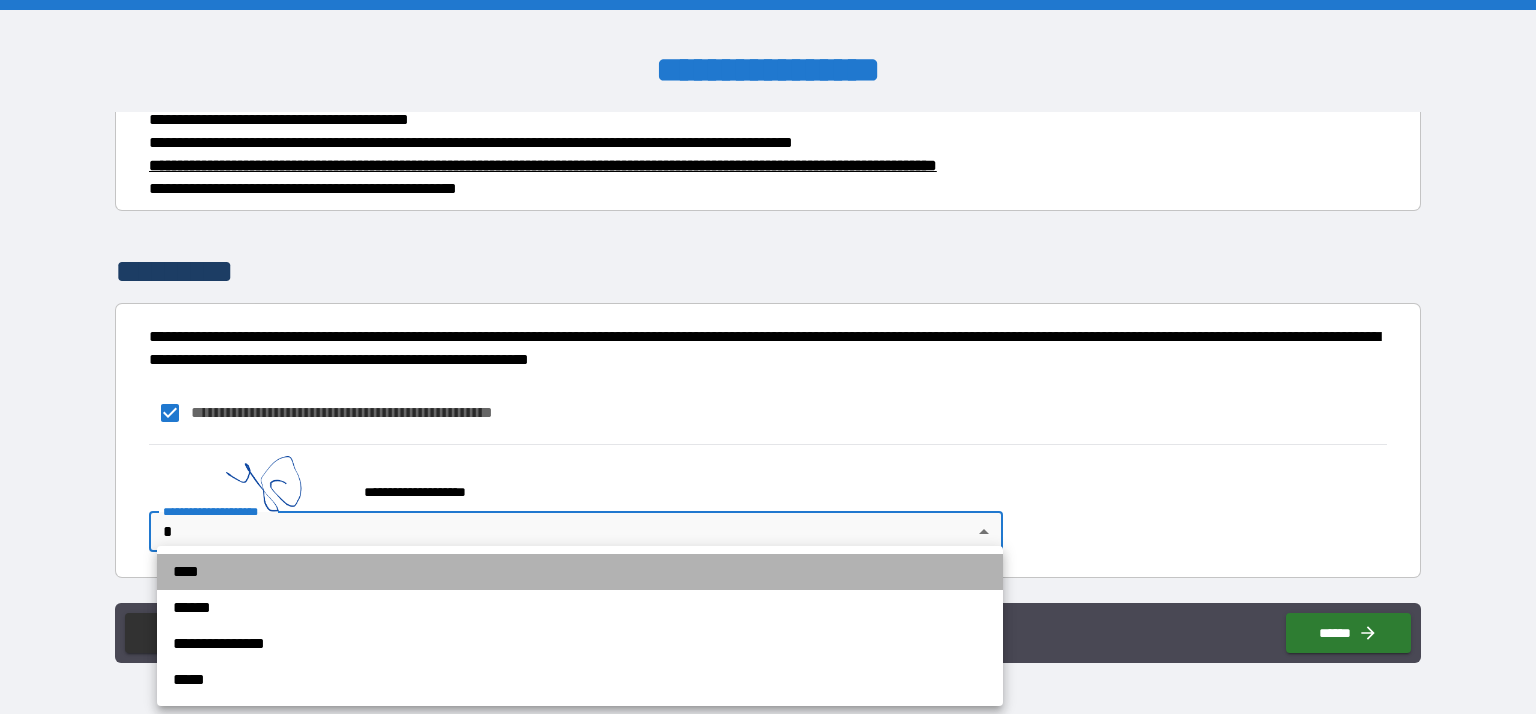 click on "****" at bounding box center (580, 572) 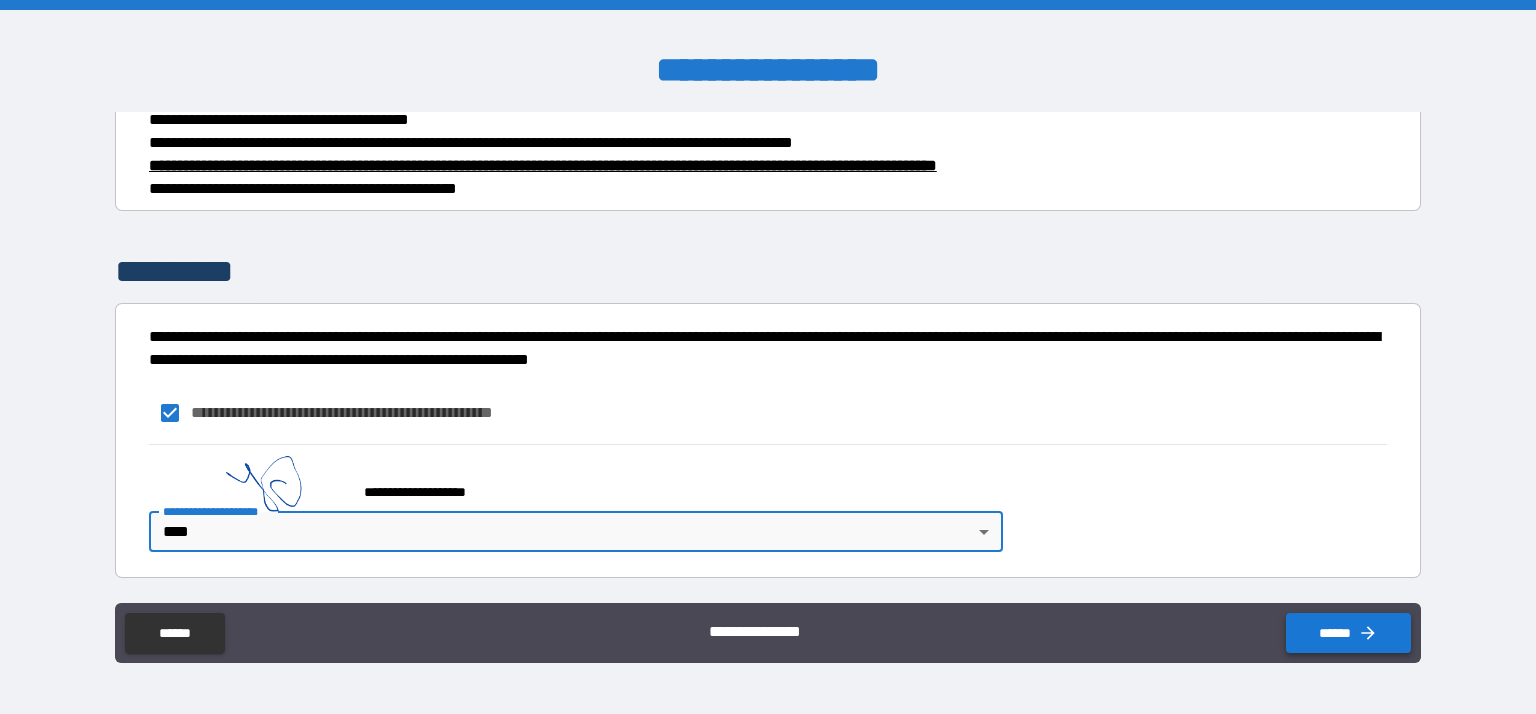 click 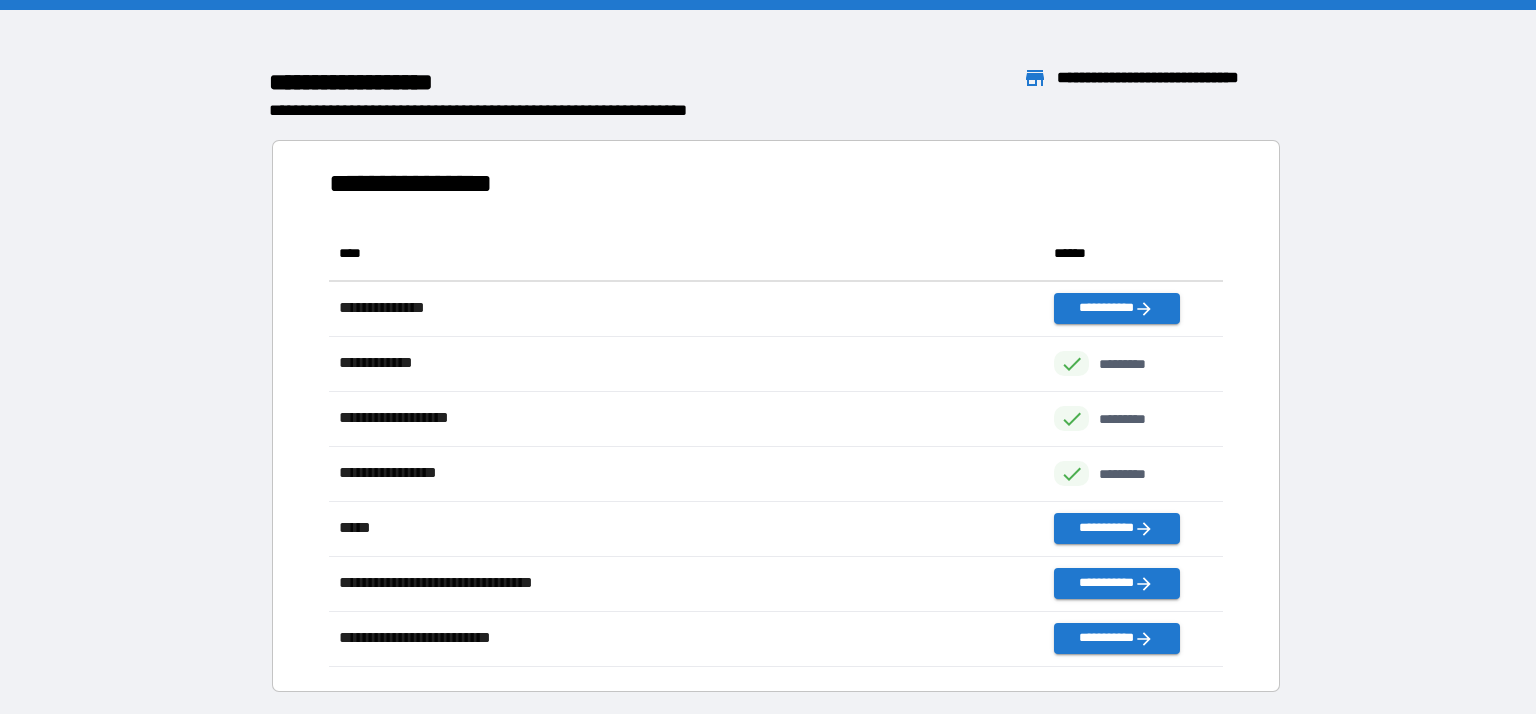 scroll, scrollTop: 441, scrollLeft: 894, axis: both 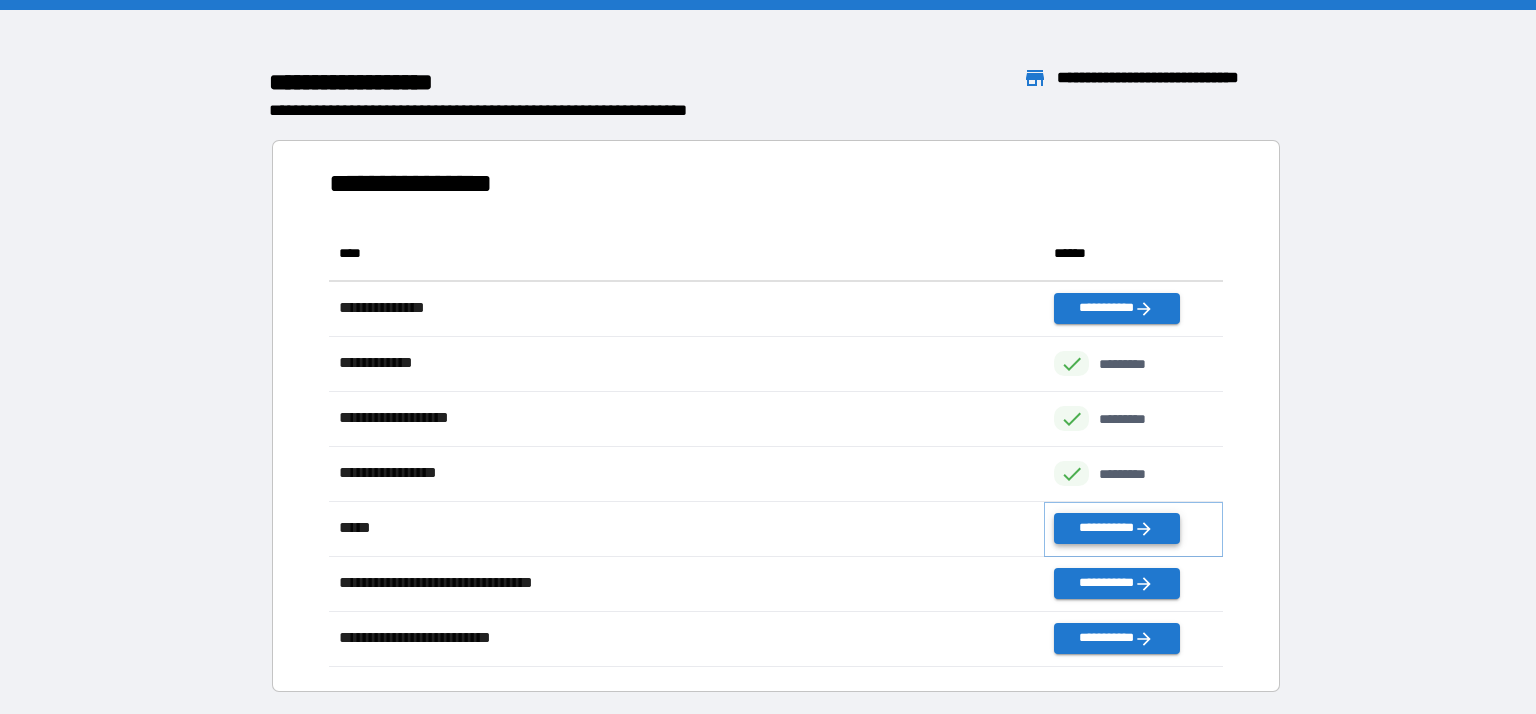 click on "**********" at bounding box center [1116, 528] 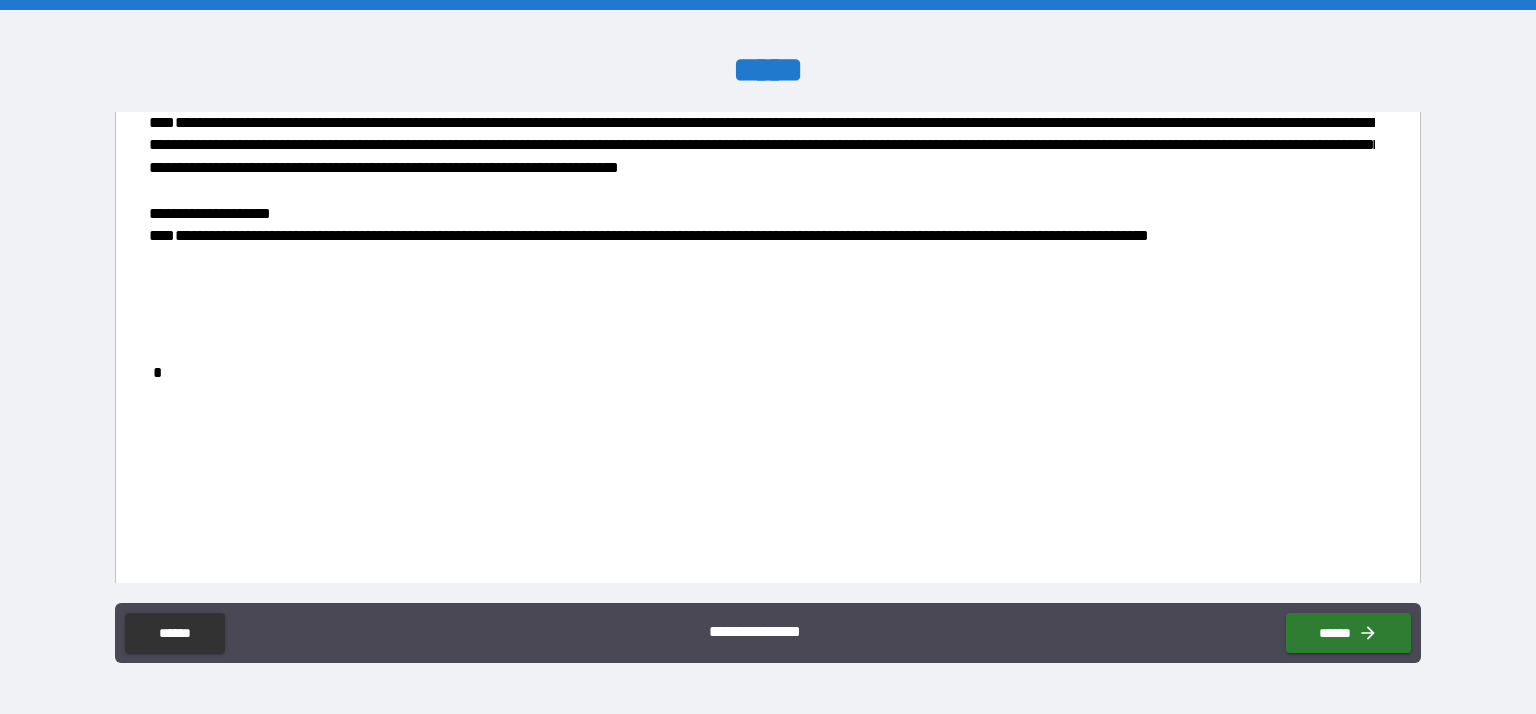 scroll, scrollTop: 2364, scrollLeft: 0, axis: vertical 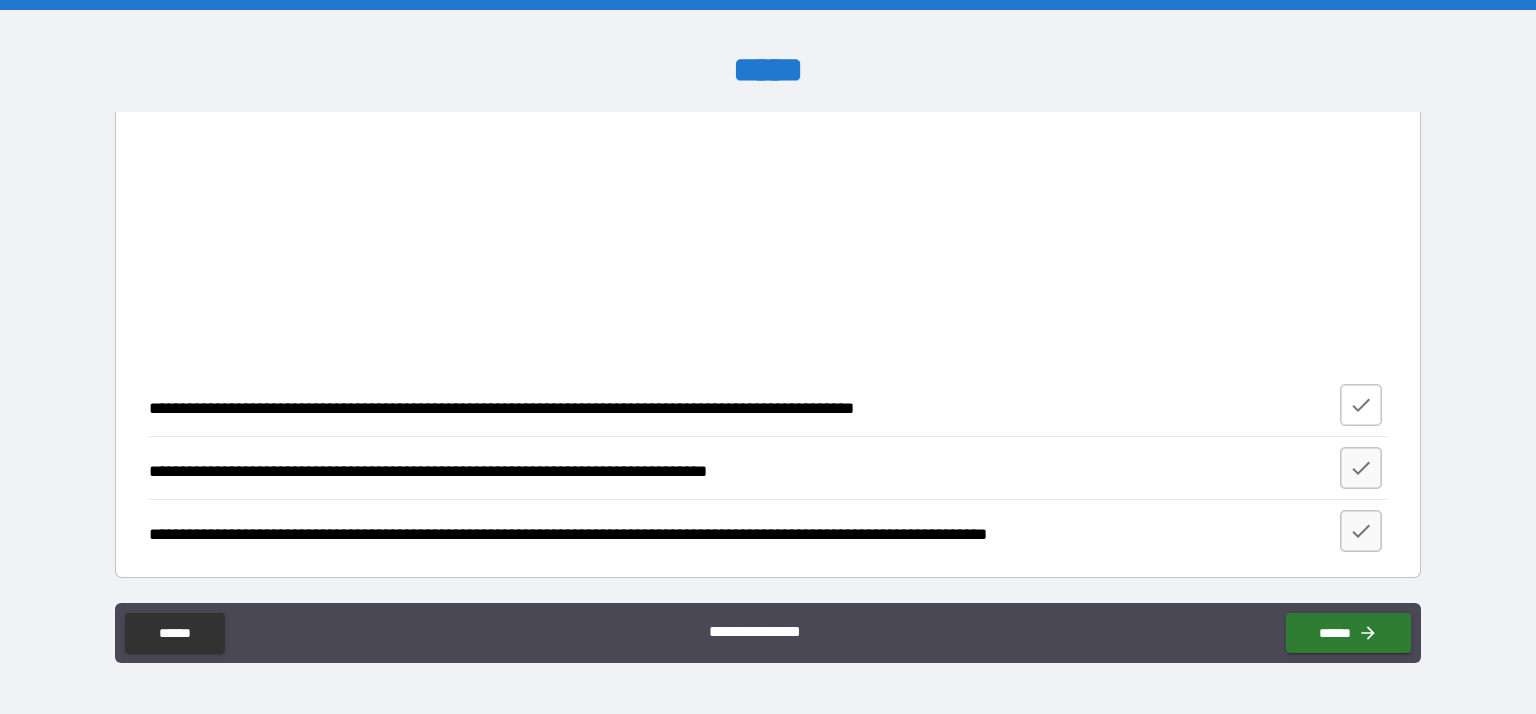 click at bounding box center [1361, 405] 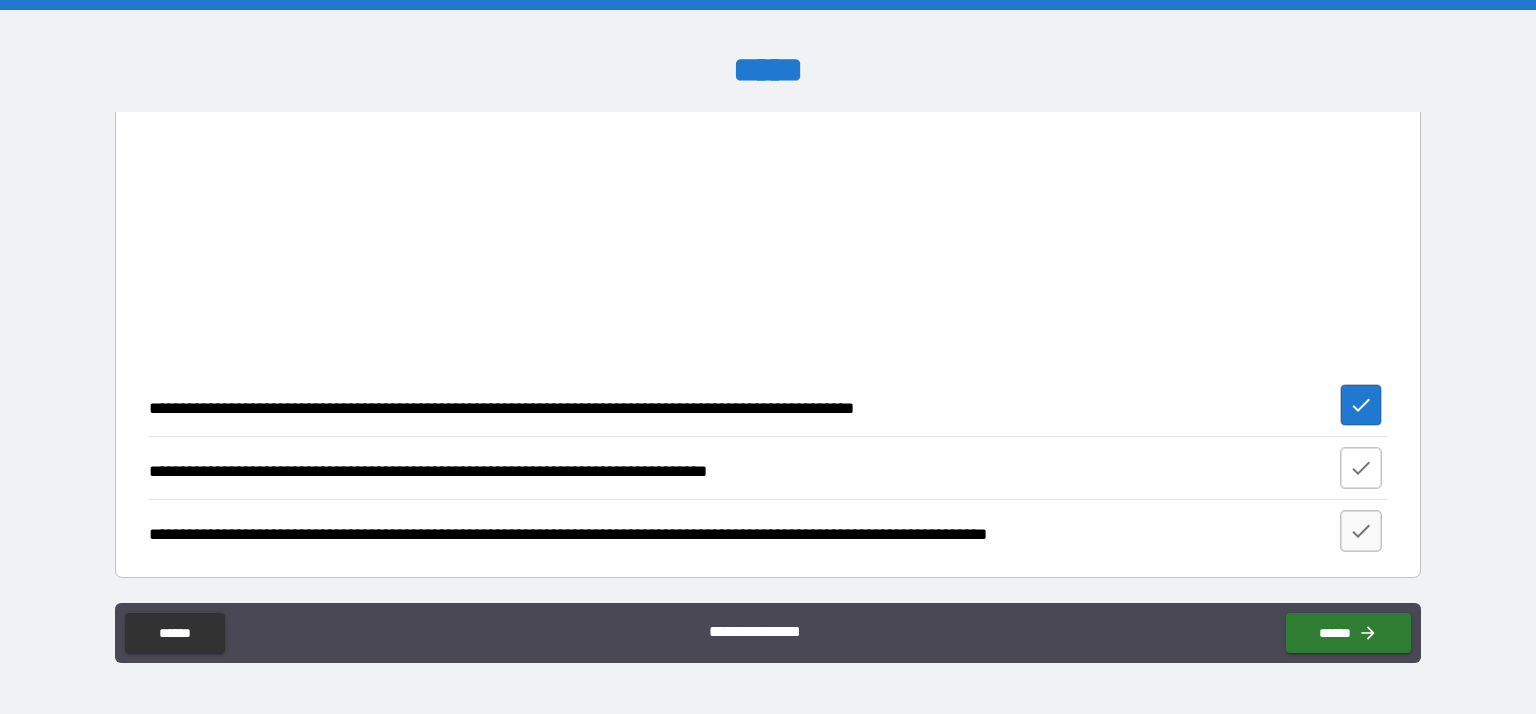 click 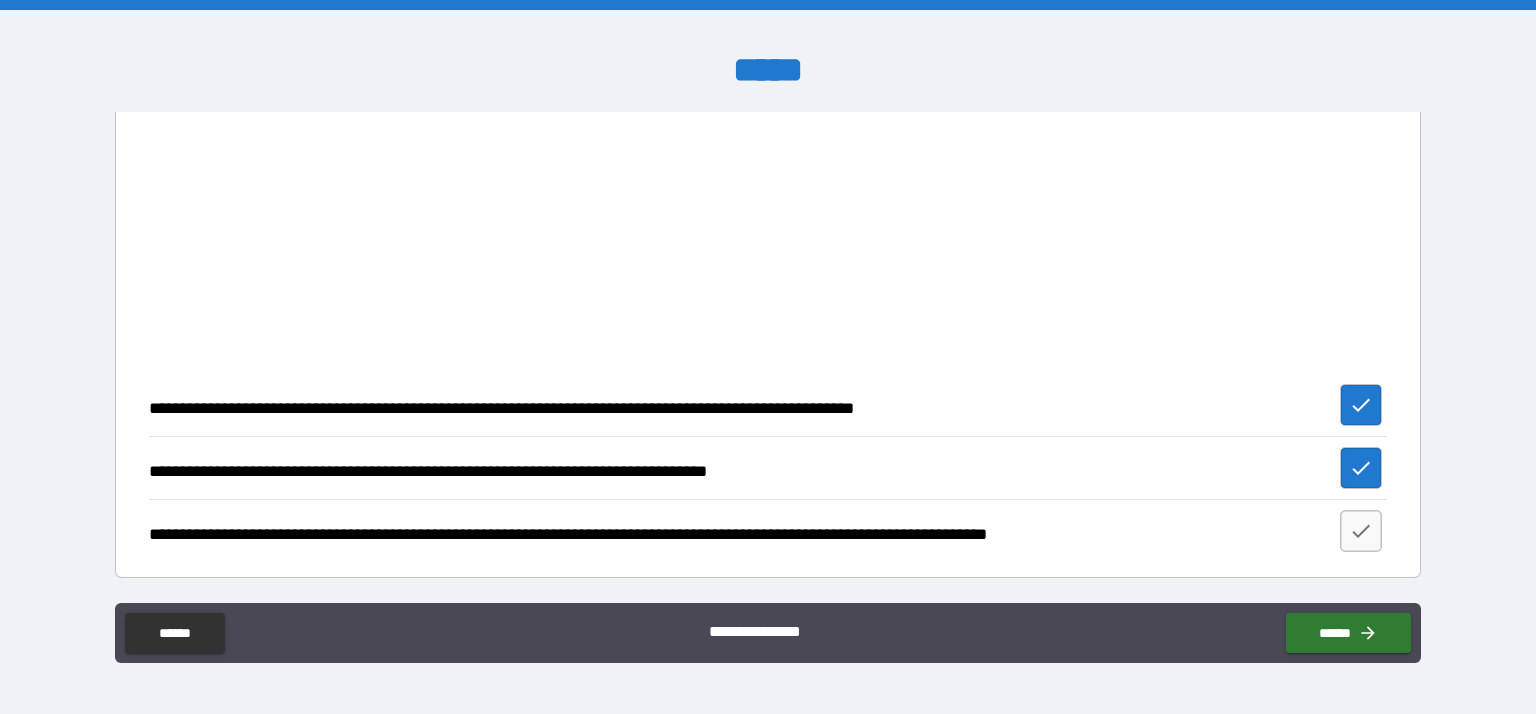 click on "**********" at bounding box center (765, 531) 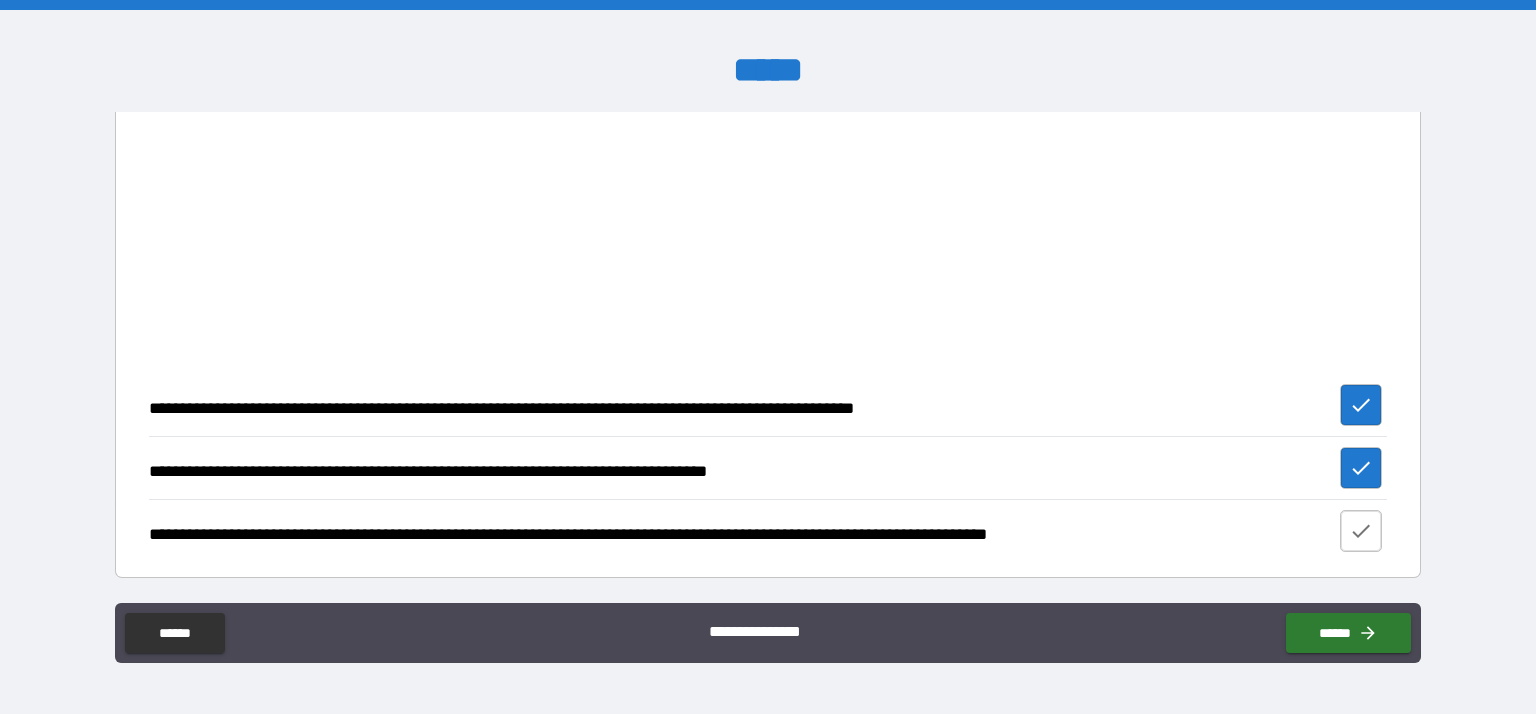 click 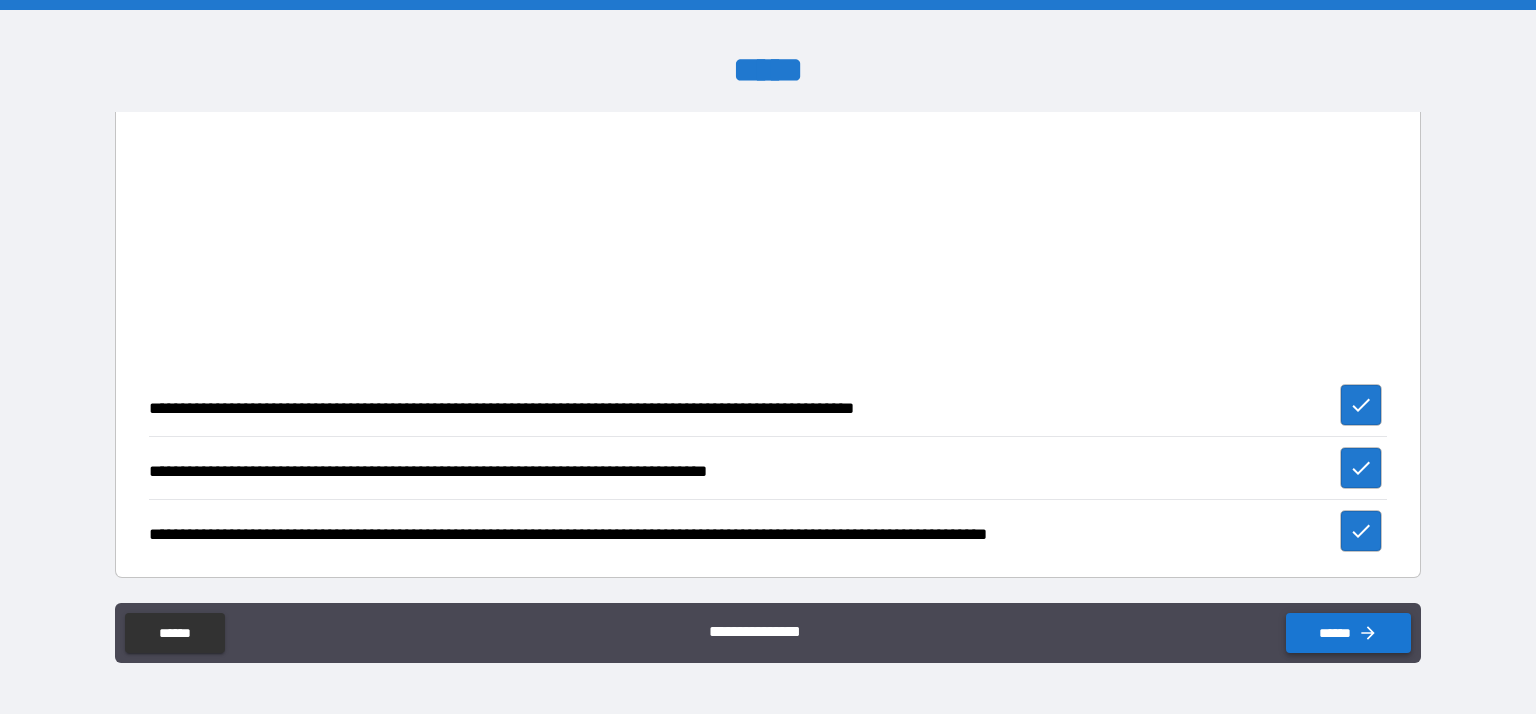 click on "******" at bounding box center (1348, 633) 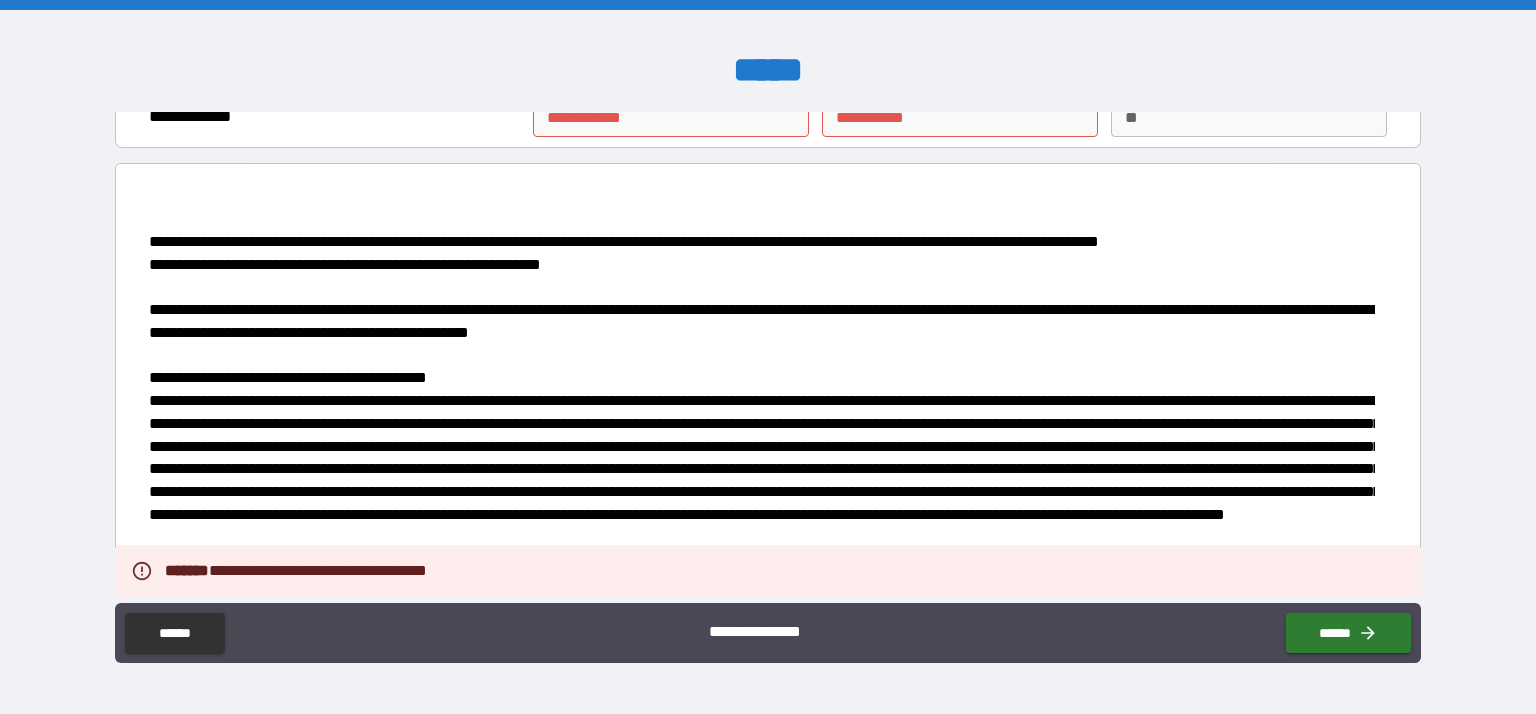 scroll, scrollTop: 0, scrollLeft: 0, axis: both 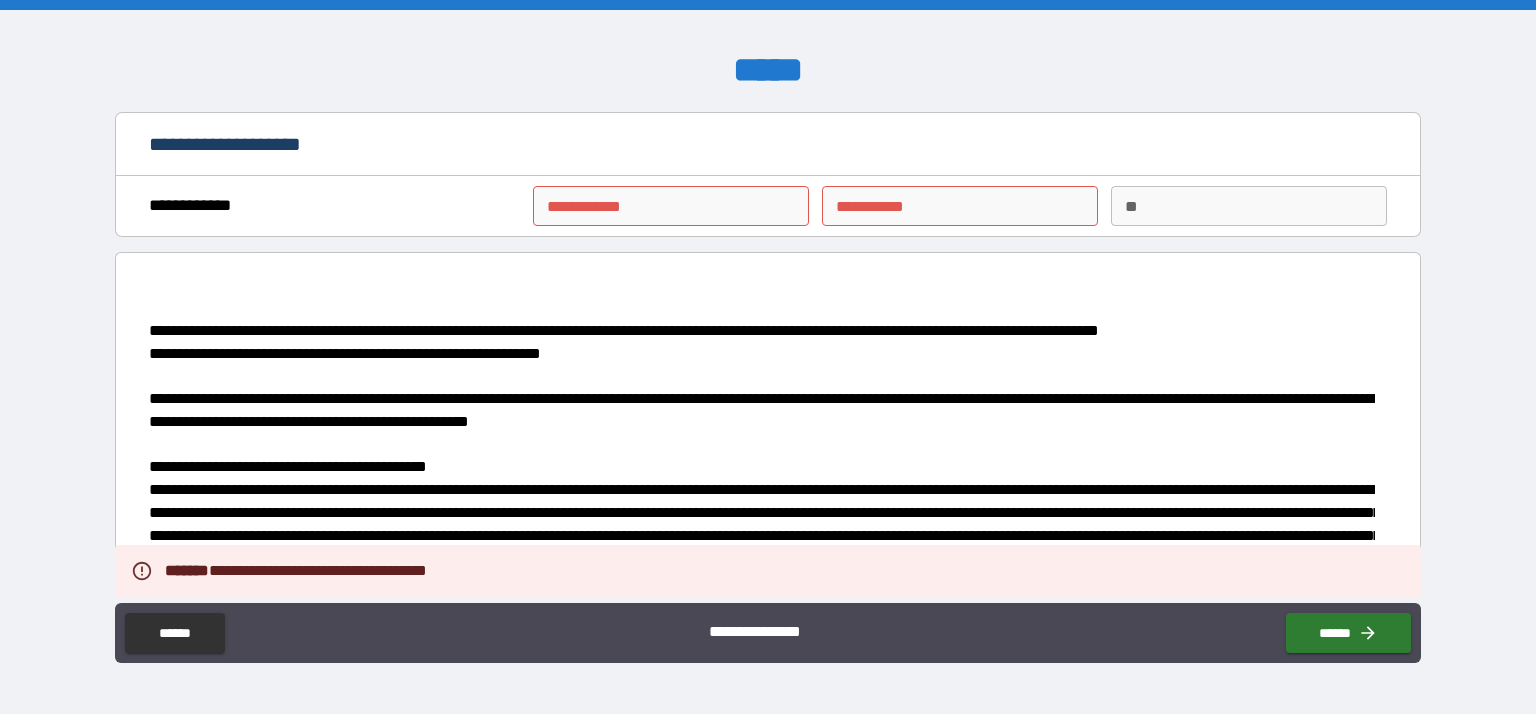 click on "**********" at bounding box center [671, 206] 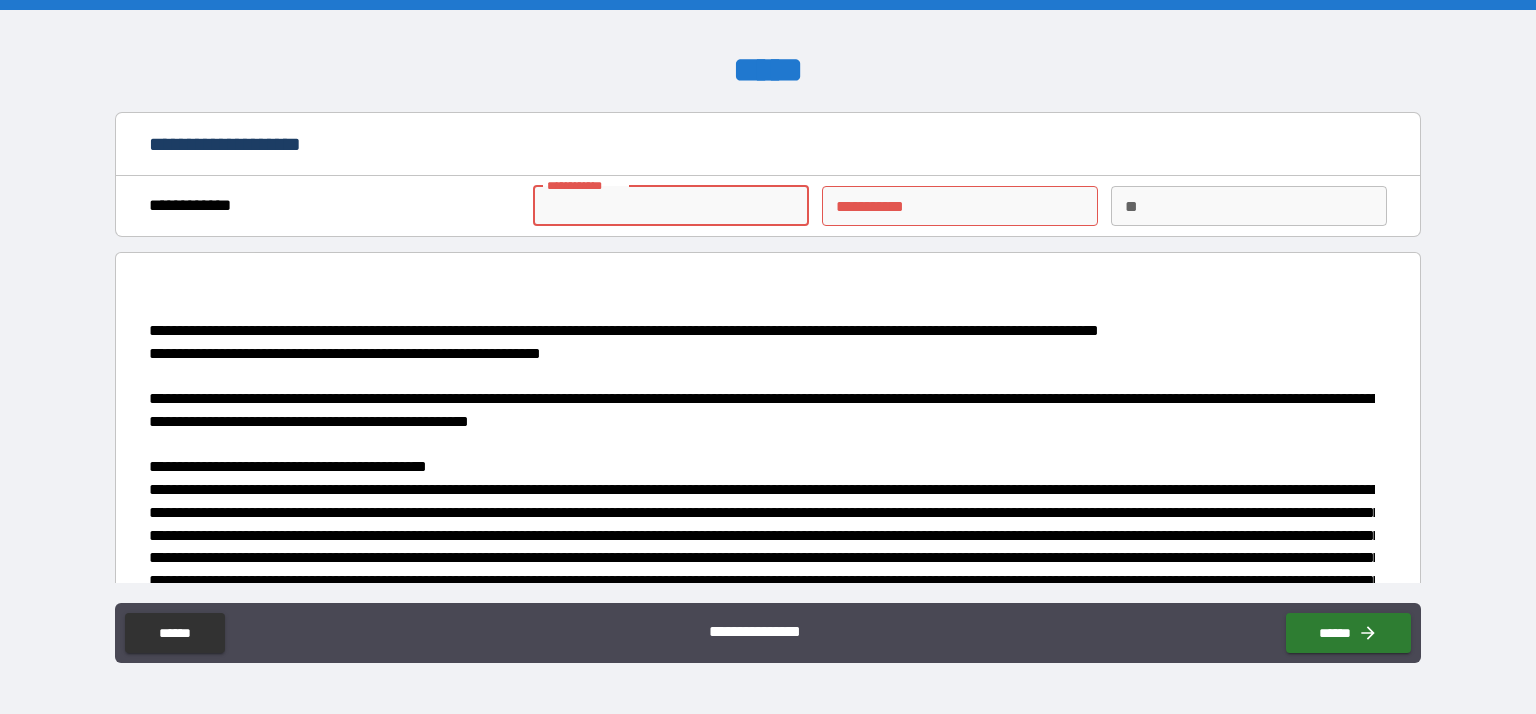 type on "******" 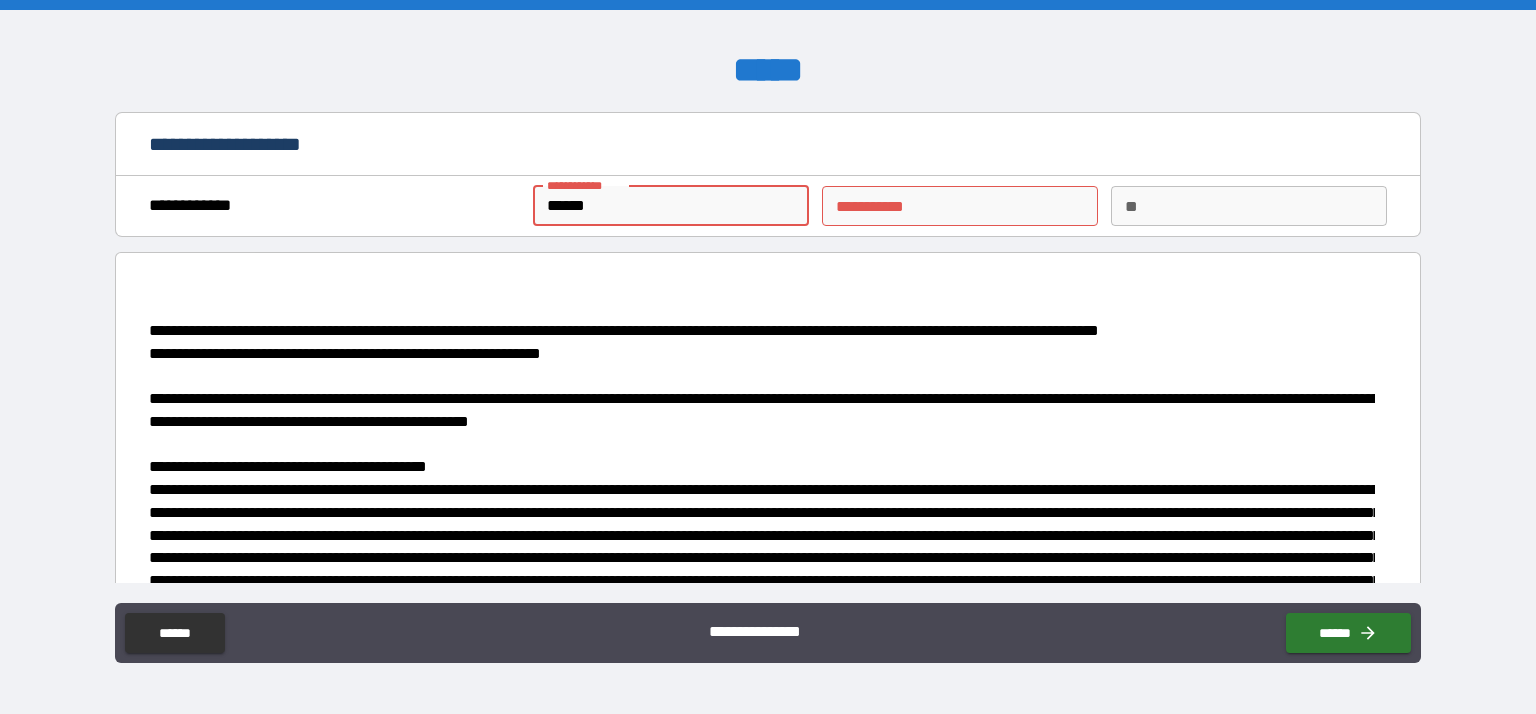 type on "****" 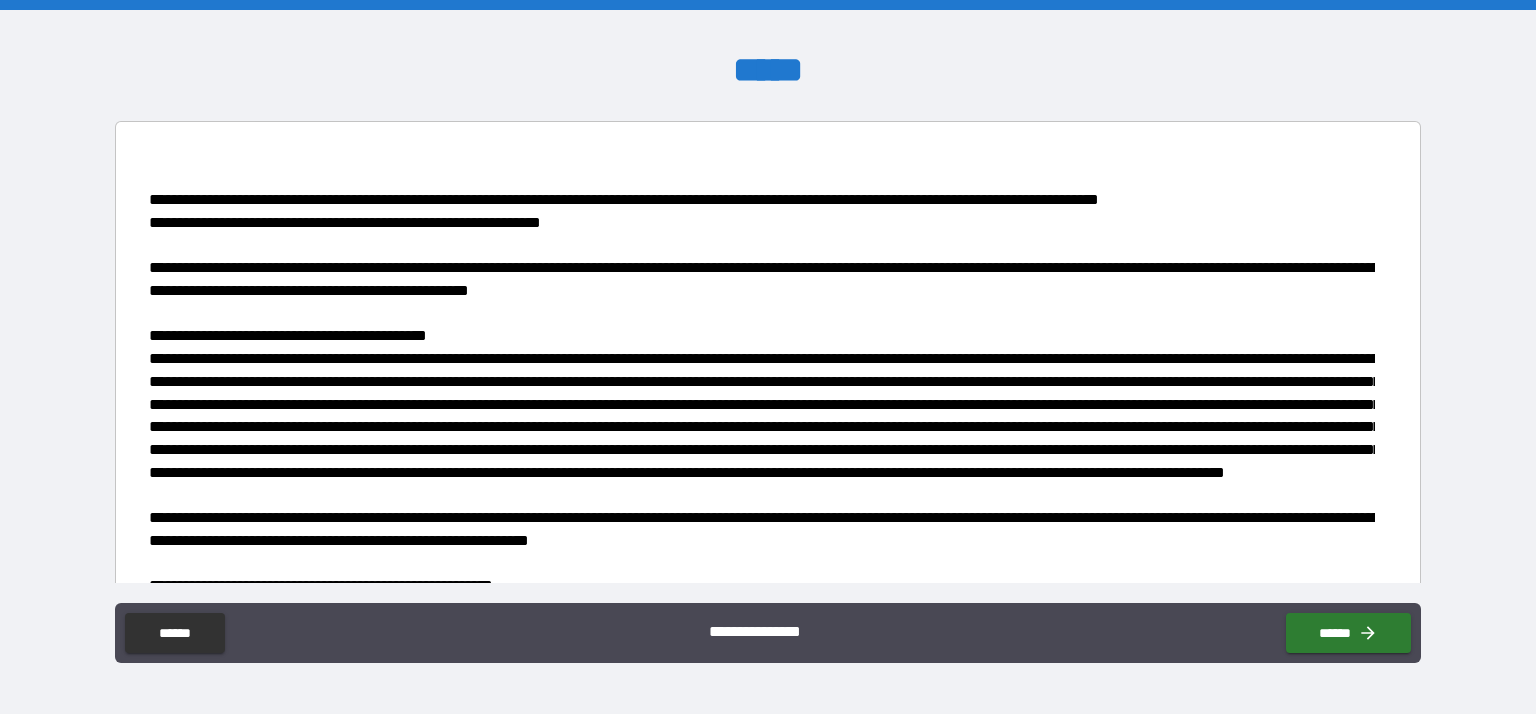 scroll, scrollTop: 133, scrollLeft: 0, axis: vertical 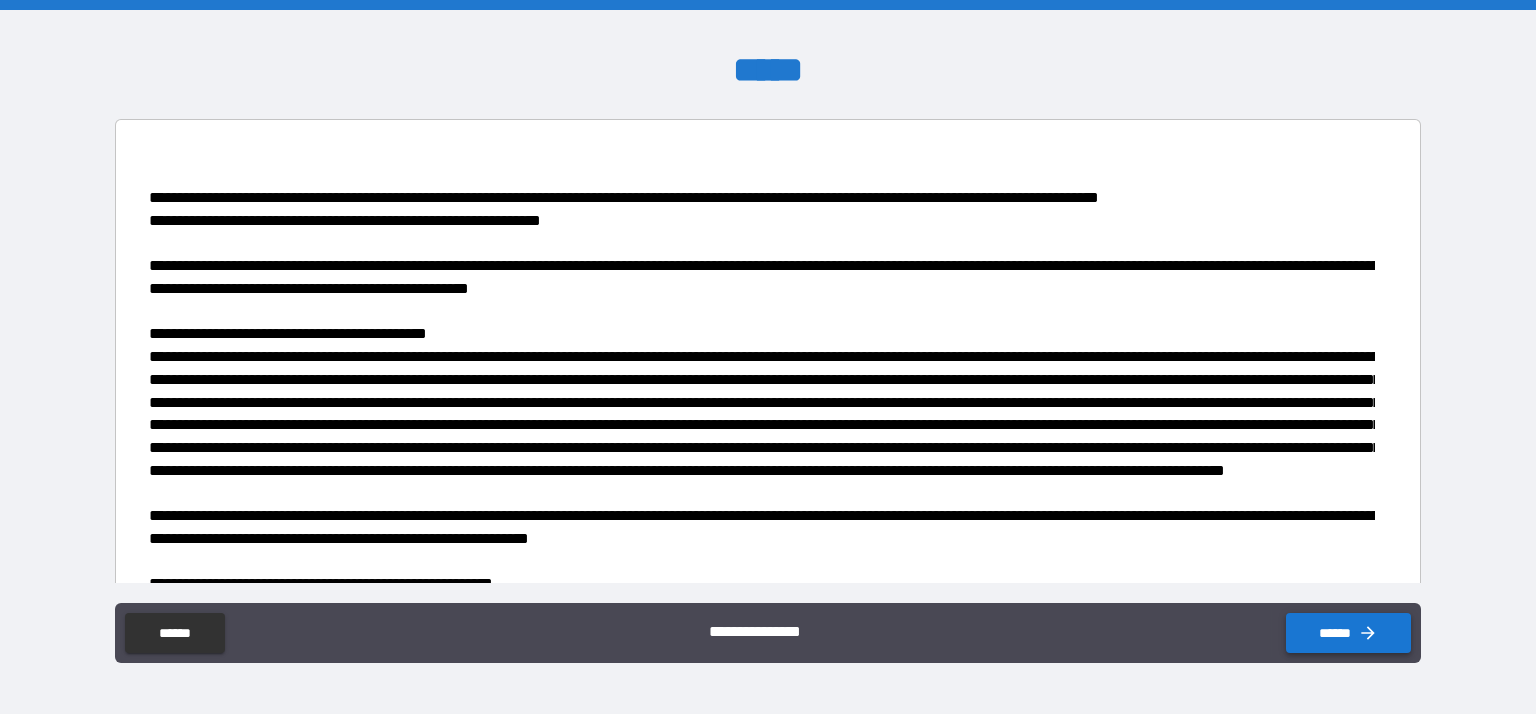 click on "******" at bounding box center (1348, 633) 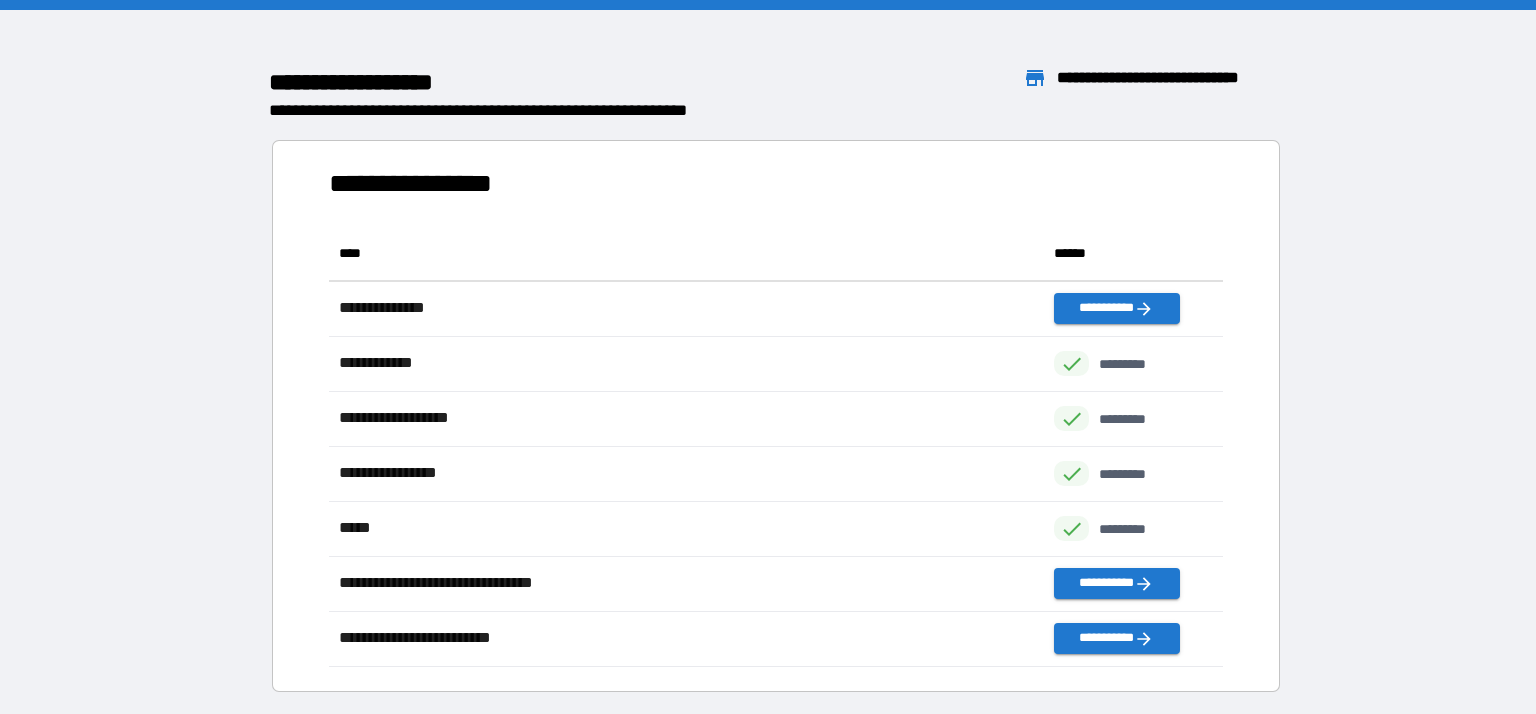 scroll, scrollTop: 441, scrollLeft: 894, axis: both 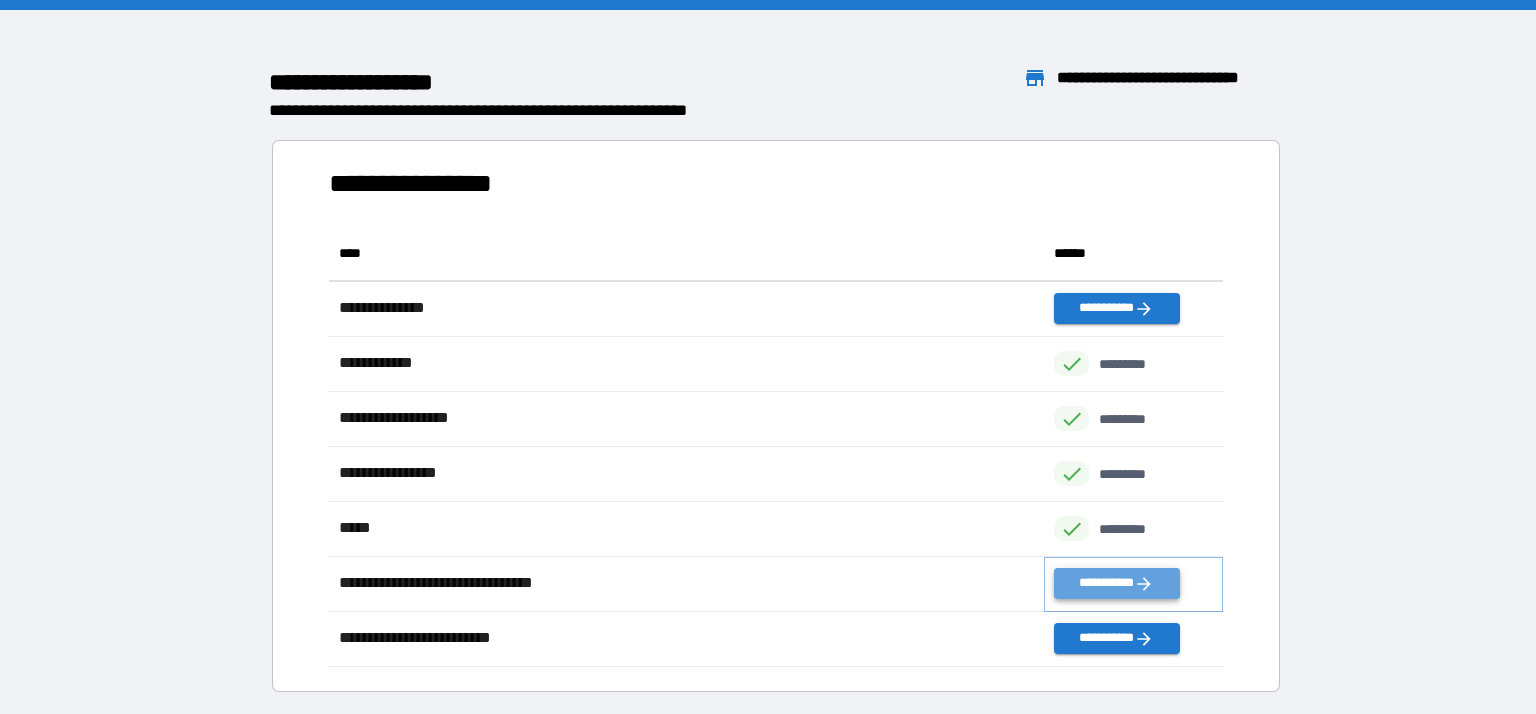 click on "**********" at bounding box center (1116, 583) 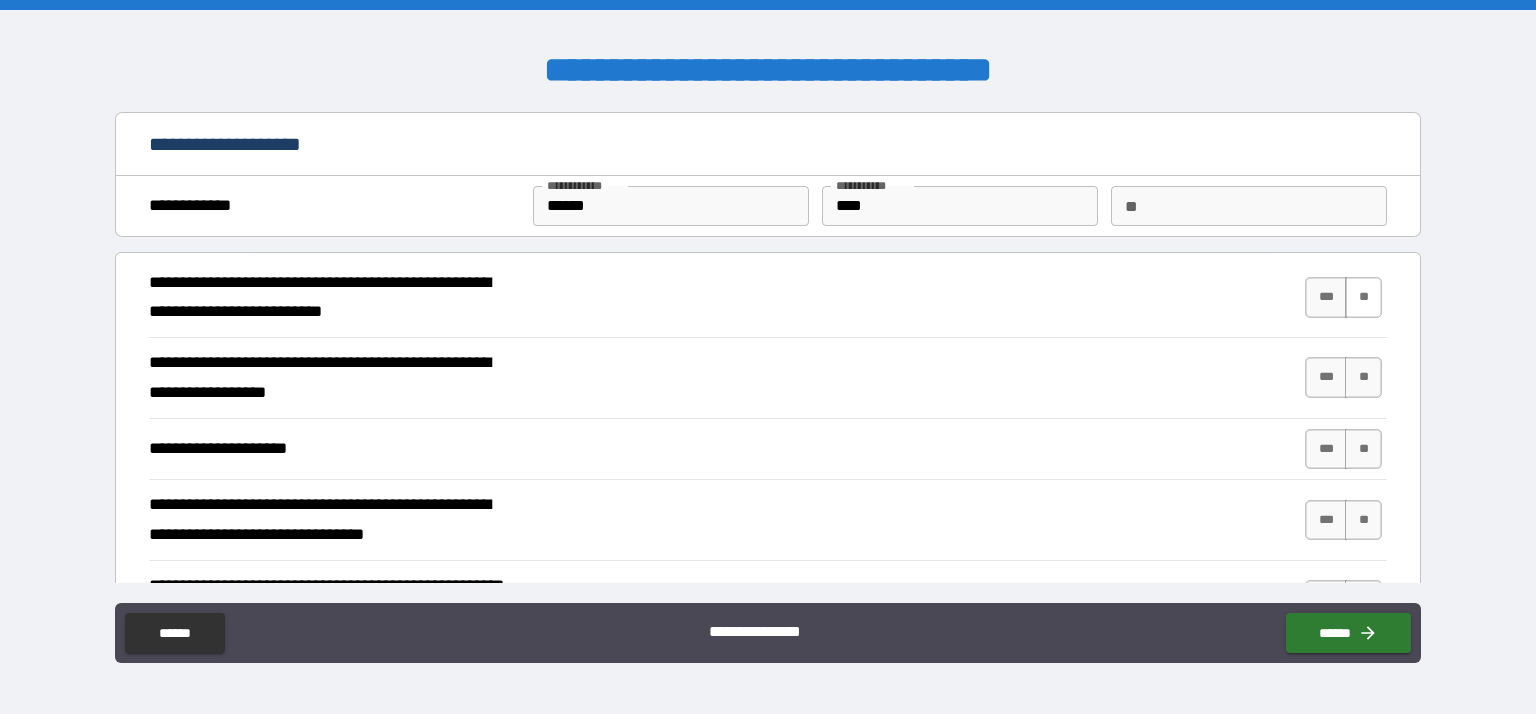 click on "**" at bounding box center (1363, 297) 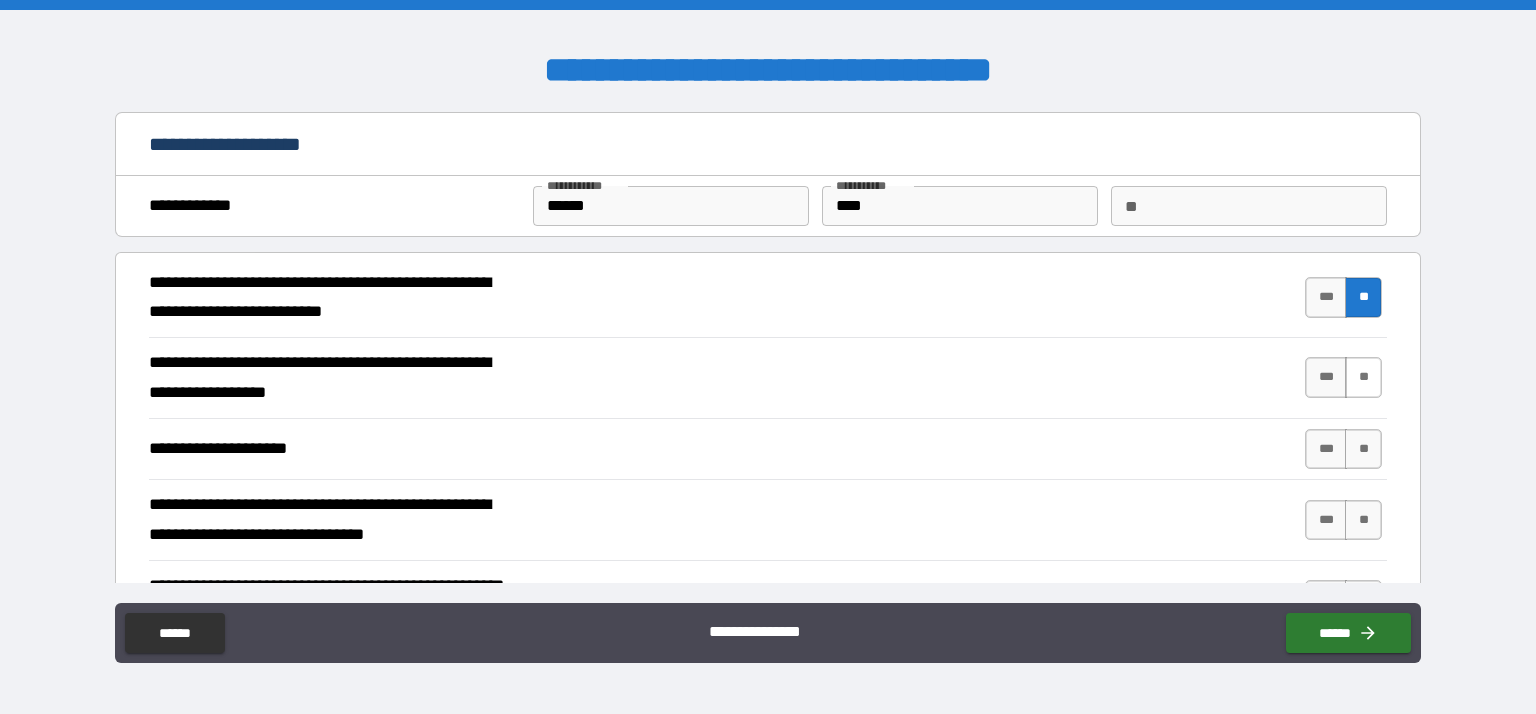 click on "**" at bounding box center (1363, 377) 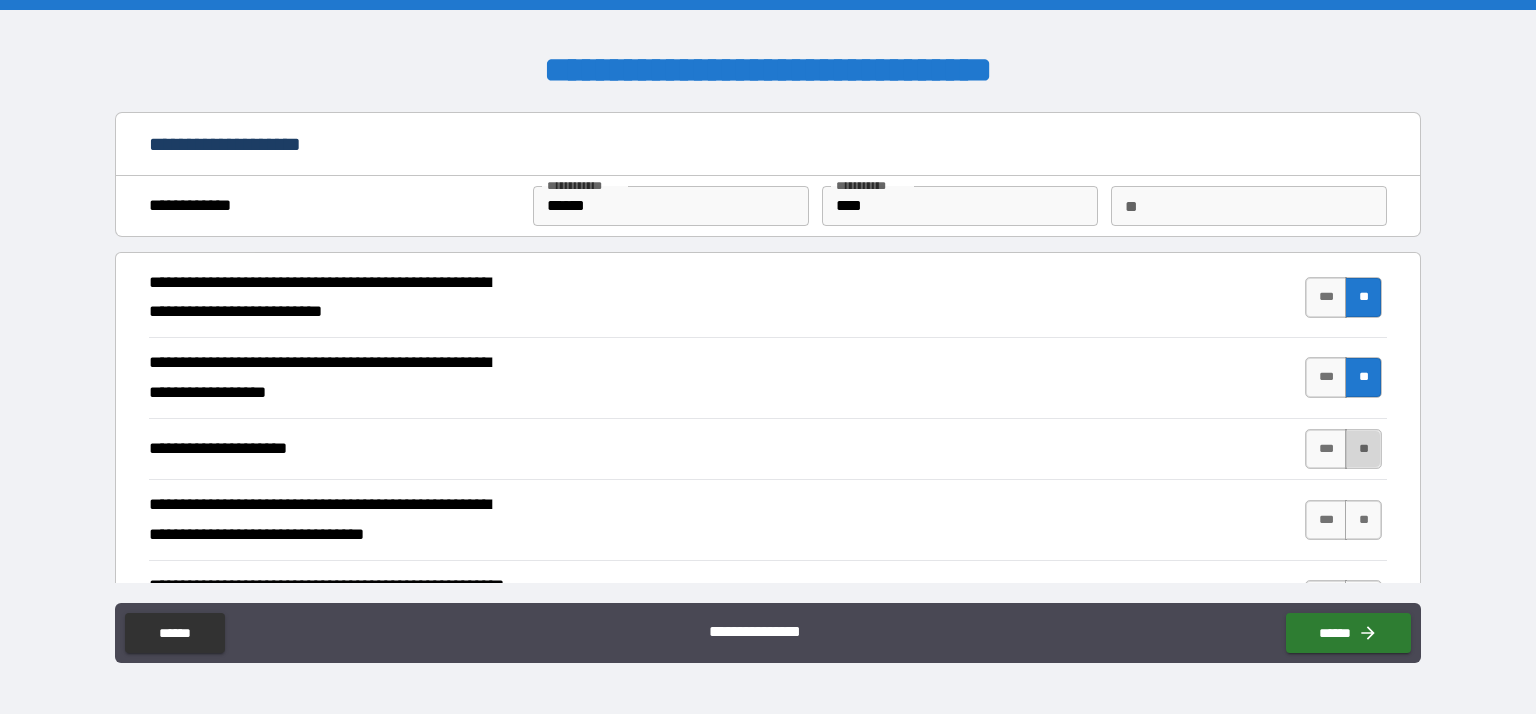 click on "**" at bounding box center (1363, 449) 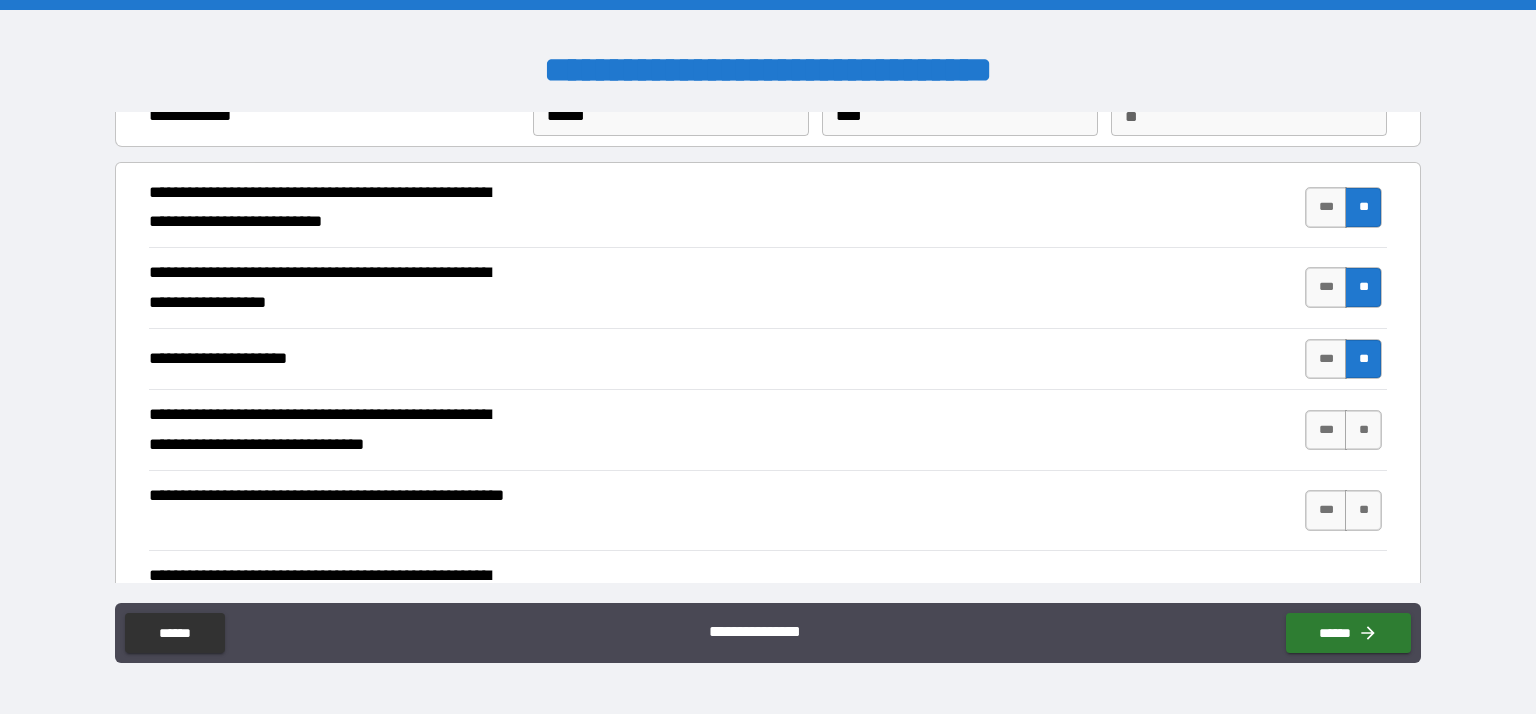 scroll, scrollTop: 96, scrollLeft: 0, axis: vertical 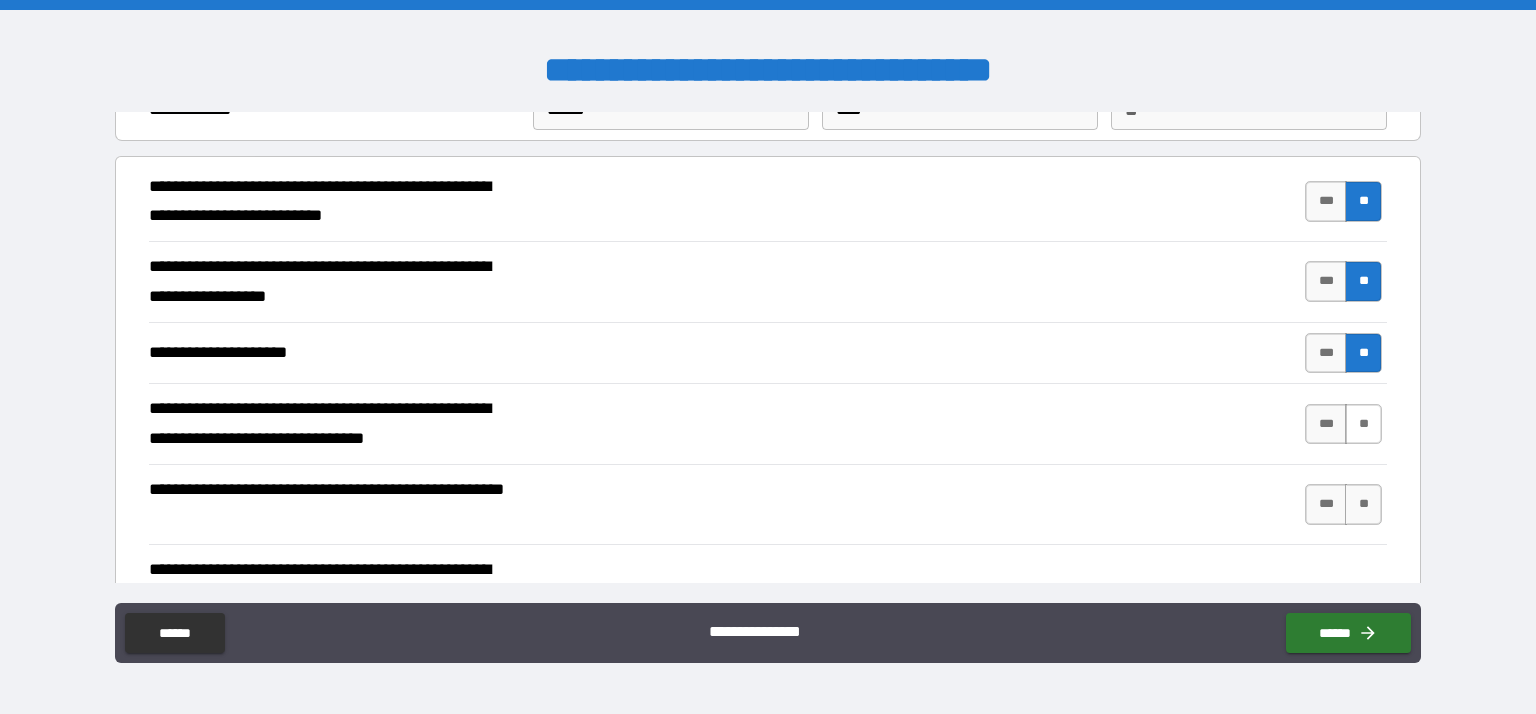 click on "**" at bounding box center [1363, 424] 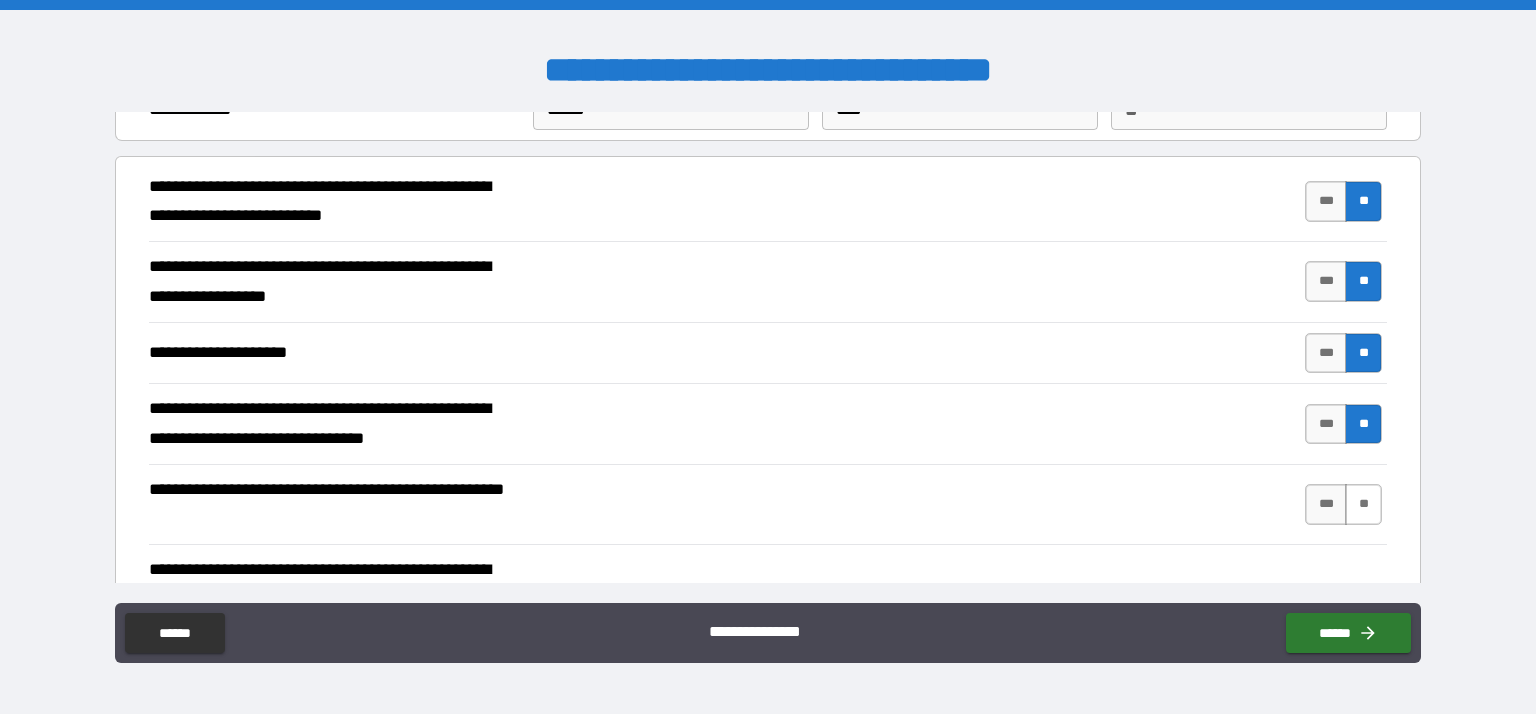 click on "**" at bounding box center (1363, 504) 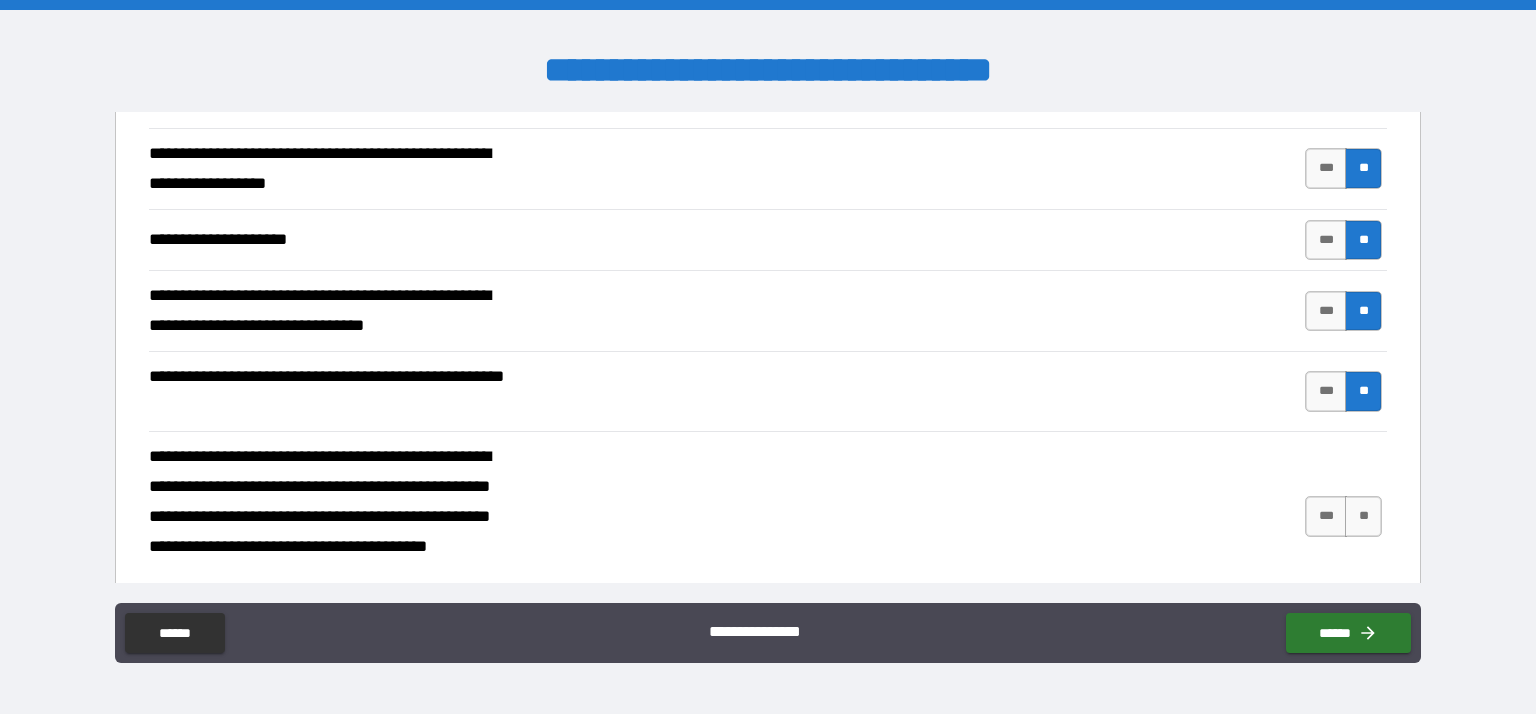 scroll, scrollTop: 214, scrollLeft: 0, axis: vertical 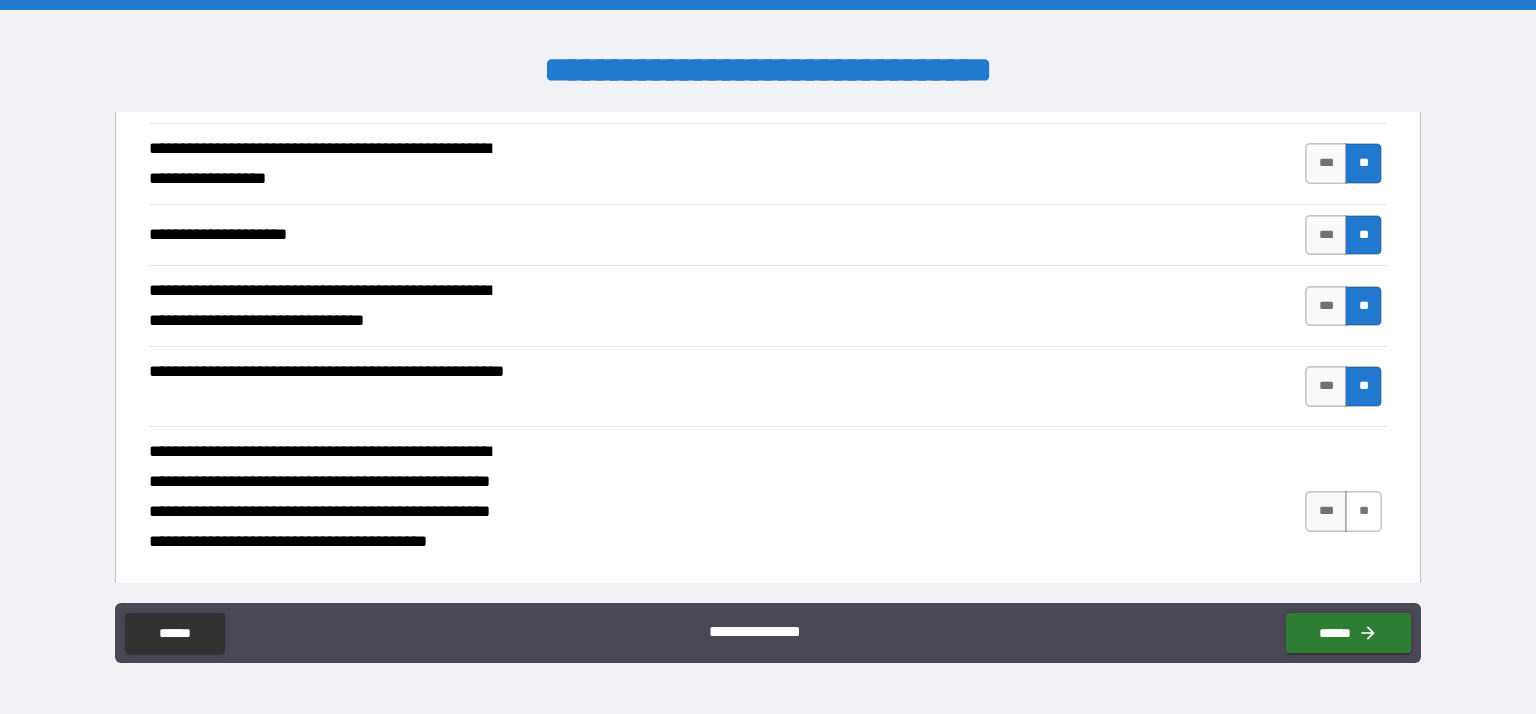 click on "**" at bounding box center [1363, 511] 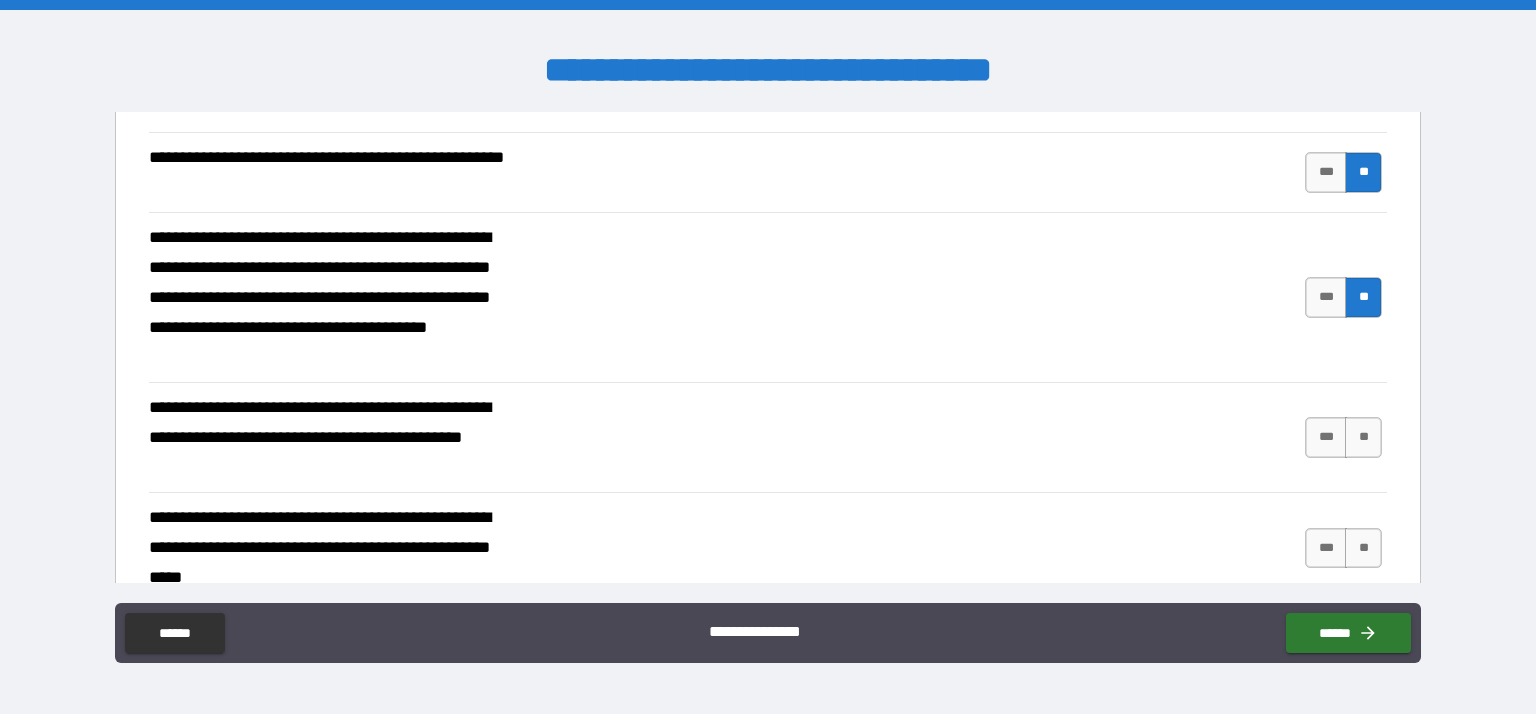 scroll, scrollTop: 437, scrollLeft: 0, axis: vertical 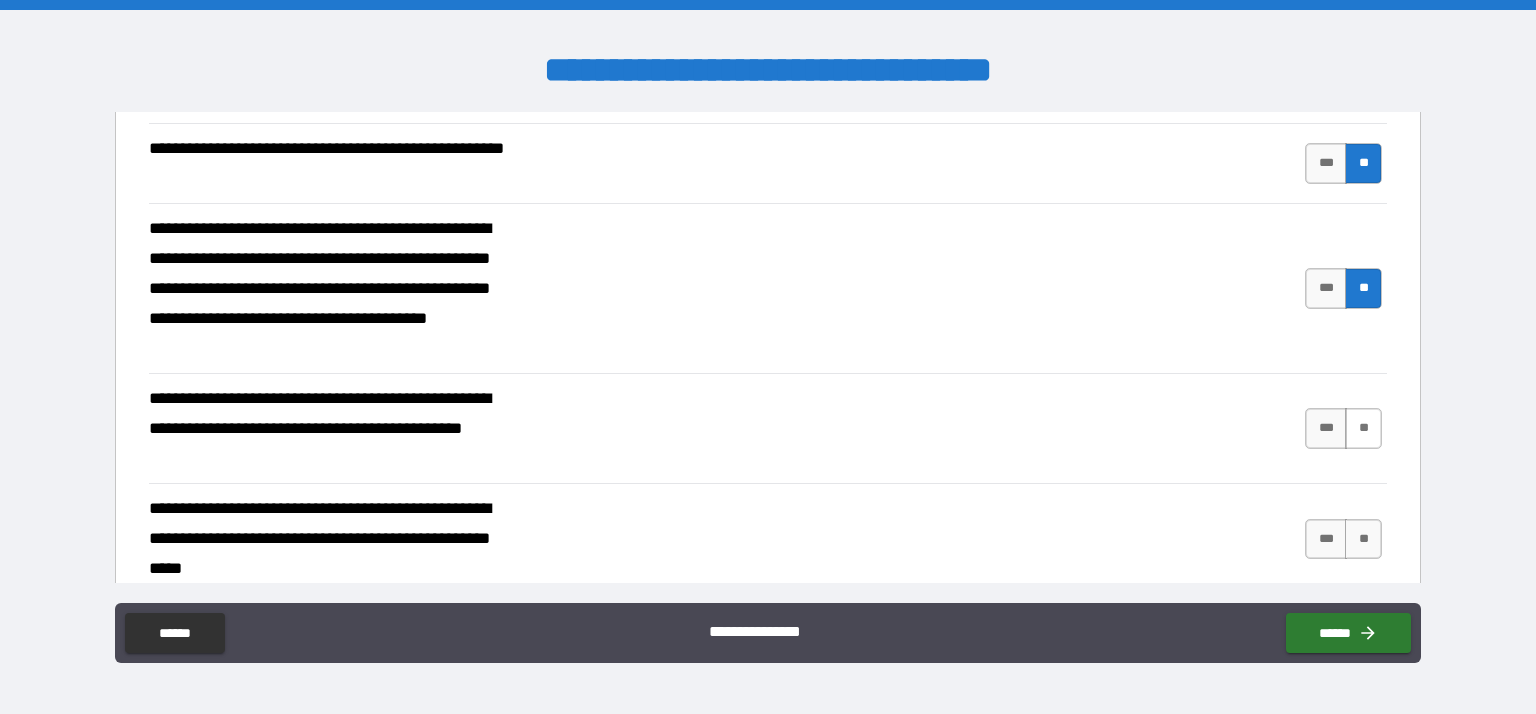 click on "**" at bounding box center [1363, 428] 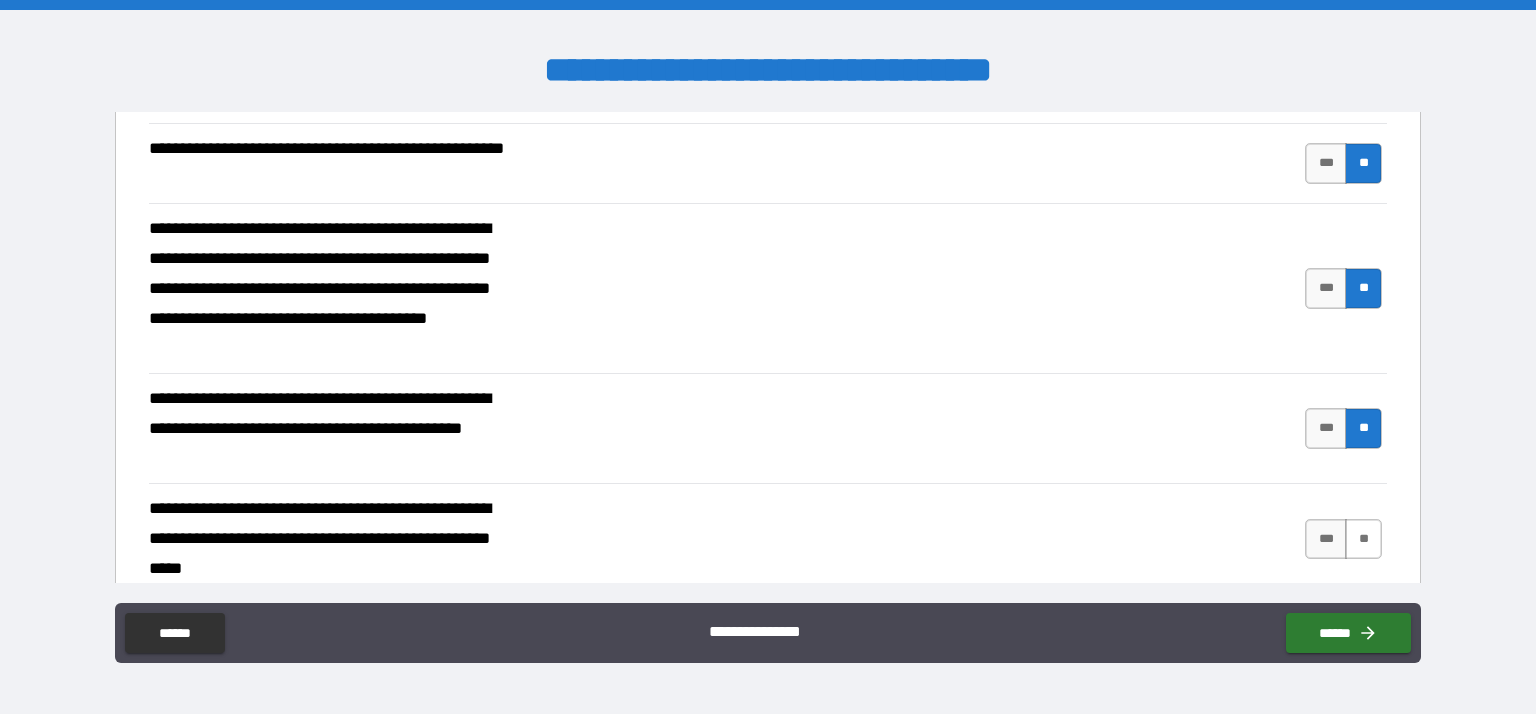 click on "**" at bounding box center (1363, 539) 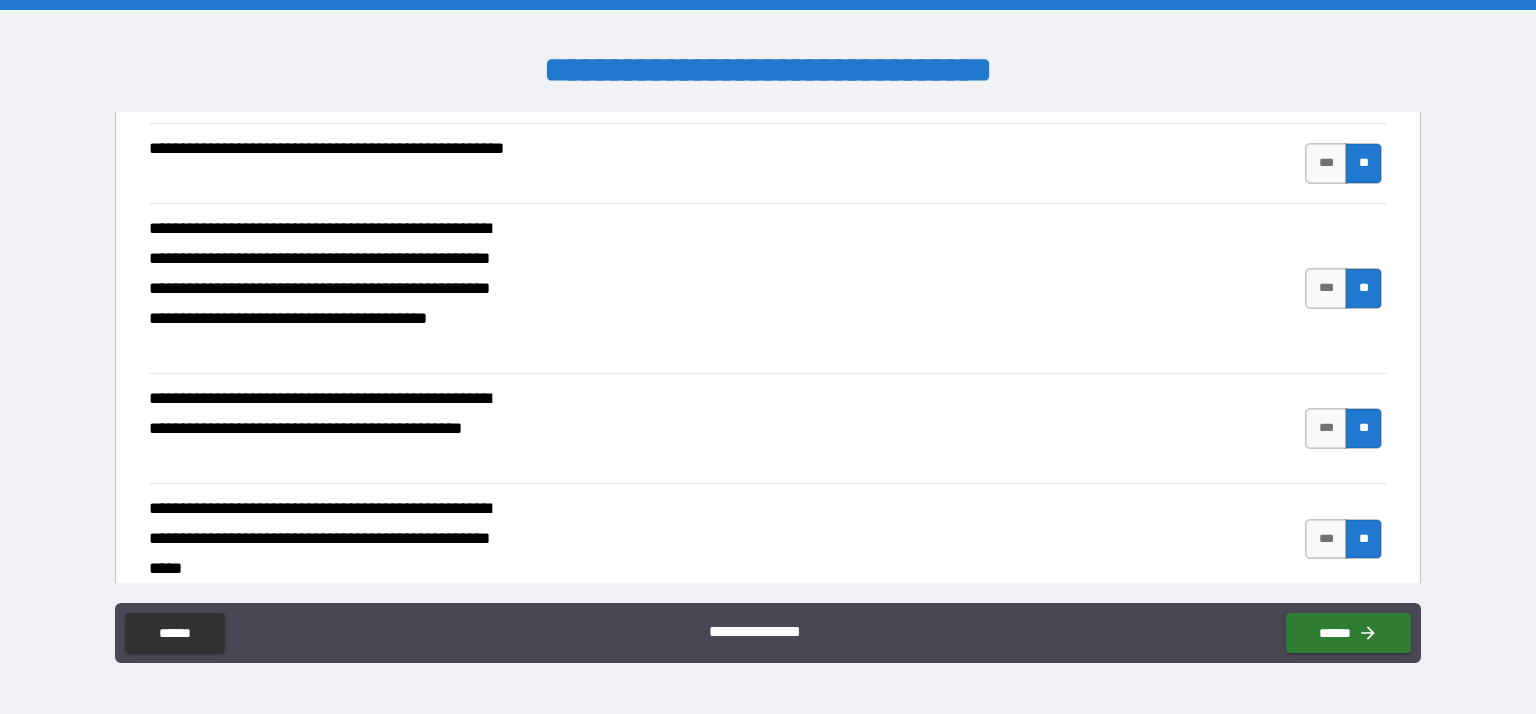 scroll, scrollTop: 542, scrollLeft: 0, axis: vertical 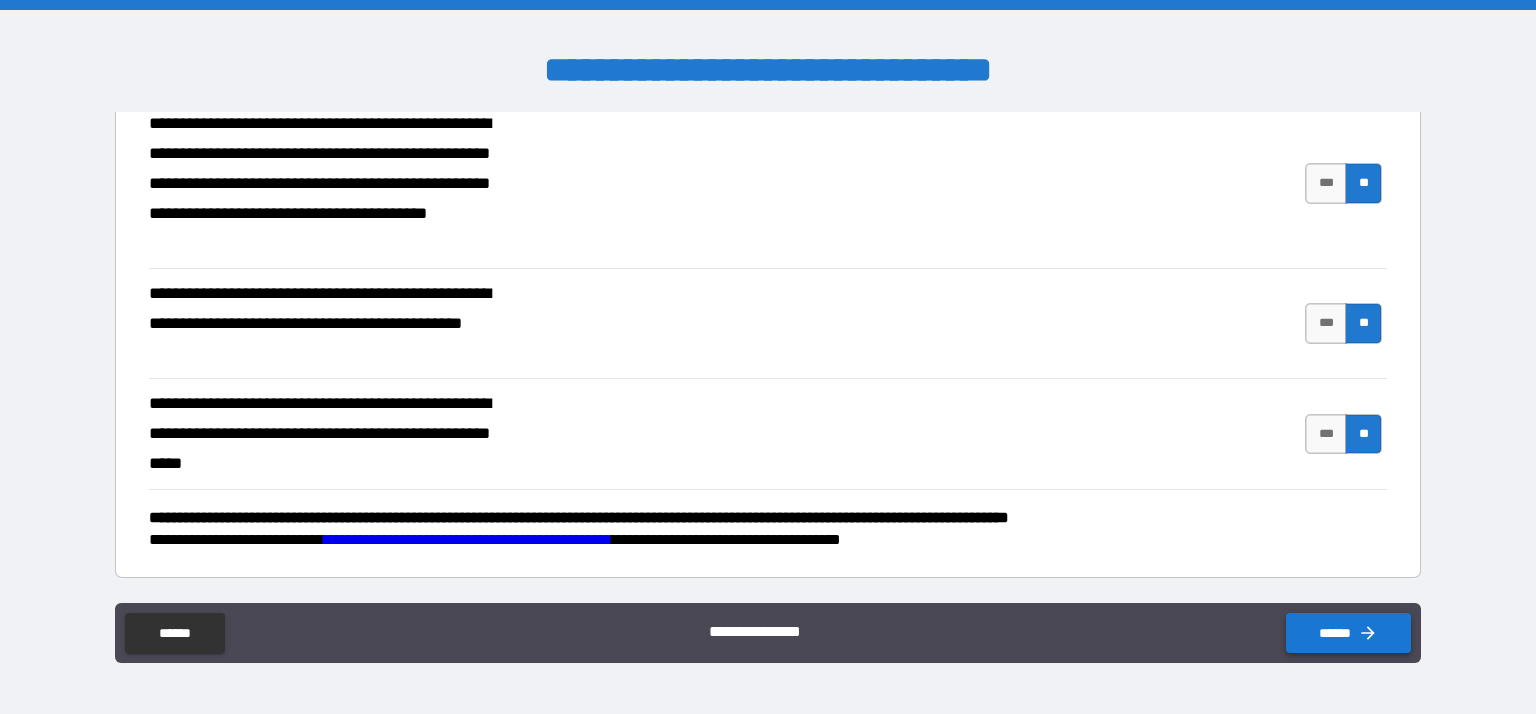 click on "******" at bounding box center [1348, 633] 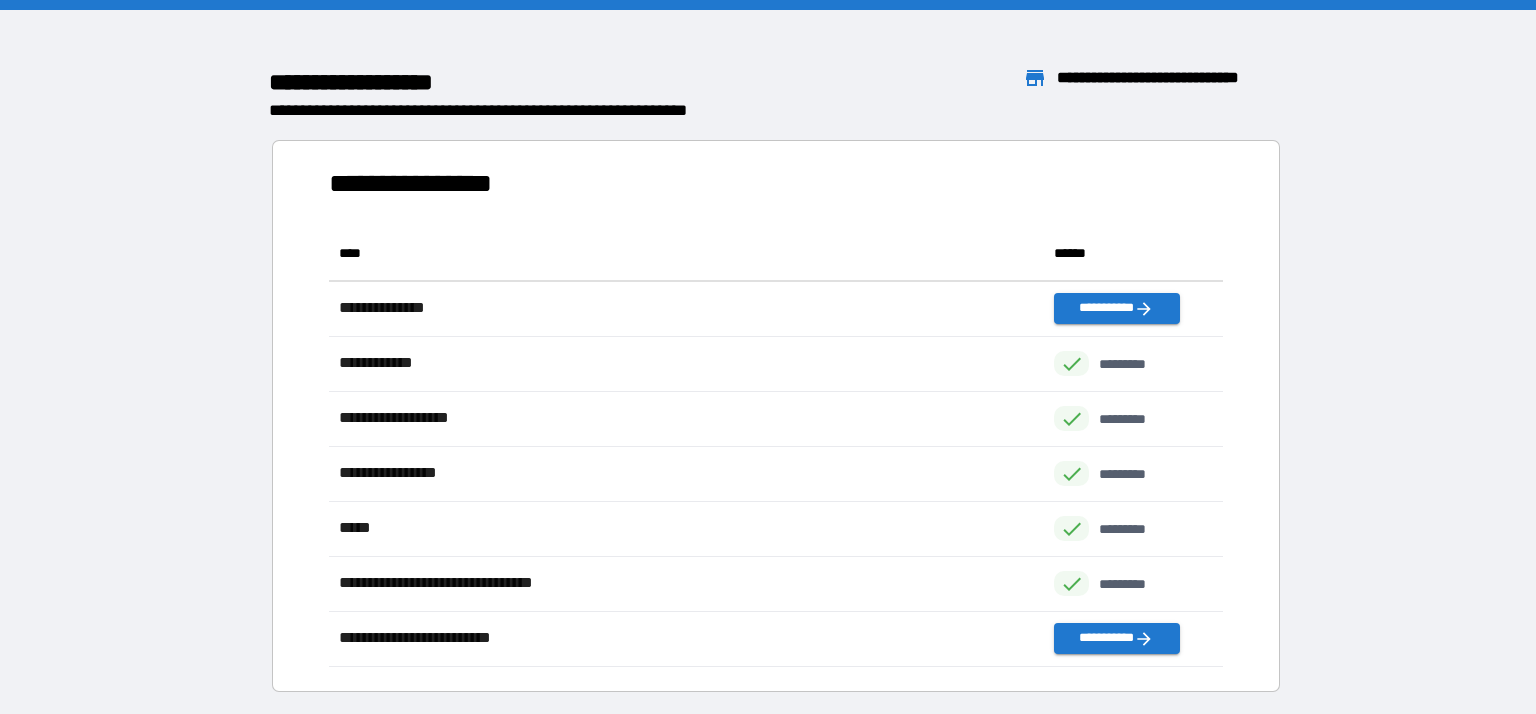 scroll, scrollTop: 441, scrollLeft: 894, axis: both 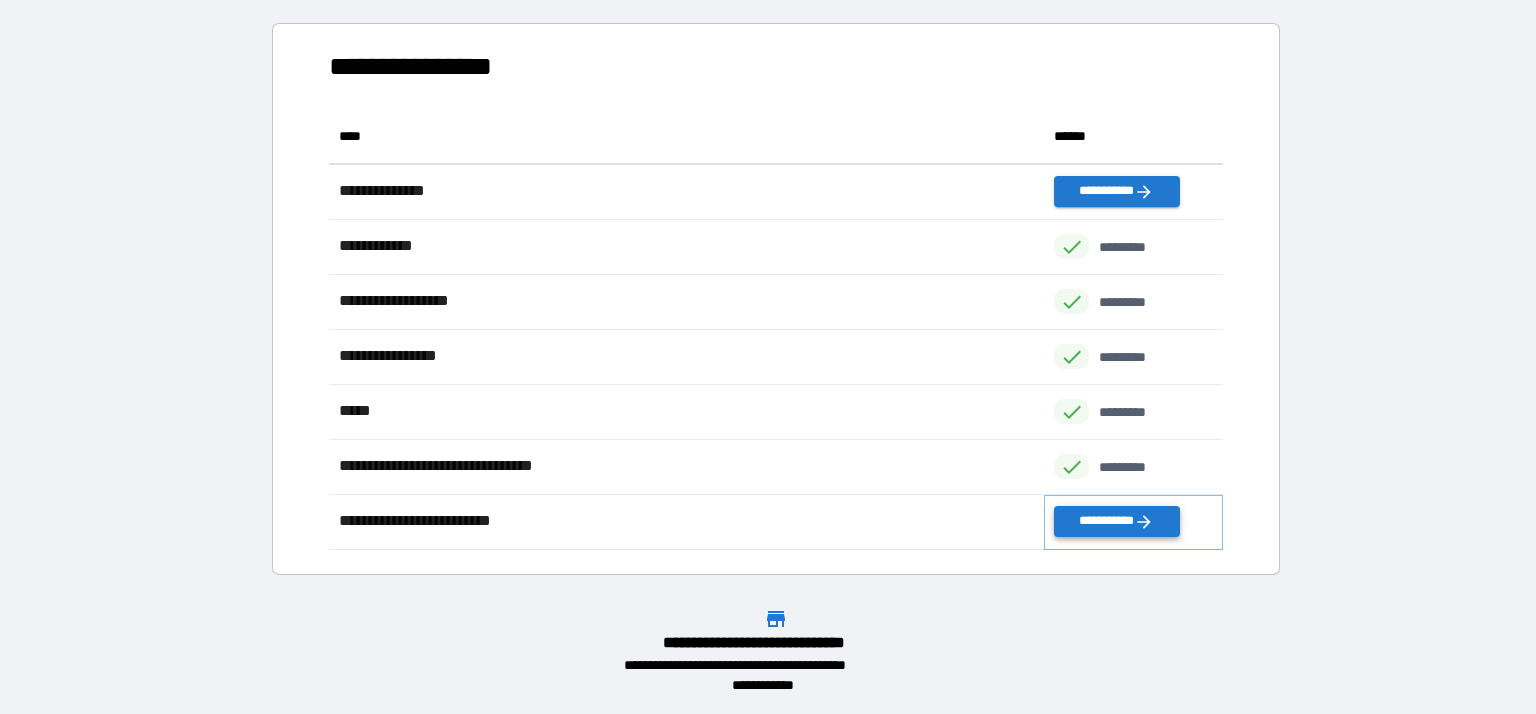 click on "**********" at bounding box center (1116, 521) 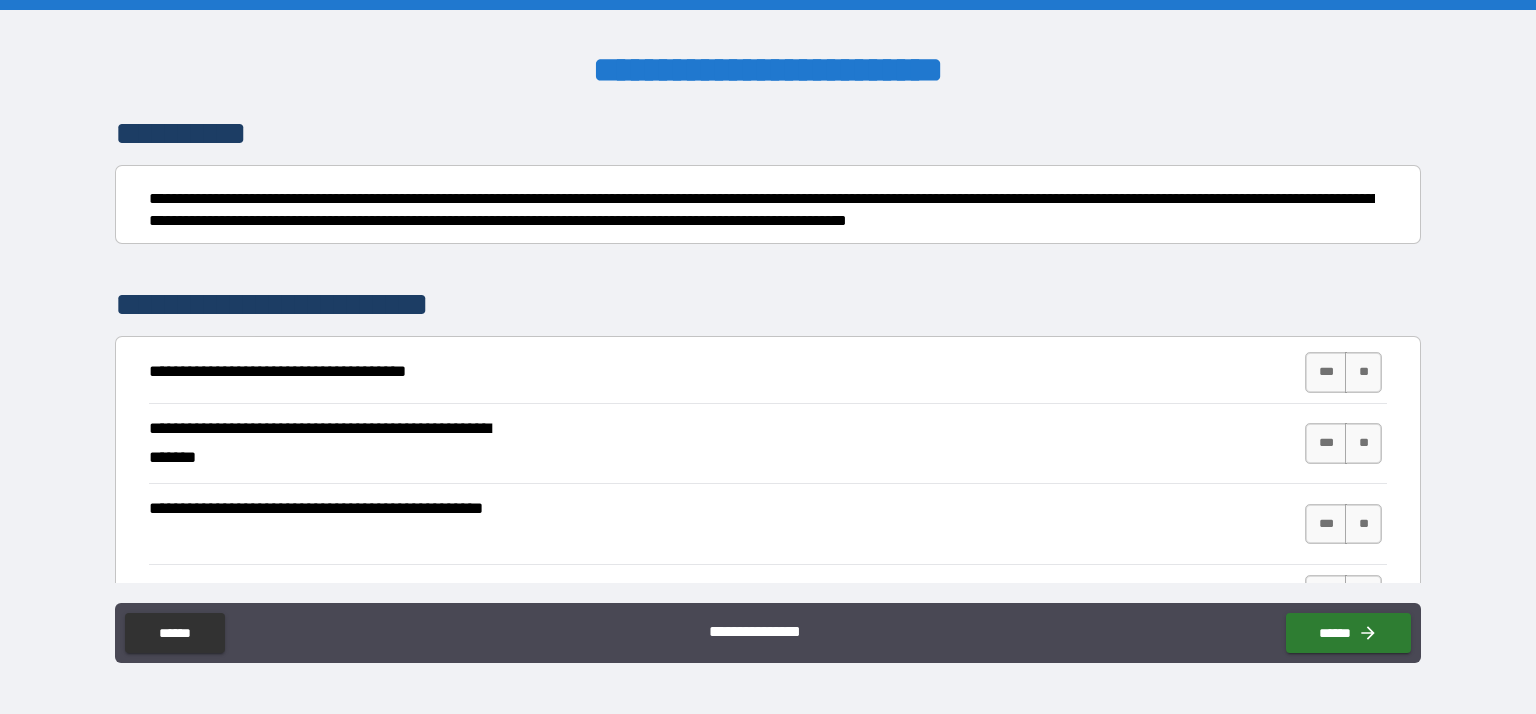 scroll, scrollTop: 172, scrollLeft: 0, axis: vertical 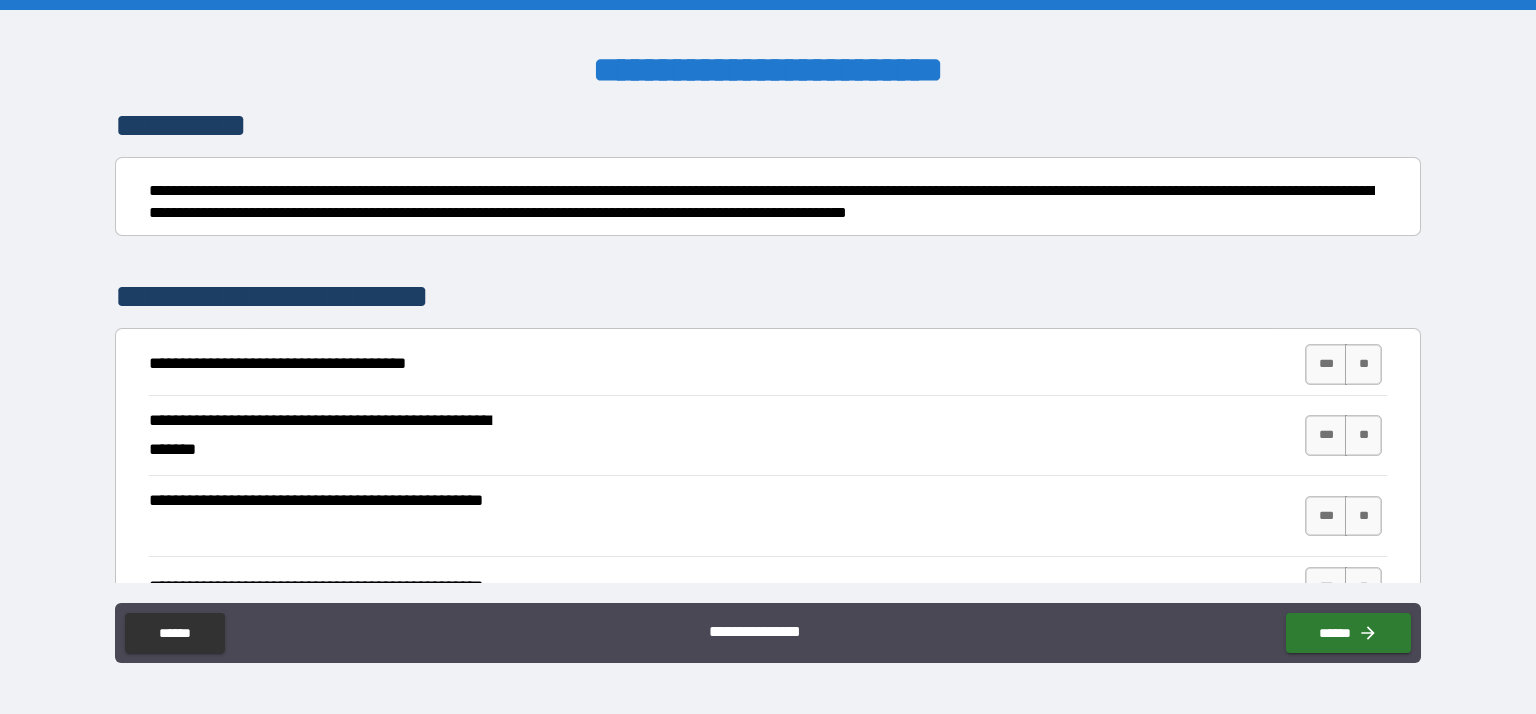 click on "**********" at bounding box center (768, 364) 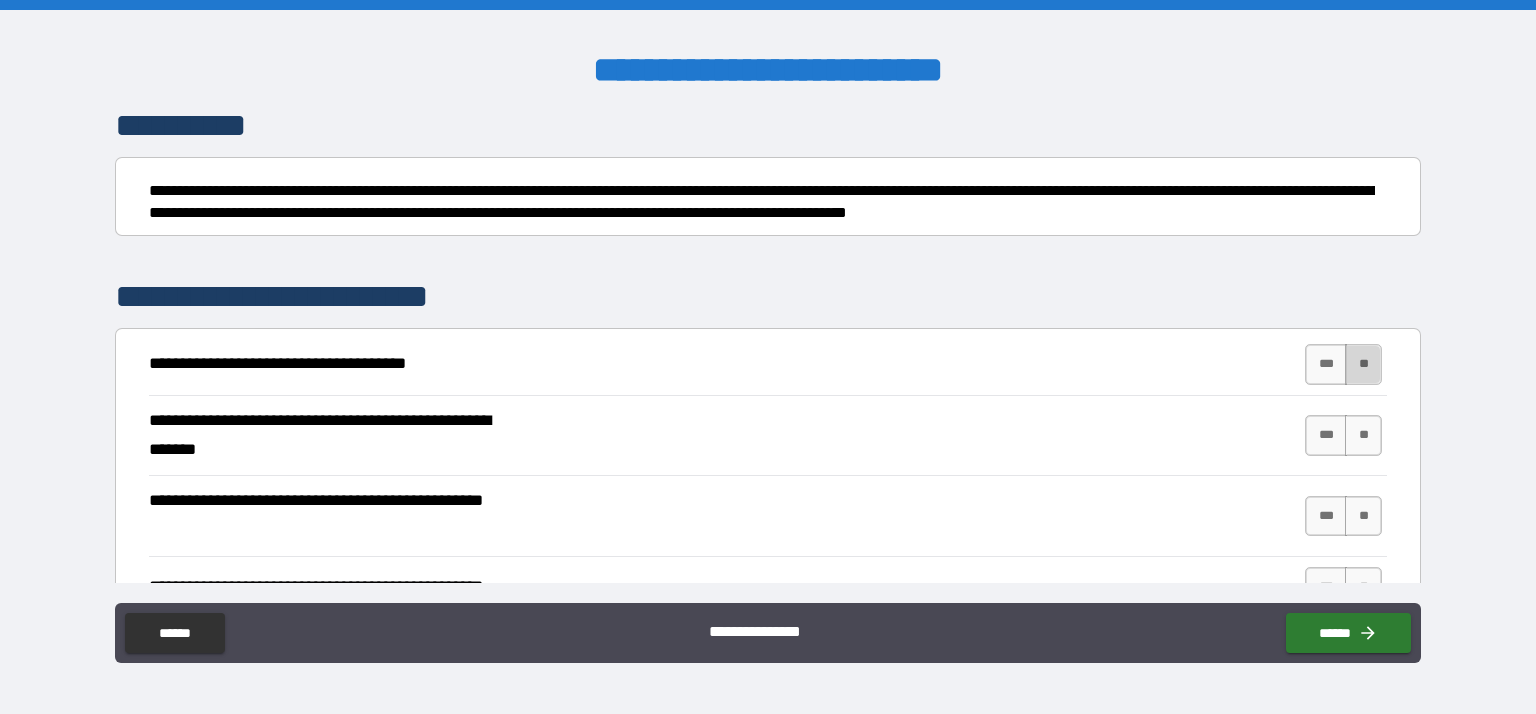 click on "**" at bounding box center [1363, 364] 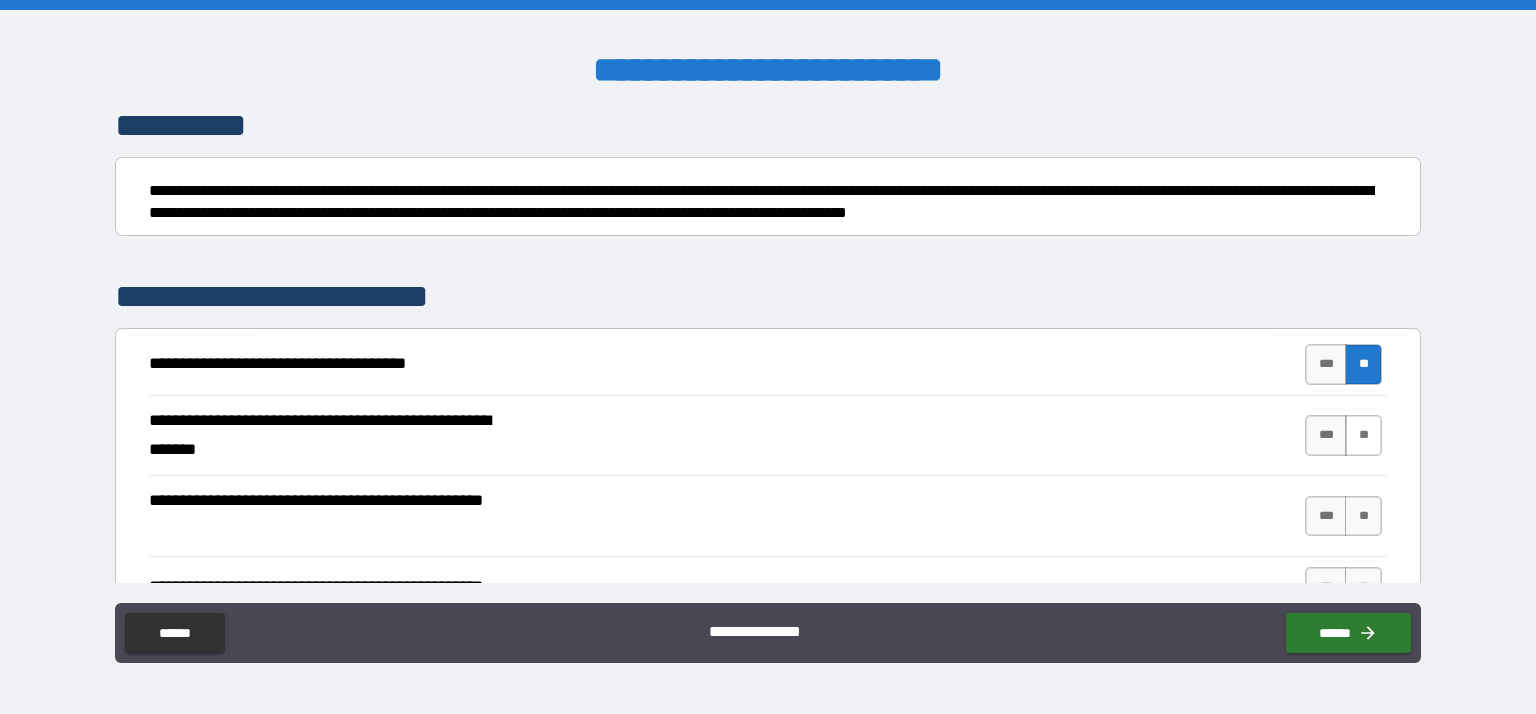 click on "**" at bounding box center [1363, 435] 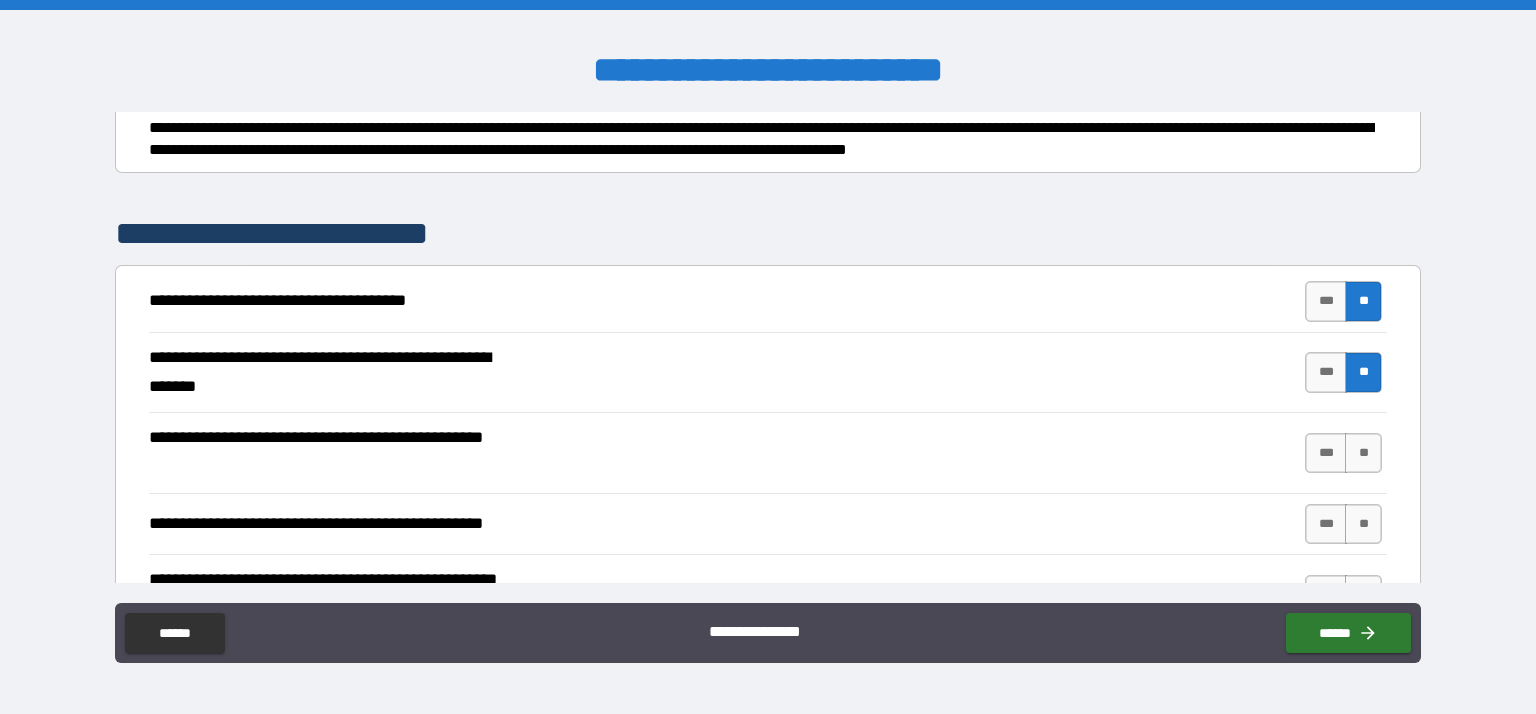 scroll, scrollTop: 241, scrollLeft: 0, axis: vertical 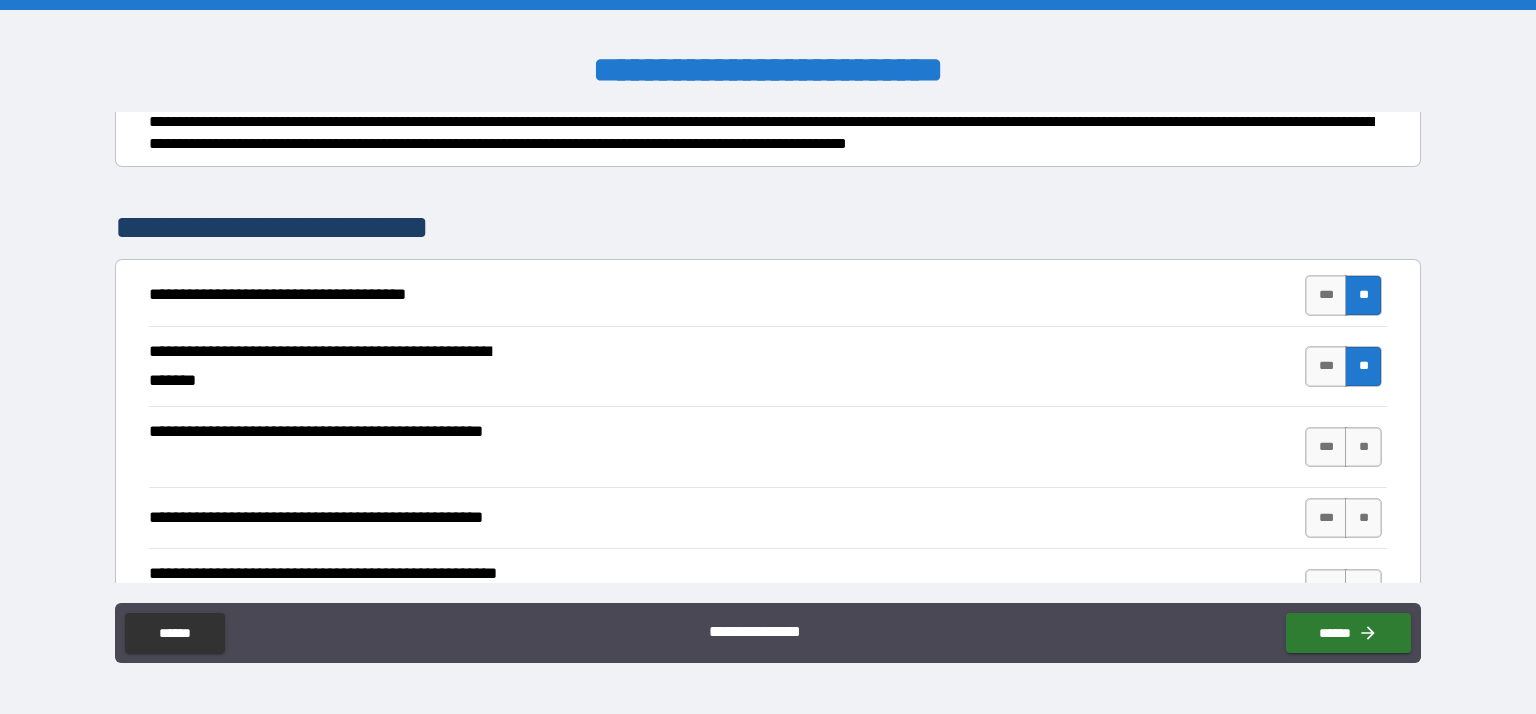 click on "**" at bounding box center [1363, 447] 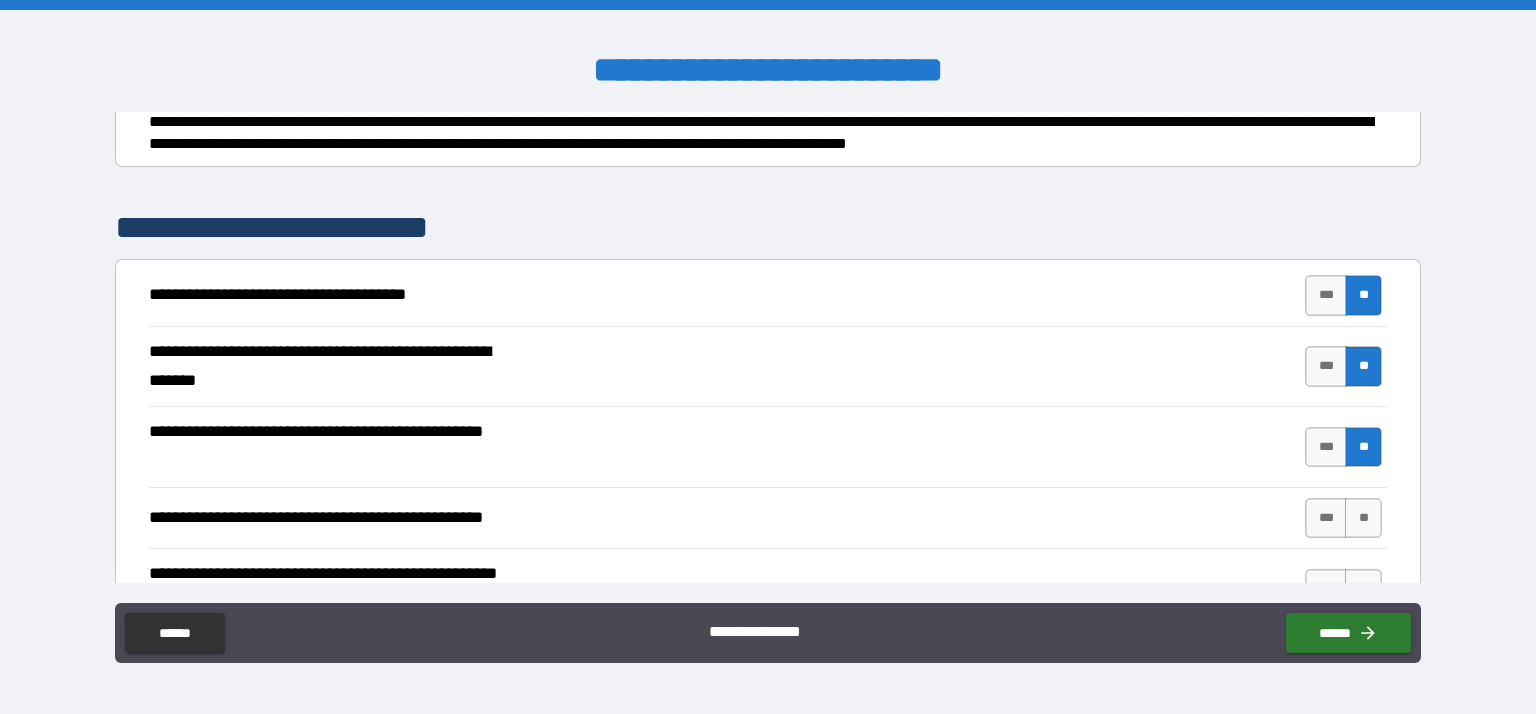 click on "**********" at bounding box center (768, 446) 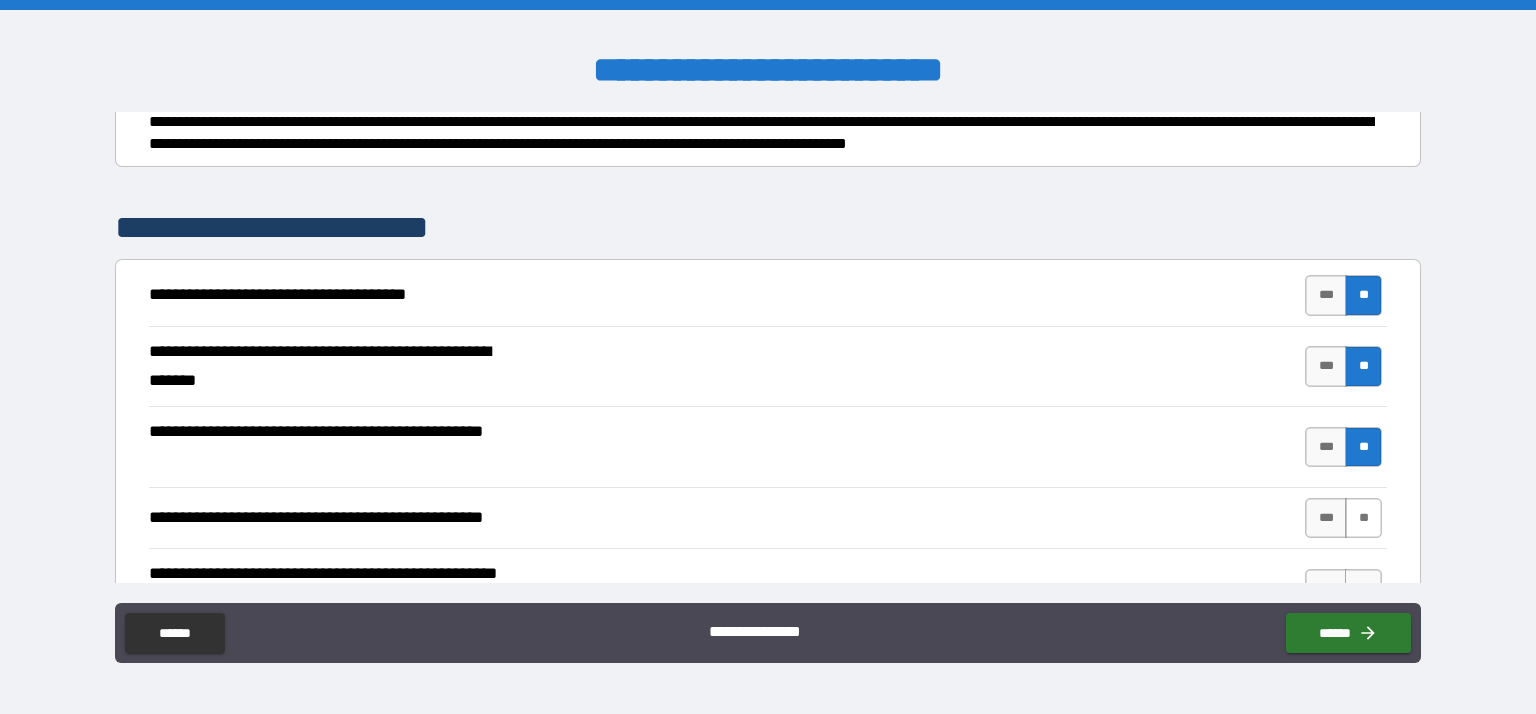 click on "**" at bounding box center [1363, 518] 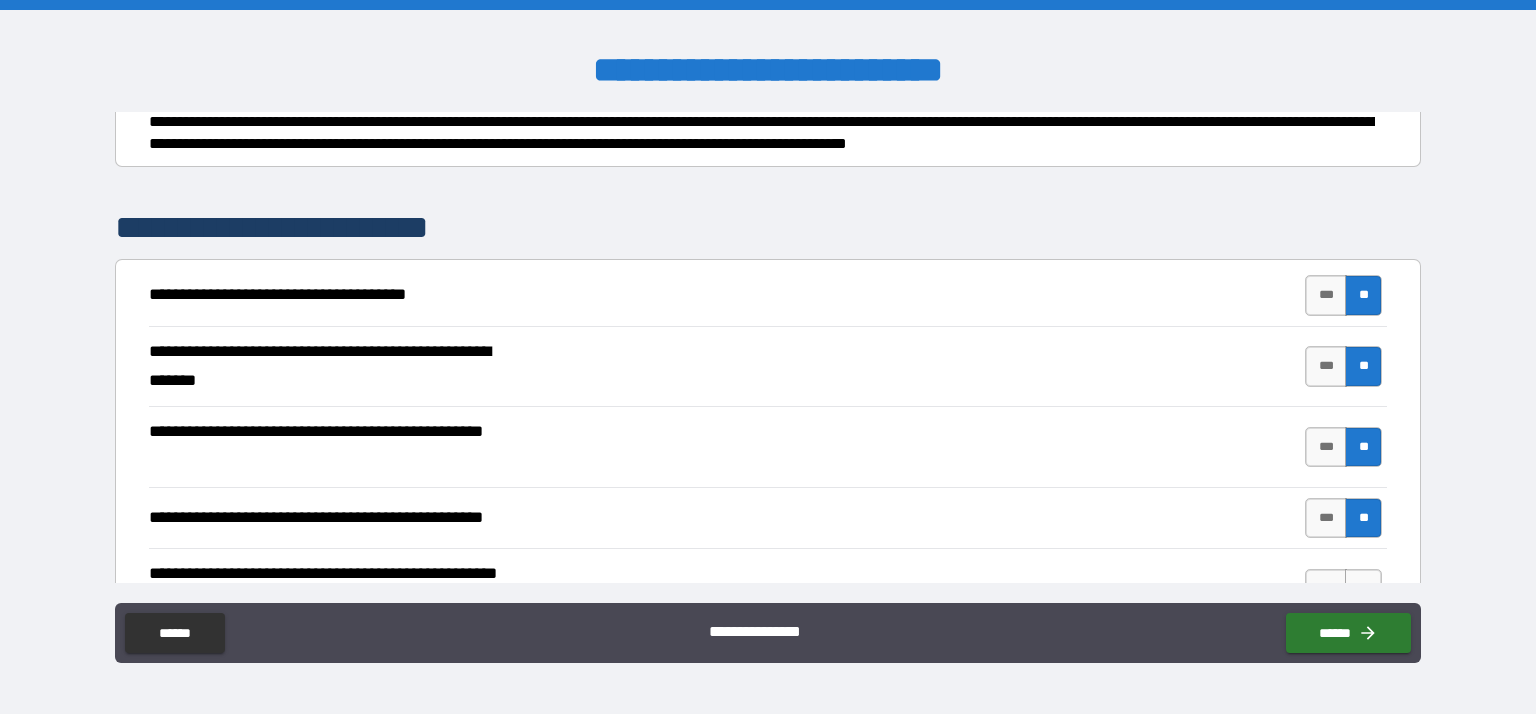 scroll, scrollTop: 338, scrollLeft: 0, axis: vertical 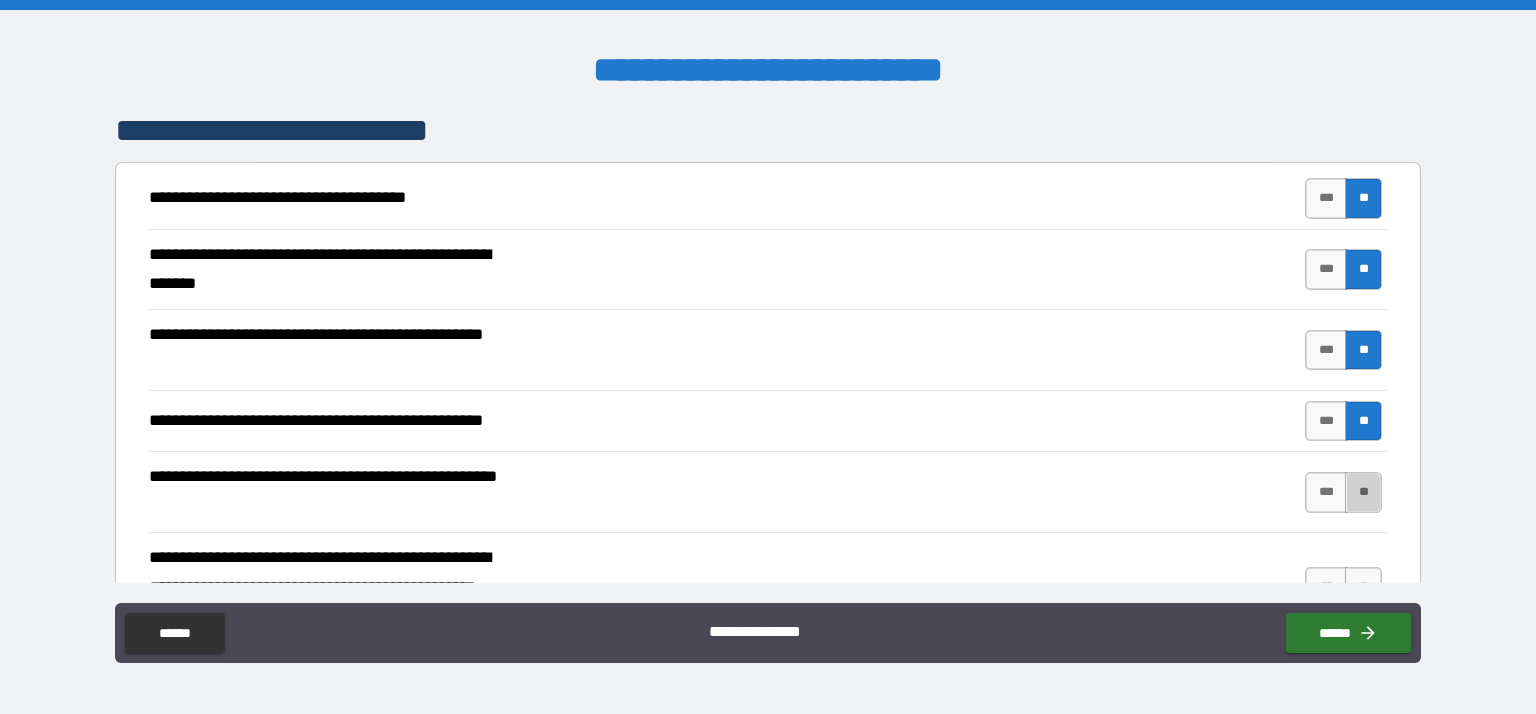 click on "**" at bounding box center (1363, 492) 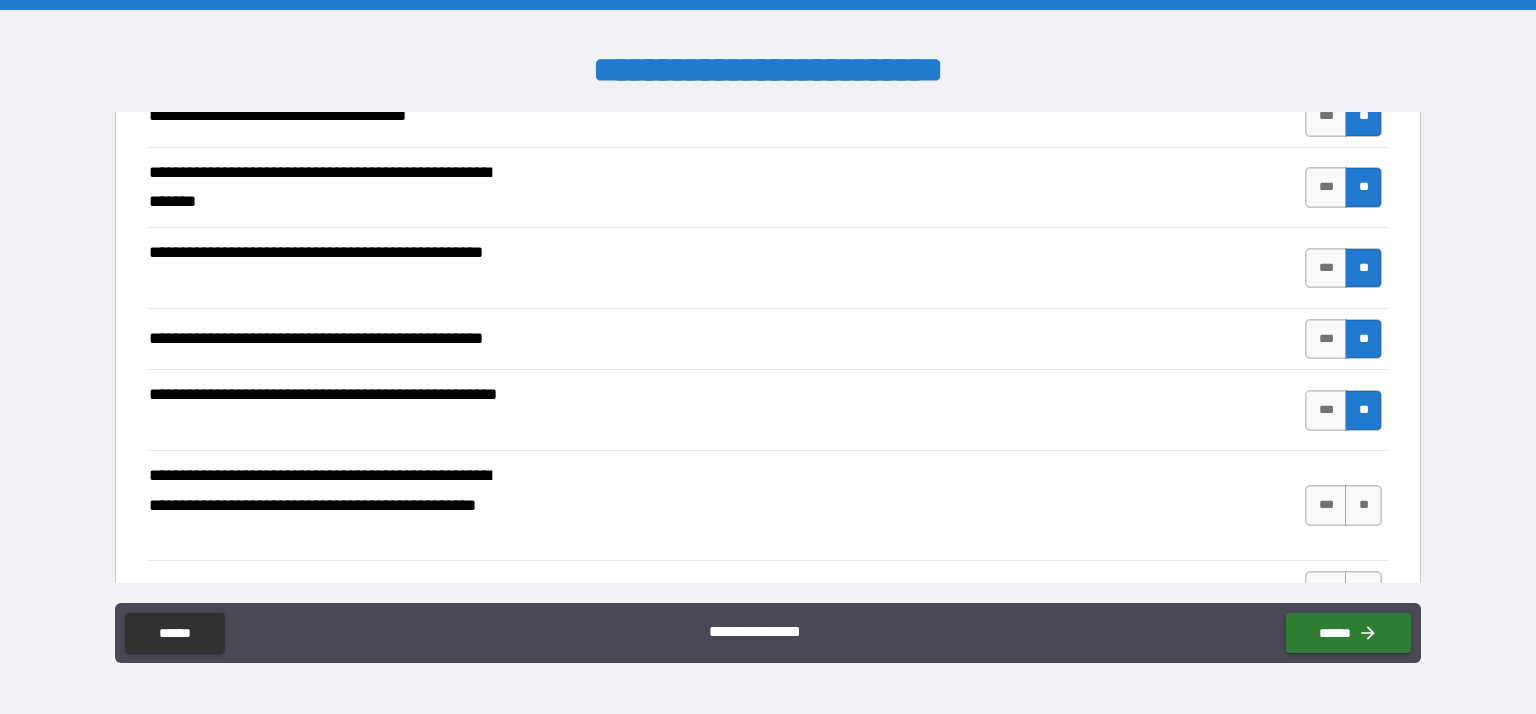 scroll, scrollTop: 422, scrollLeft: 0, axis: vertical 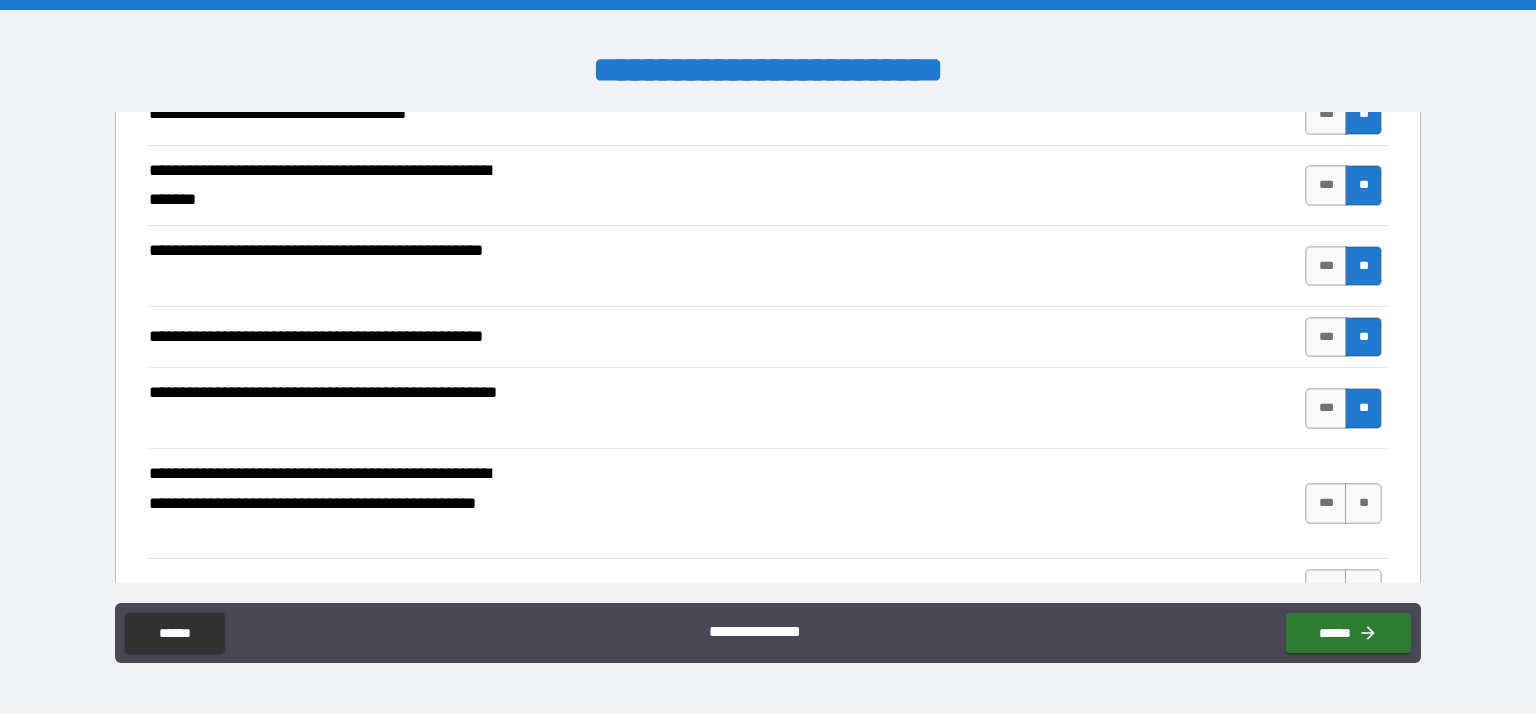 click on "**" at bounding box center [1363, 503] 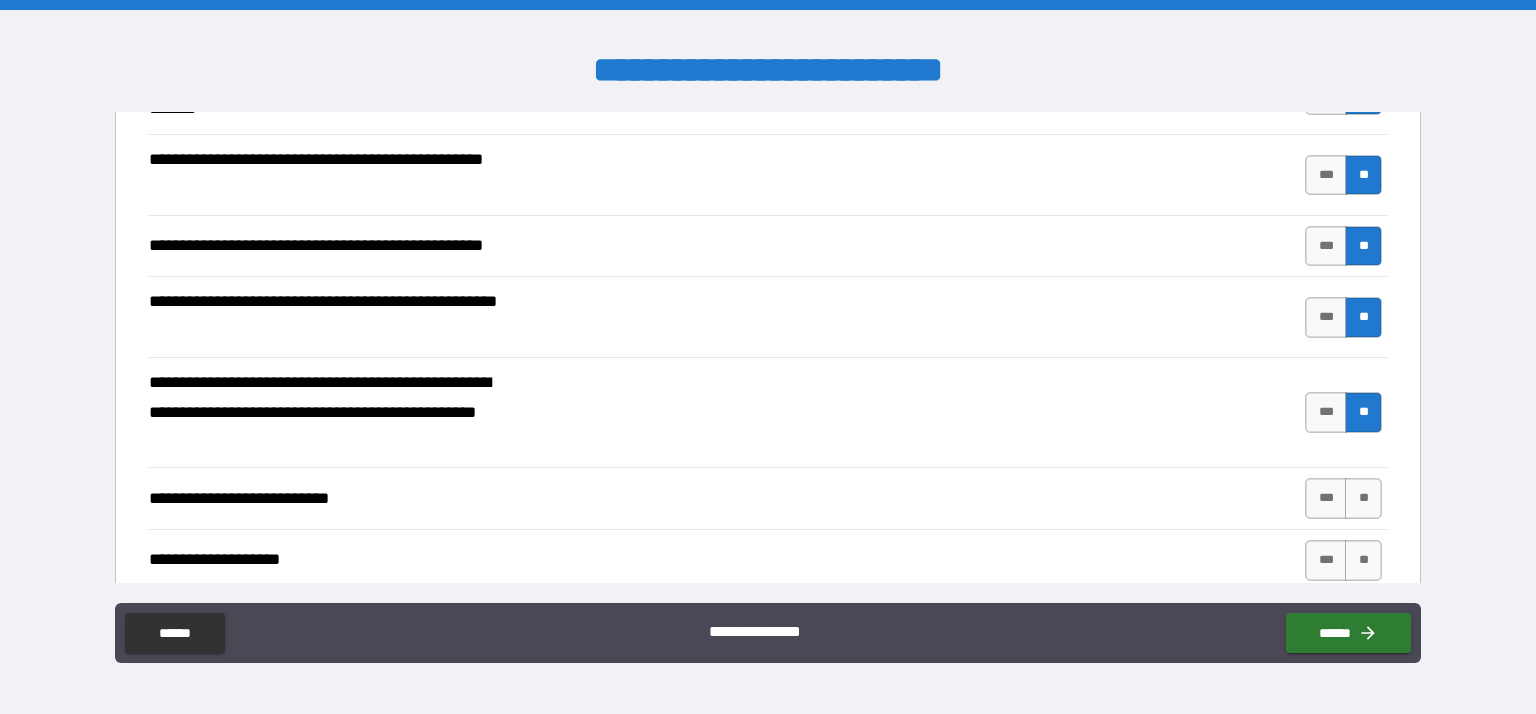 scroll, scrollTop: 516, scrollLeft: 0, axis: vertical 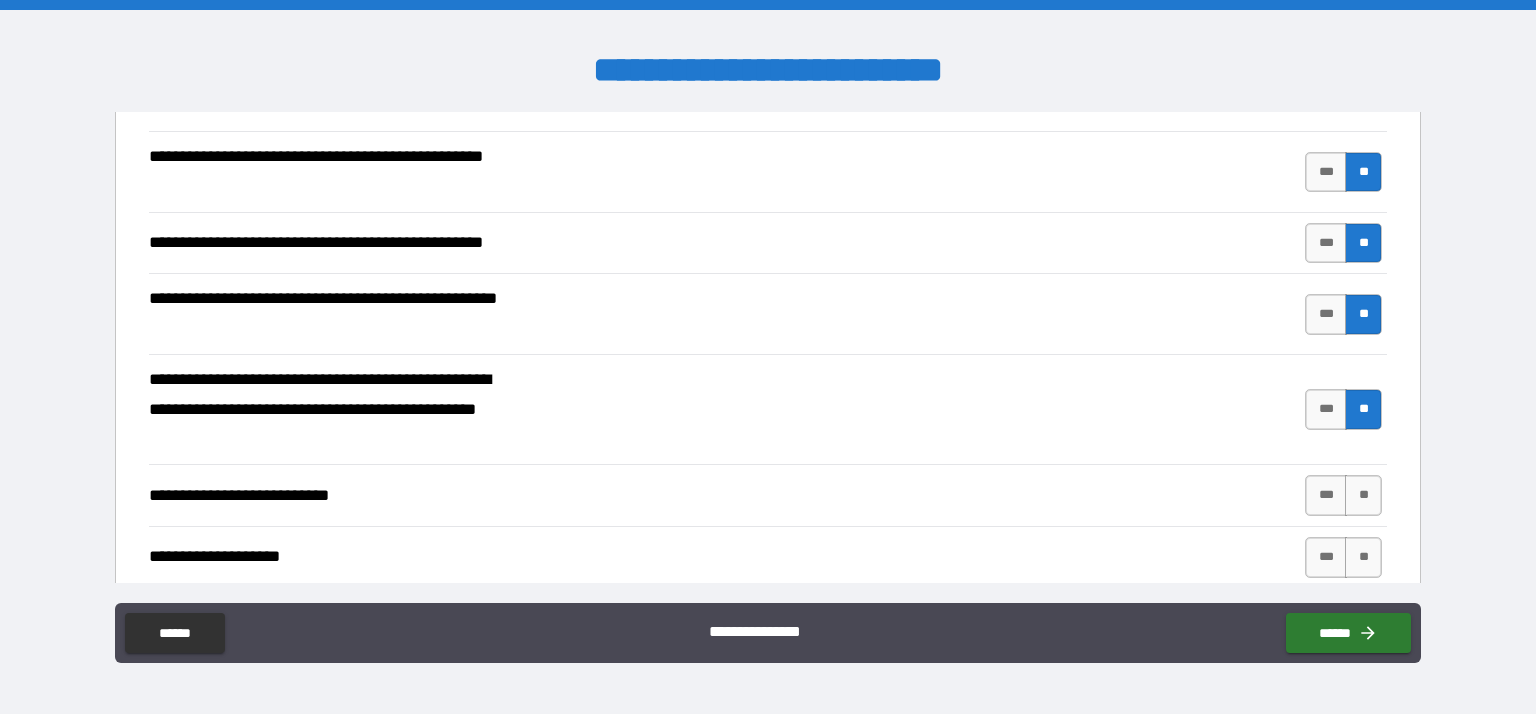 click on "**" at bounding box center [1363, 495] 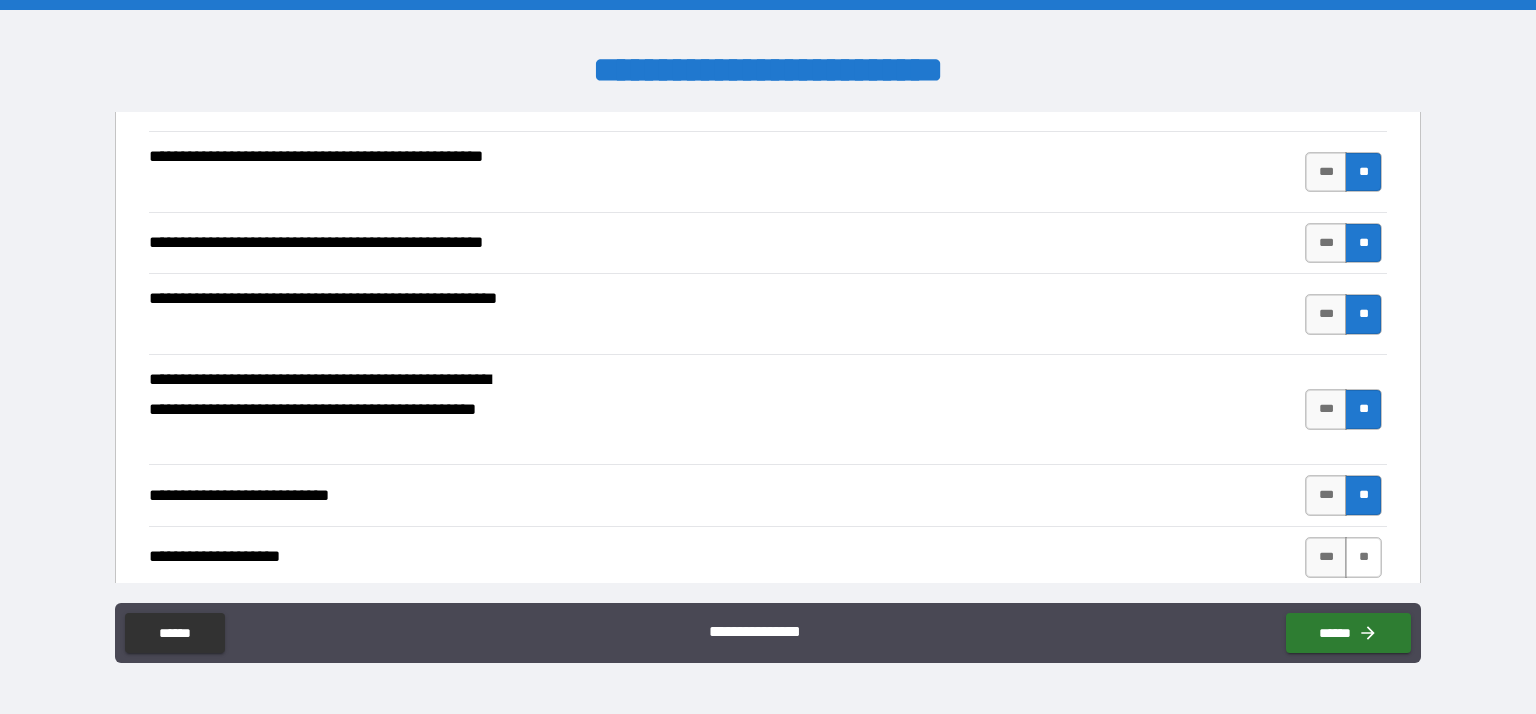 click on "**" at bounding box center [1363, 557] 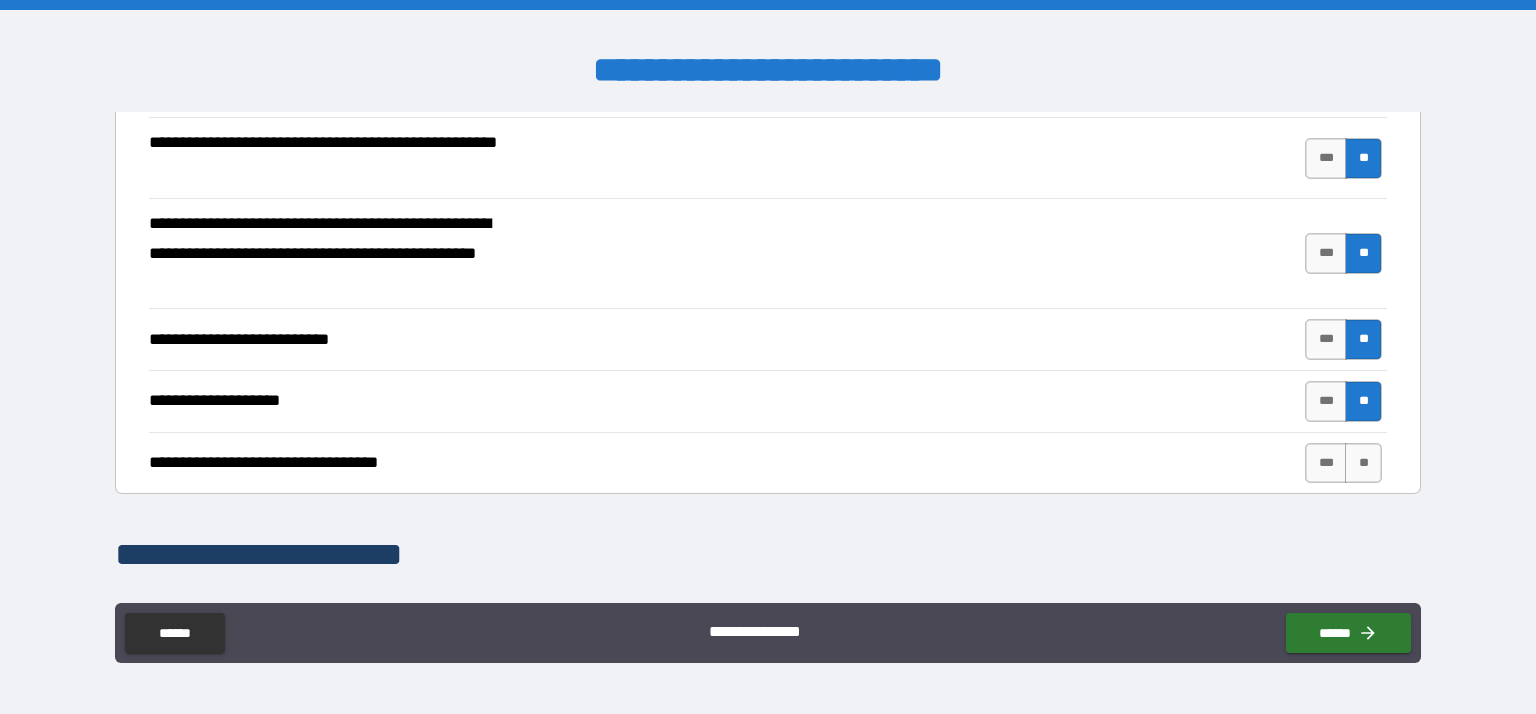 scroll, scrollTop: 672, scrollLeft: 0, axis: vertical 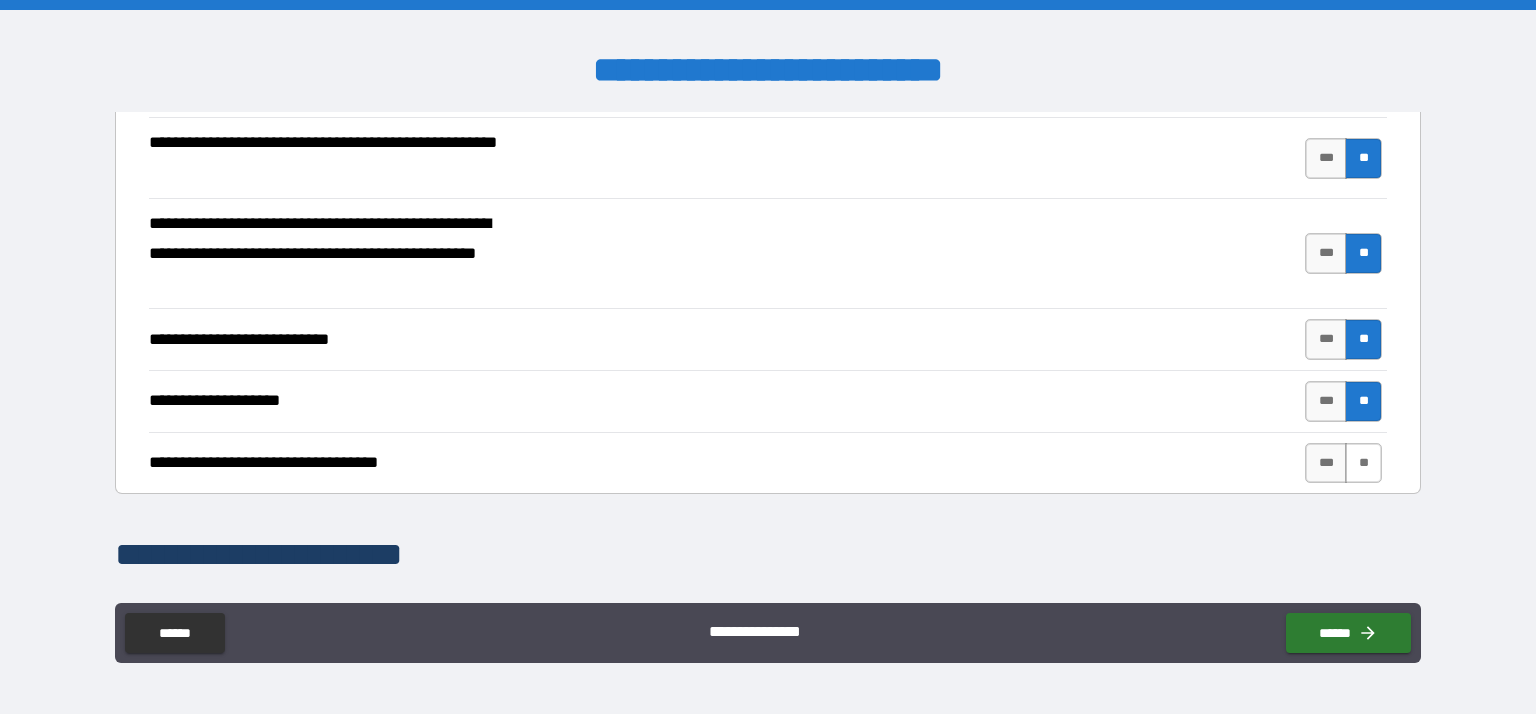 click on "**" at bounding box center [1363, 463] 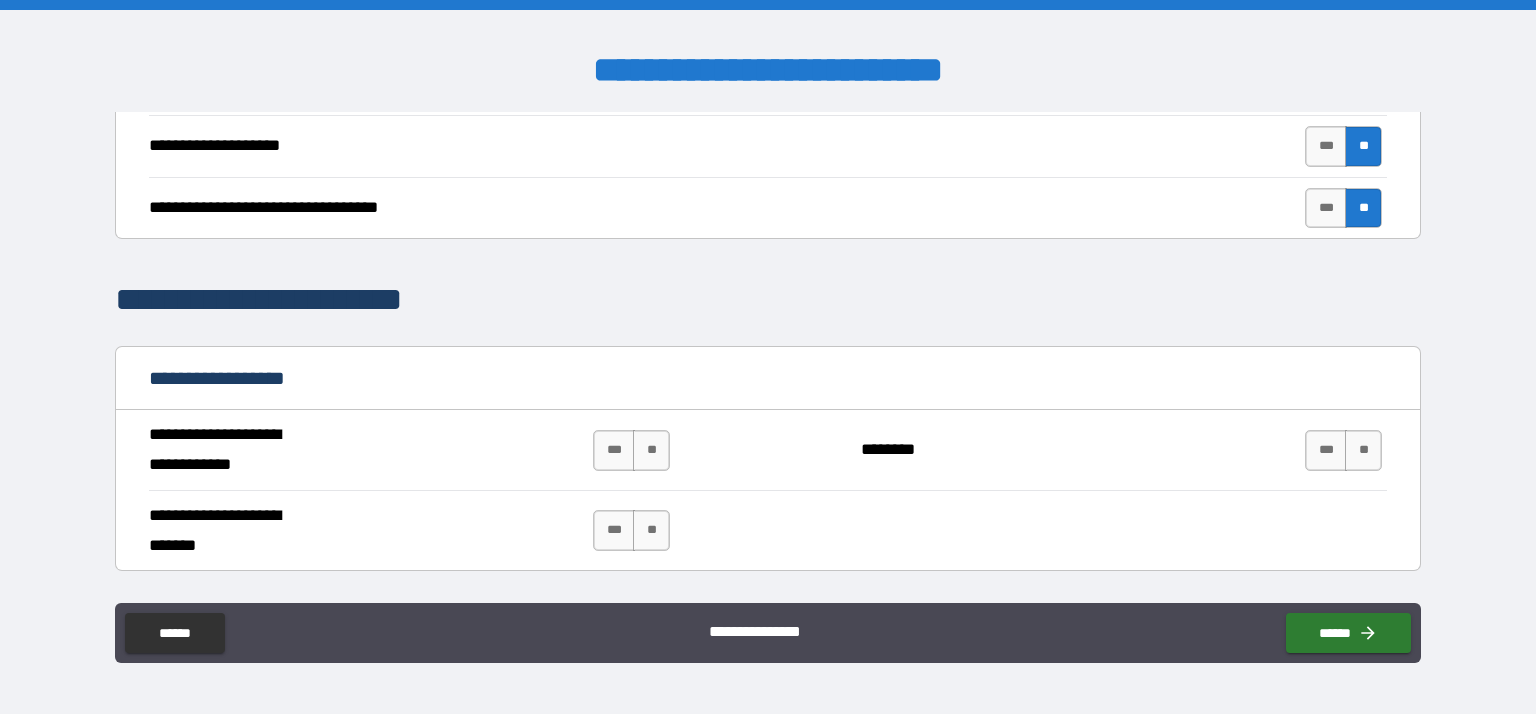 scroll, scrollTop: 930, scrollLeft: 0, axis: vertical 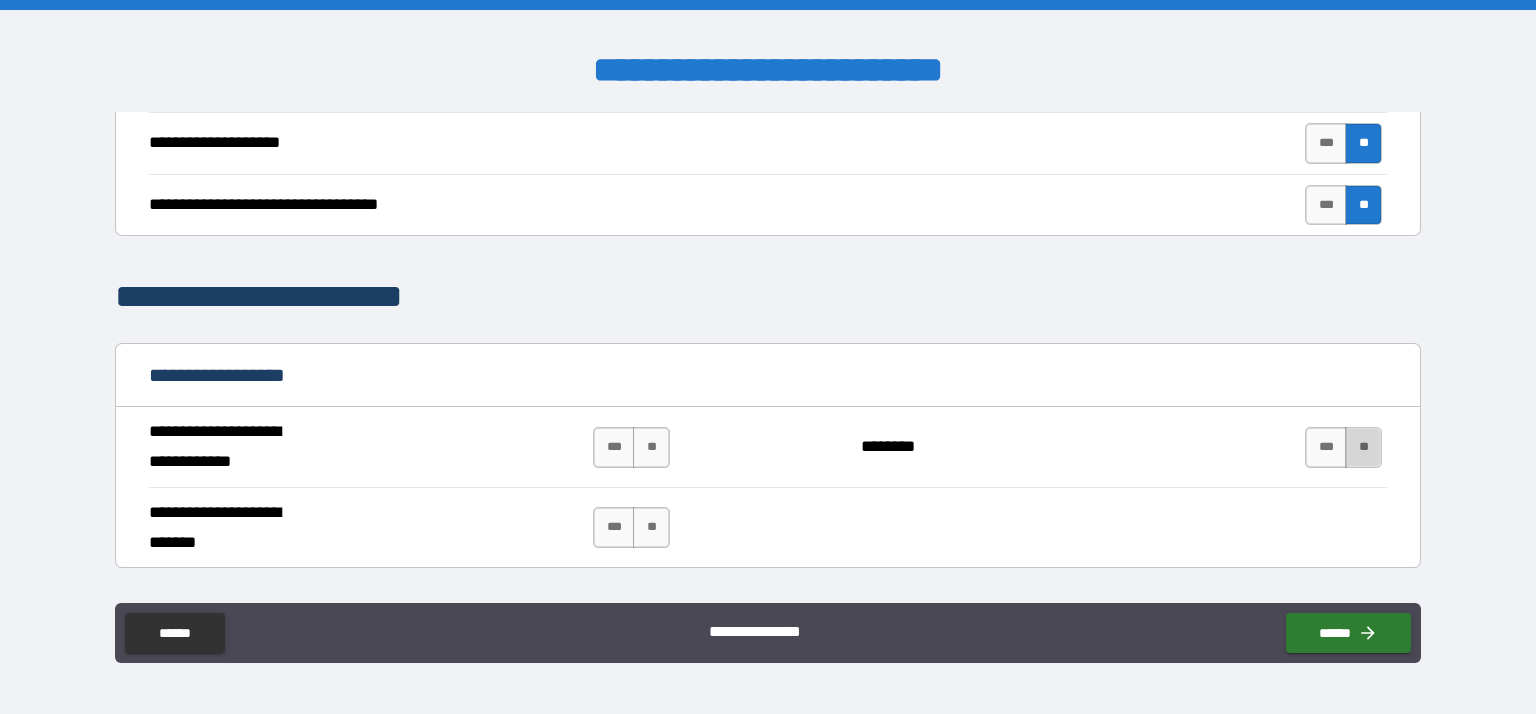 click on "**" at bounding box center (1363, 447) 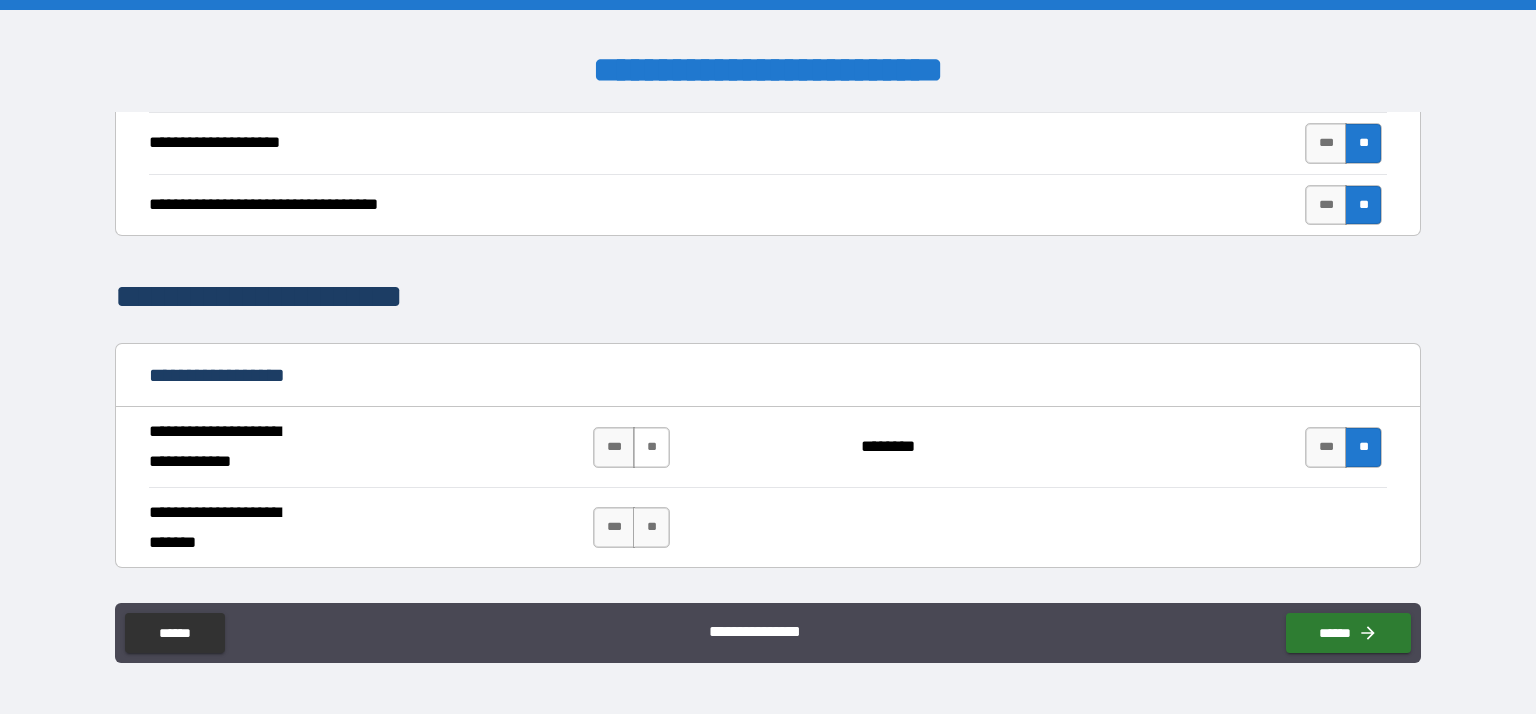 click on "**" at bounding box center (651, 447) 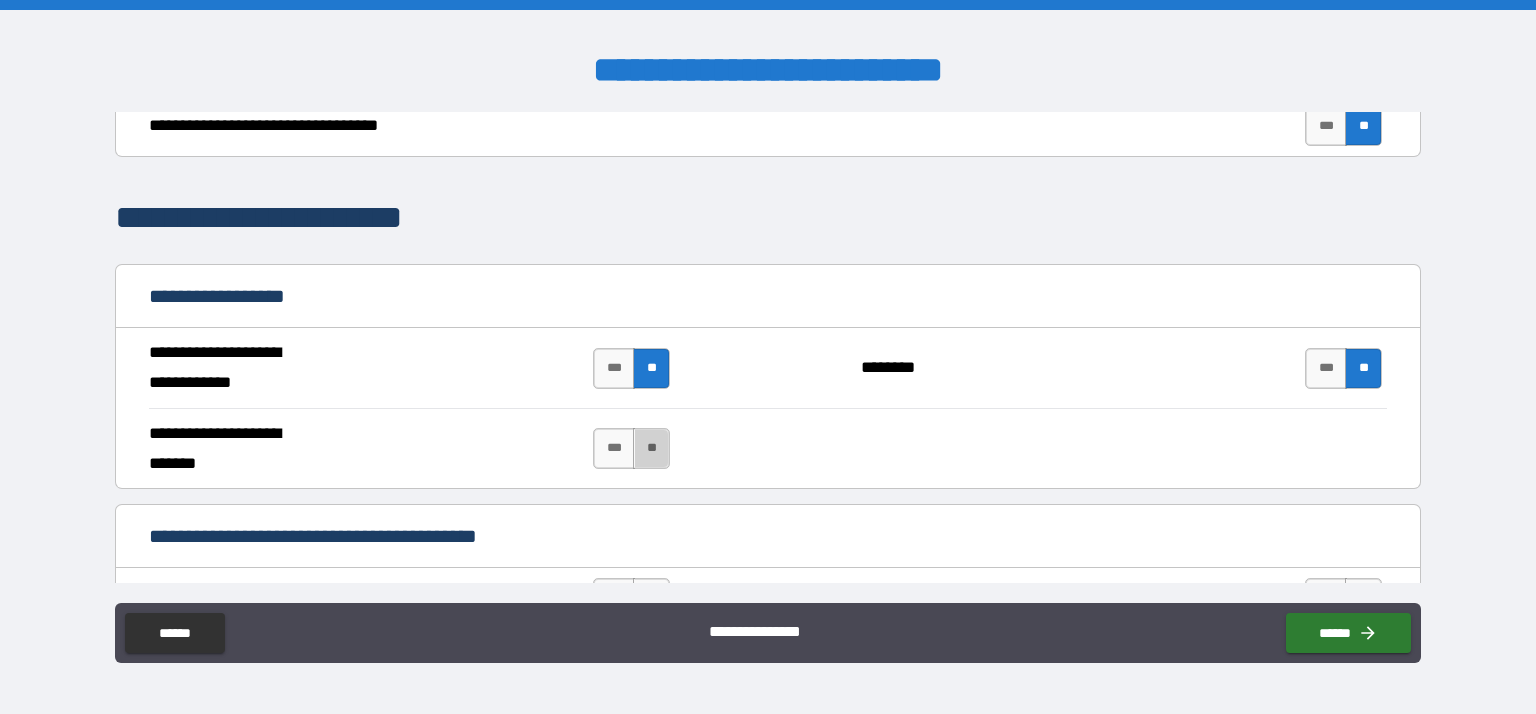 click on "**" at bounding box center [651, 448] 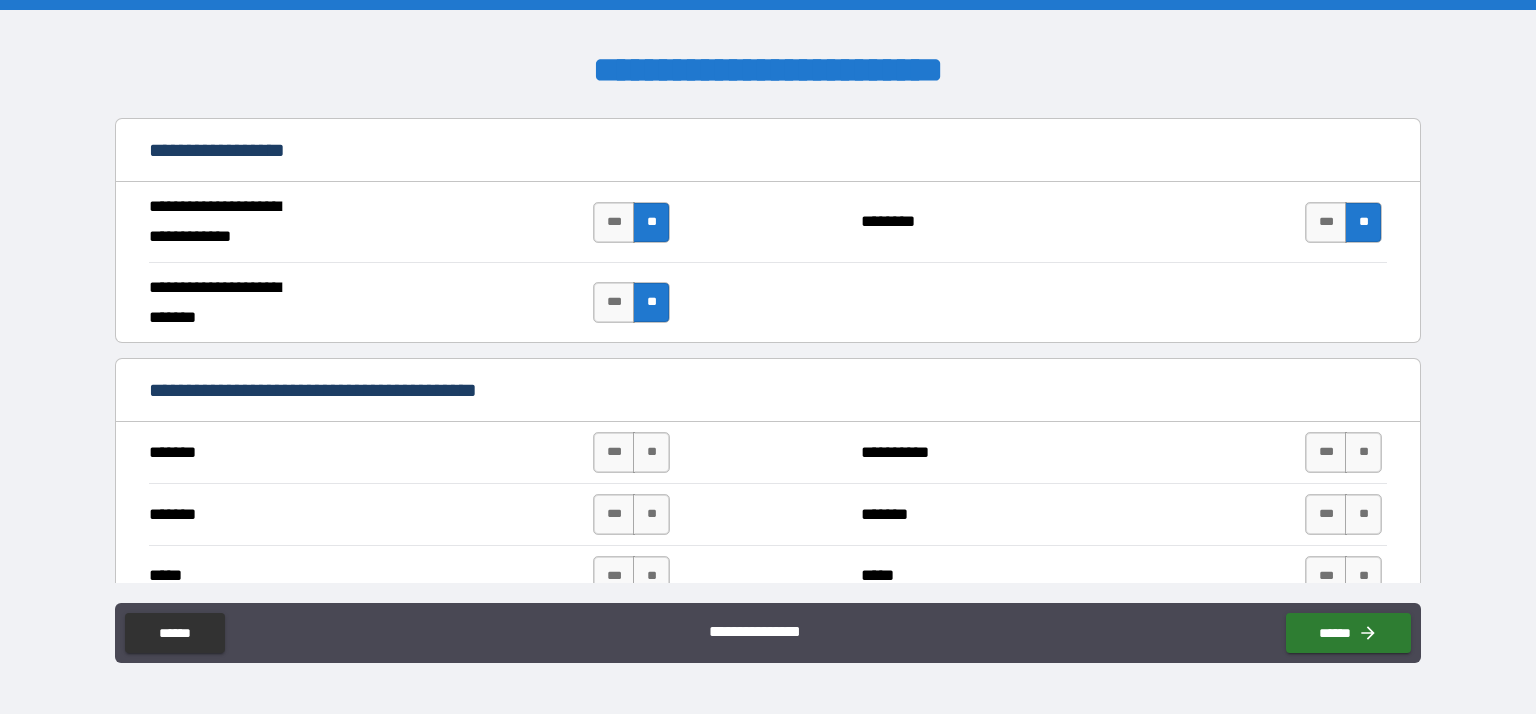 scroll, scrollTop: 1158, scrollLeft: 0, axis: vertical 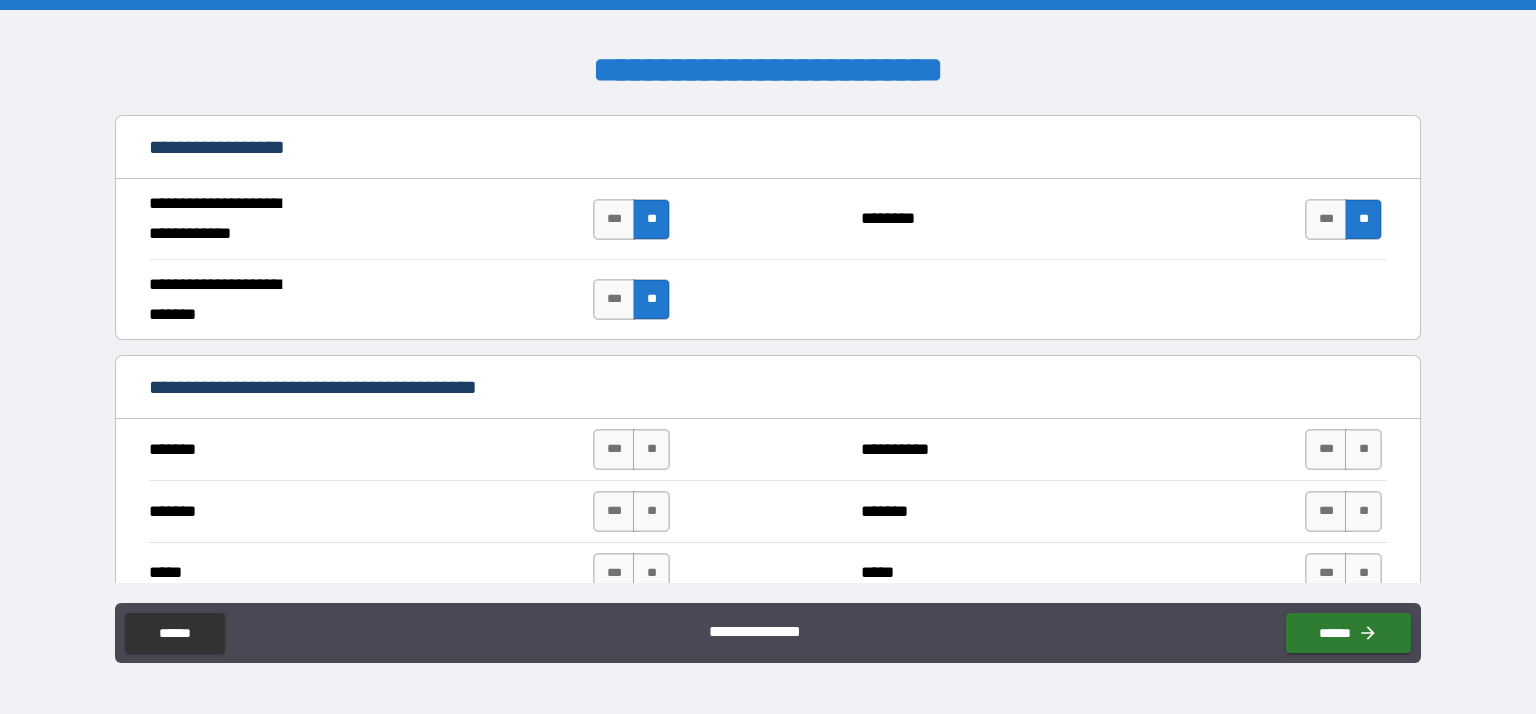 click on "**" at bounding box center [651, 449] 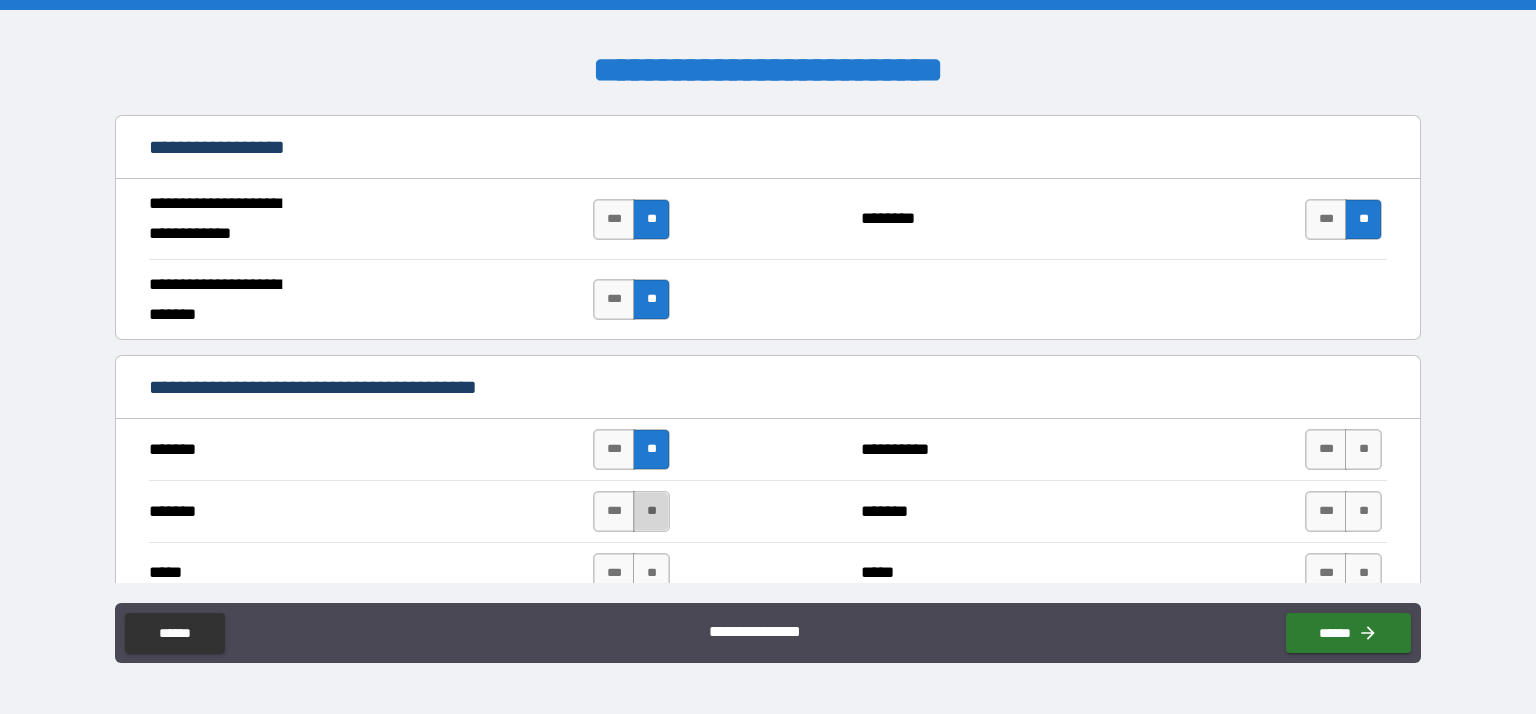click on "**" at bounding box center [651, 511] 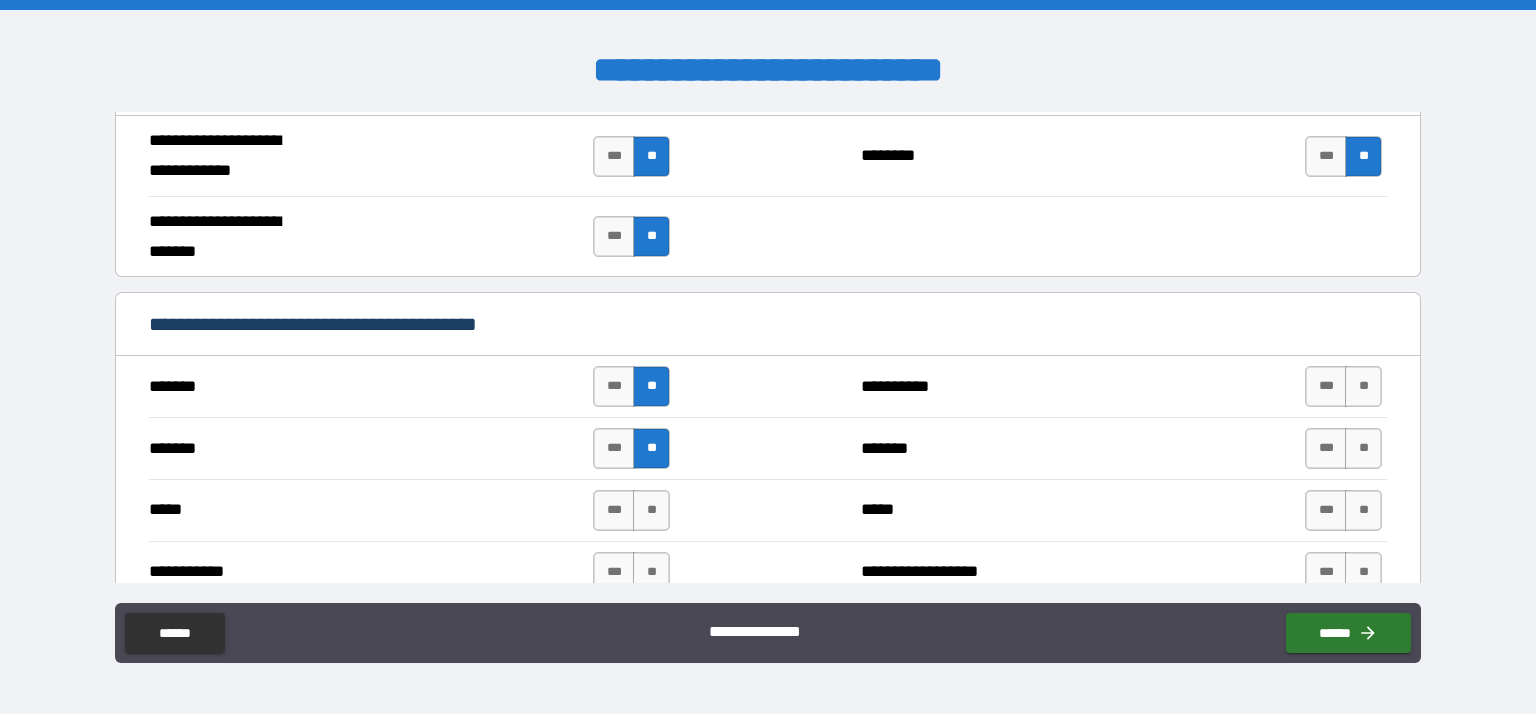 scroll, scrollTop: 1228, scrollLeft: 0, axis: vertical 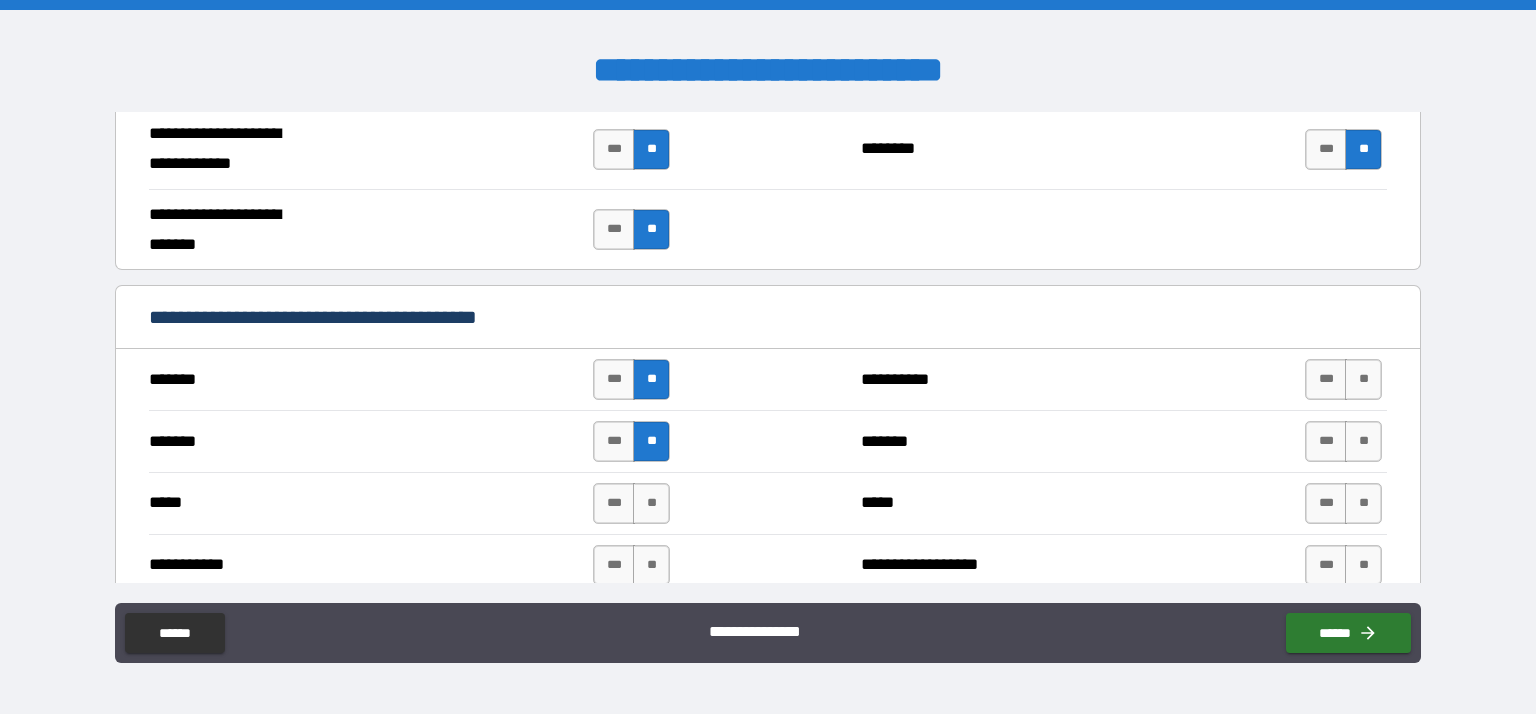 click on "**" at bounding box center (651, 503) 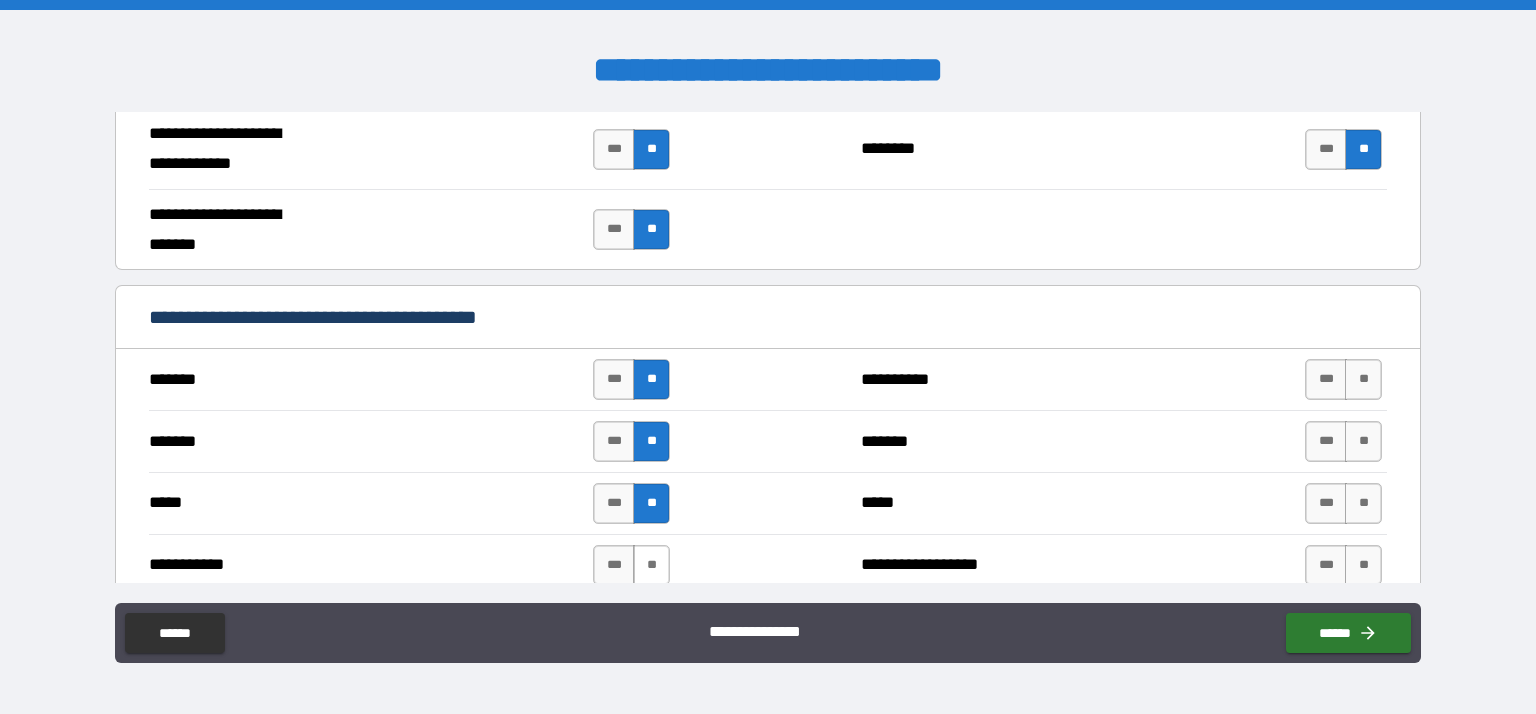 click on "**" at bounding box center (651, 565) 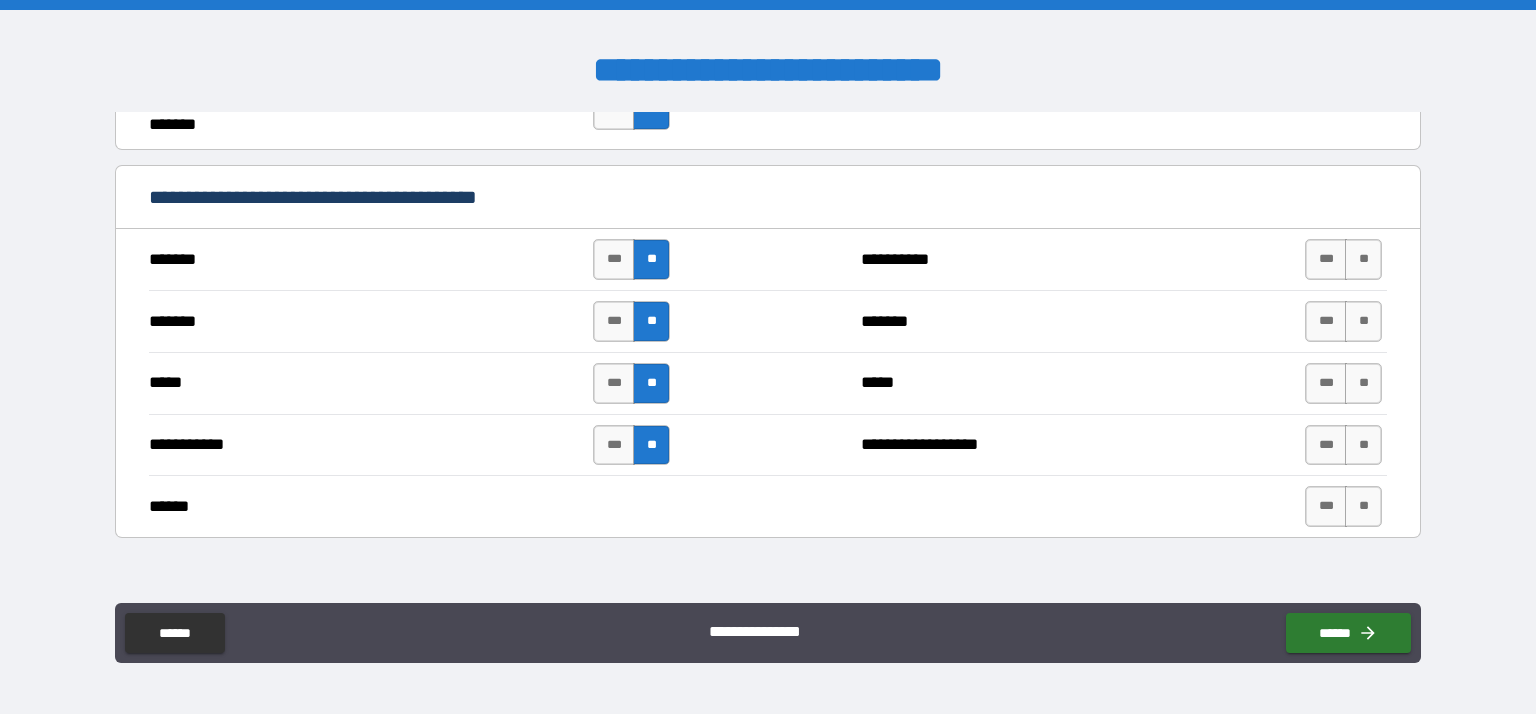 scroll, scrollTop: 1350, scrollLeft: 0, axis: vertical 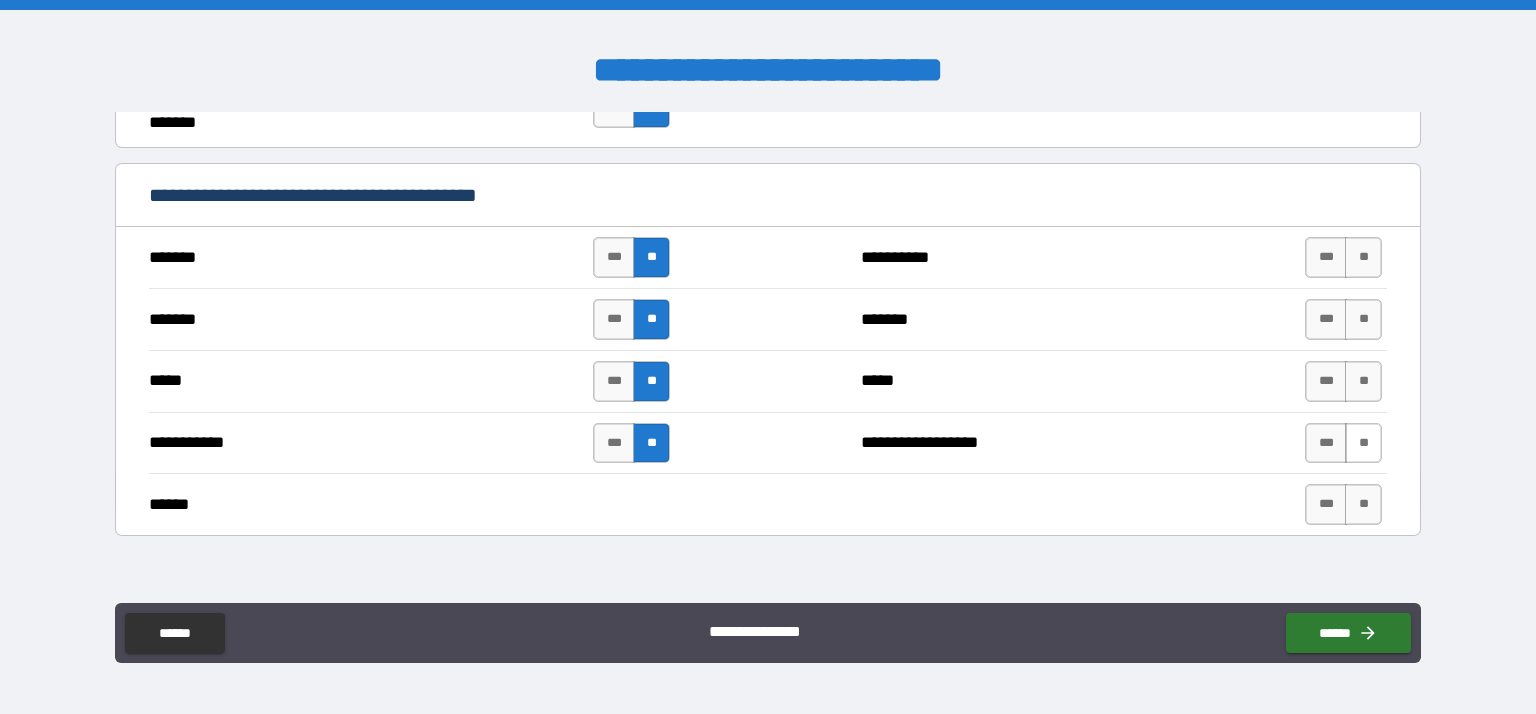 click on "**" at bounding box center [1363, 443] 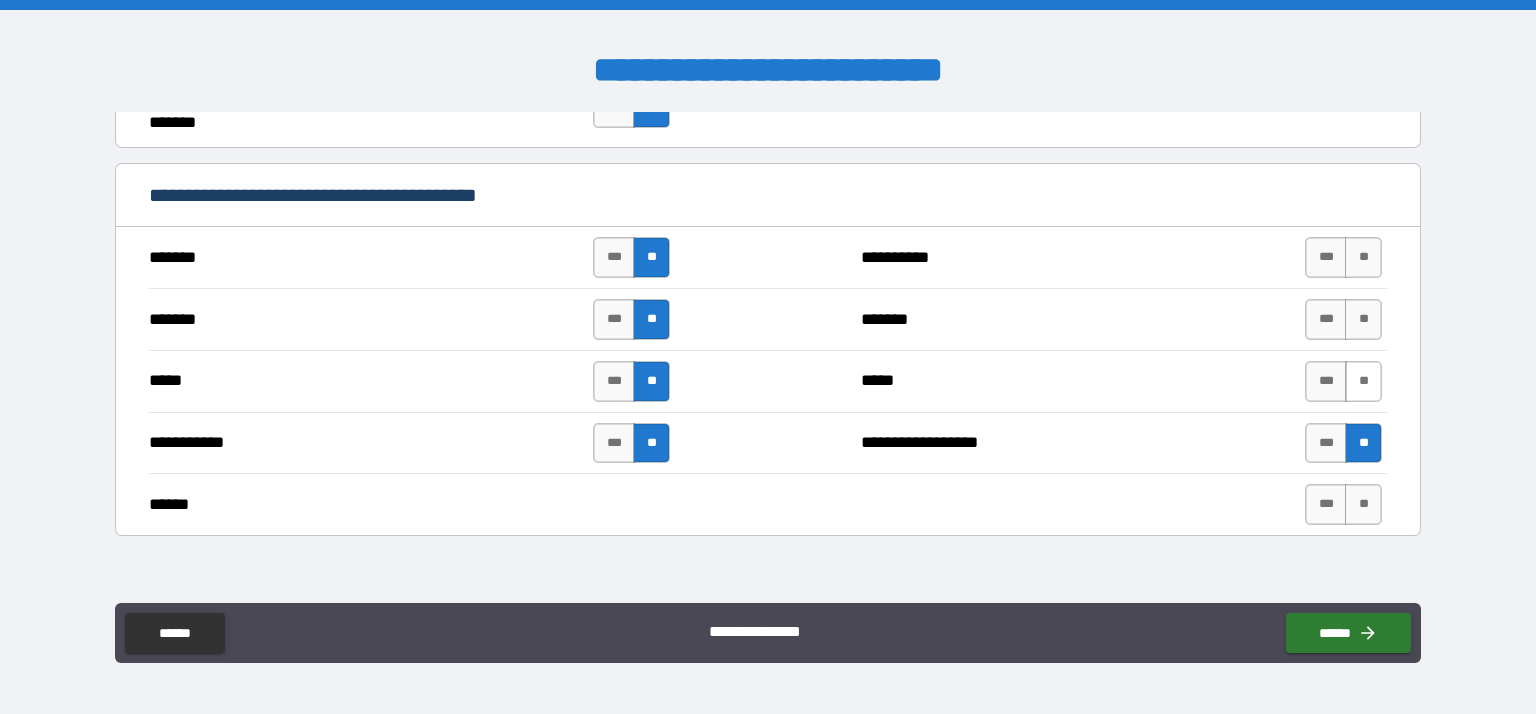click on "**" at bounding box center [1363, 381] 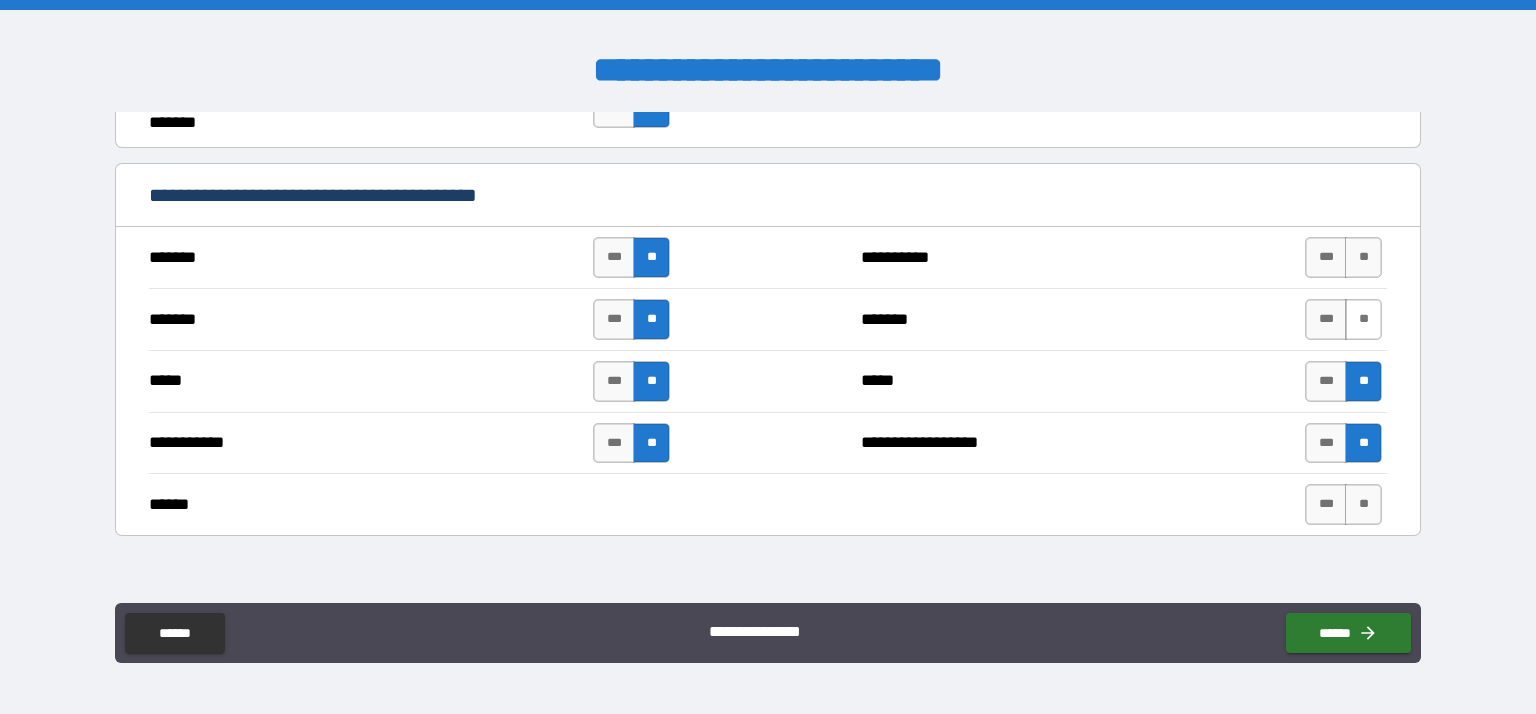 click on "**" at bounding box center [1363, 319] 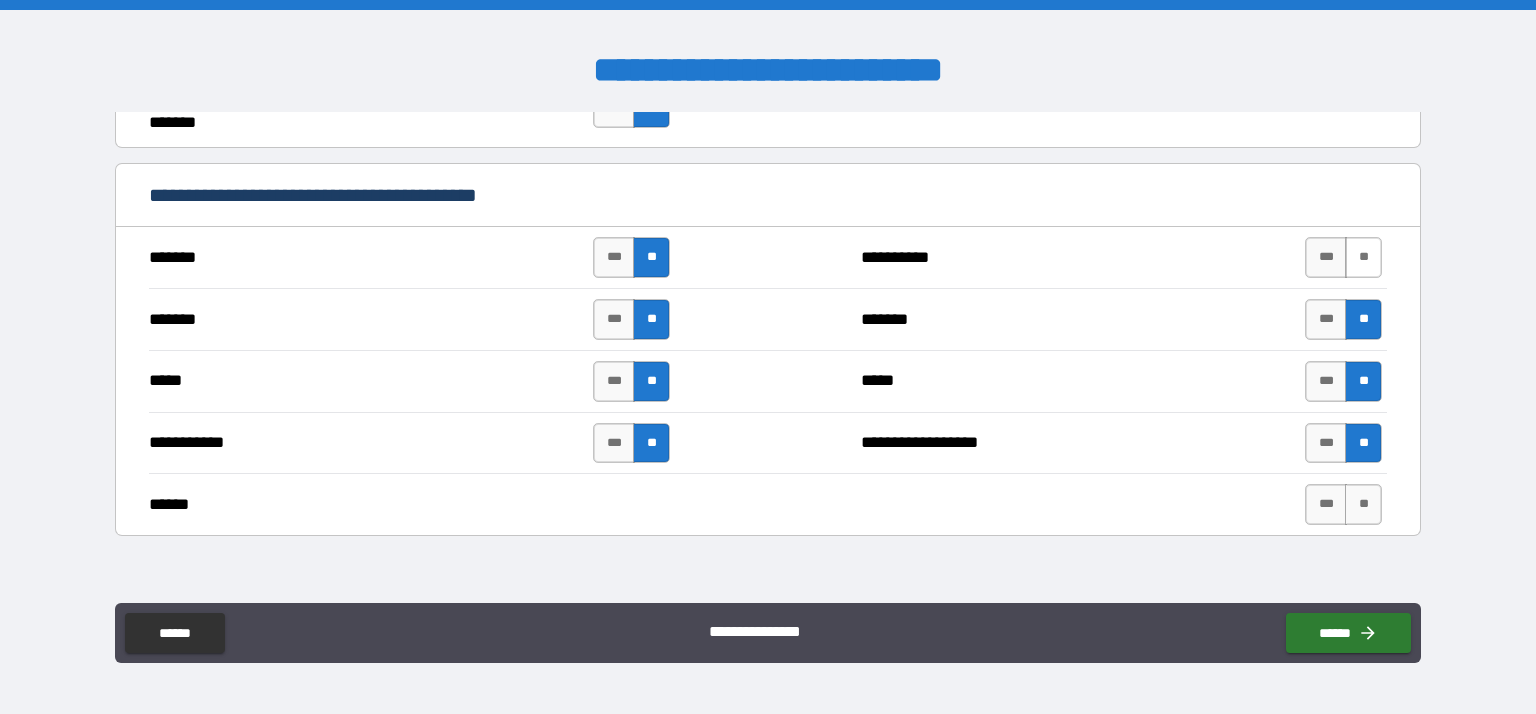click on "**" at bounding box center (1363, 257) 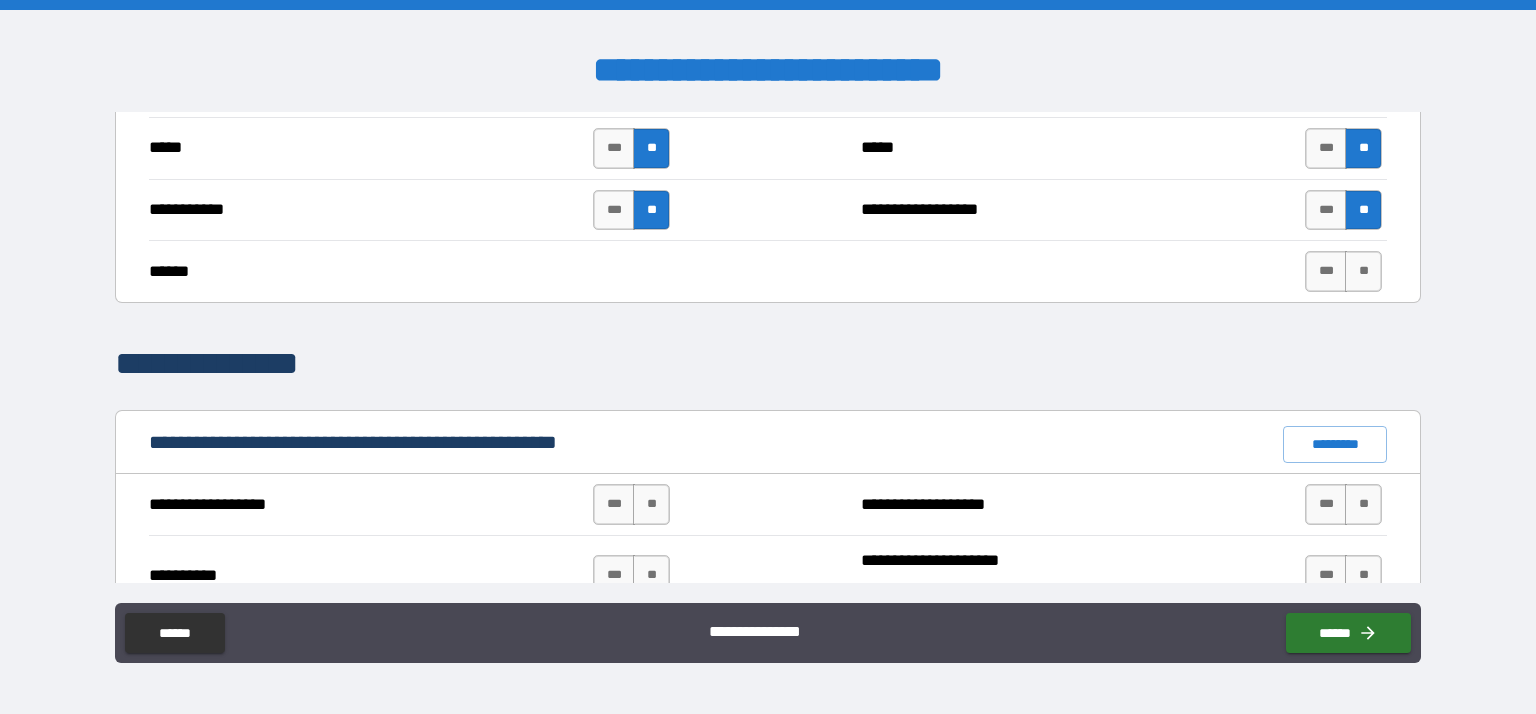 scroll, scrollTop: 1588, scrollLeft: 0, axis: vertical 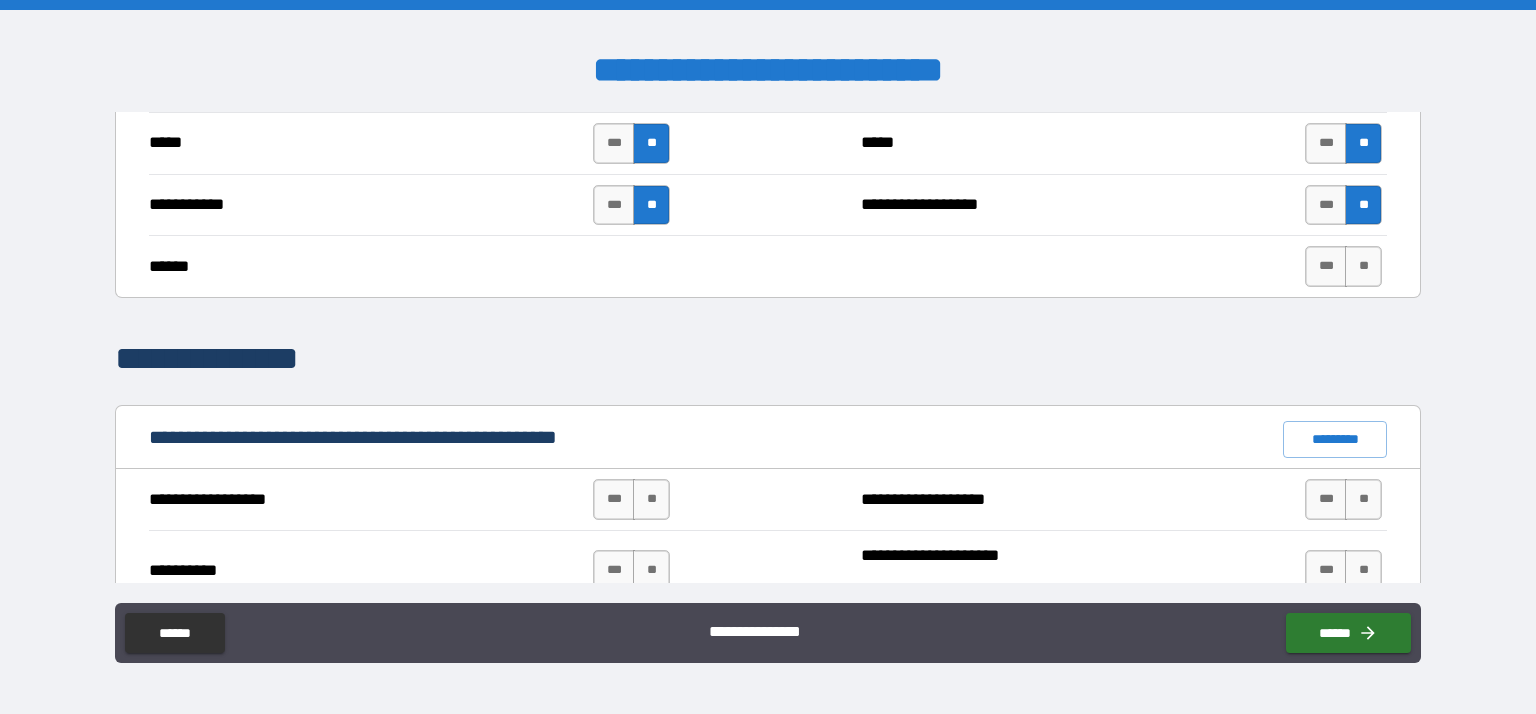 click on "*** **" at bounding box center [1343, 266] 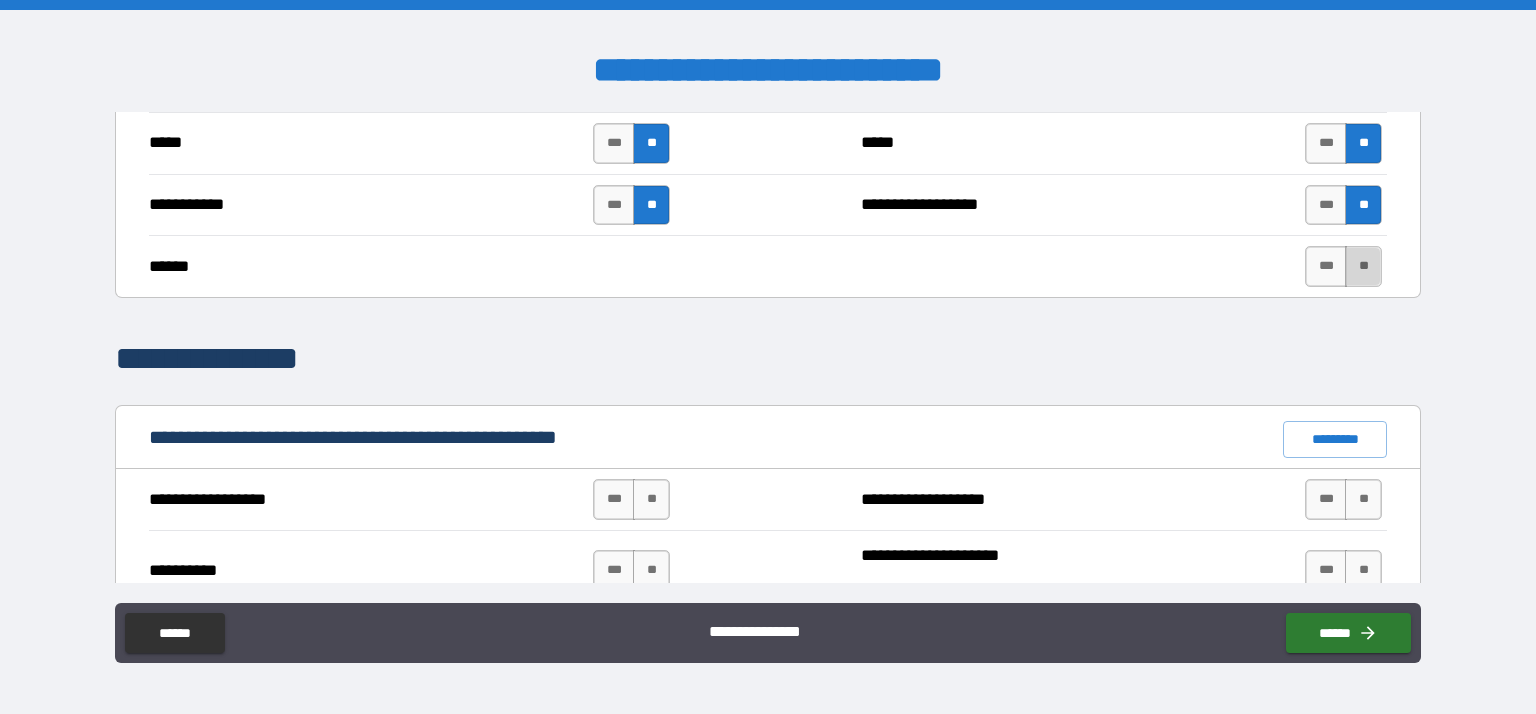 click on "**" at bounding box center (1363, 266) 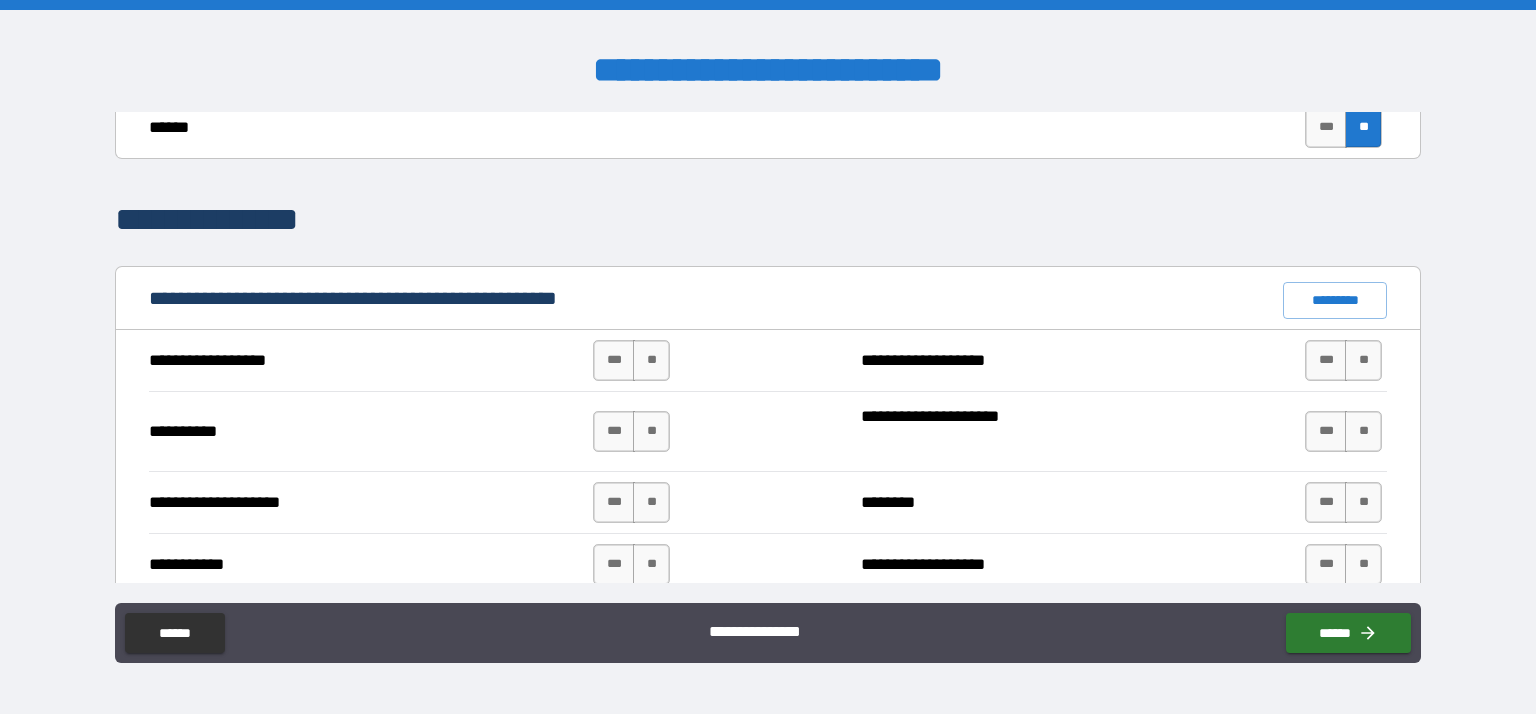scroll, scrollTop: 1728, scrollLeft: 0, axis: vertical 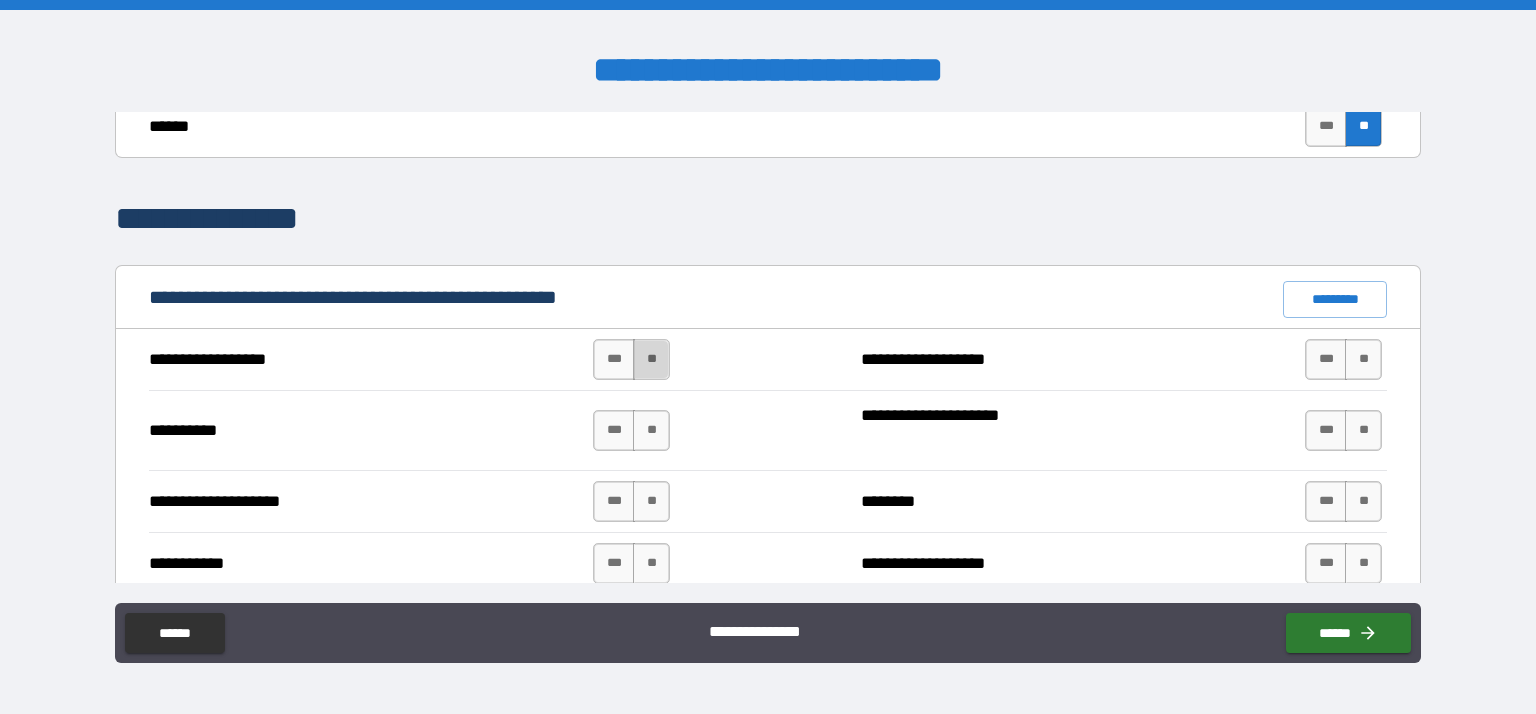 click on "**" at bounding box center (651, 359) 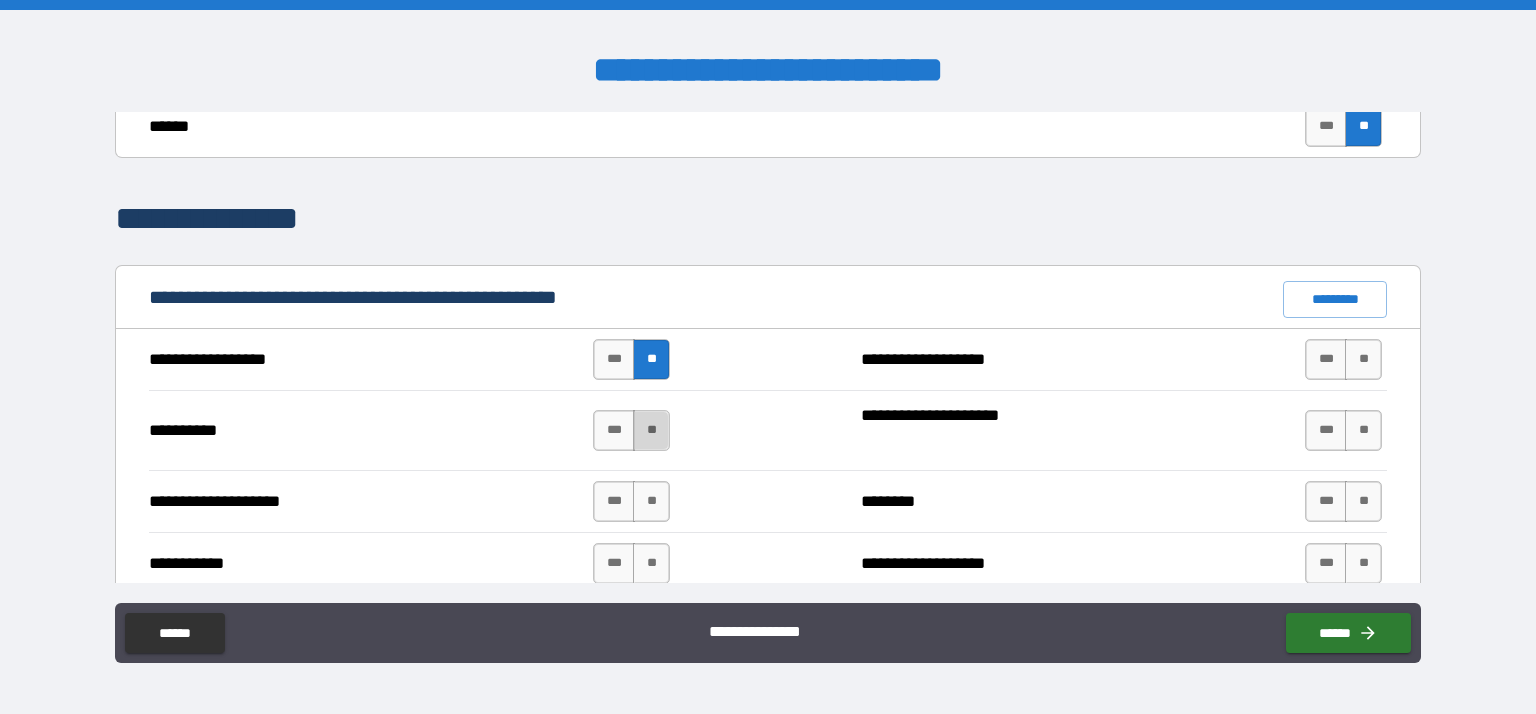 click on "**" at bounding box center (651, 430) 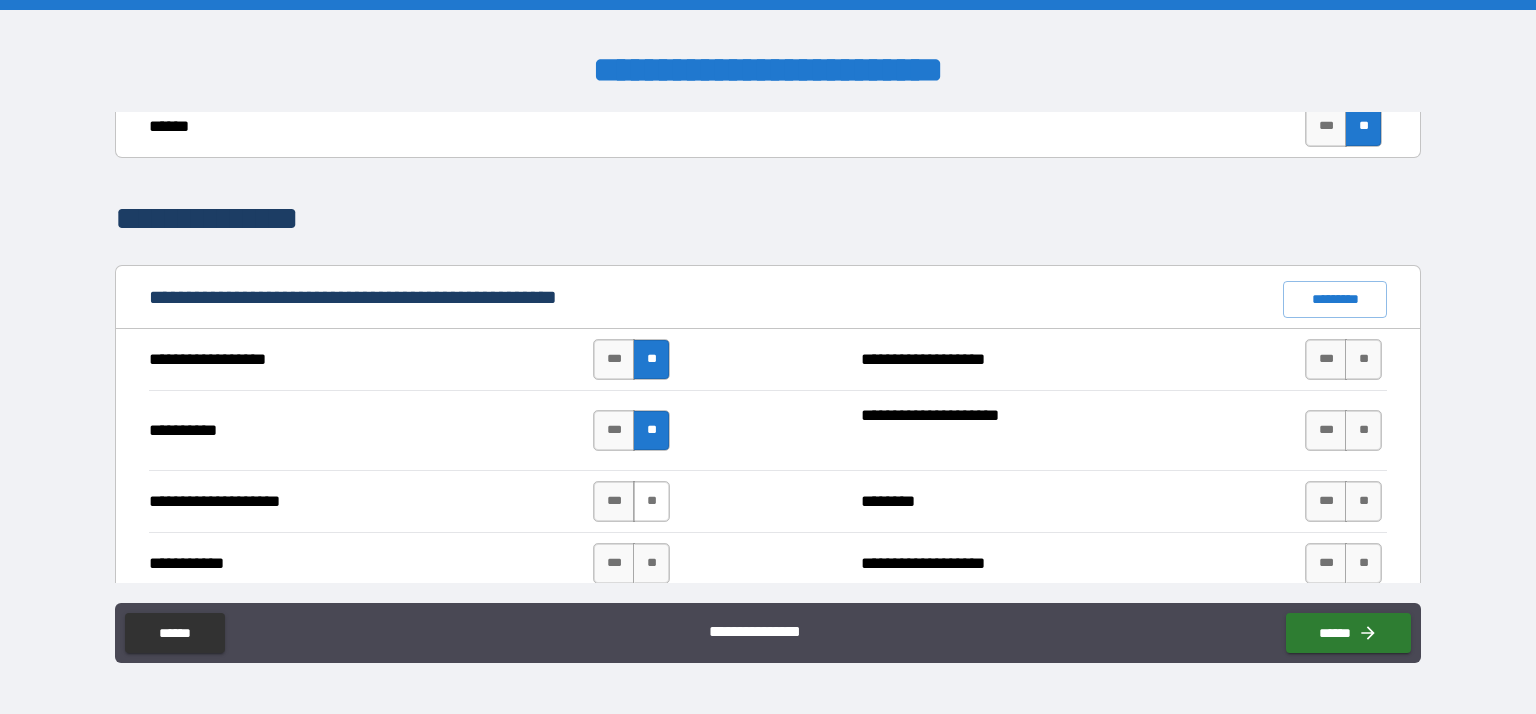 click on "**" at bounding box center [651, 501] 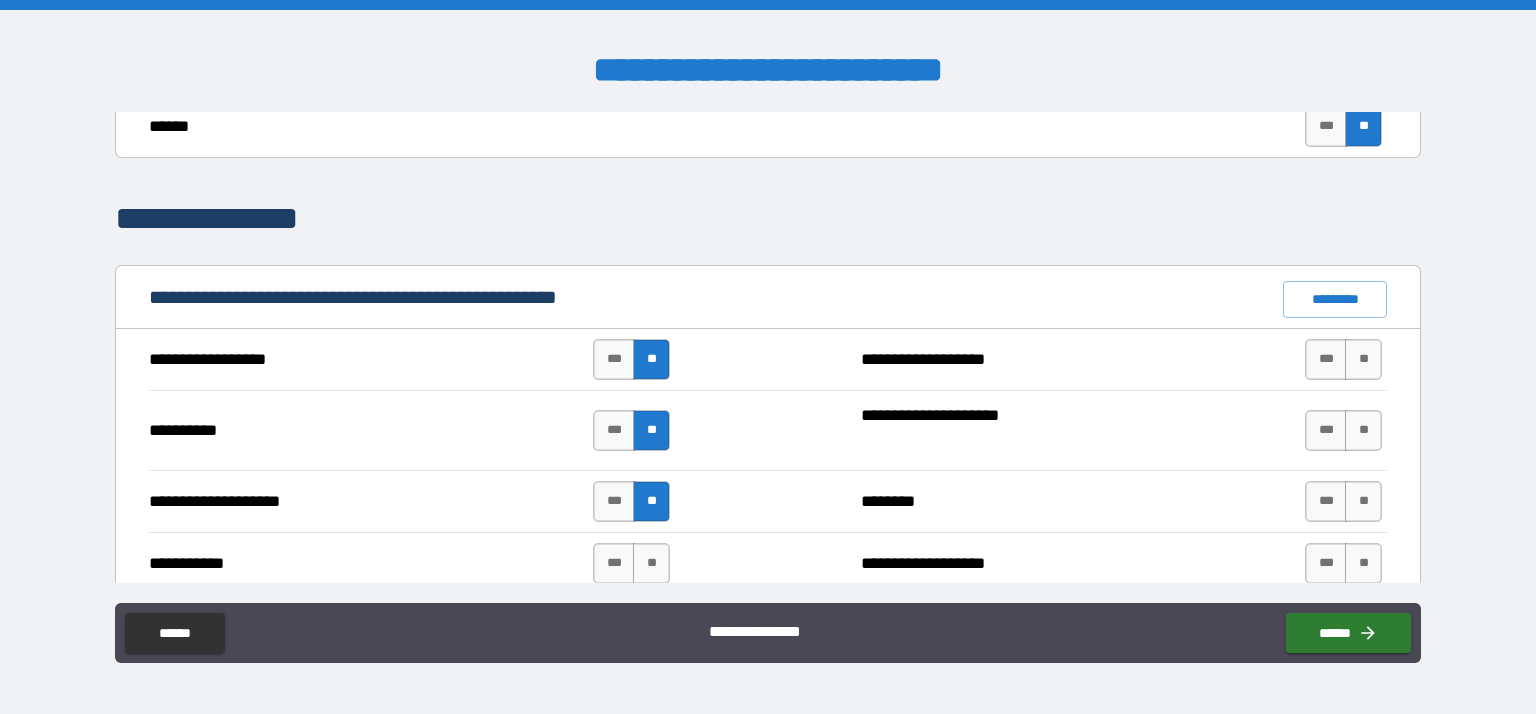 scroll, scrollTop: 1799, scrollLeft: 0, axis: vertical 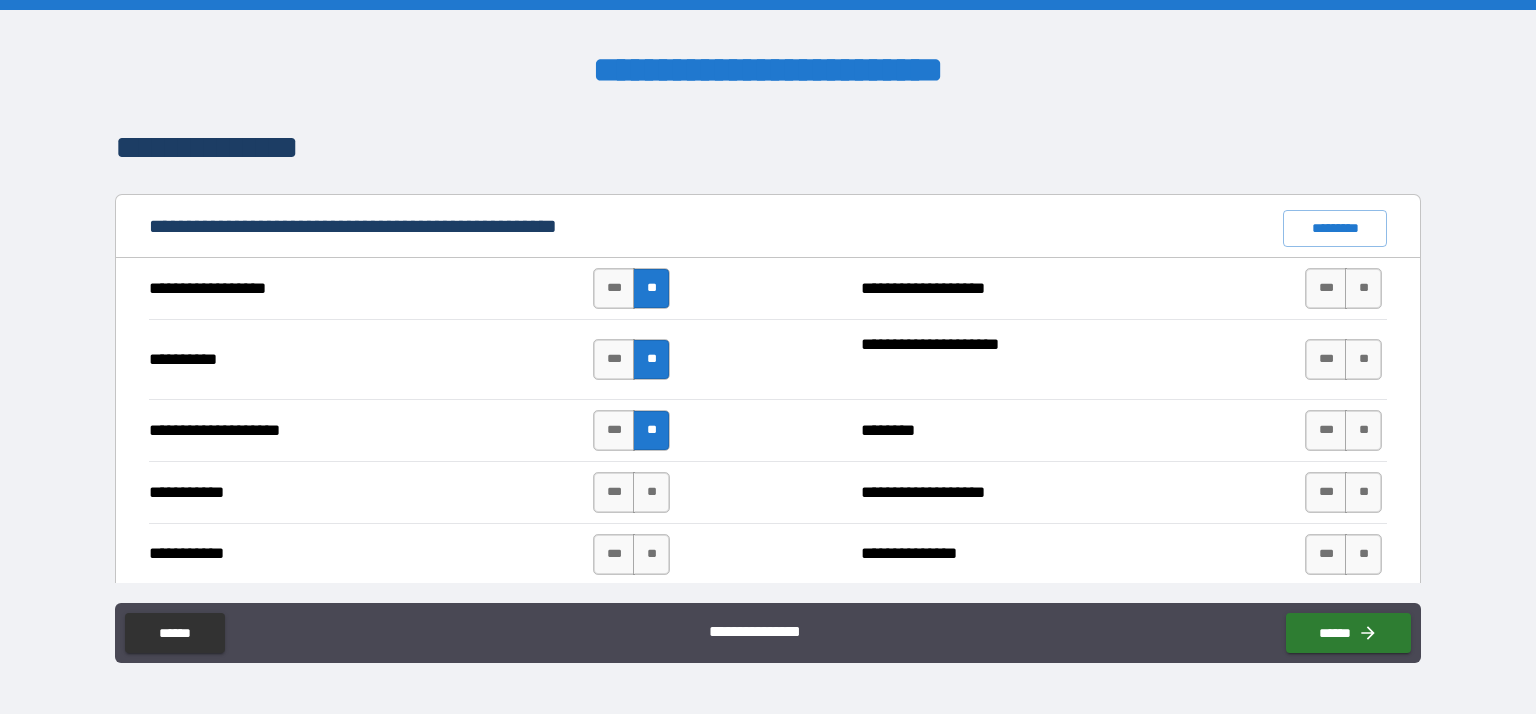 click on "**" at bounding box center [651, 492] 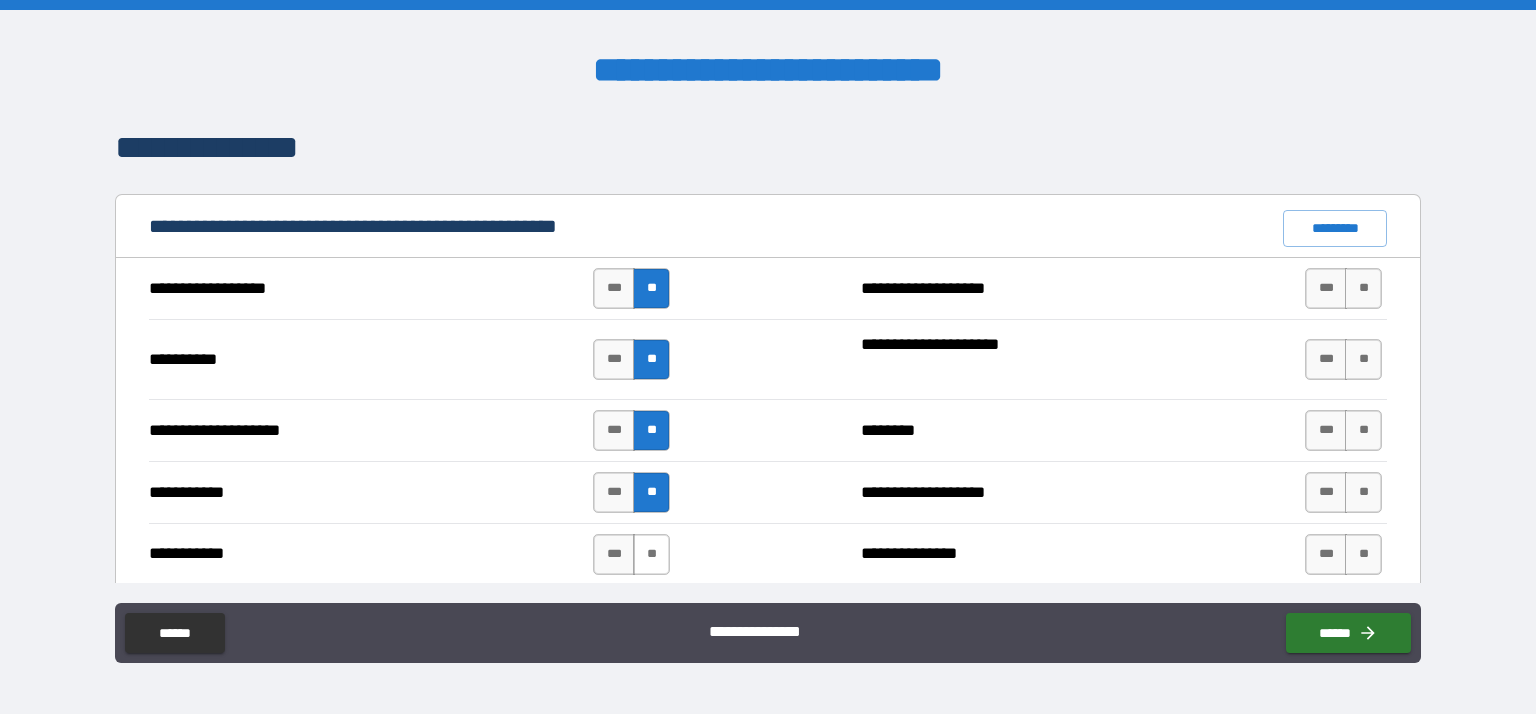 click on "**" at bounding box center [651, 554] 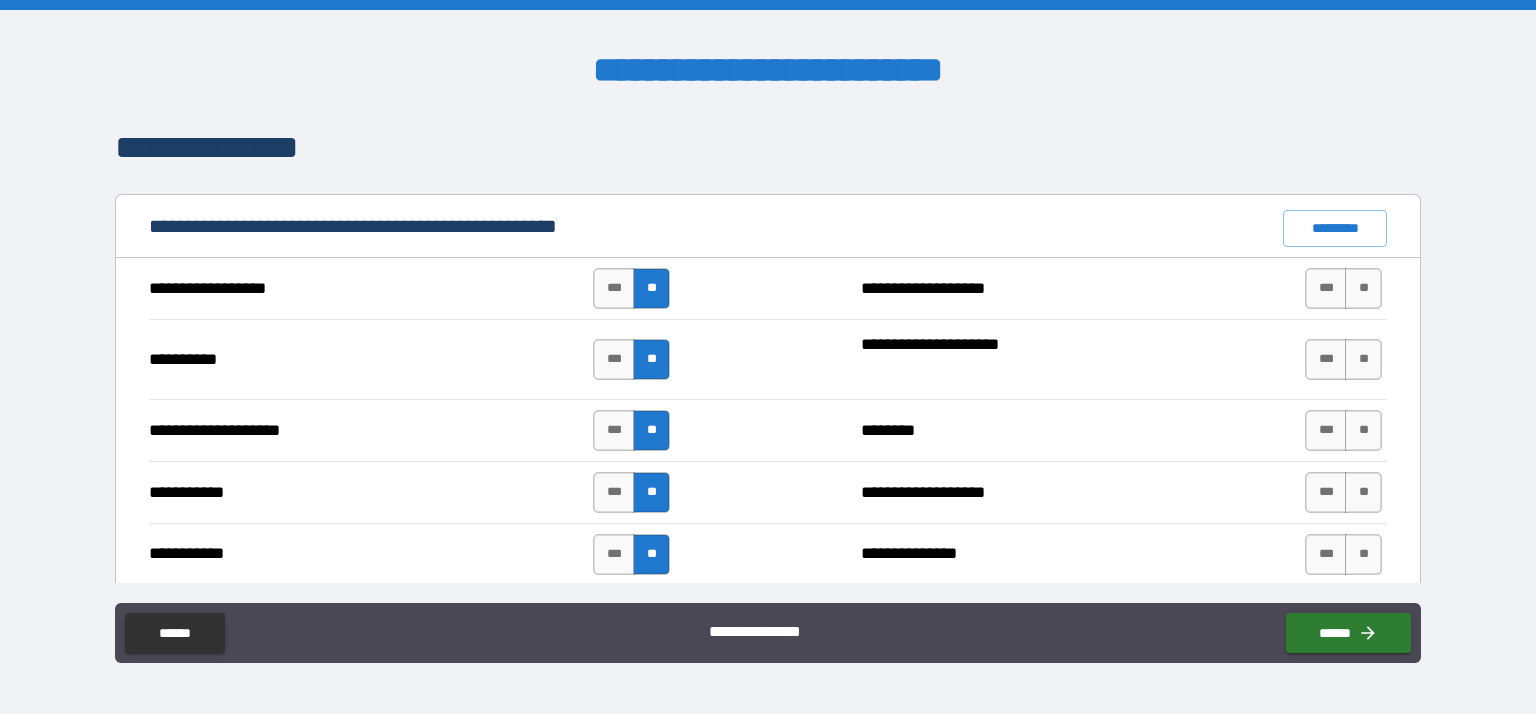 scroll, scrollTop: 1929, scrollLeft: 0, axis: vertical 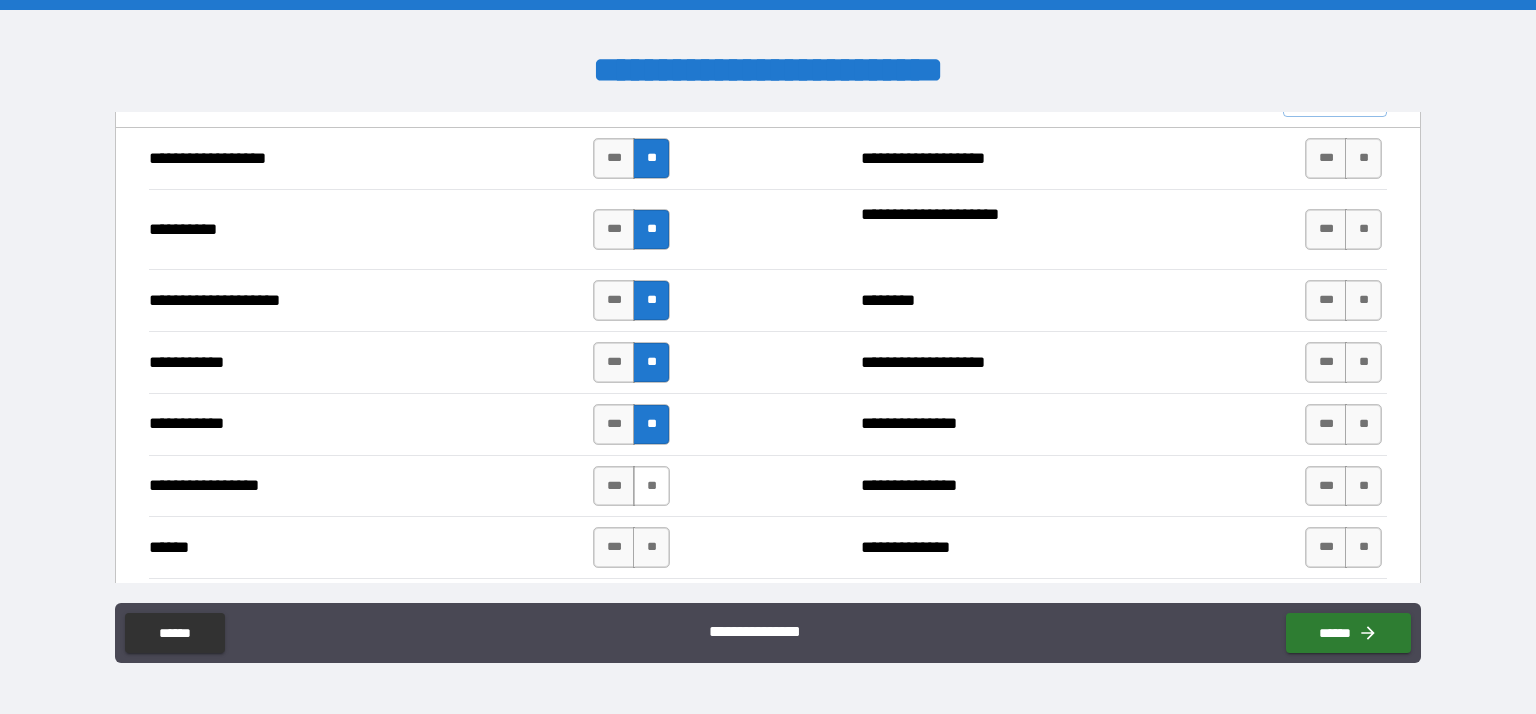 click on "**" at bounding box center (651, 486) 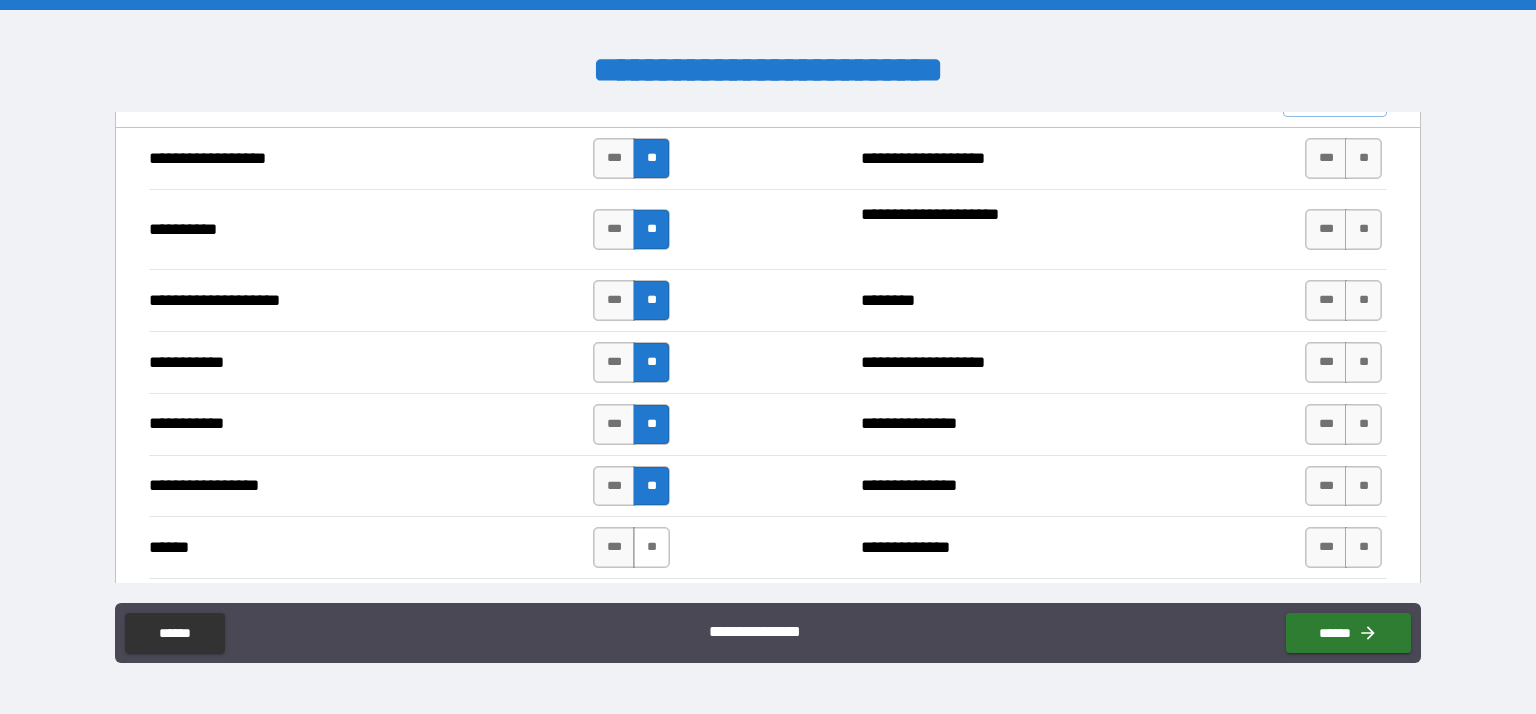 click on "**" at bounding box center (651, 547) 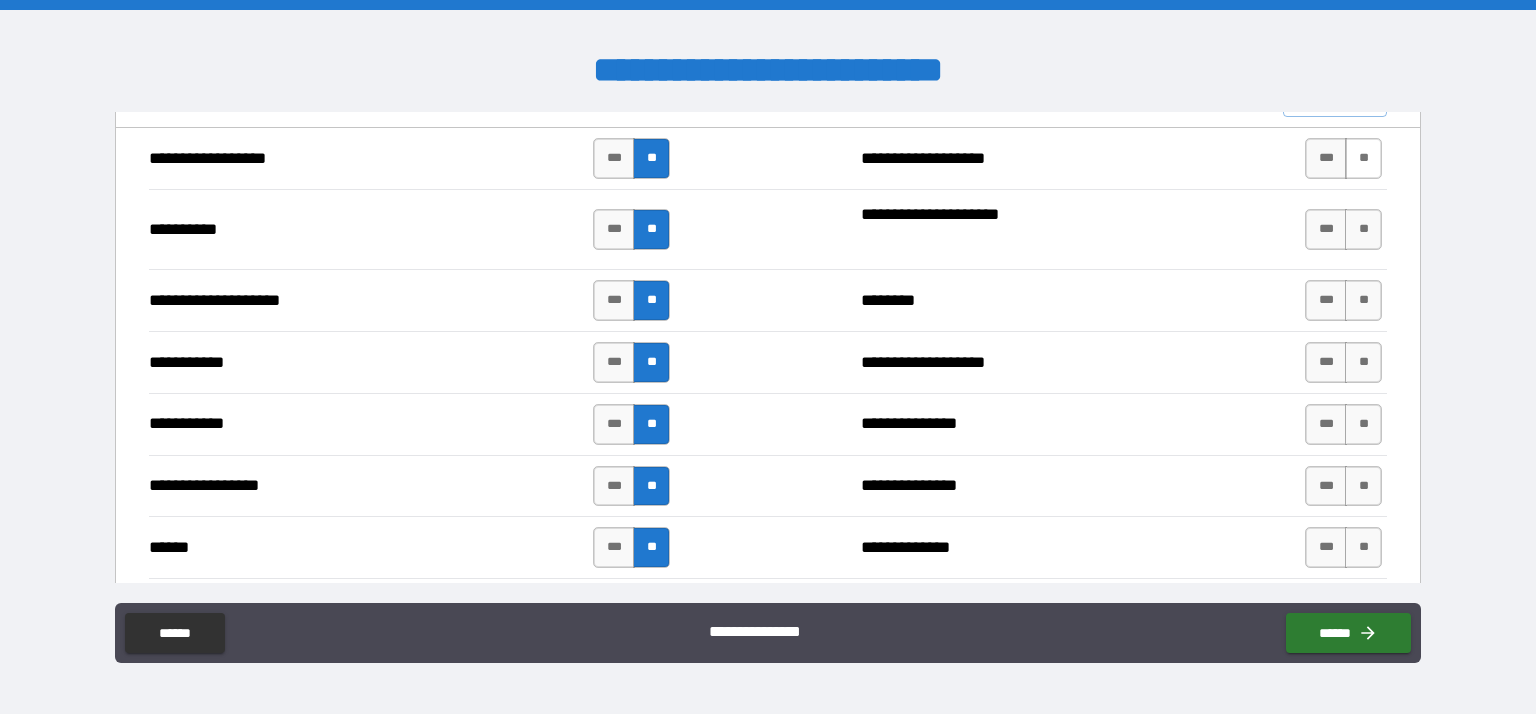 click on "**" at bounding box center (1363, 158) 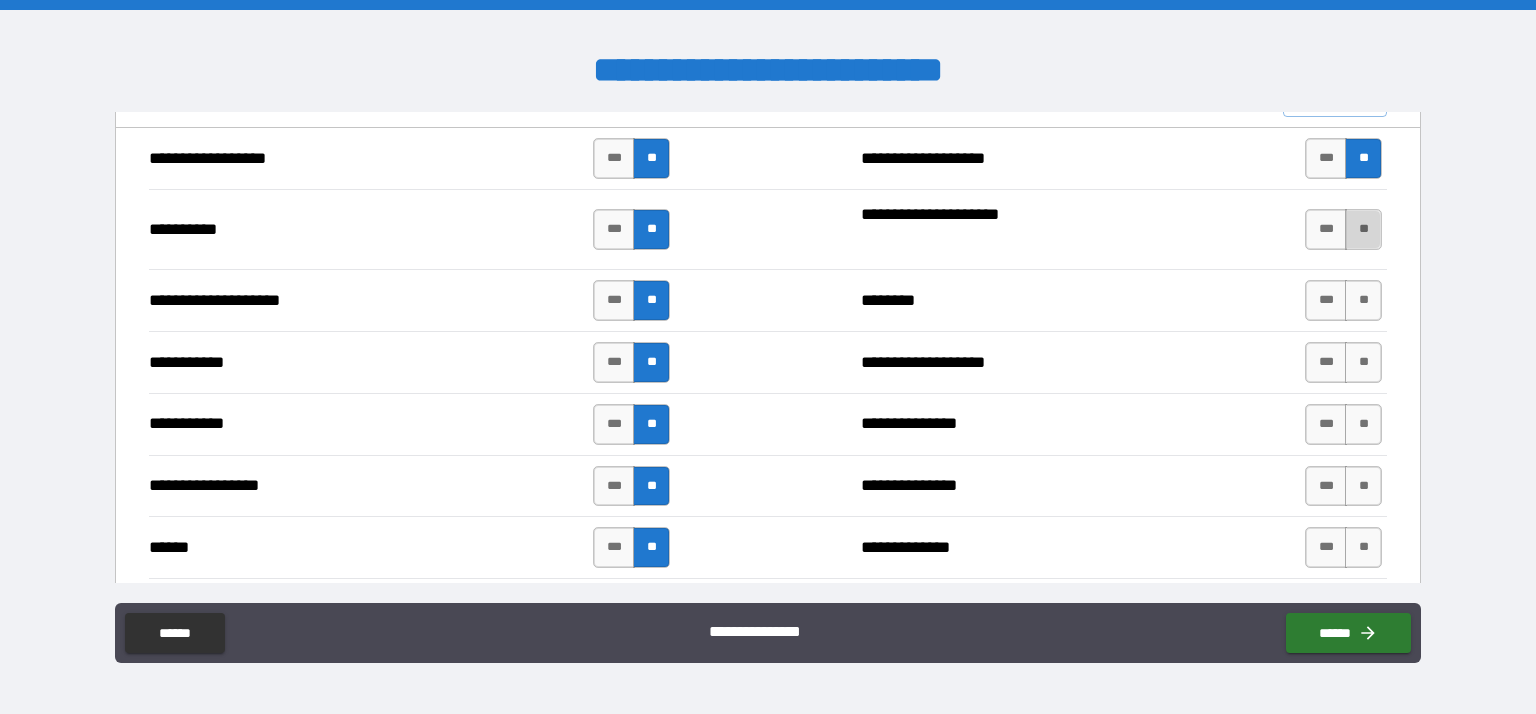 click on "**" at bounding box center (1363, 229) 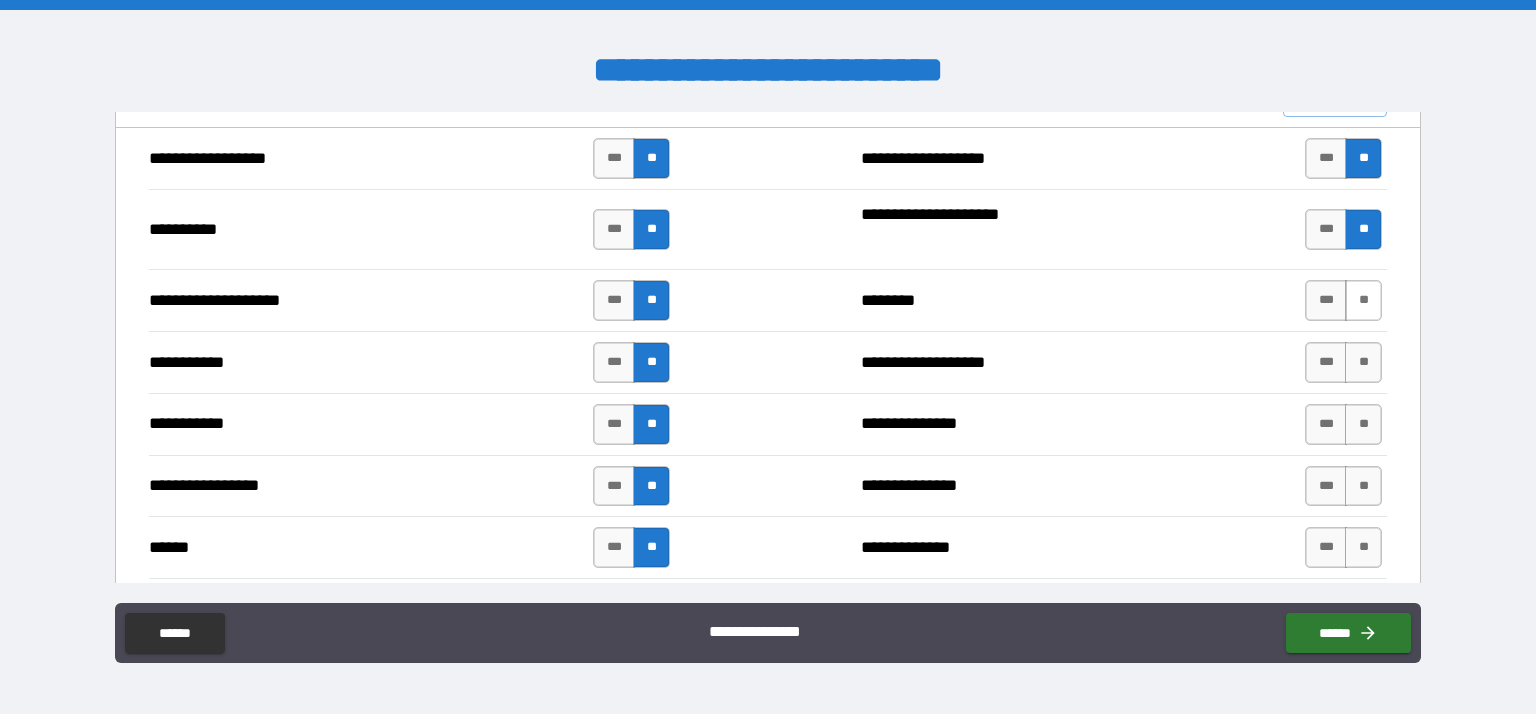 click on "**" at bounding box center (1363, 300) 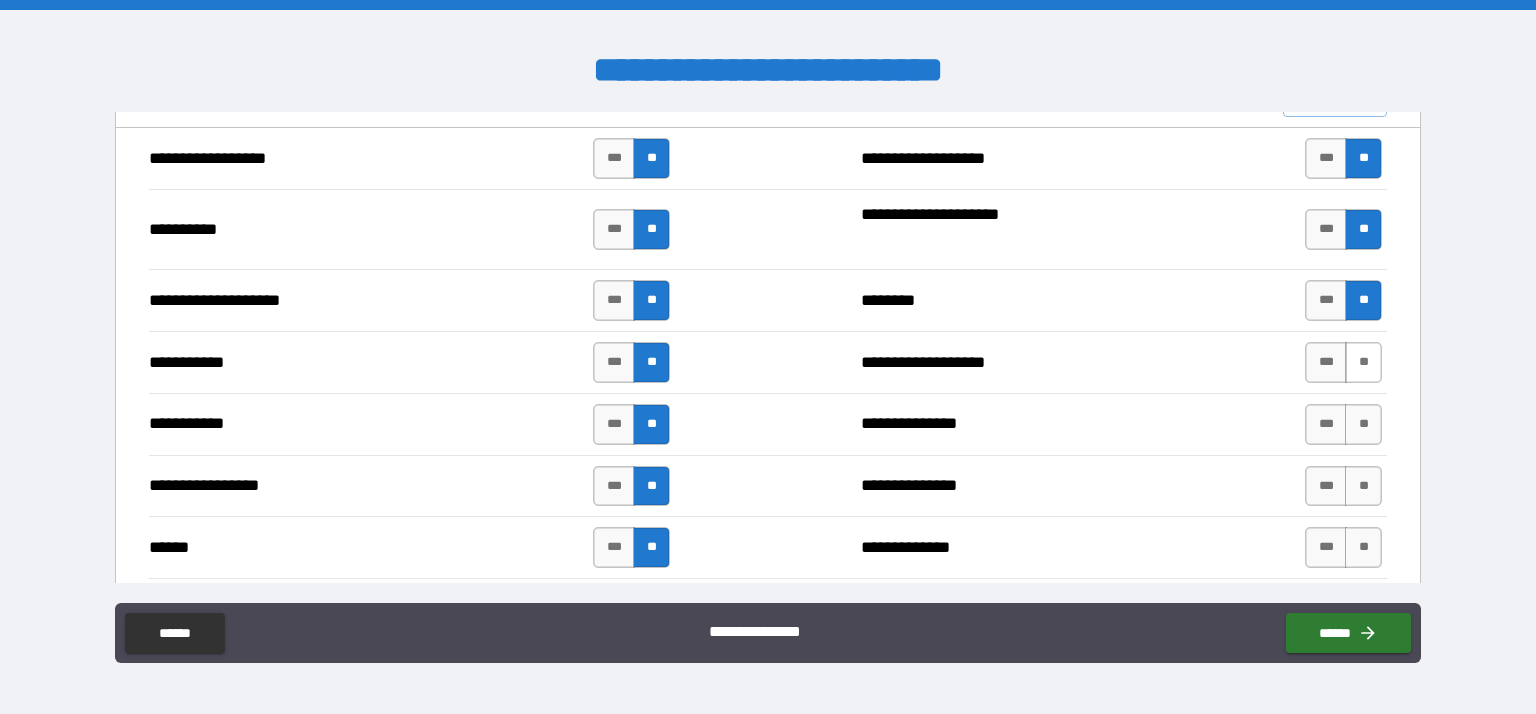 click on "**" at bounding box center [1363, 362] 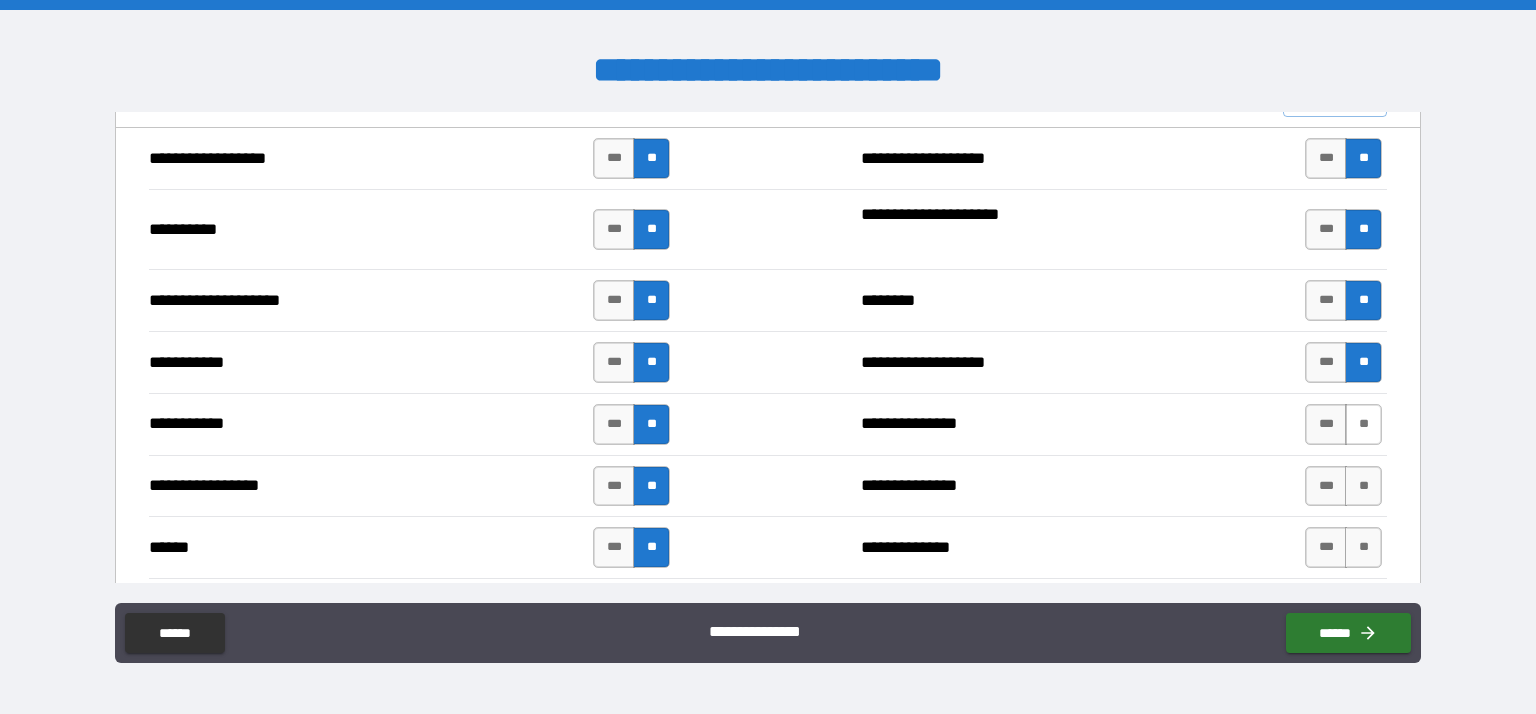 click on "**" at bounding box center [1363, 424] 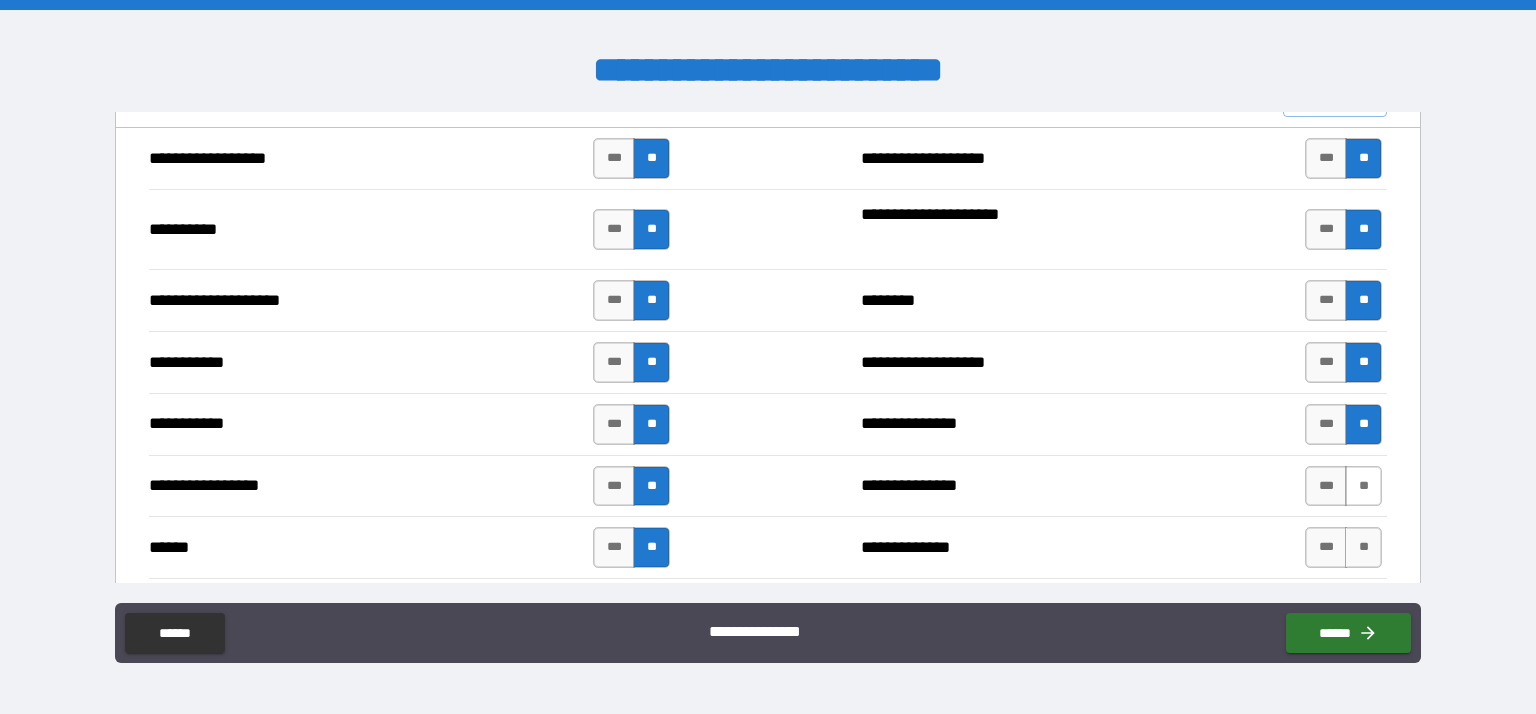 click on "**" at bounding box center (1363, 486) 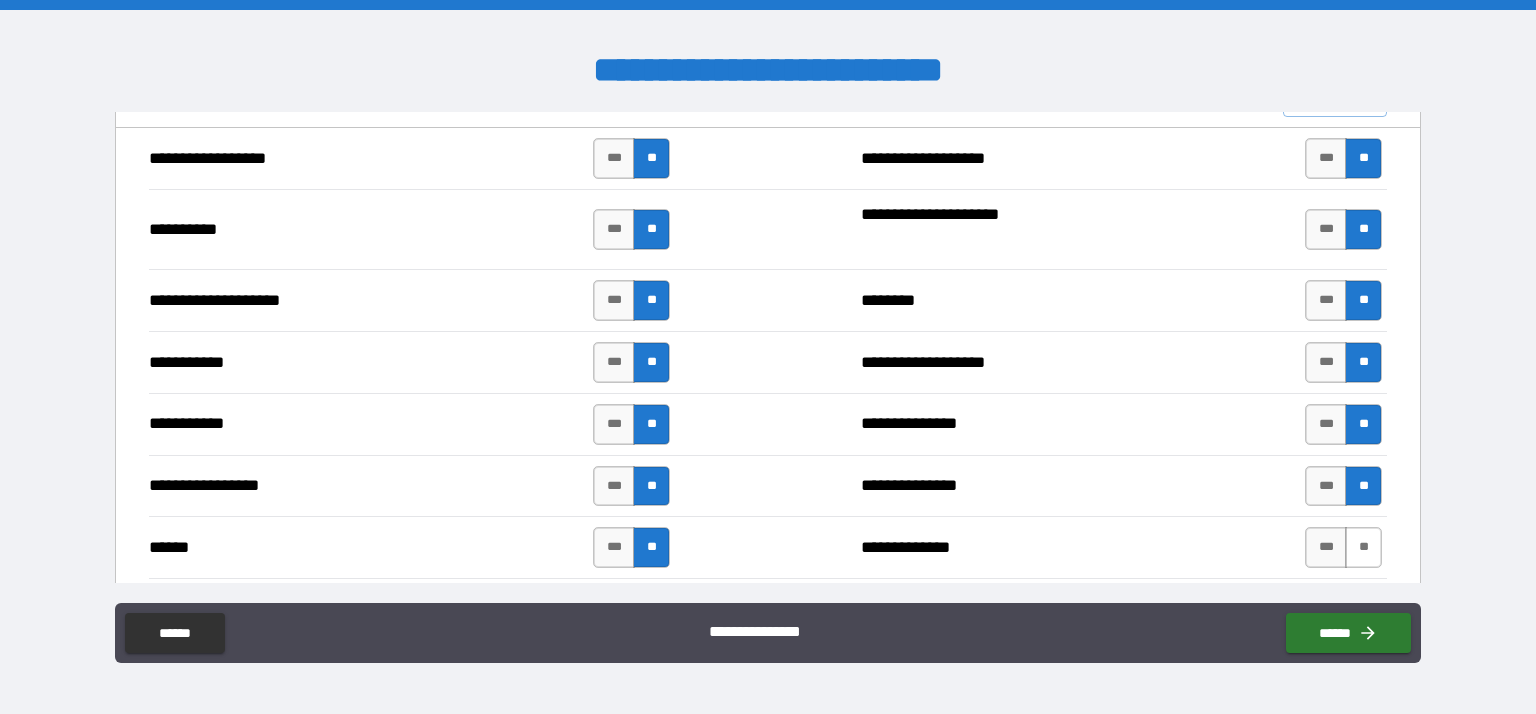 click on "**" at bounding box center (1363, 547) 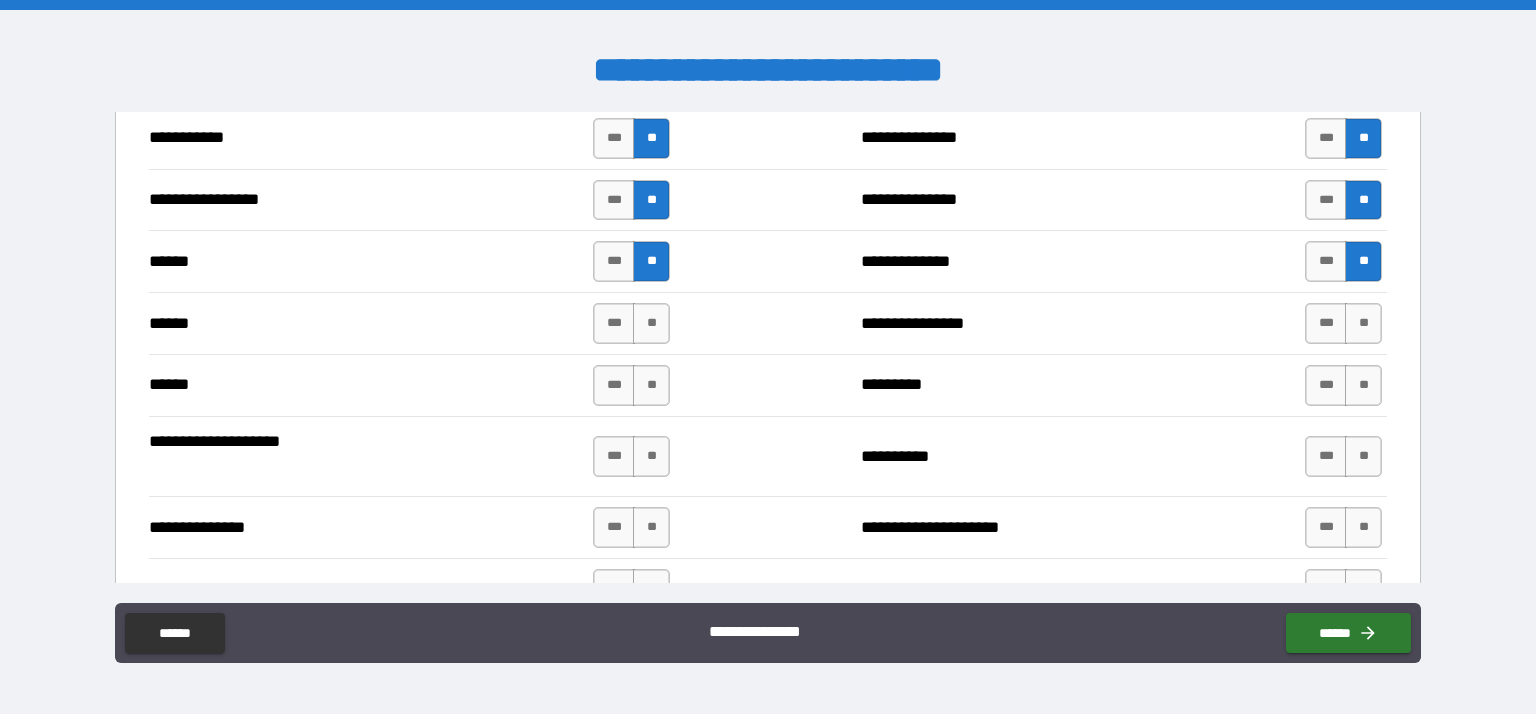 scroll, scrollTop: 2220, scrollLeft: 0, axis: vertical 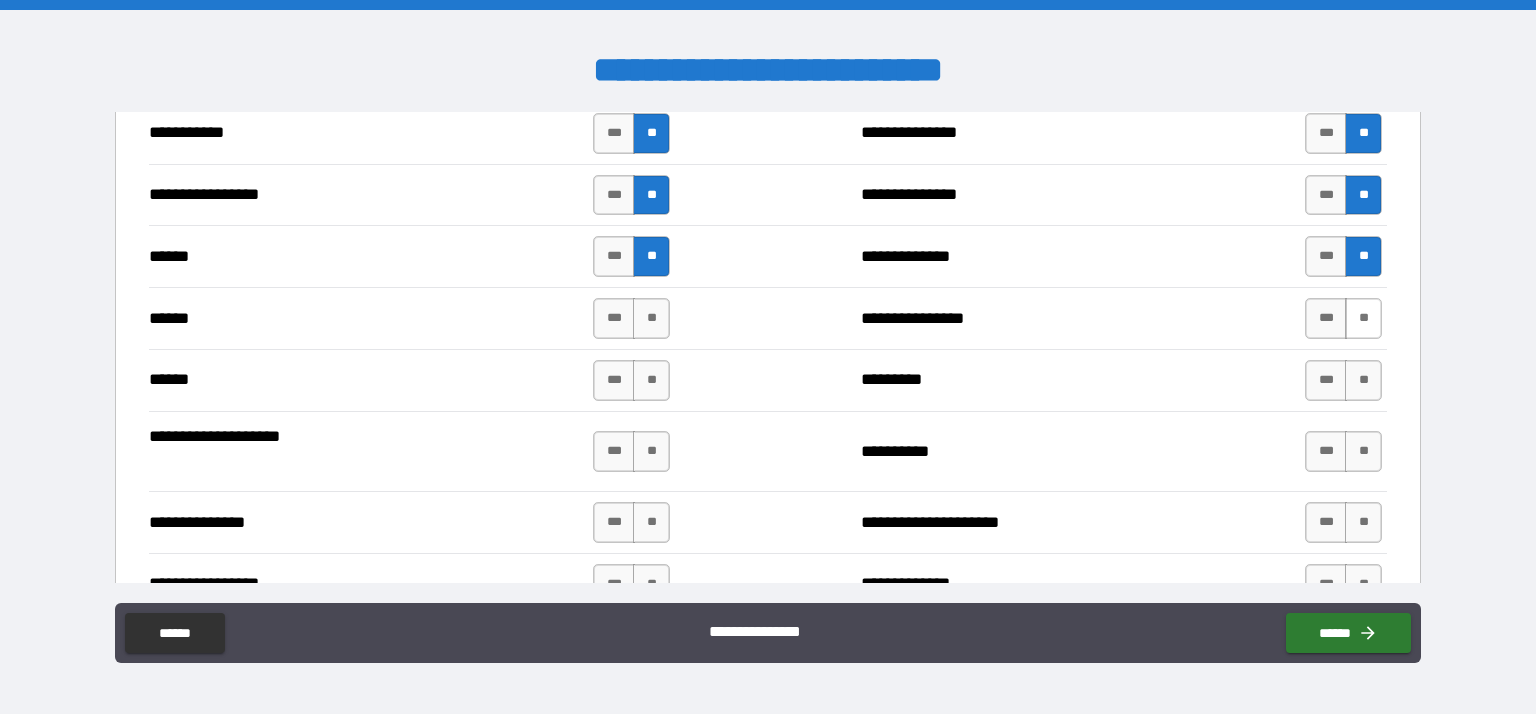 click on "**" at bounding box center [1363, 318] 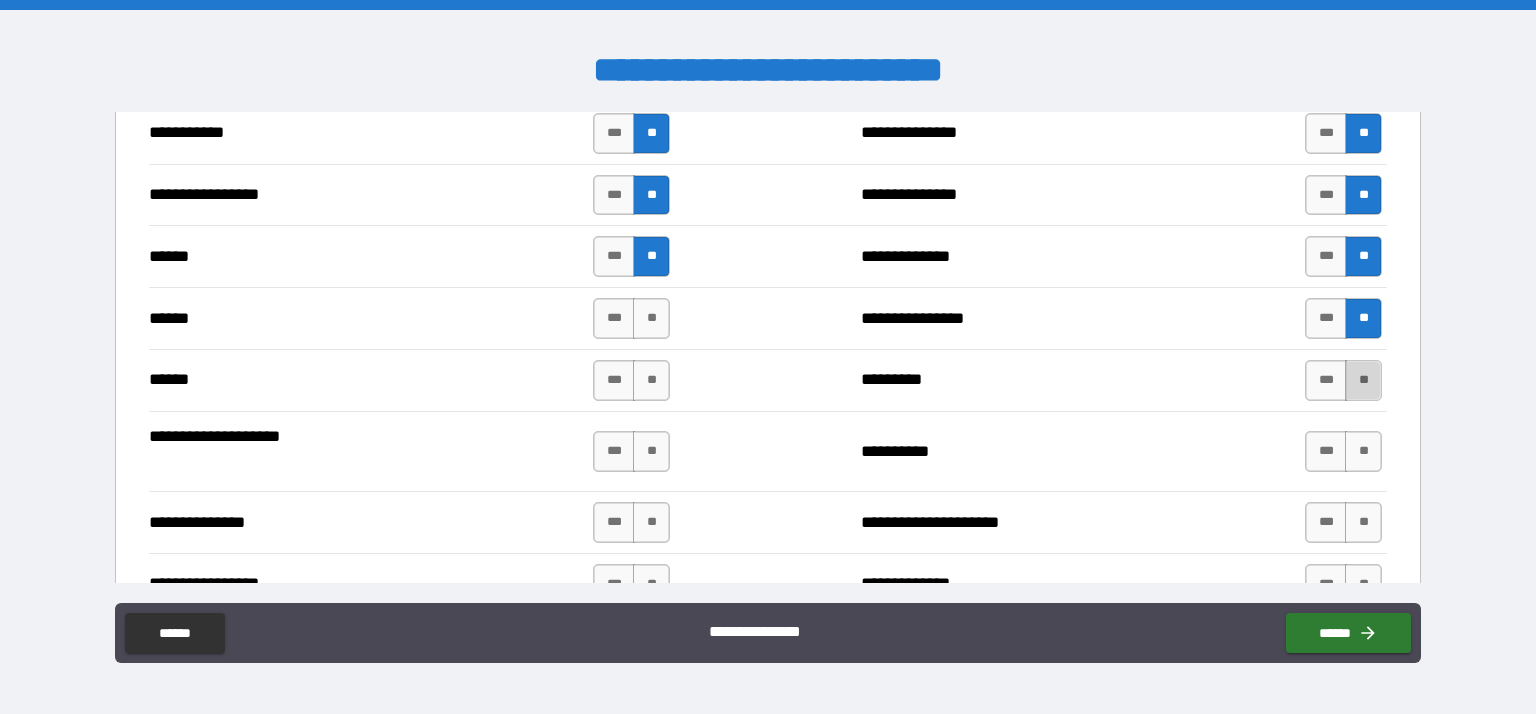 click on "**" at bounding box center (1363, 380) 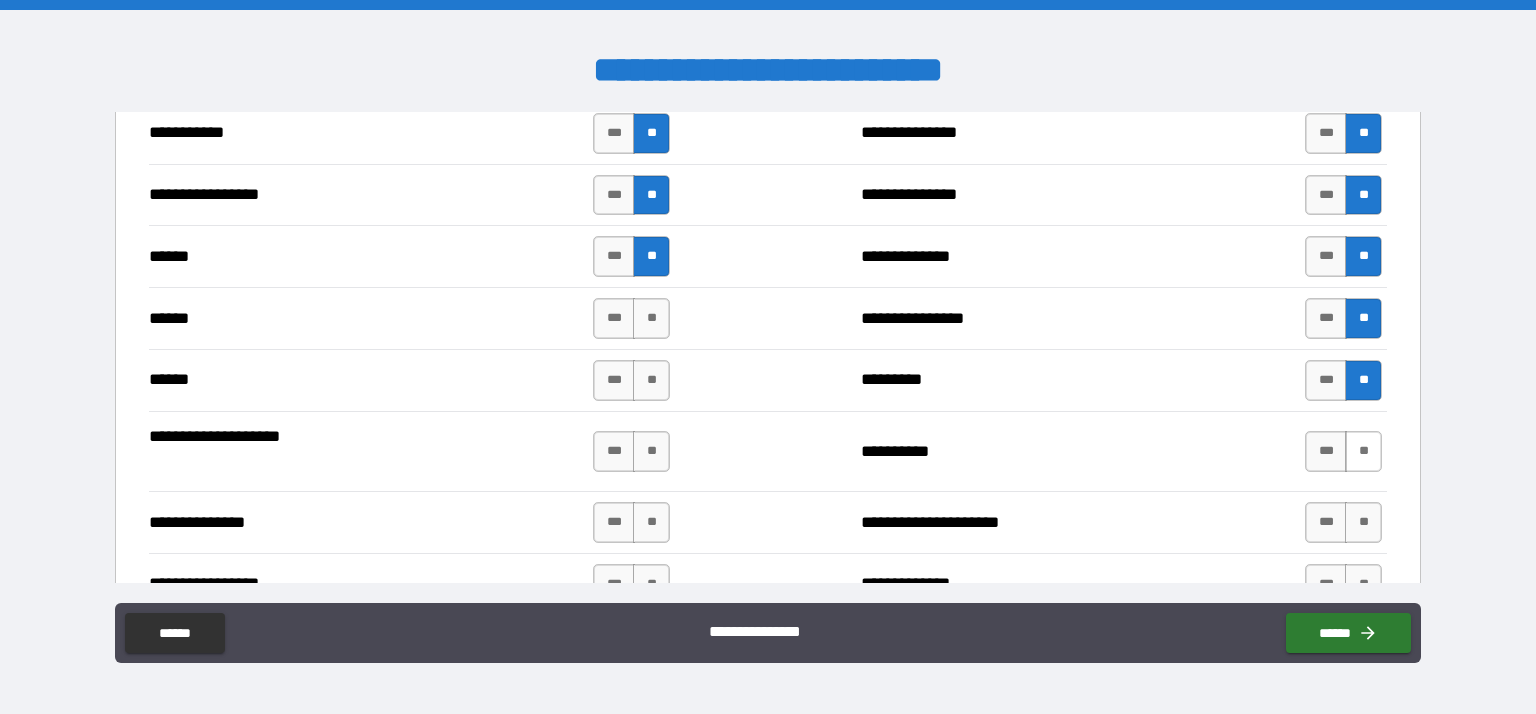click on "**" at bounding box center (1363, 451) 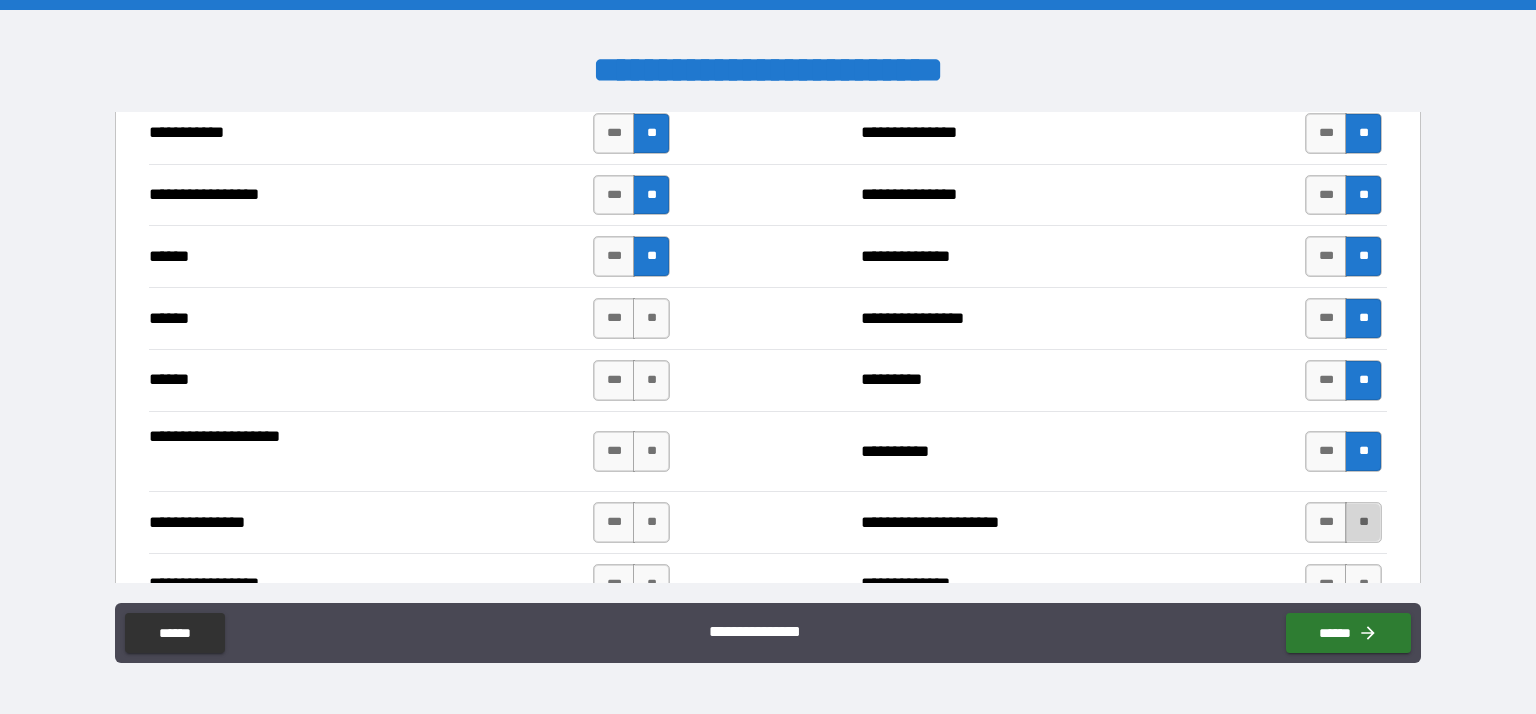 click on "**" at bounding box center [1363, 522] 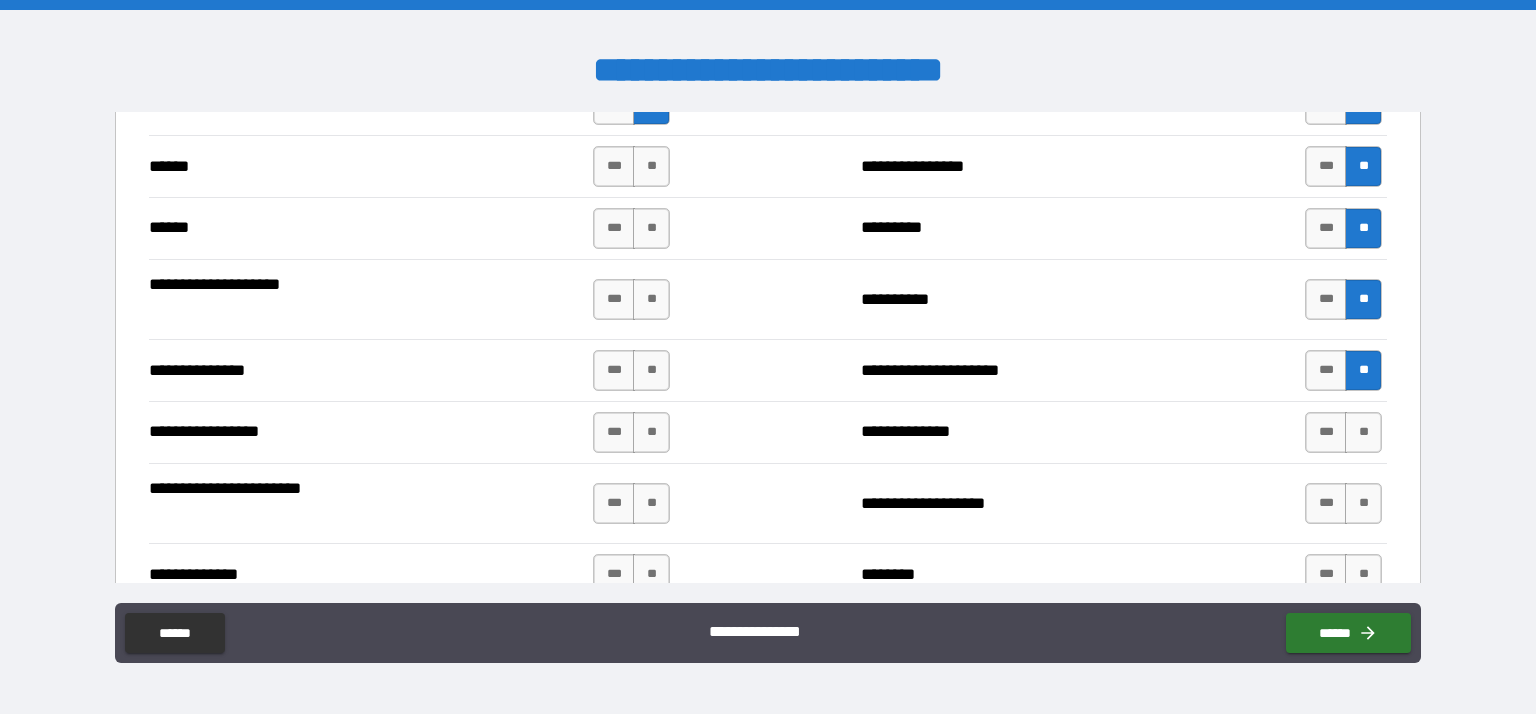 scroll, scrollTop: 2374, scrollLeft: 0, axis: vertical 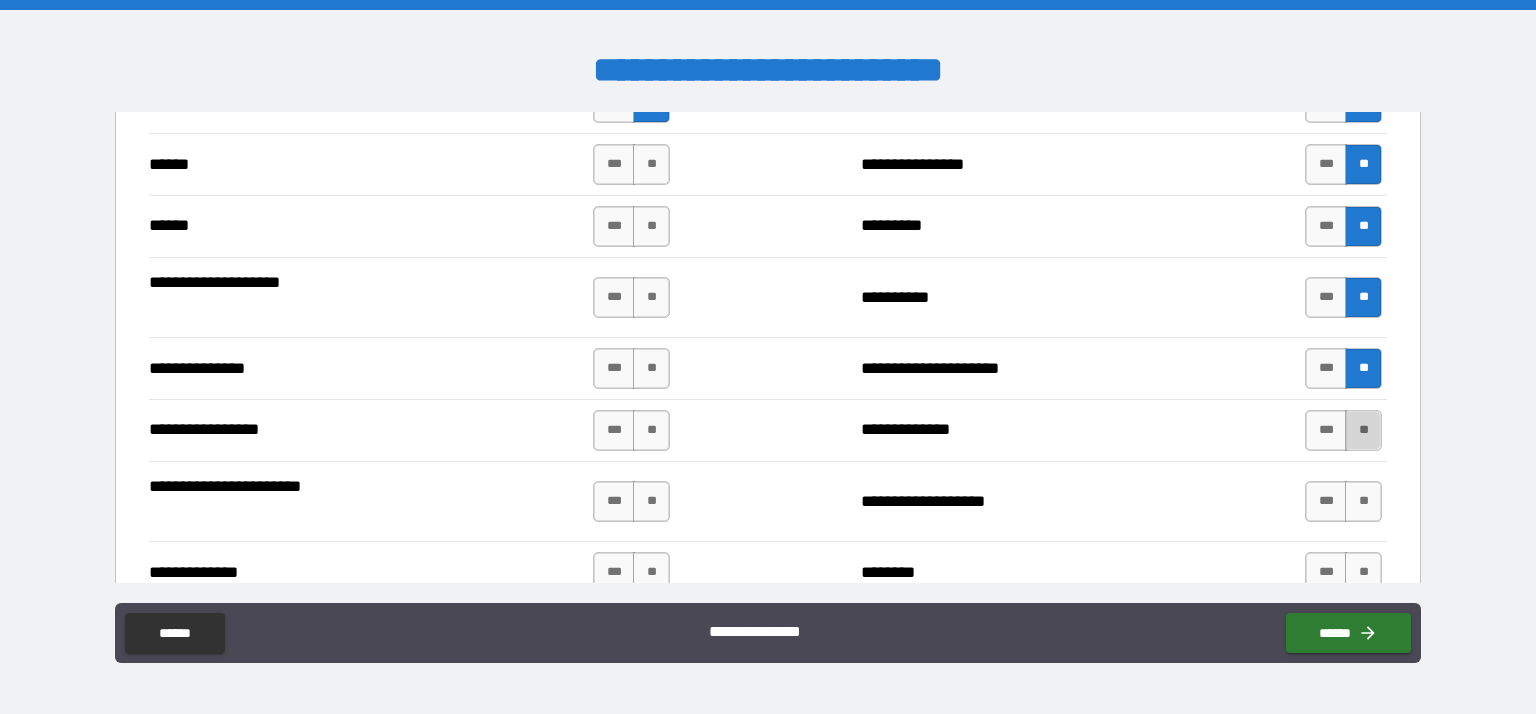 click on "**" at bounding box center [1363, 430] 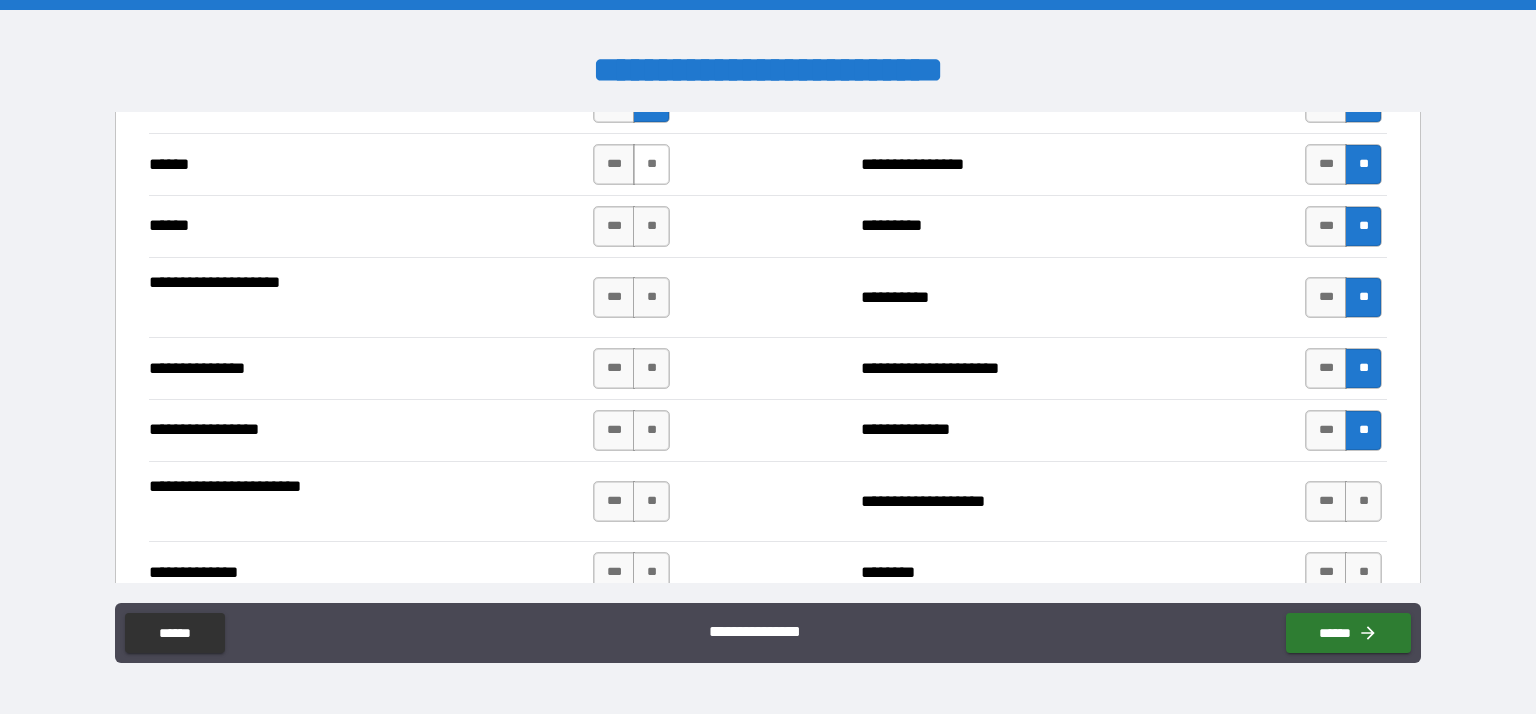 click on "**" at bounding box center [651, 164] 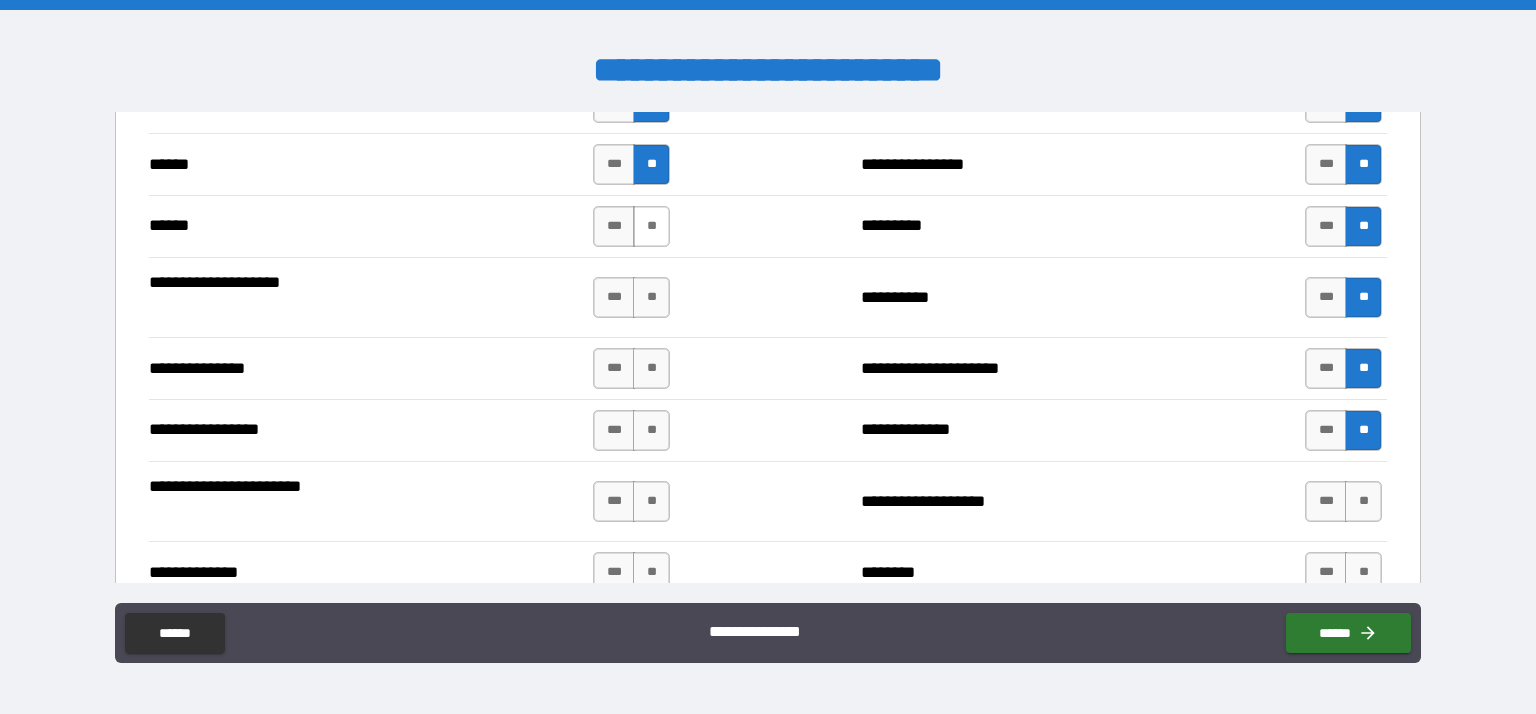 click on "**" at bounding box center [651, 226] 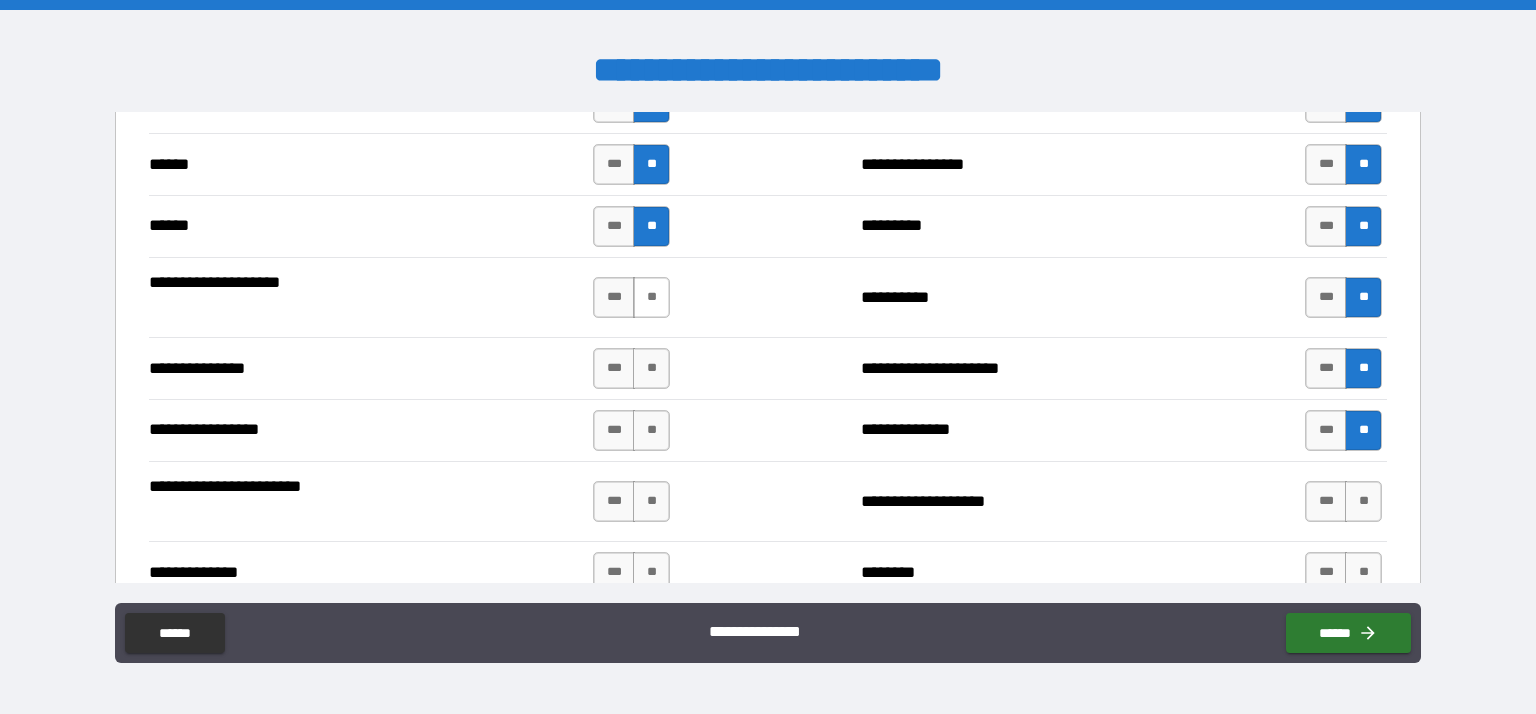 click on "**" at bounding box center [651, 297] 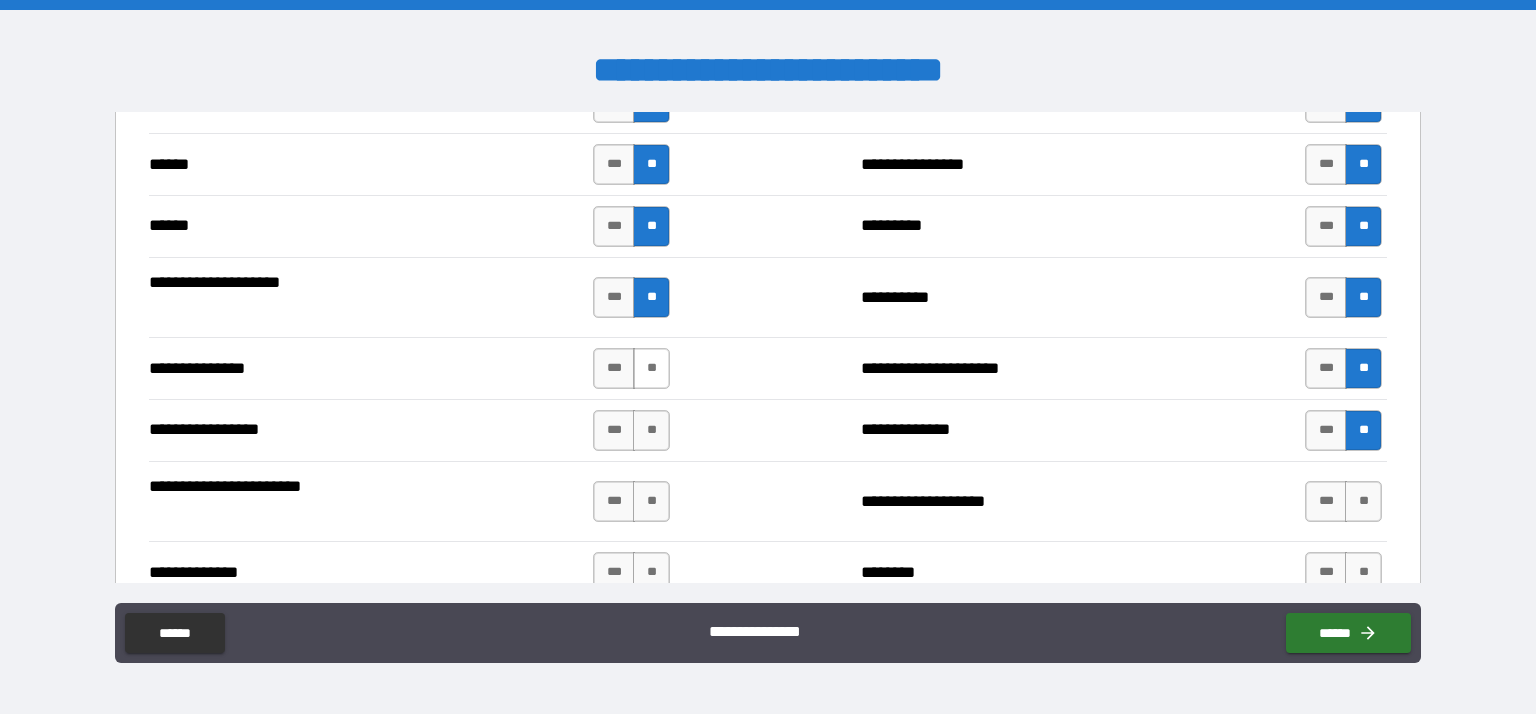 click on "**" at bounding box center (651, 368) 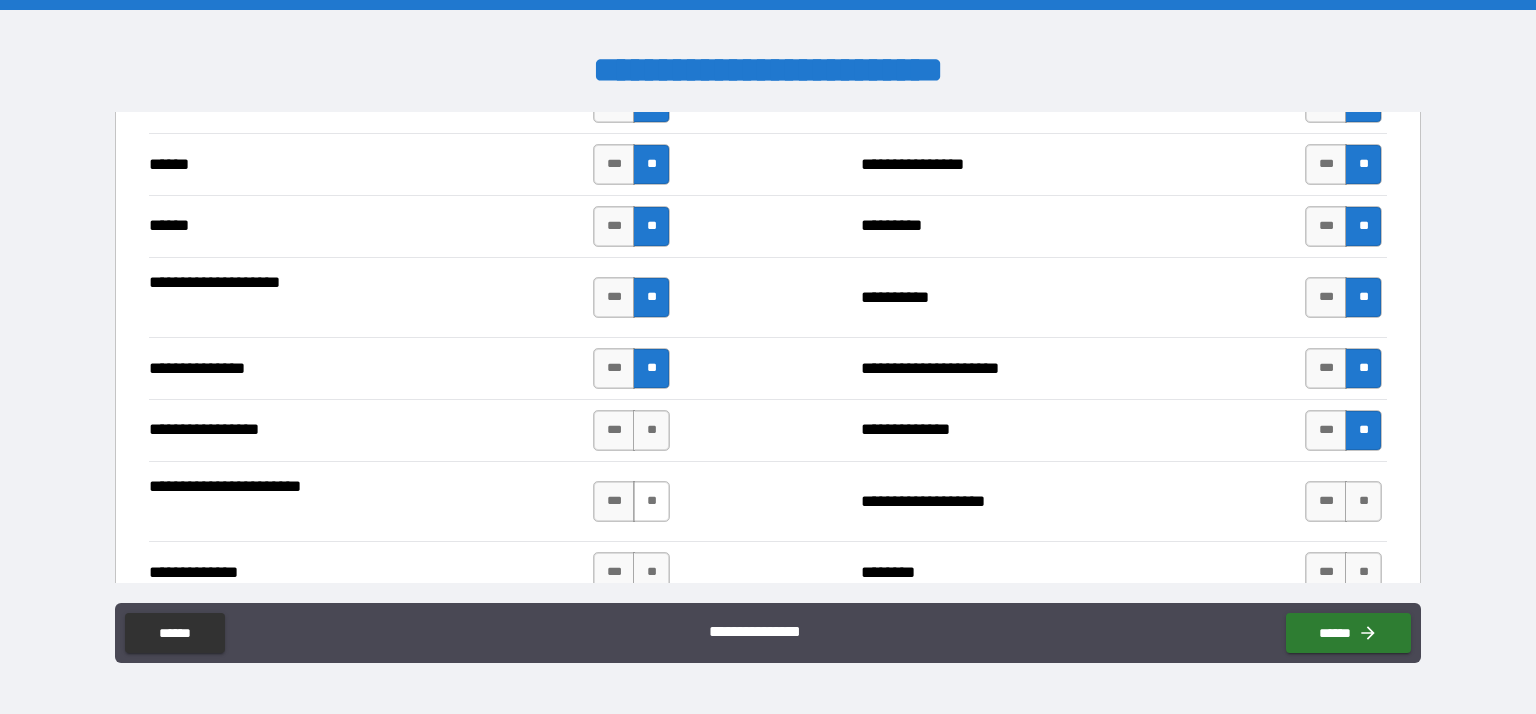 click on "**" at bounding box center [651, 430] 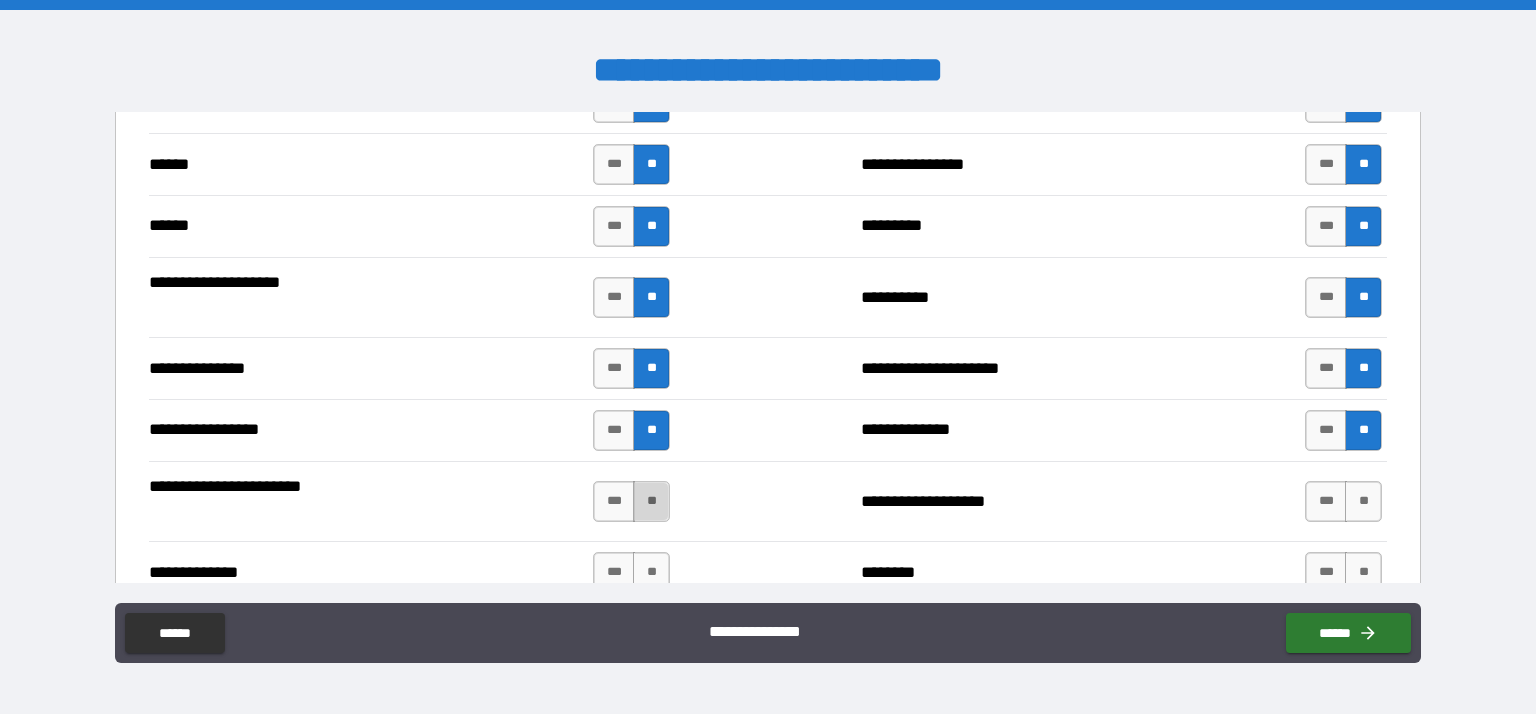 click on "**" at bounding box center [651, 501] 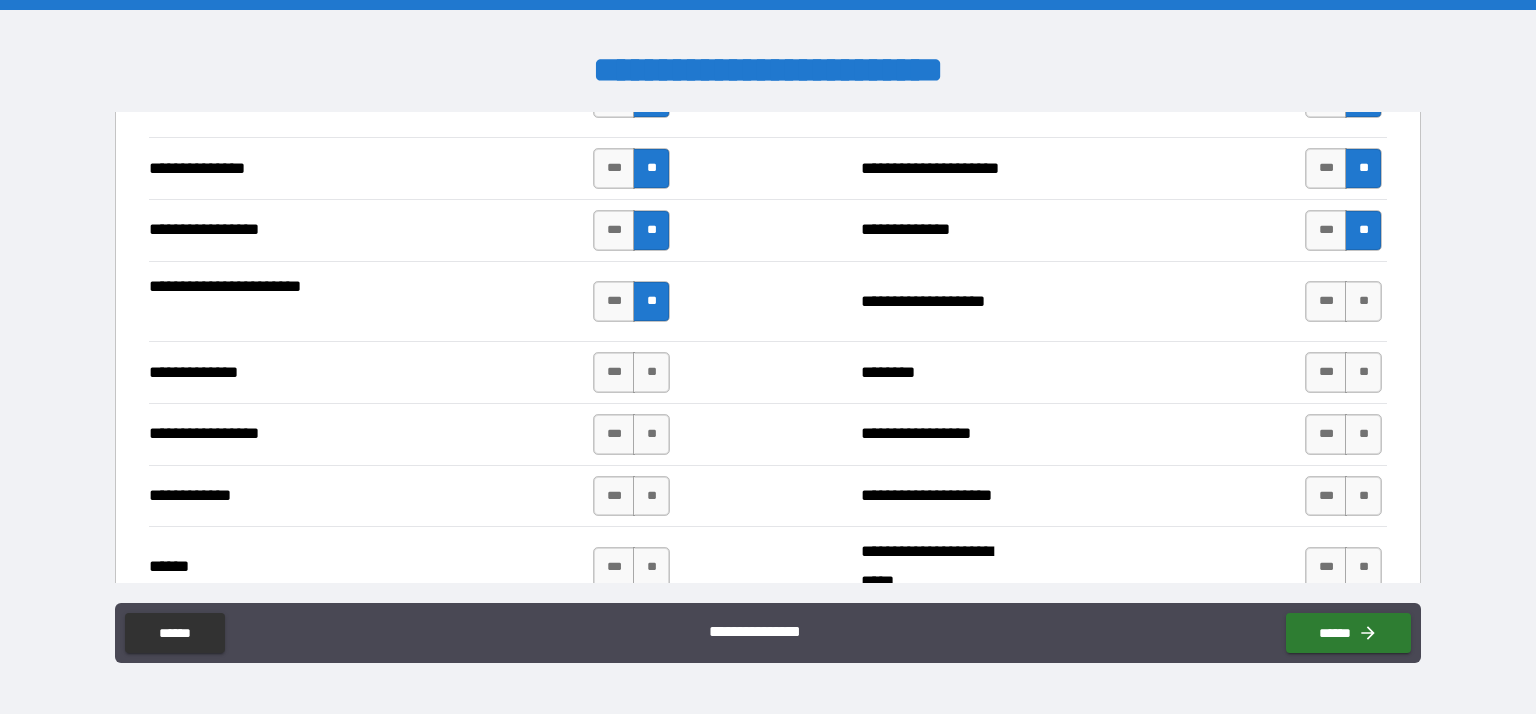 scroll, scrollTop: 2576, scrollLeft: 0, axis: vertical 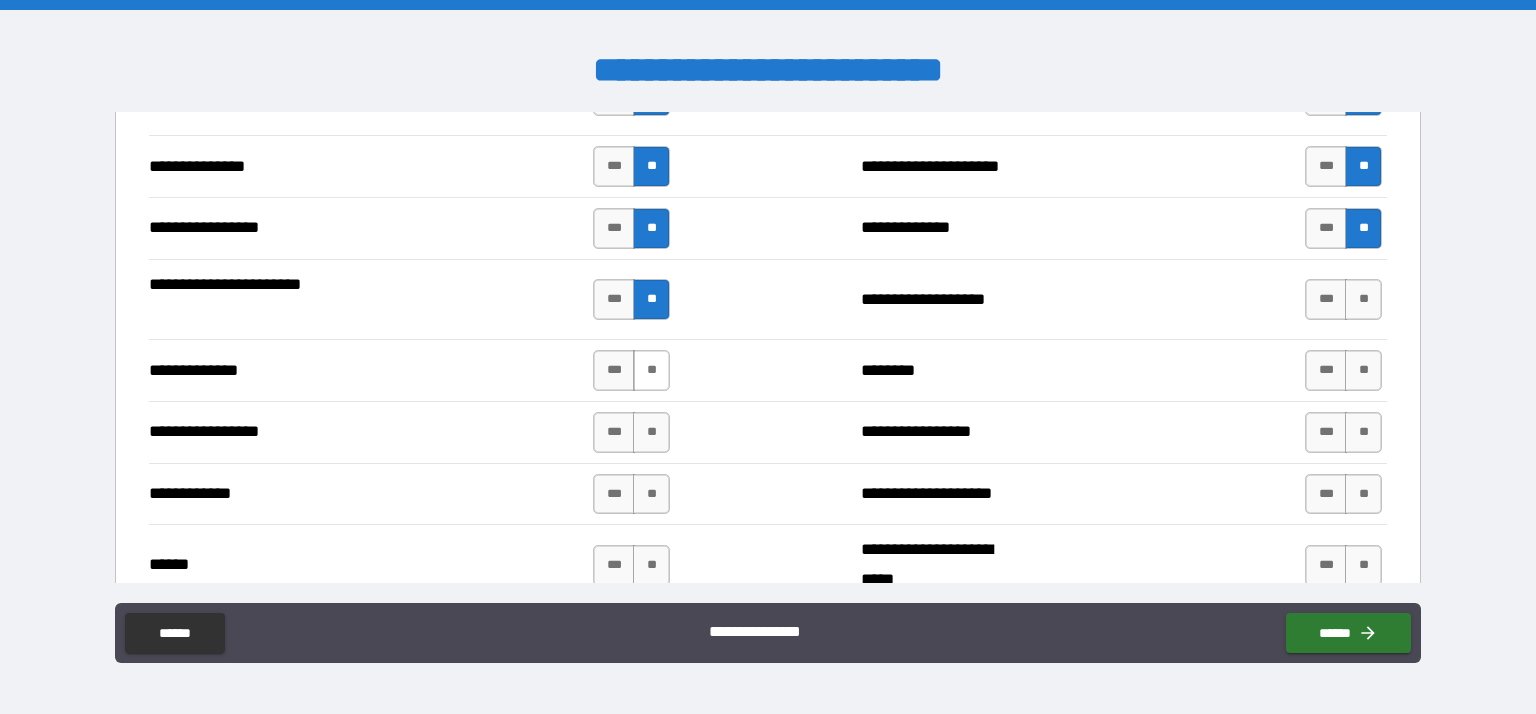 click on "**" at bounding box center [651, 370] 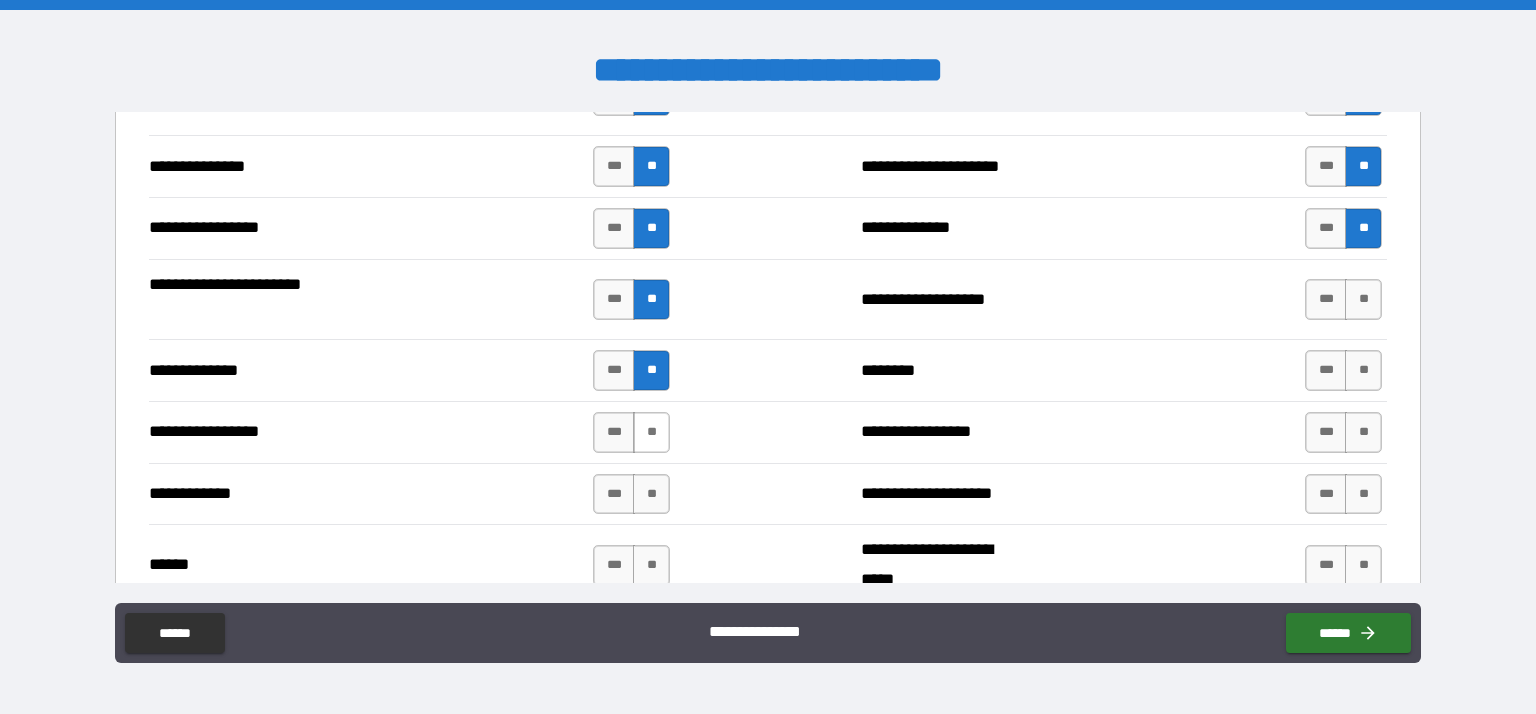 click on "**" at bounding box center [651, 432] 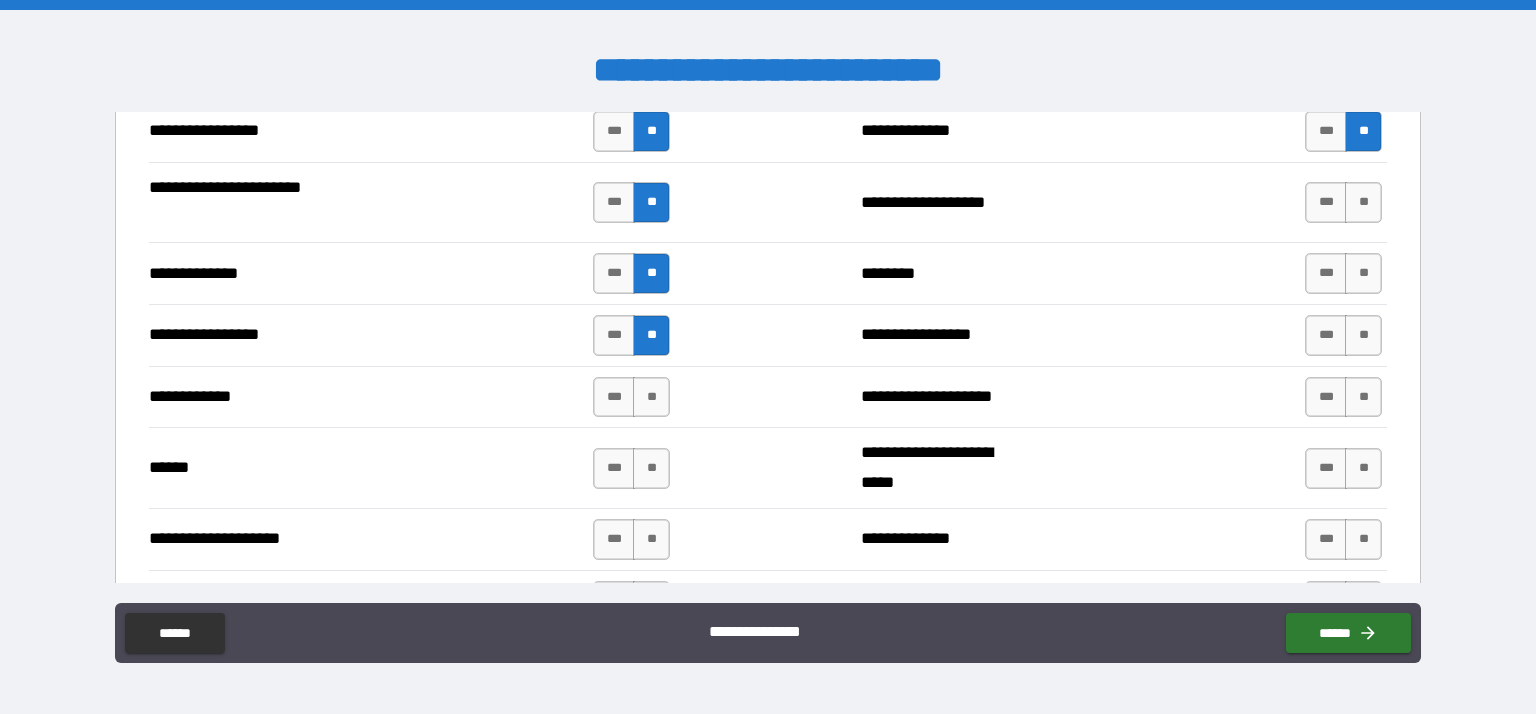scroll, scrollTop: 2676, scrollLeft: 0, axis: vertical 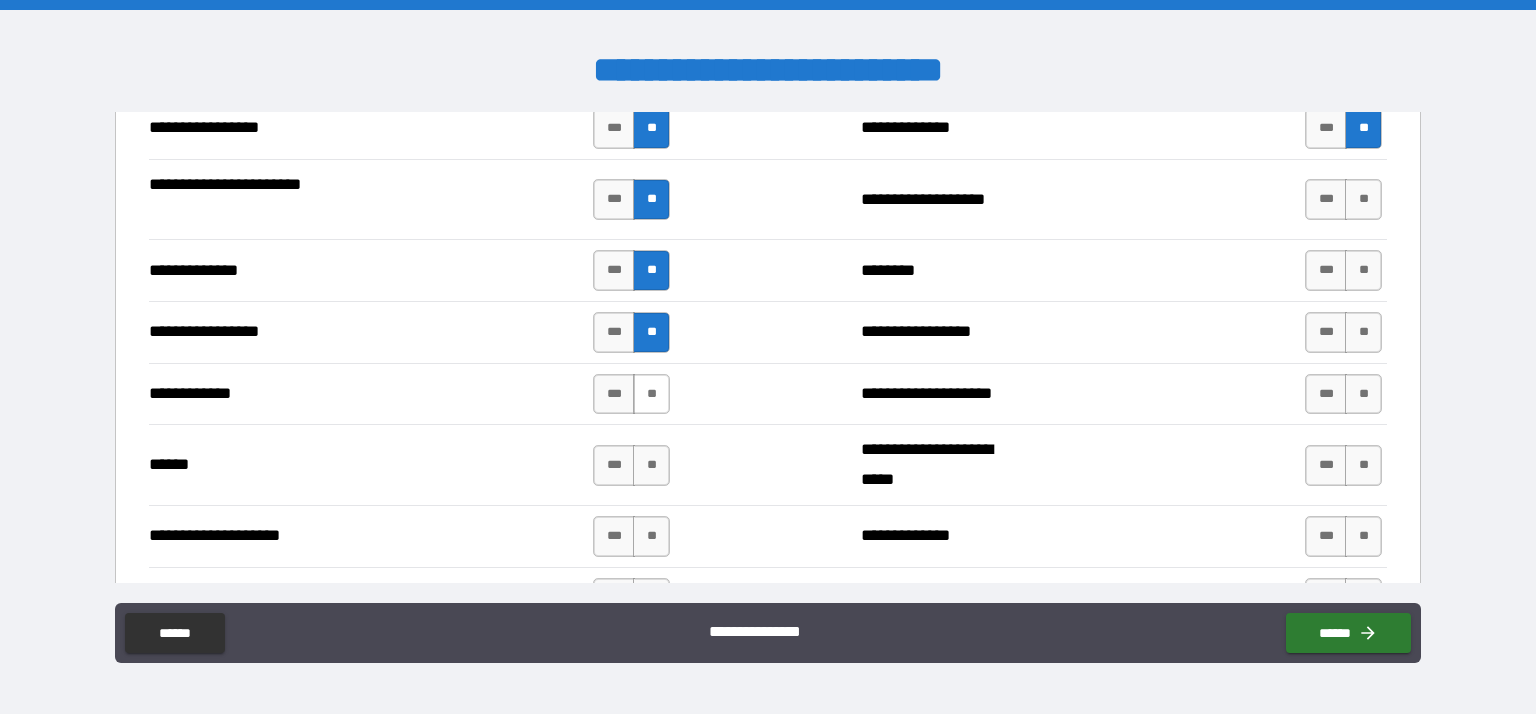 click on "**" at bounding box center [651, 394] 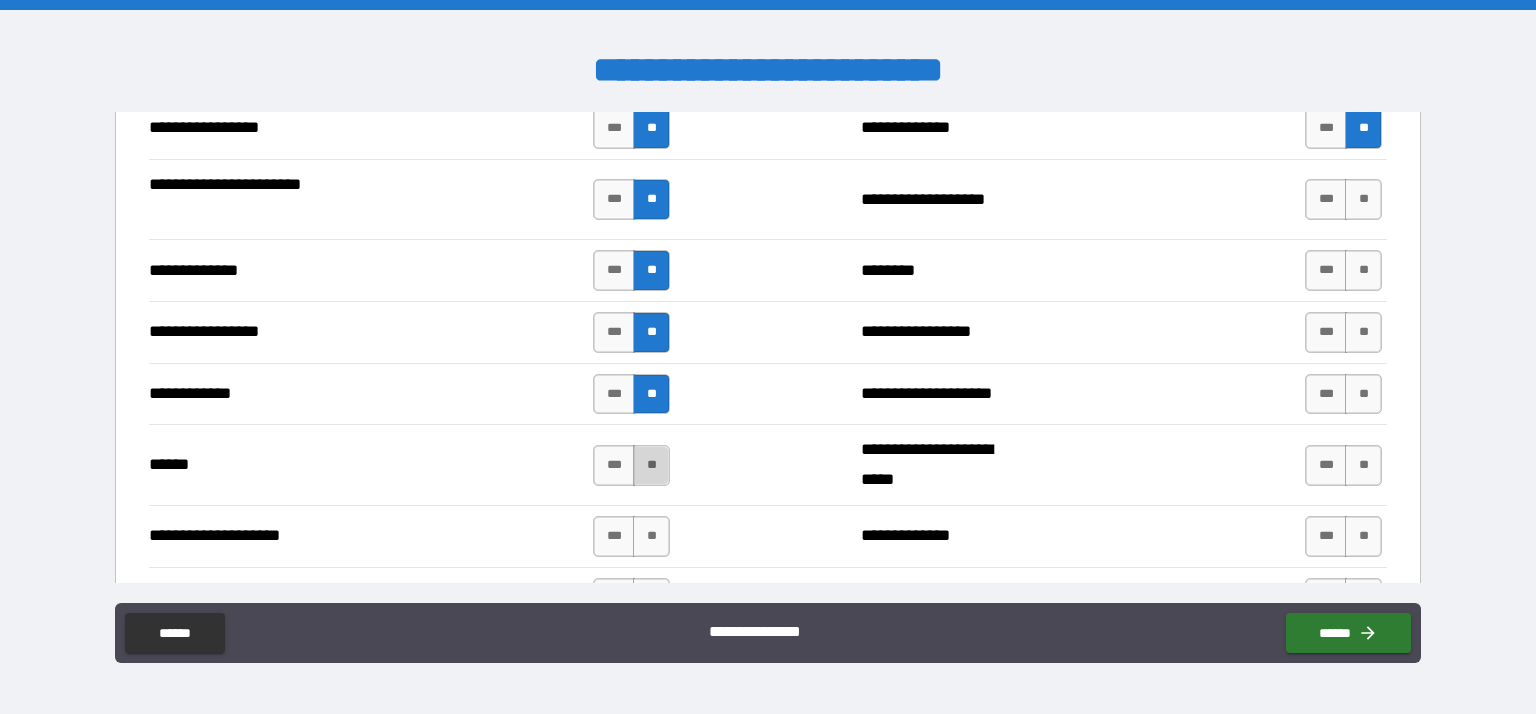 click on "**" at bounding box center (651, 465) 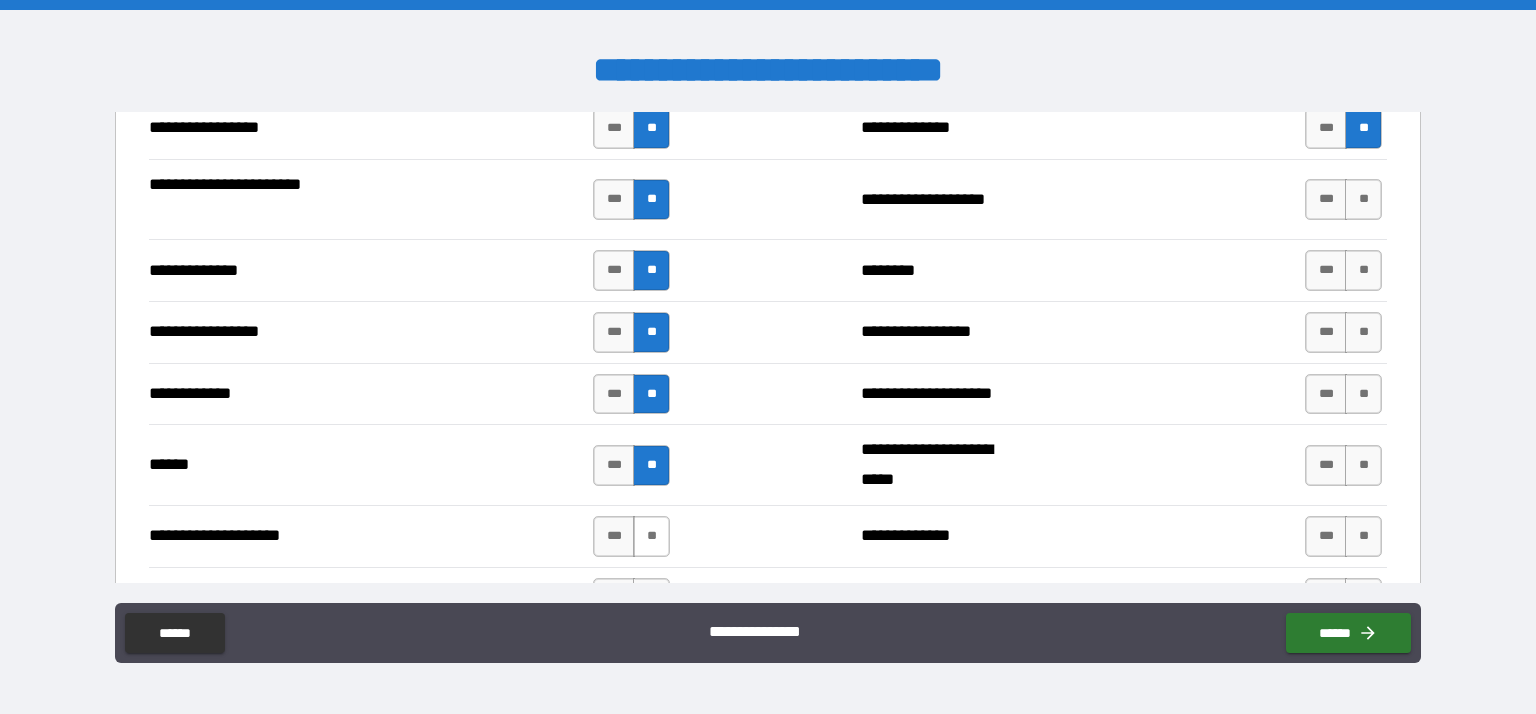 click on "**" at bounding box center (651, 536) 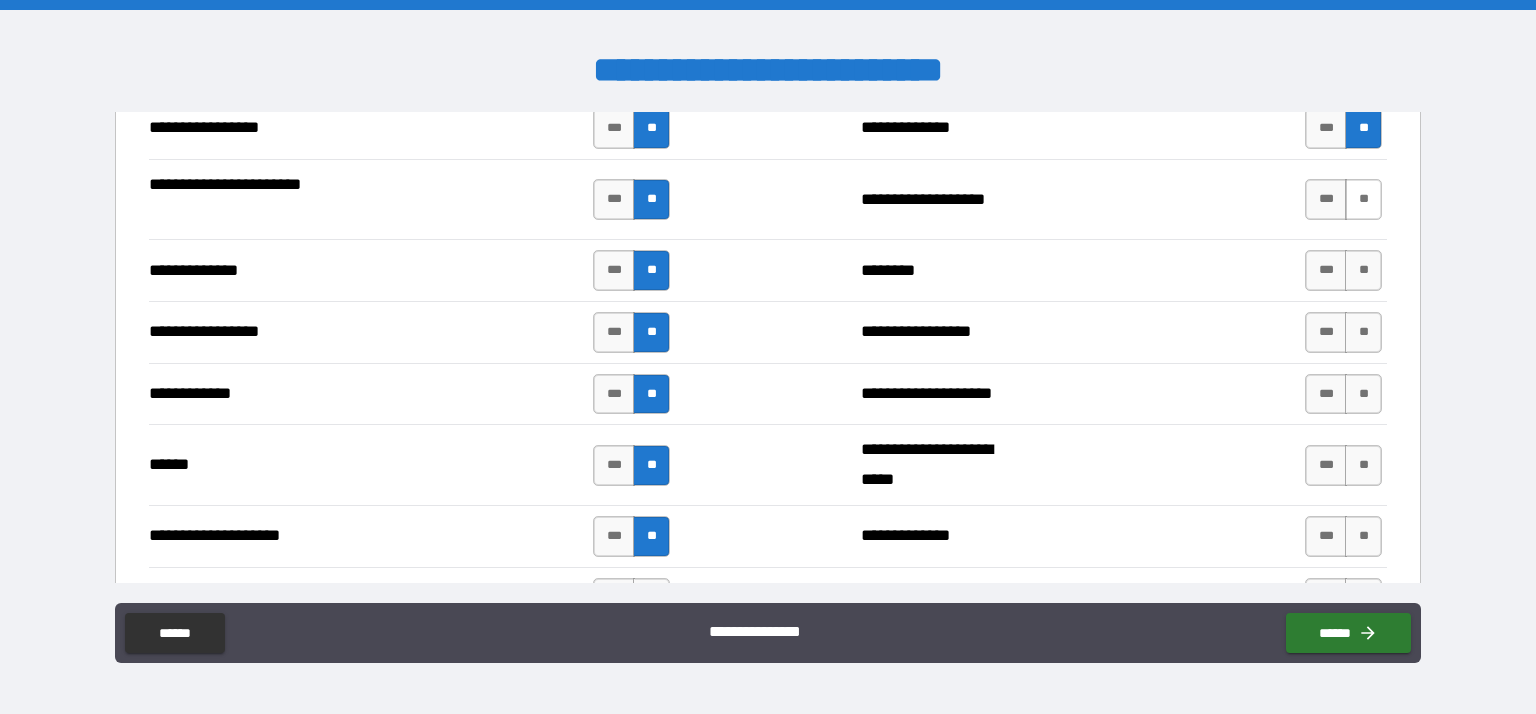 click on "**" at bounding box center (1363, 199) 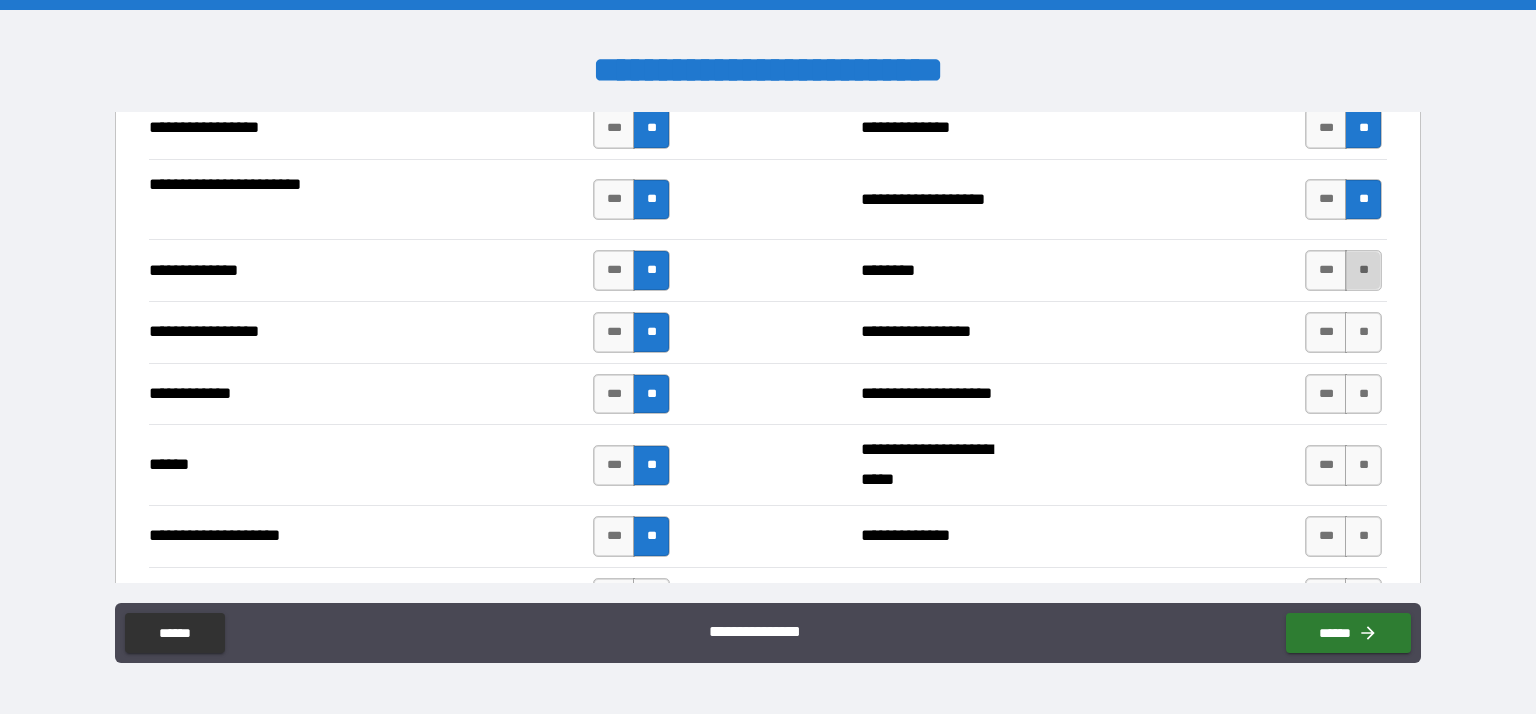 click on "**" at bounding box center (1363, 270) 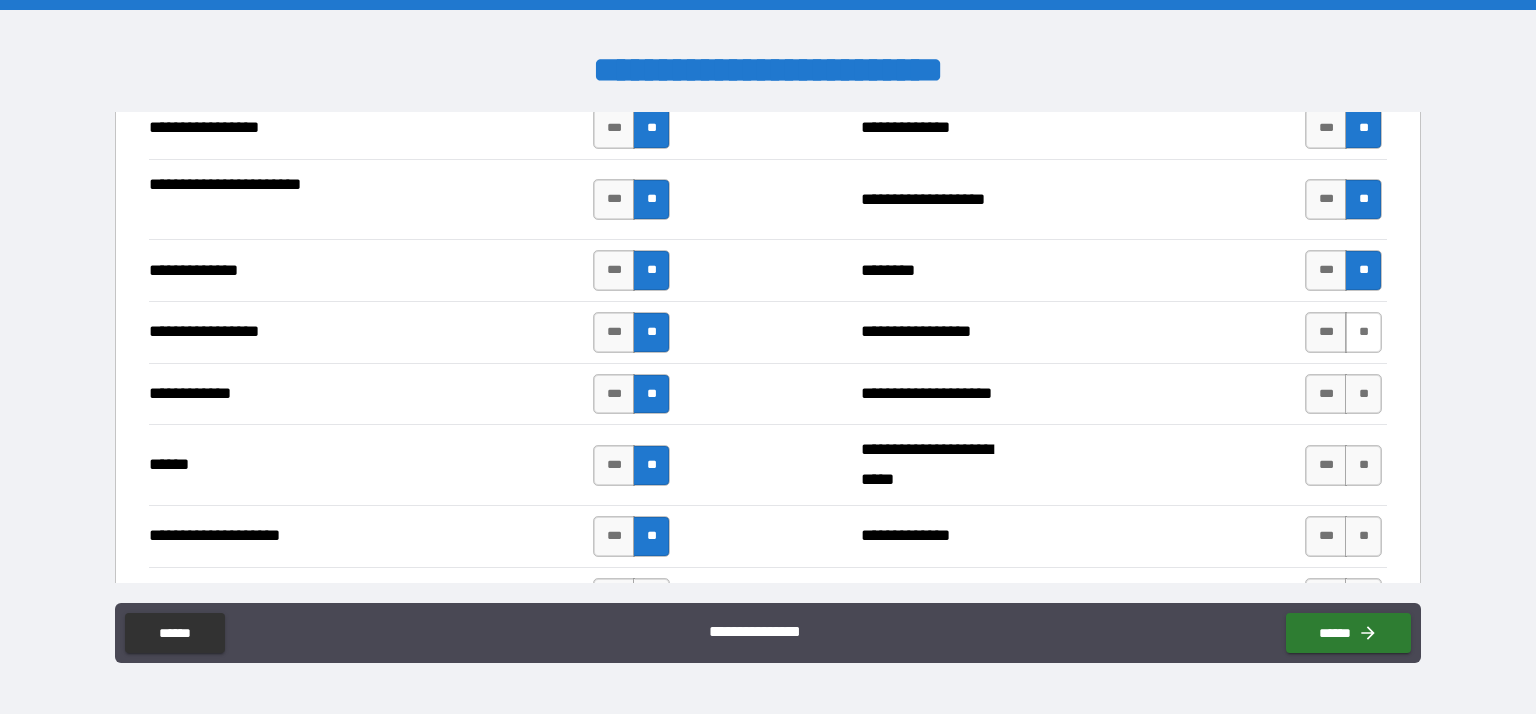 click on "**" at bounding box center [1363, 332] 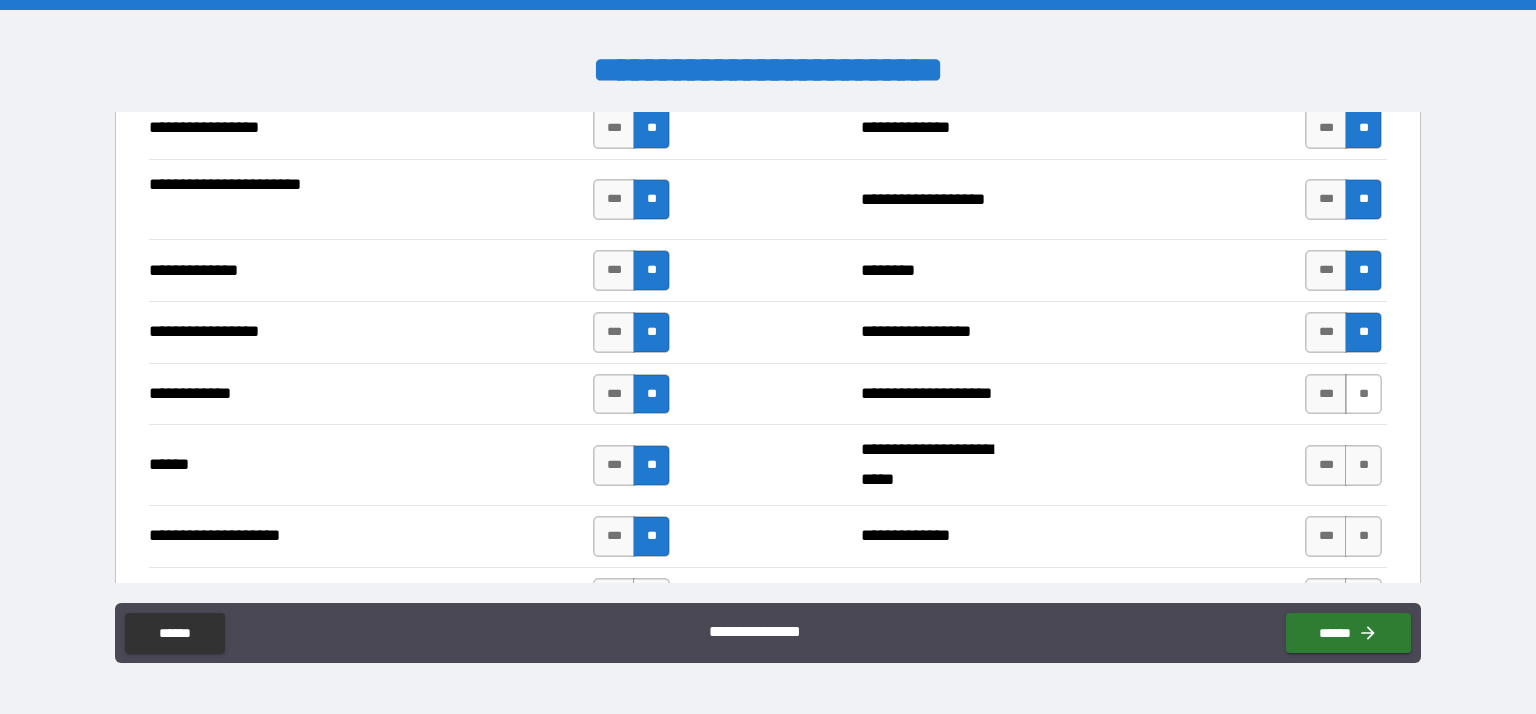 click on "**" at bounding box center (1363, 394) 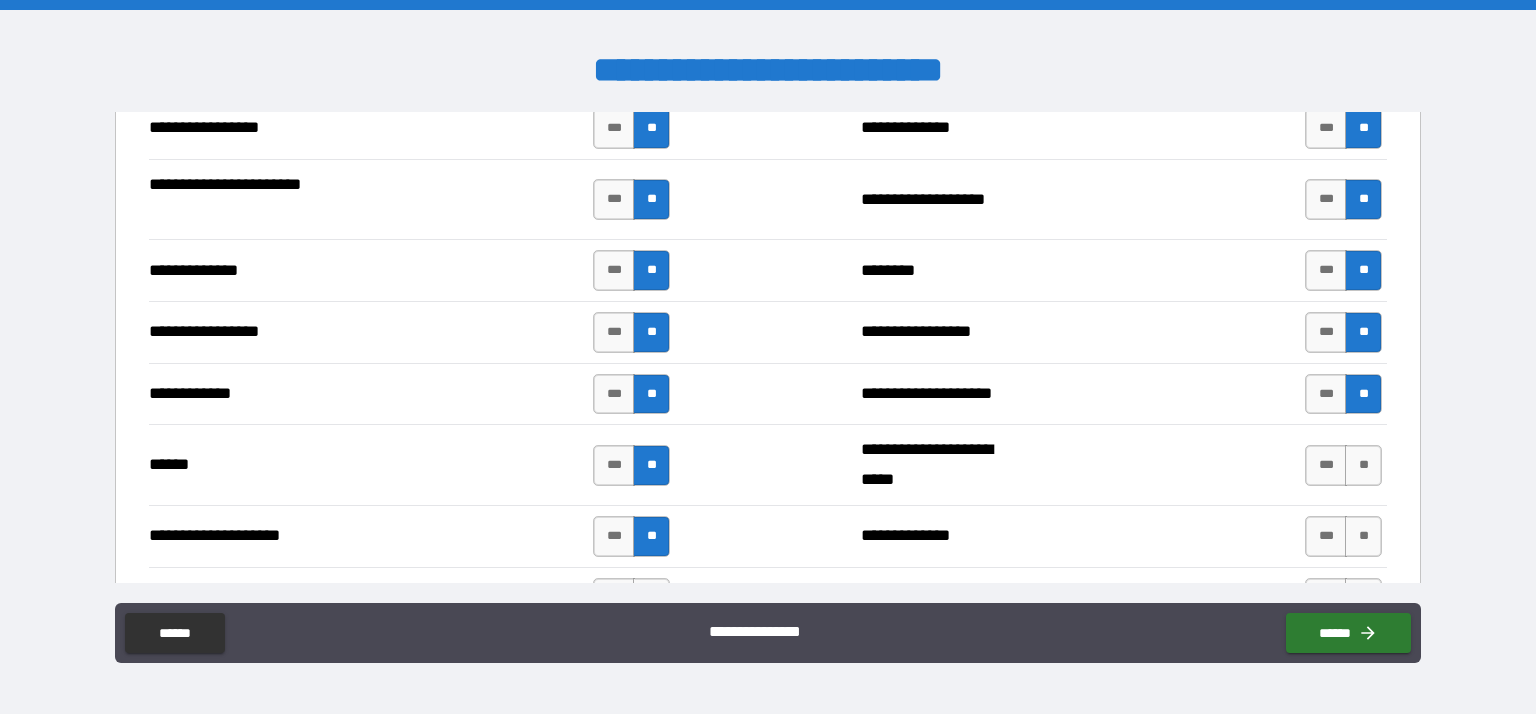 click on "**" at bounding box center (1363, 465) 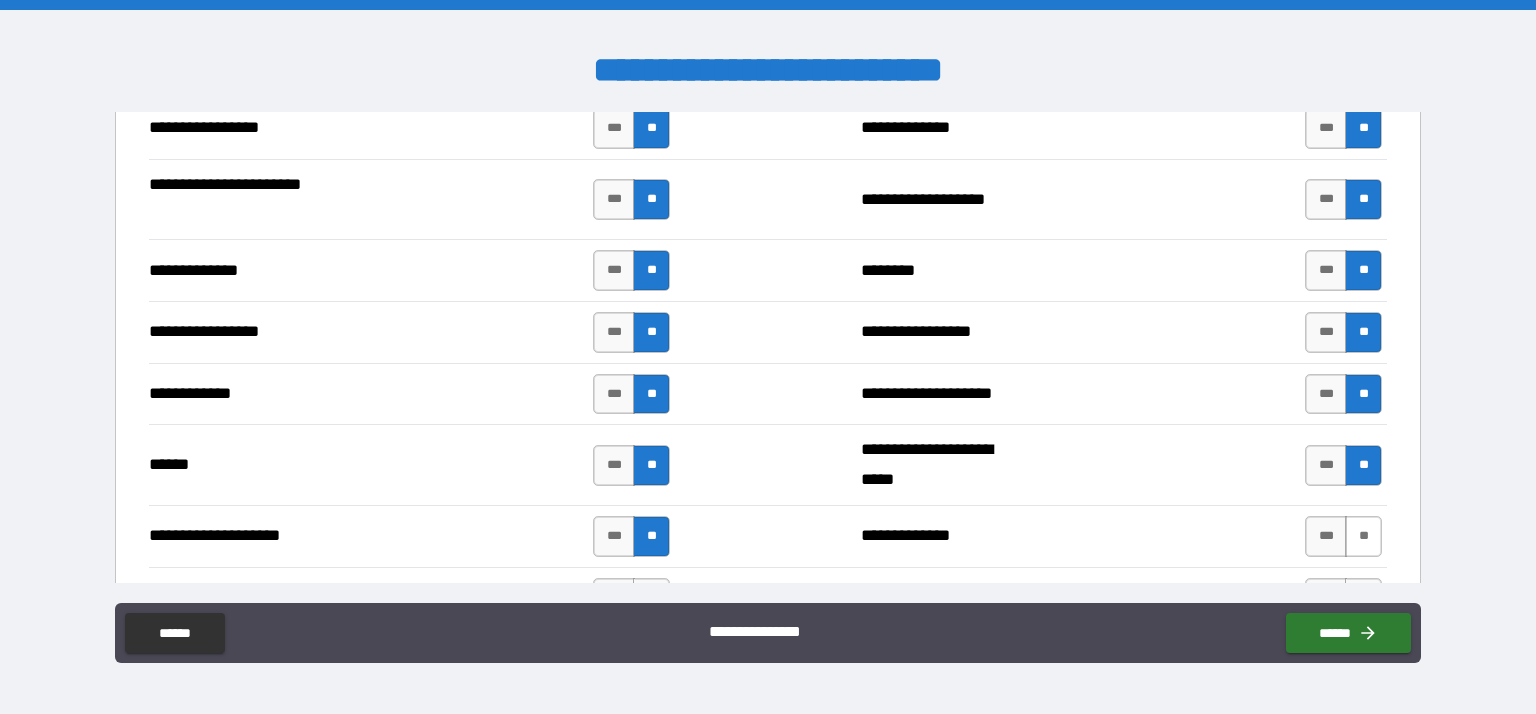 click on "**" at bounding box center (1363, 536) 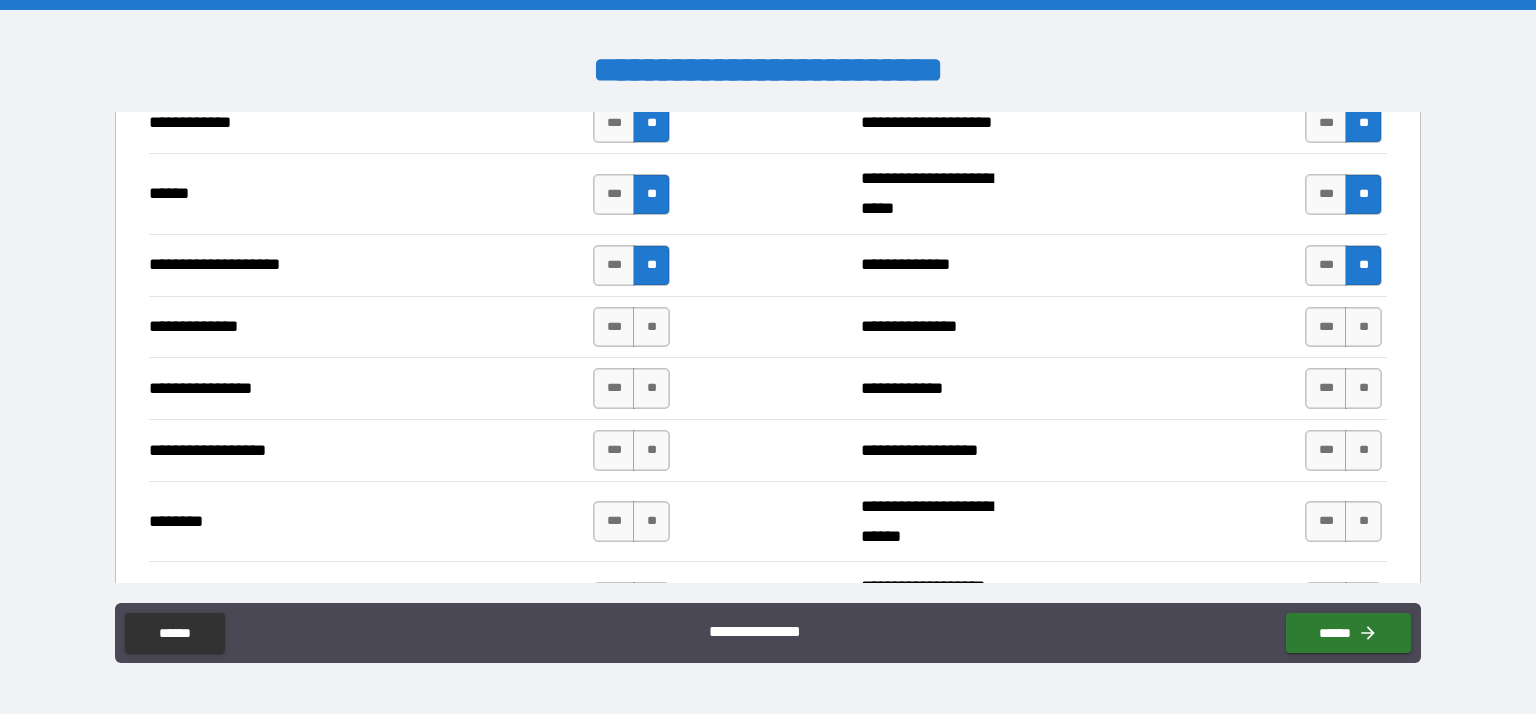 scroll, scrollTop: 2949, scrollLeft: 0, axis: vertical 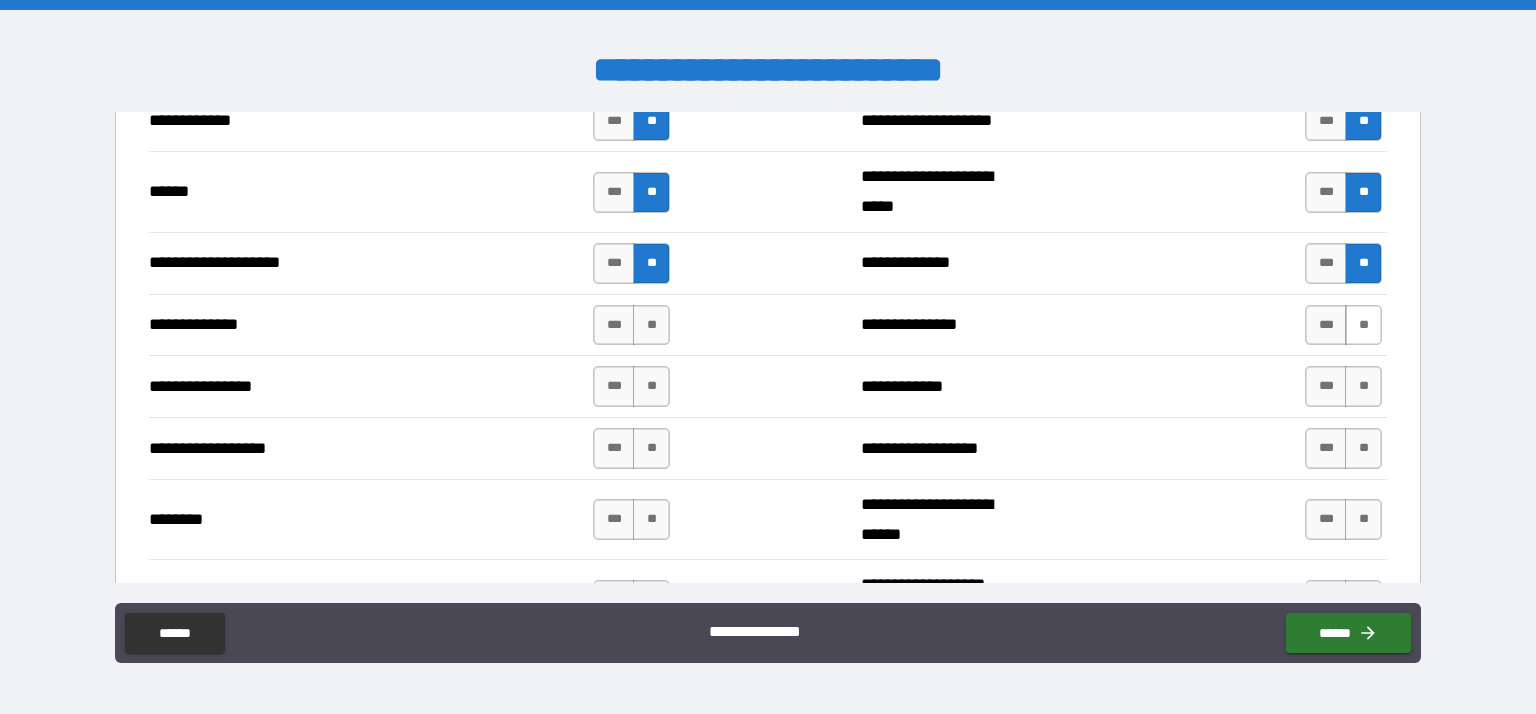 click on "**" at bounding box center [1363, 325] 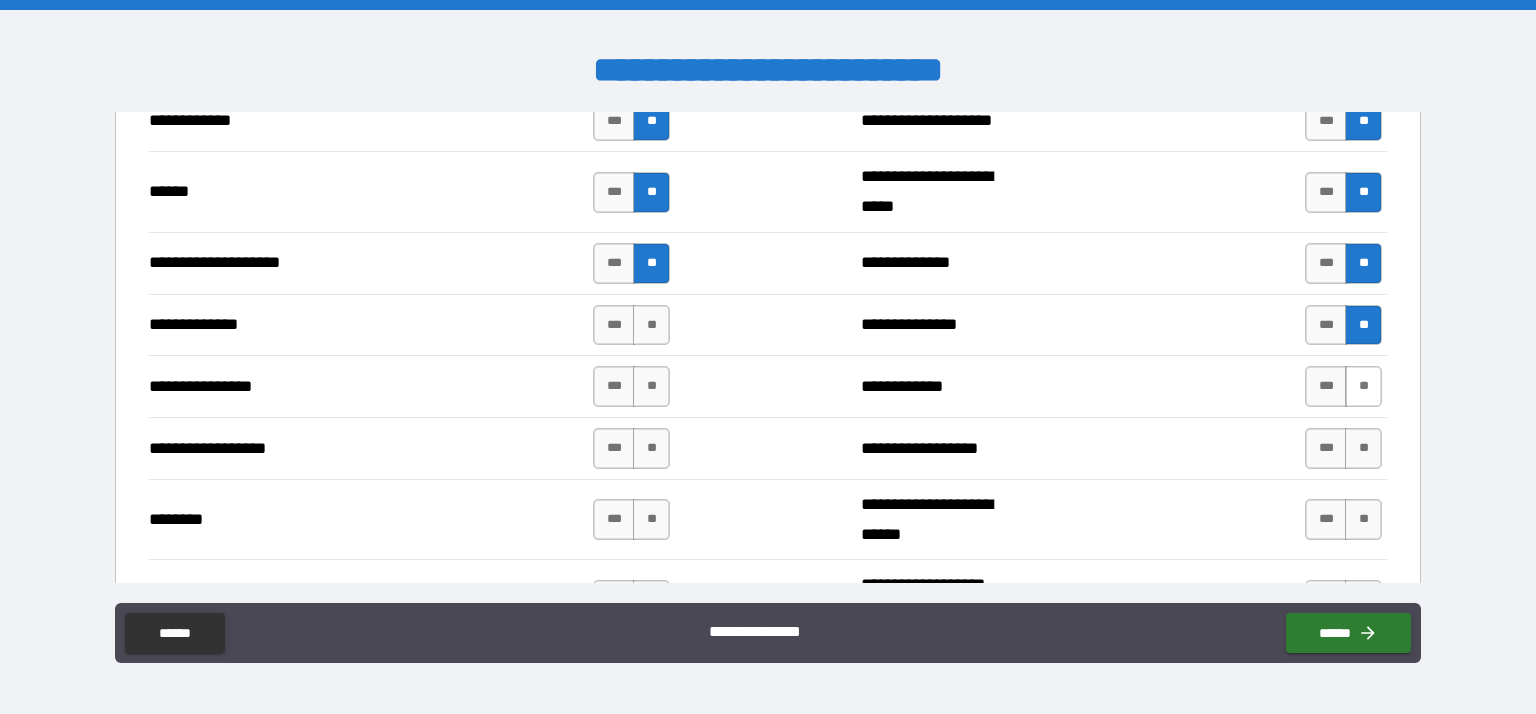 click on "**" at bounding box center (1363, 386) 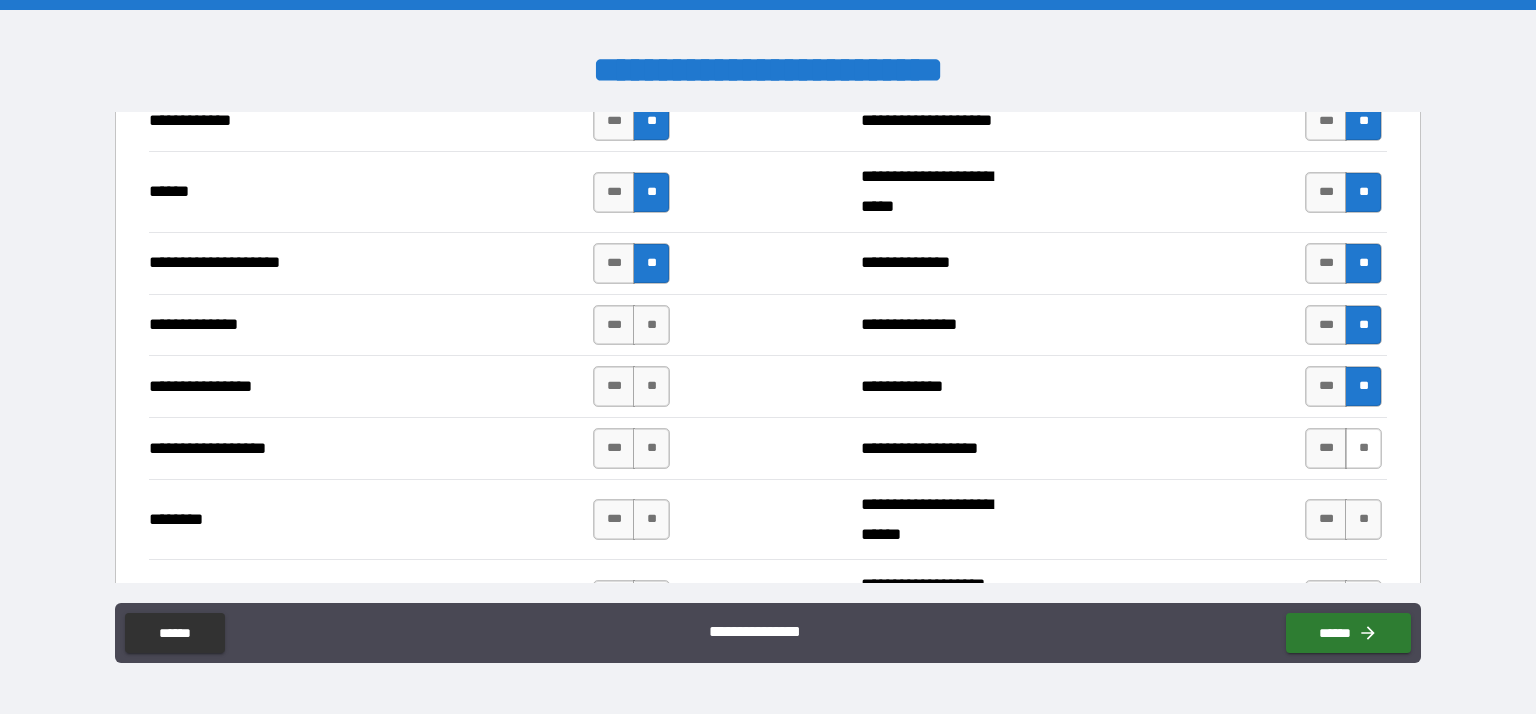 click on "**" at bounding box center (1363, 448) 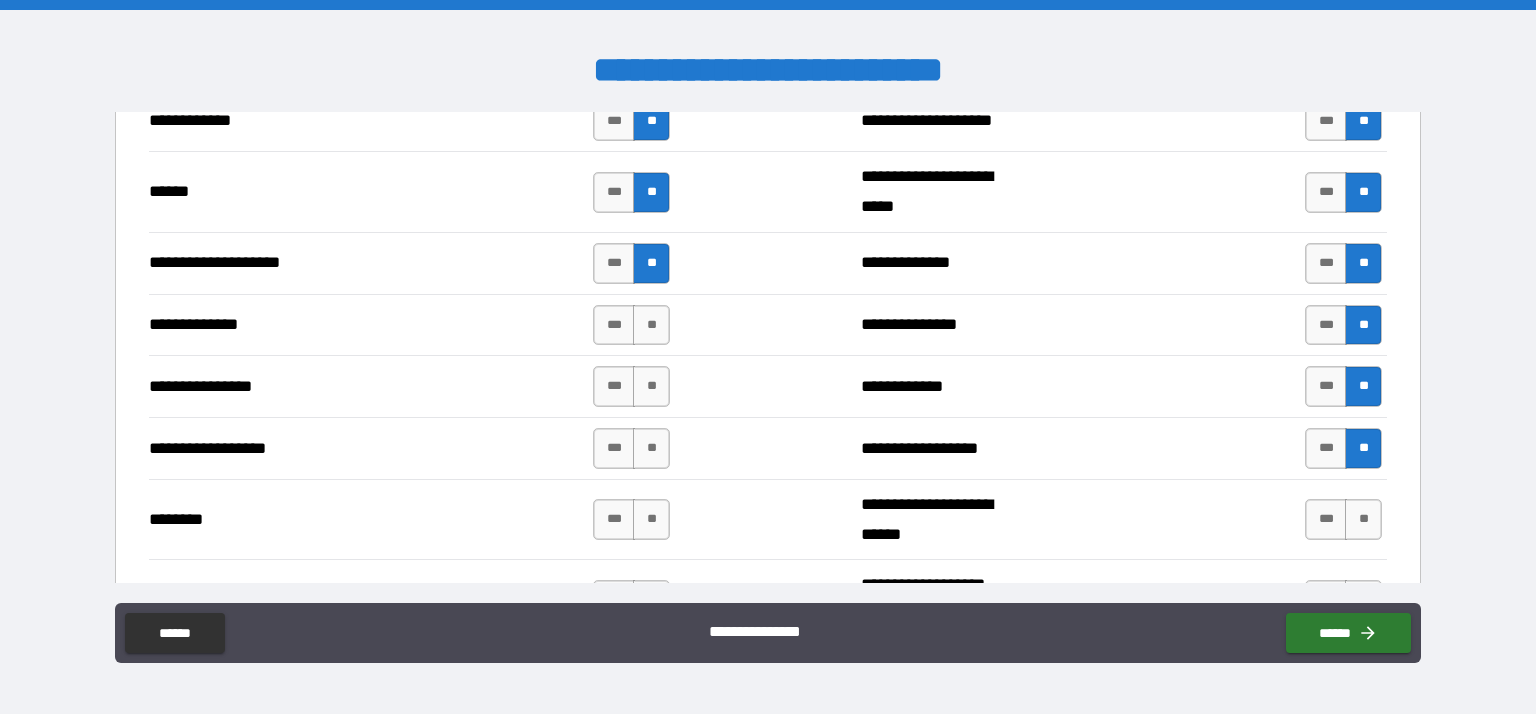 click on "*** **" at bounding box center (1343, 519) 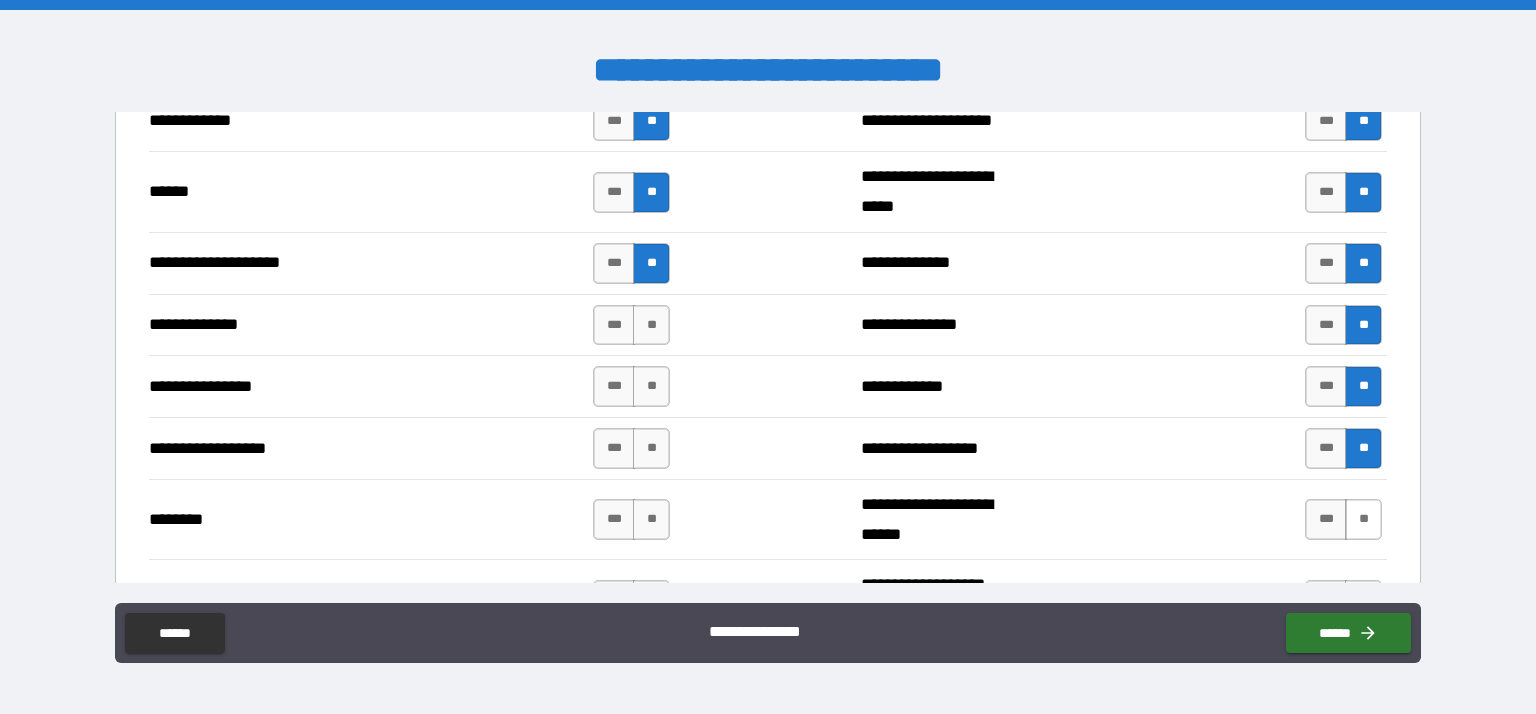 click on "**" at bounding box center (1363, 519) 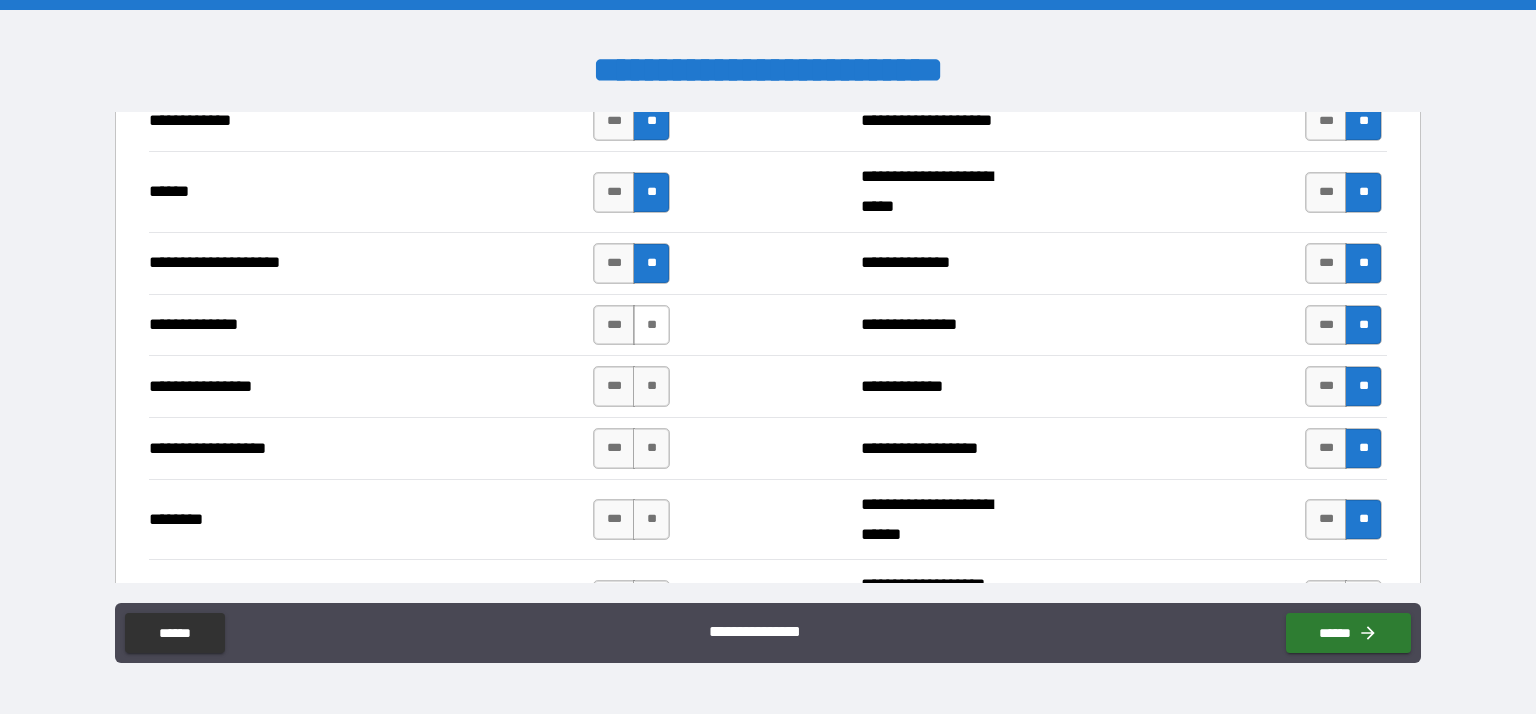 click on "**" at bounding box center (651, 325) 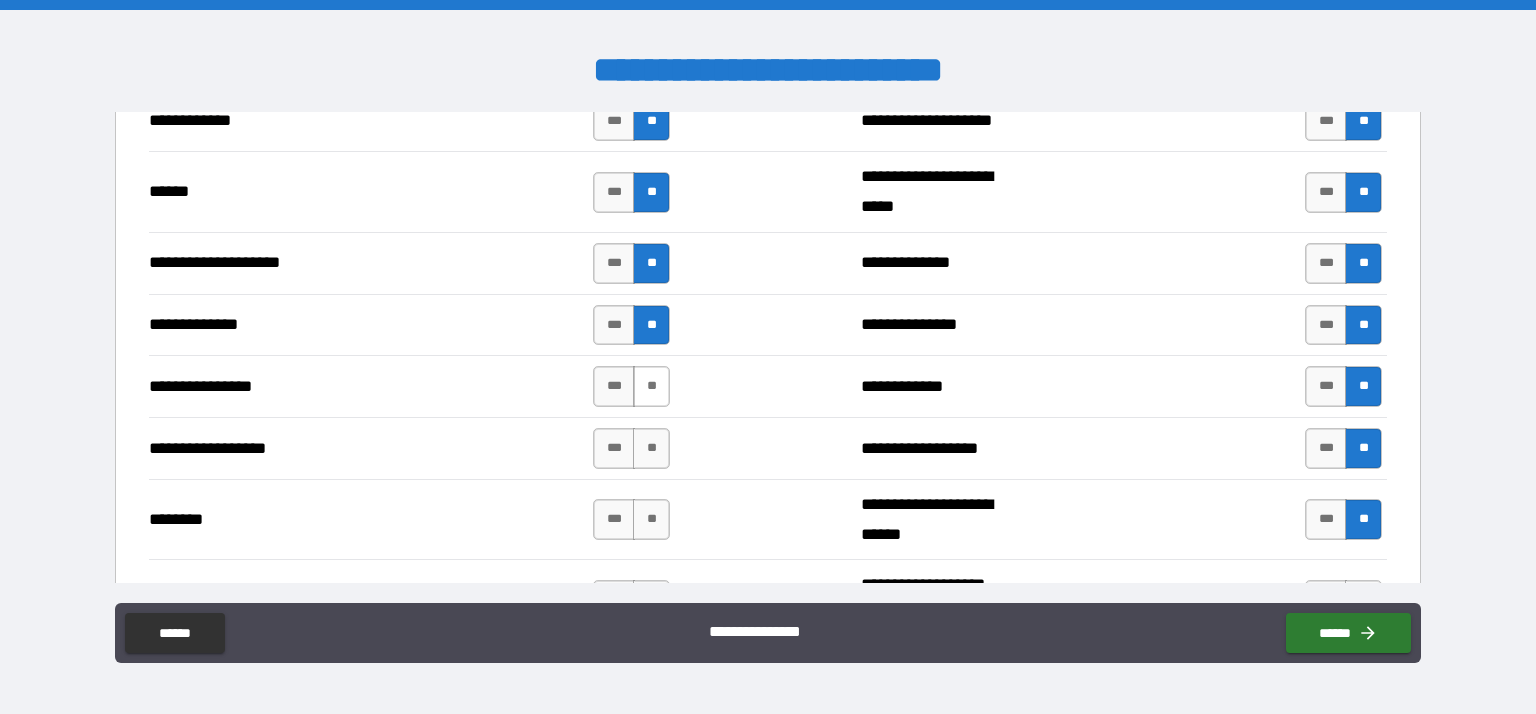 click on "**" at bounding box center (651, 386) 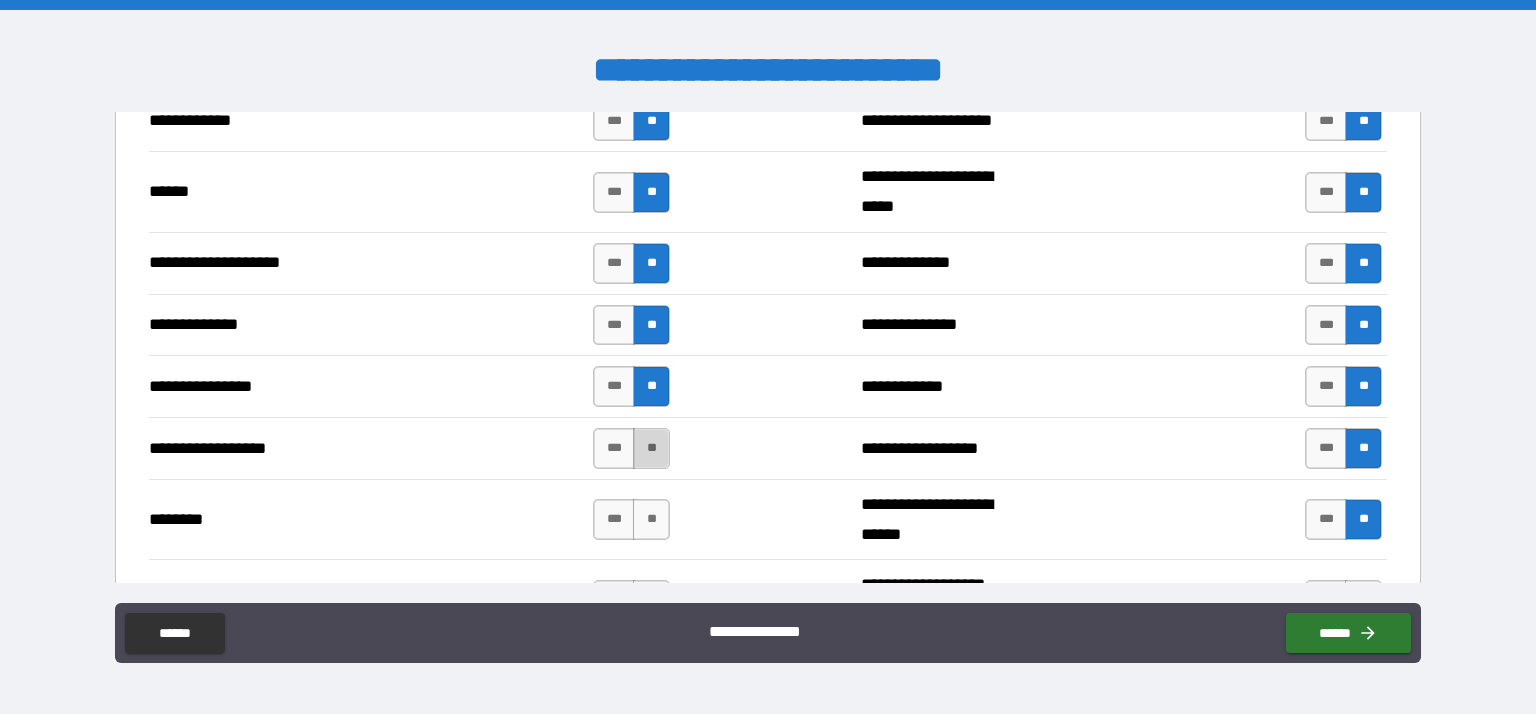 click on "**" at bounding box center (651, 448) 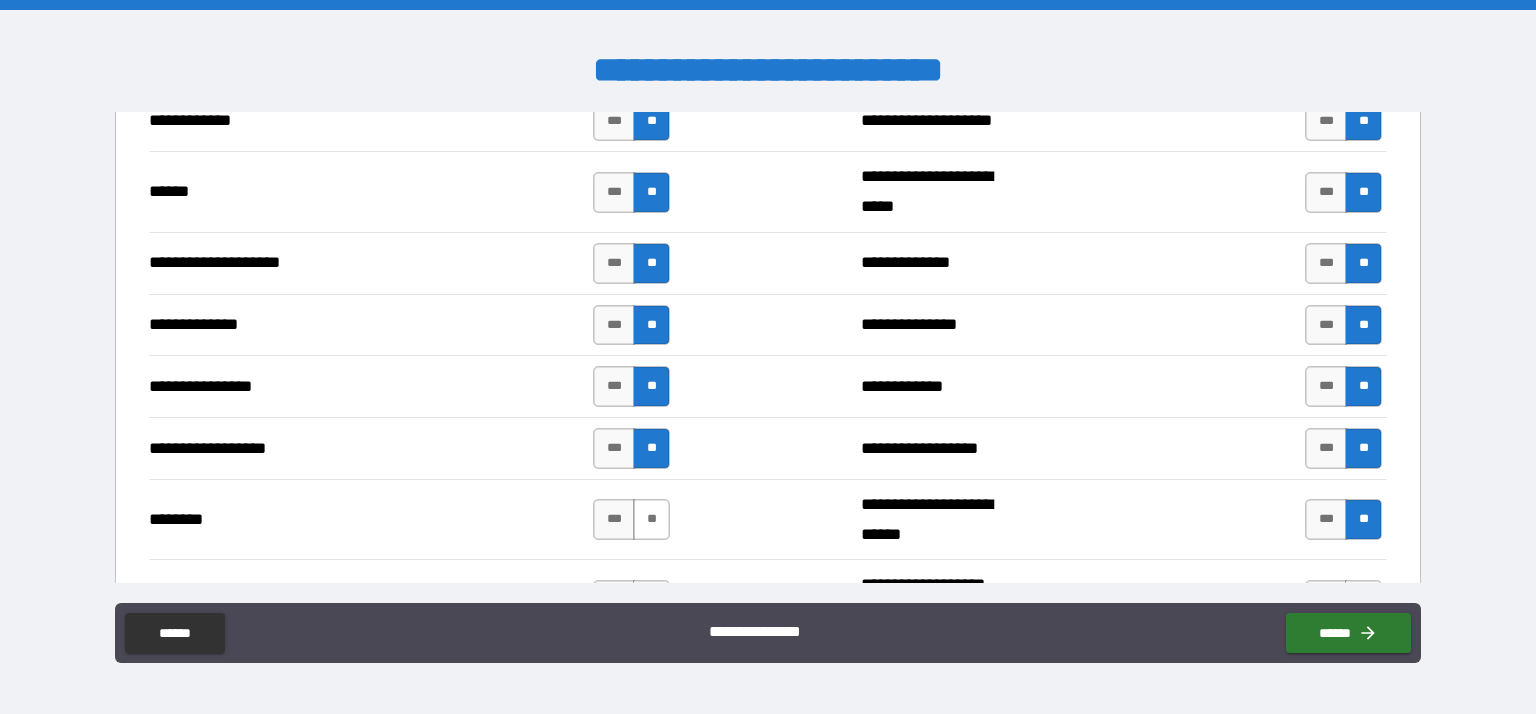 click on "**" at bounding box center (651, 519) 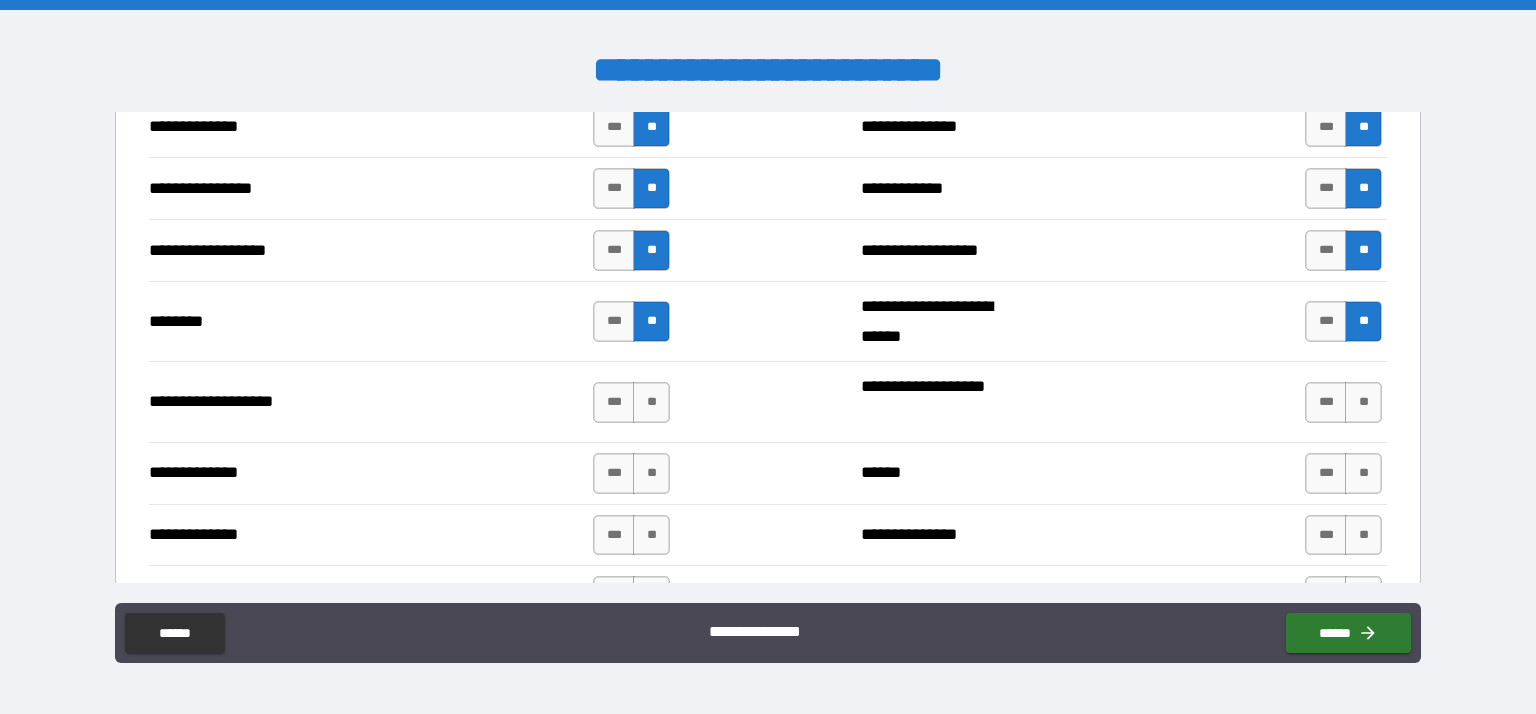 scroll, scrollTop: 3176, scrollLeft: 0, axis: vertical 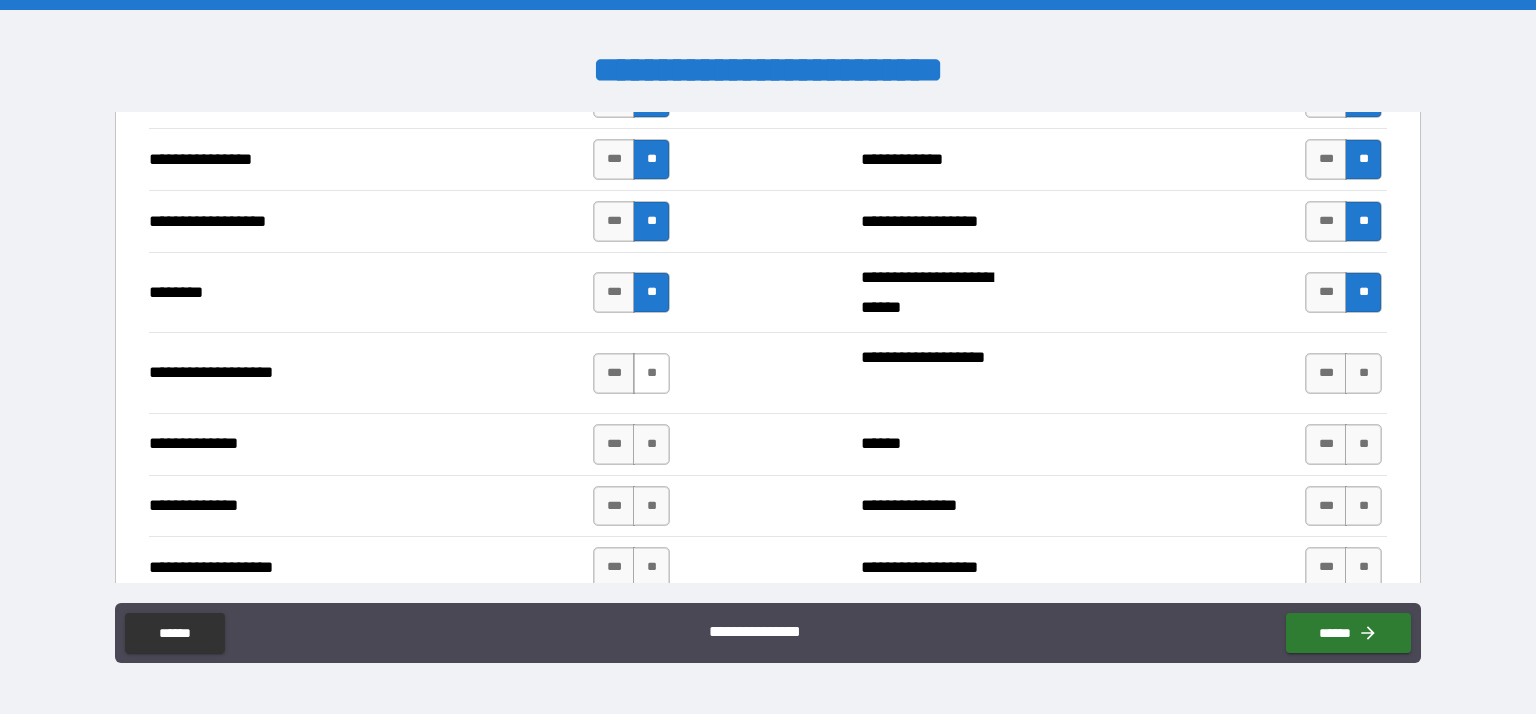 click on "**" at bounding box center (651, 373) 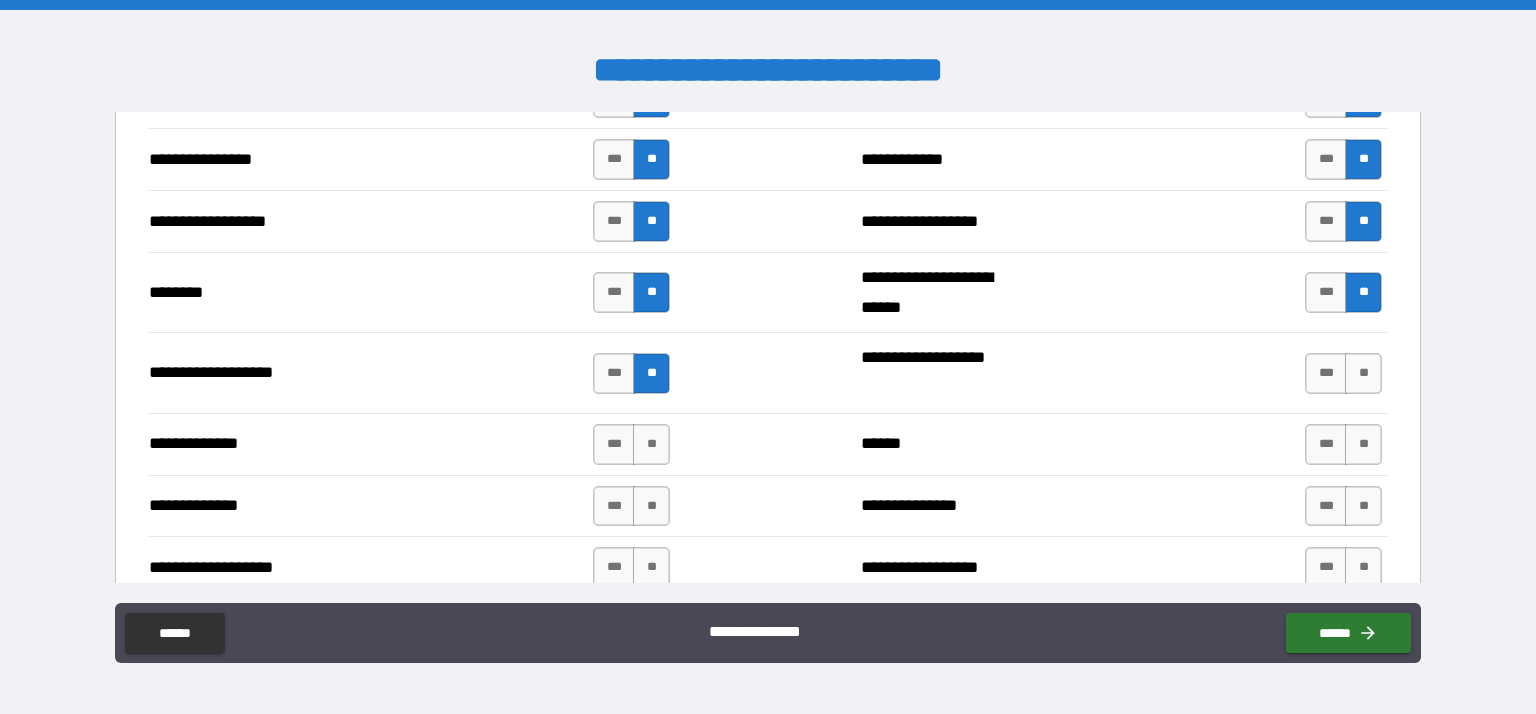 click on "*** **" at bounding box center [1343, 373] 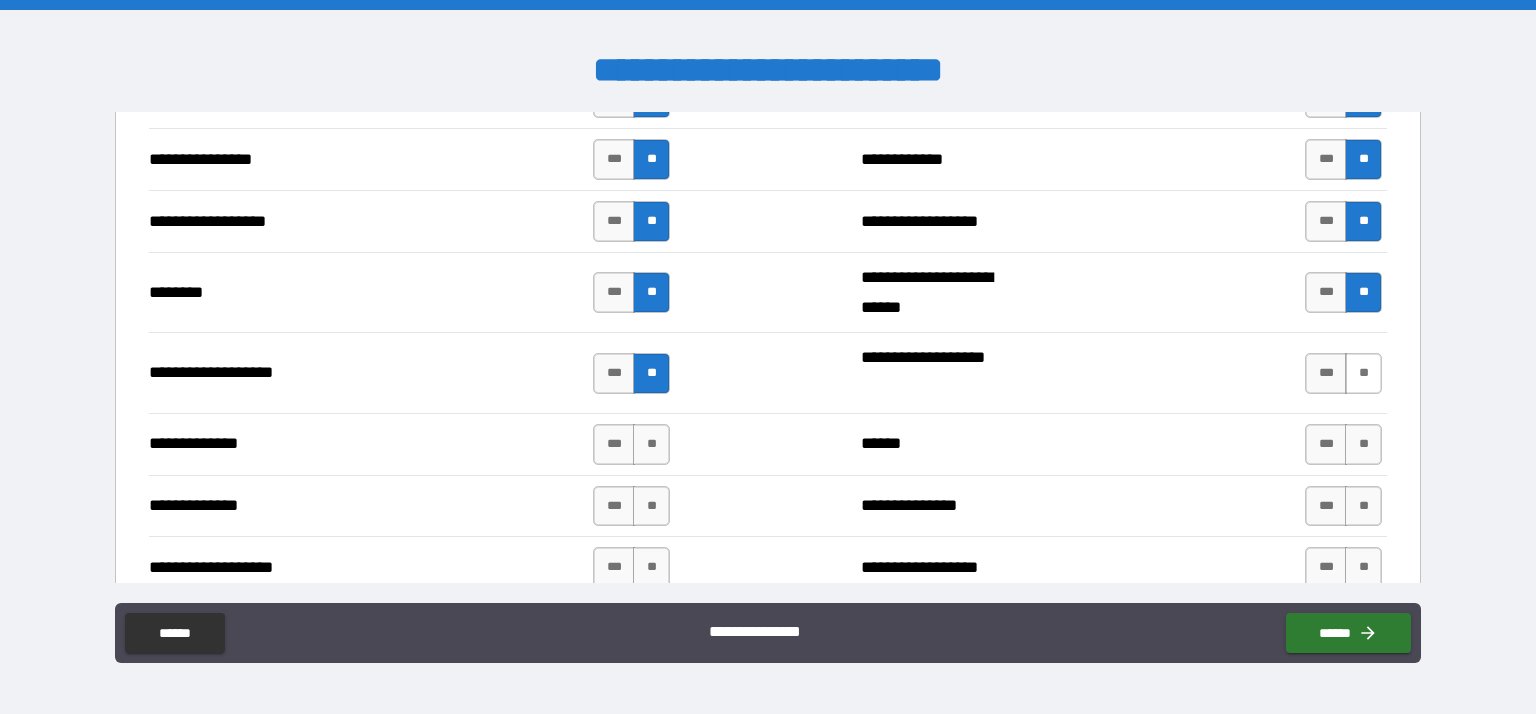 click on "**" at bounding box center [1363, 373] 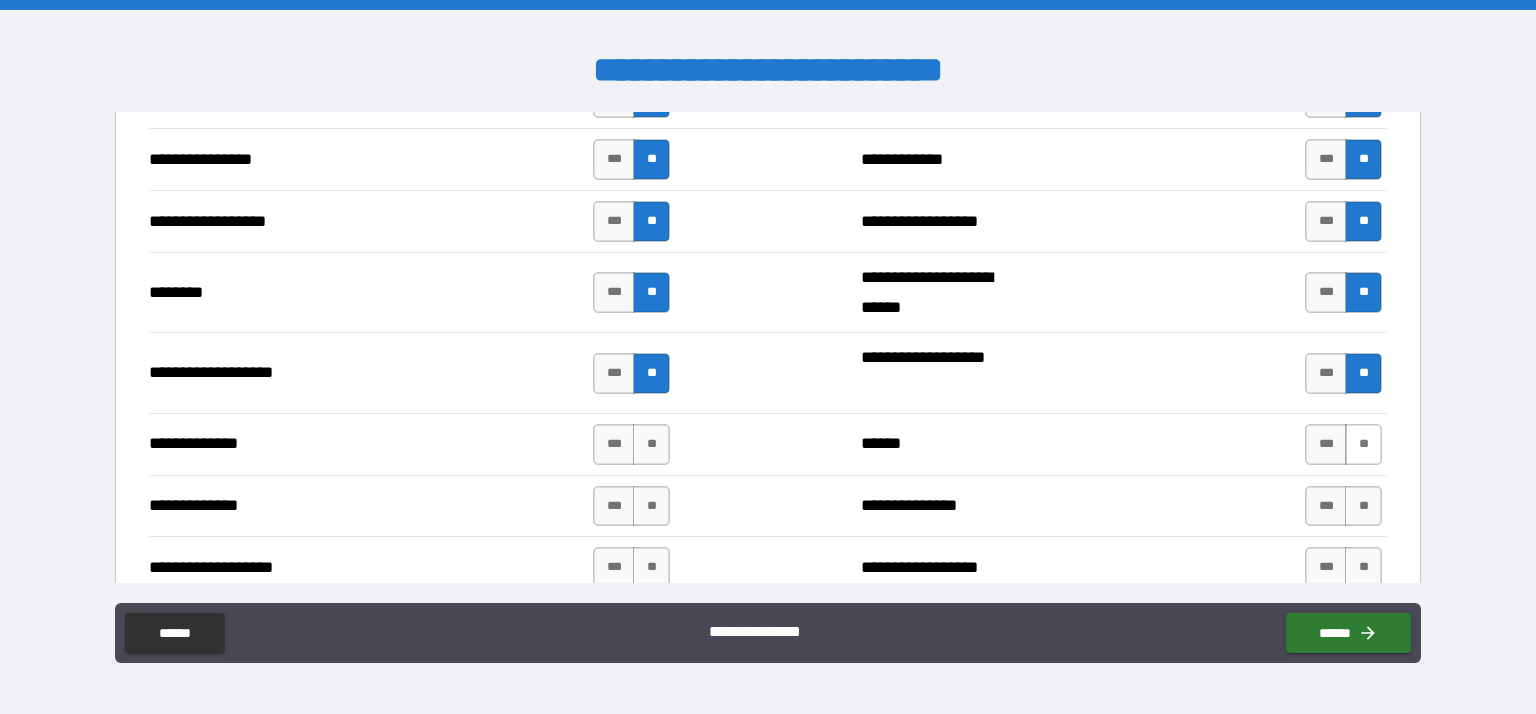 click on "**" at bounding box center (1363, 444) 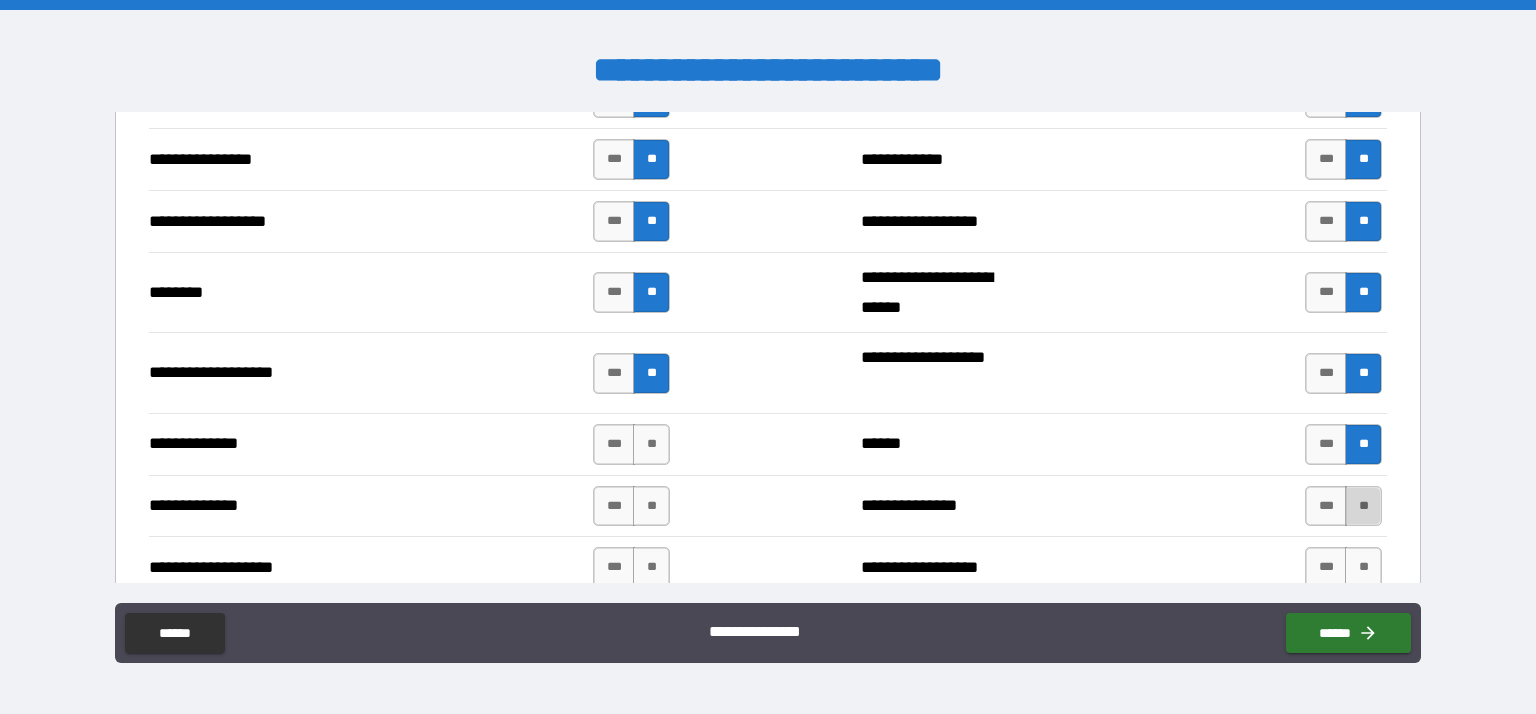 click on "**" at bounding box center (1363, 506) 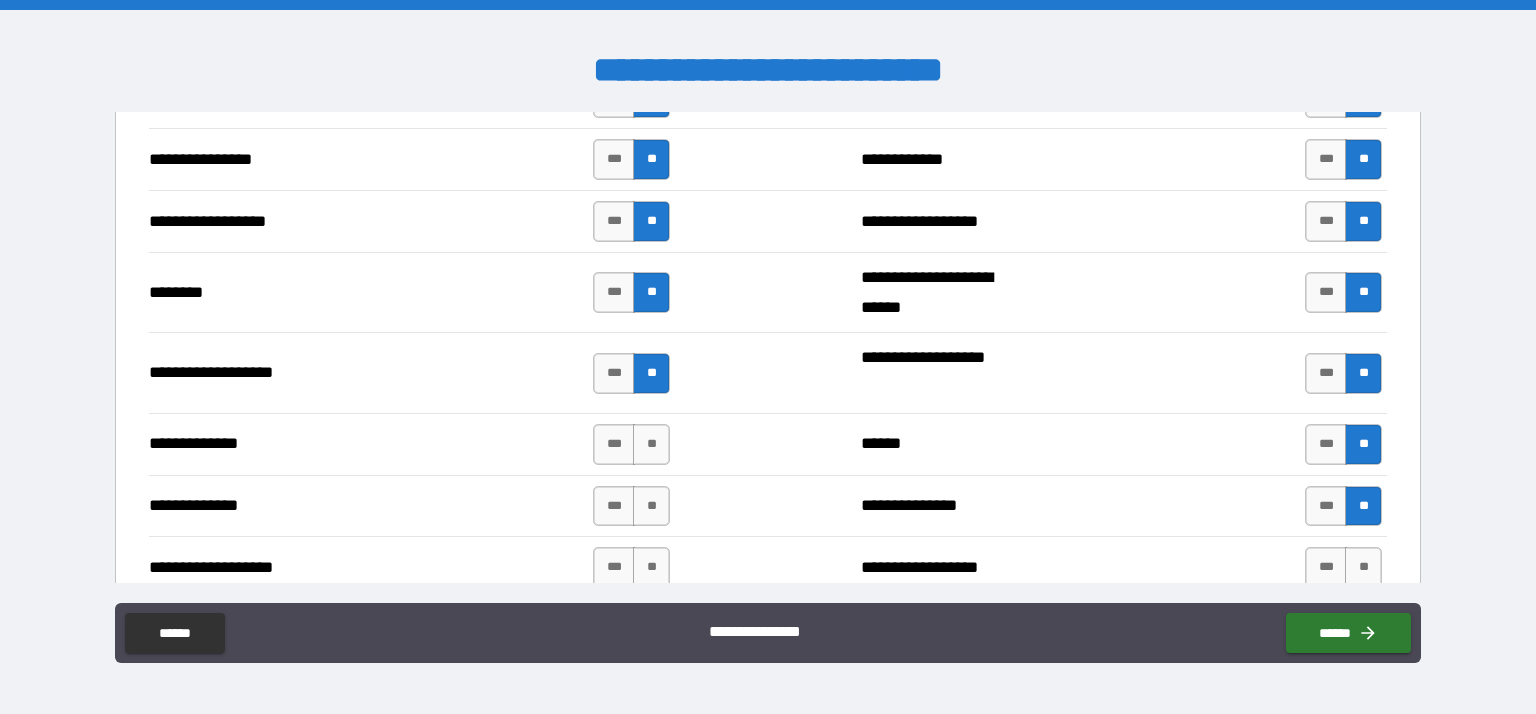 click on "**" at bounding box center (1363, 567) 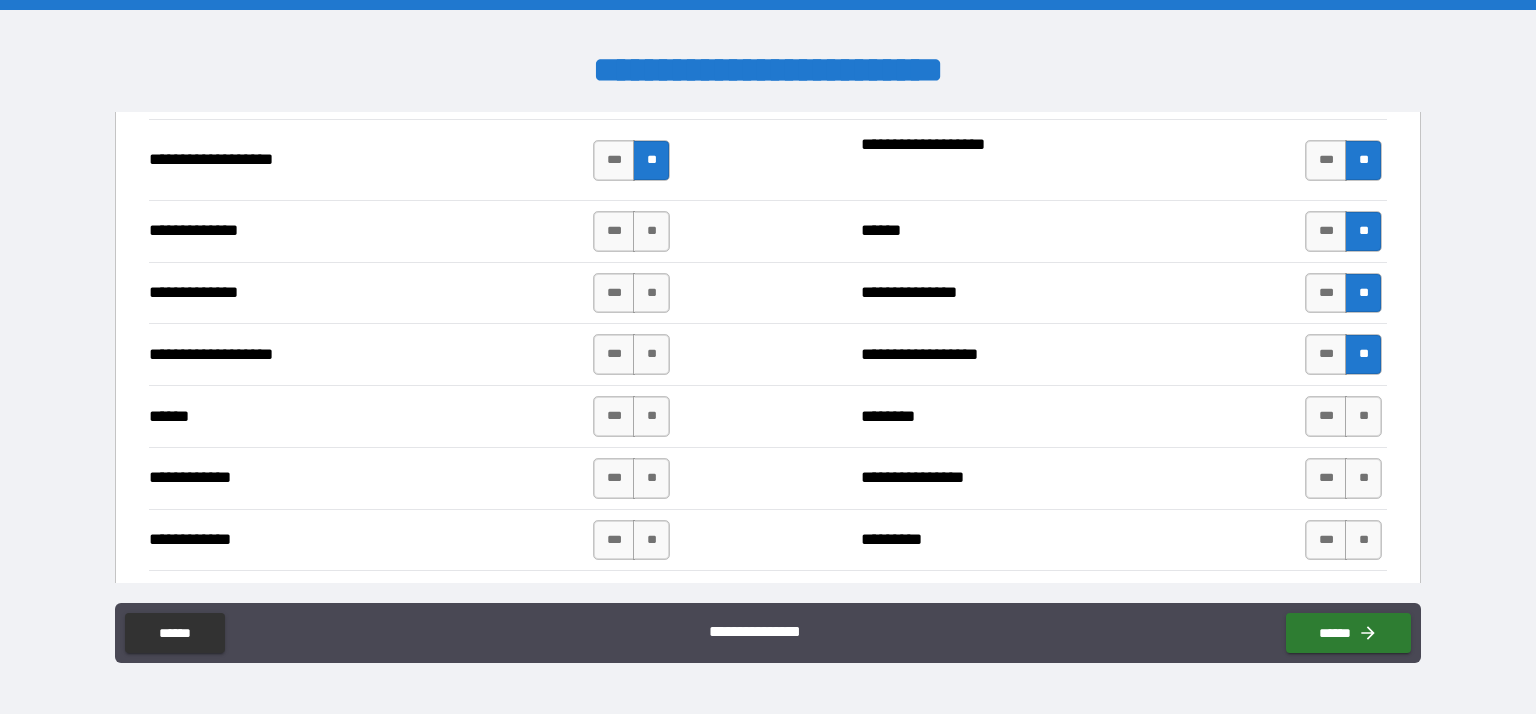 scroll, scrollTop: 3392, scrollLeft: 0, axis: vertical 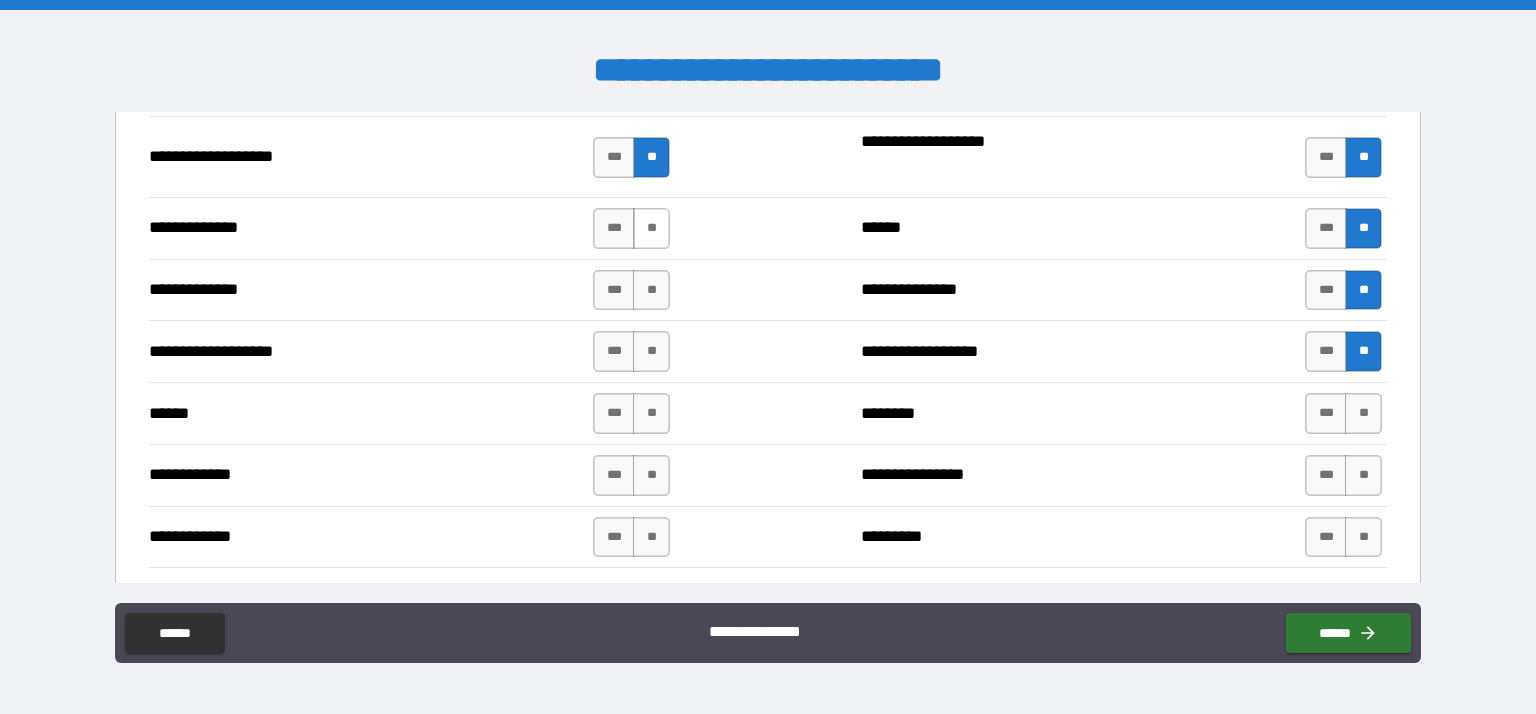 click on "**" at bounding box center (651, 228) 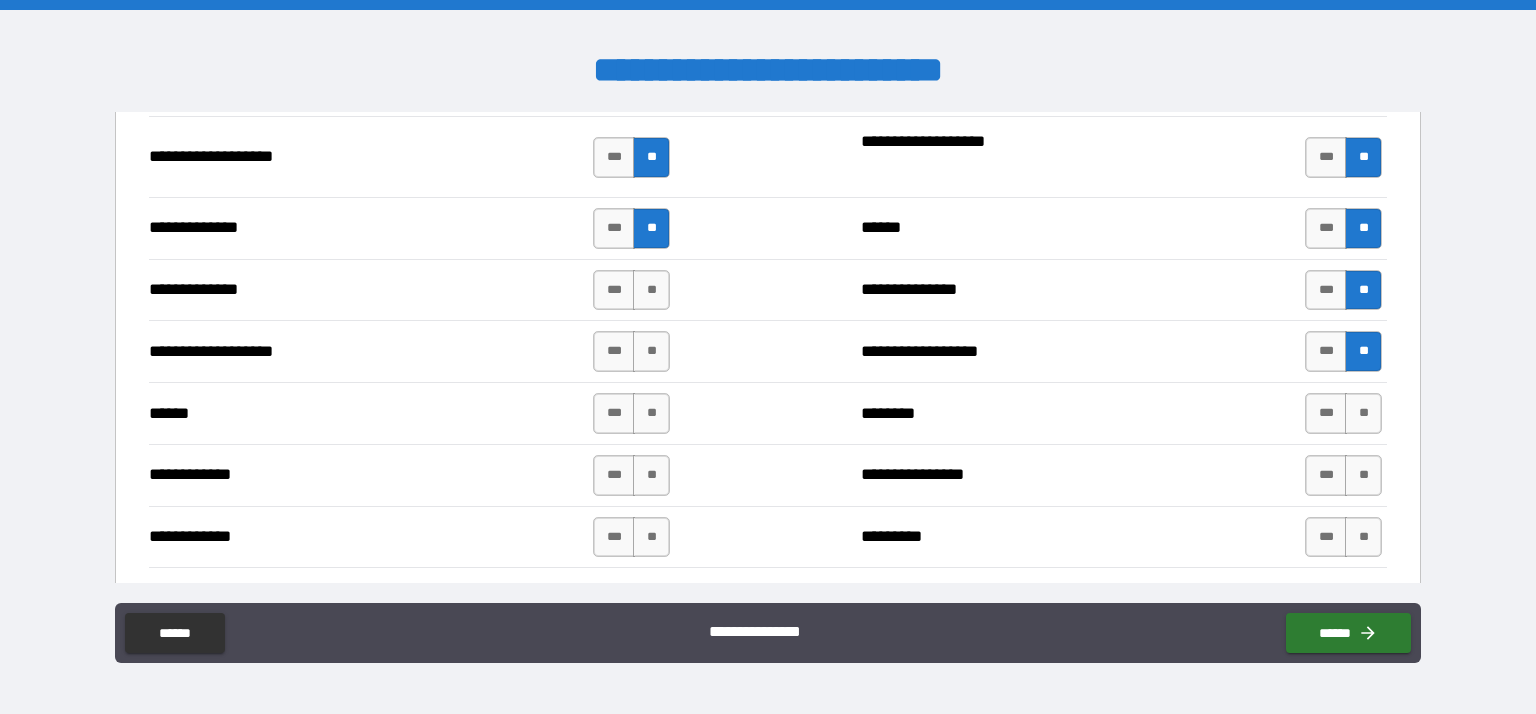 click on "**********" at bounding box center [768, 290] 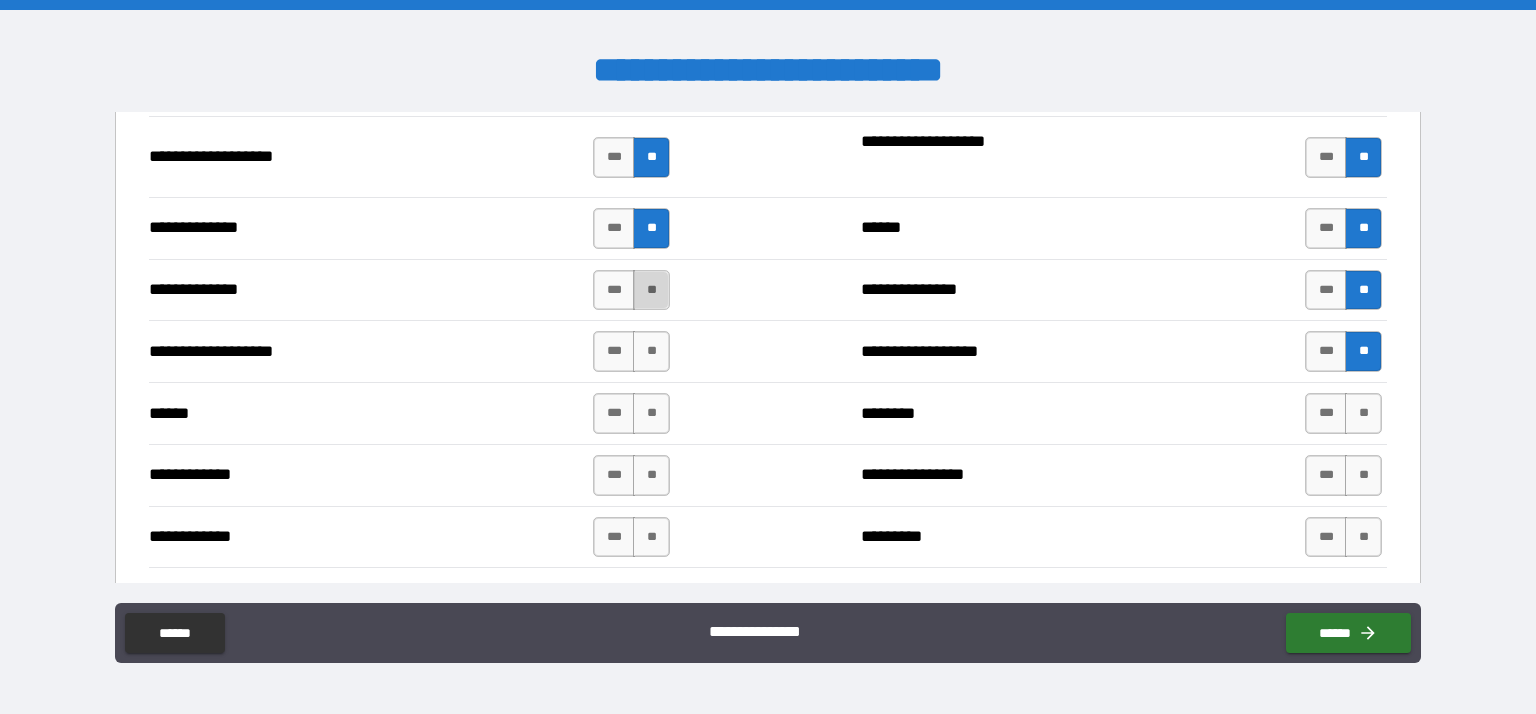 click on "**" at bounding box center [651, 290] 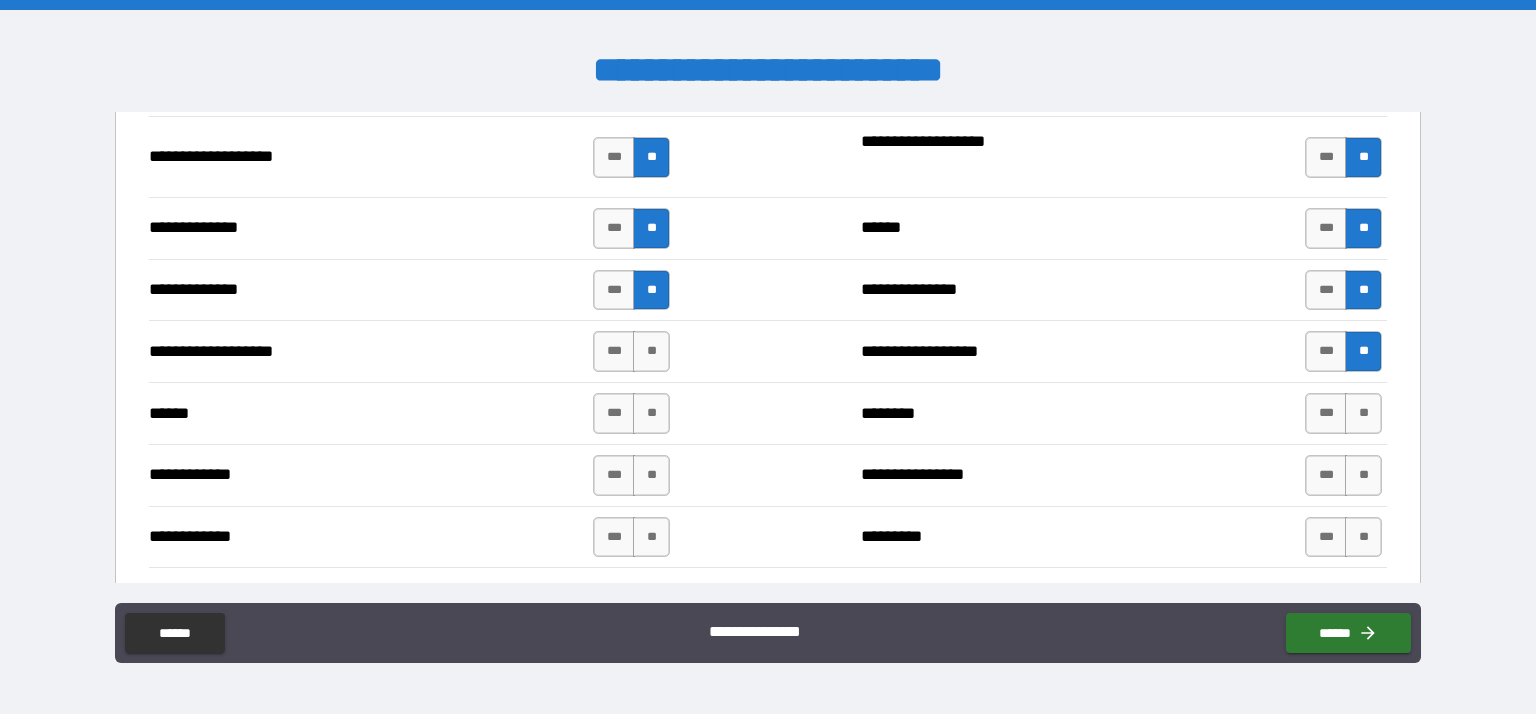 click on "**" at bounding box center [651, 351] 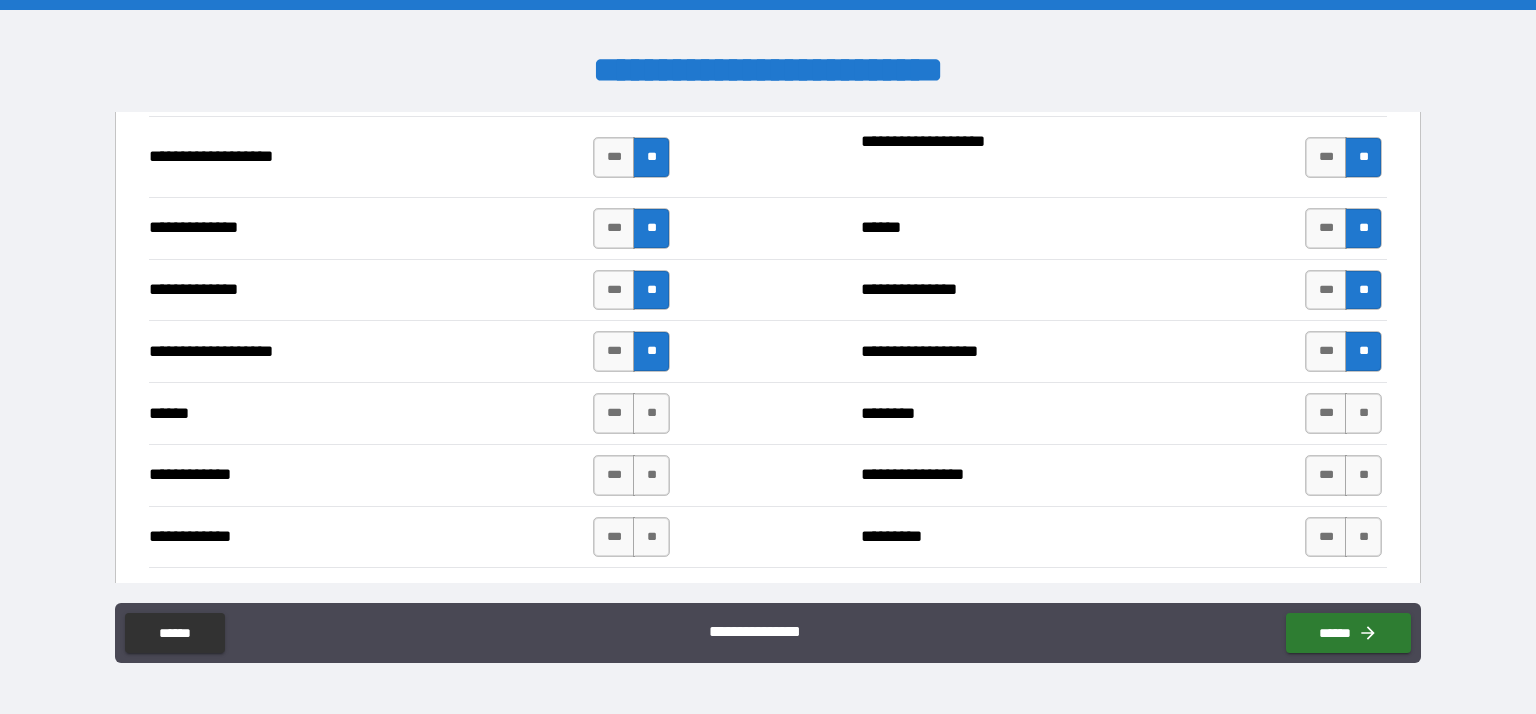 click on "****** *** ** ******** *** **" at bounding box center (768, 413) 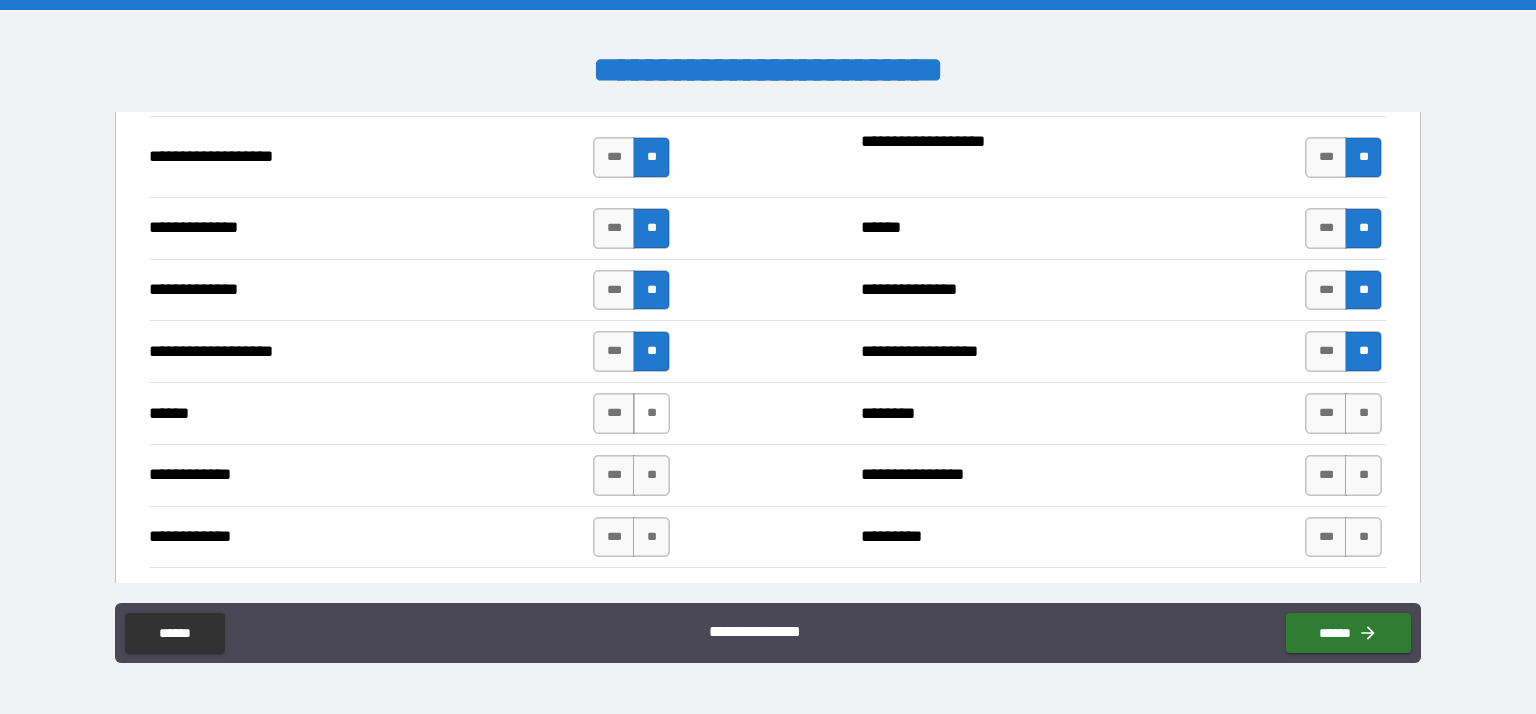 click on "**" at bounding box center (651, 413) 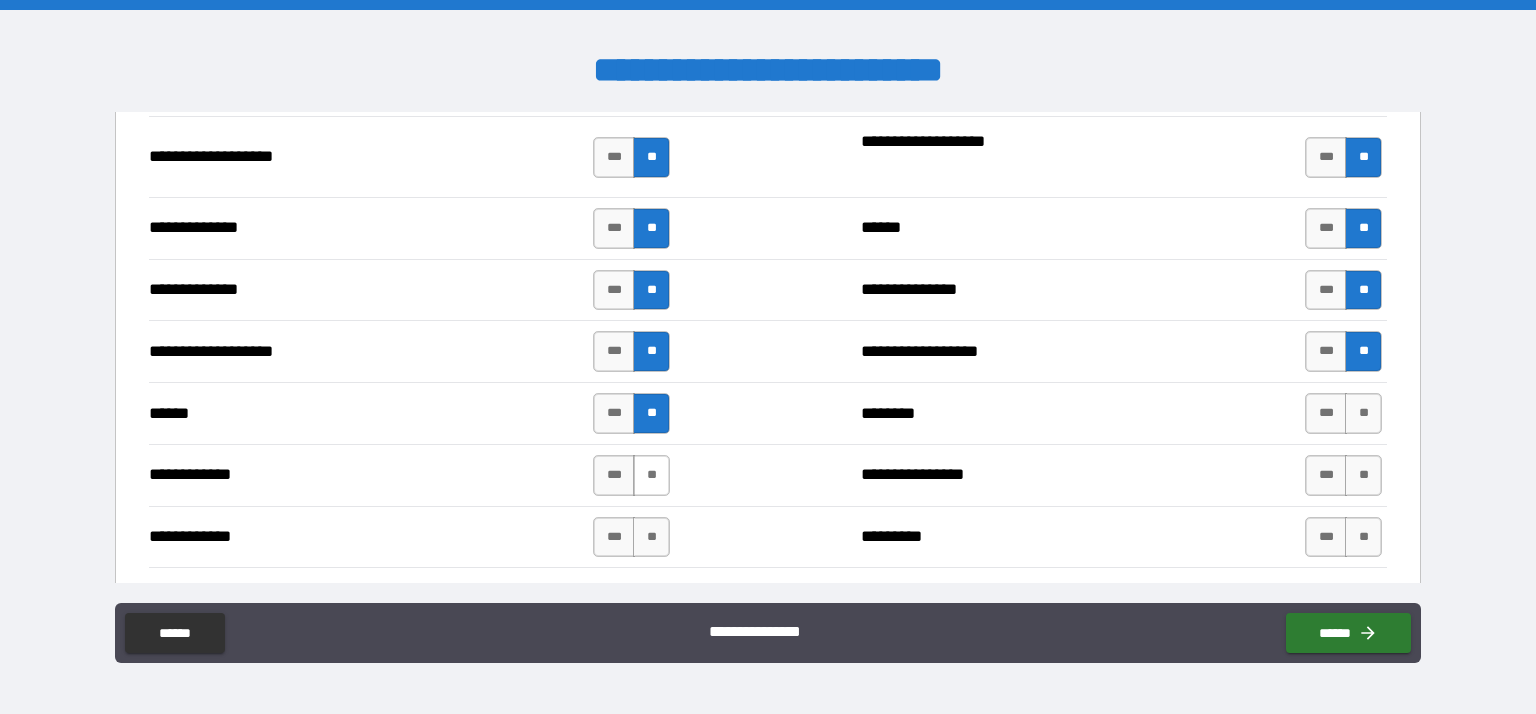 click on "**" at bounding box center [651, 475] 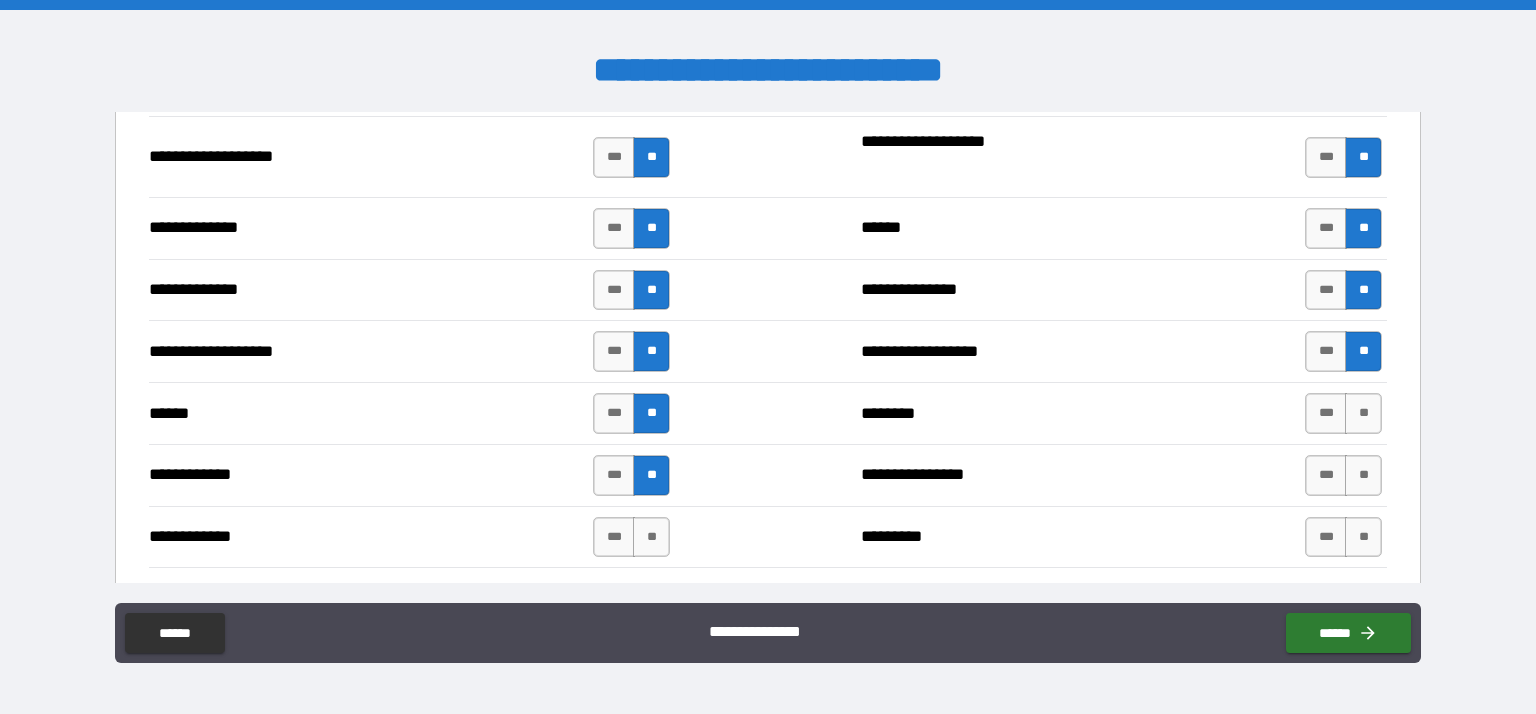 click on "**" at bounding box center [651, 537] 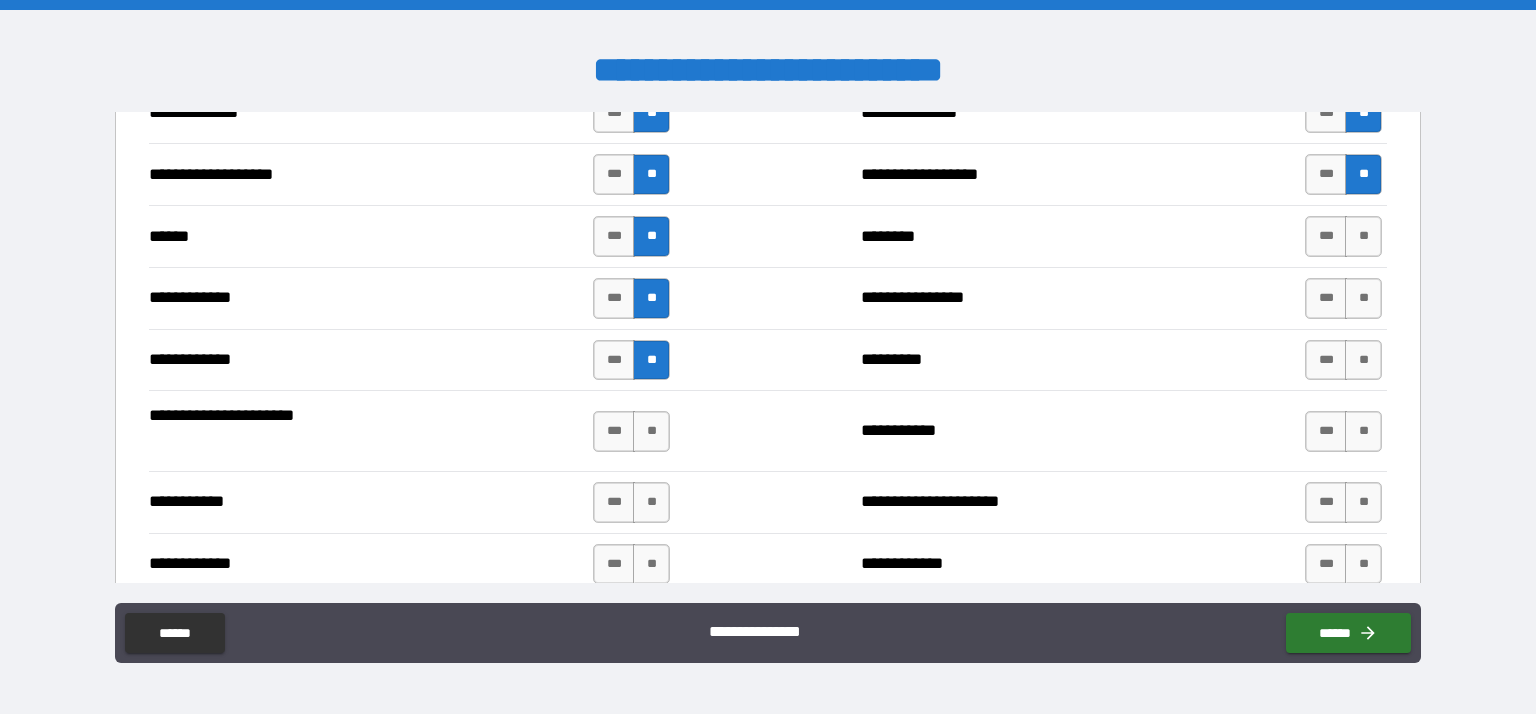 scroll, scrollTop: 3572, scrollLeft: 0, axis: vertical 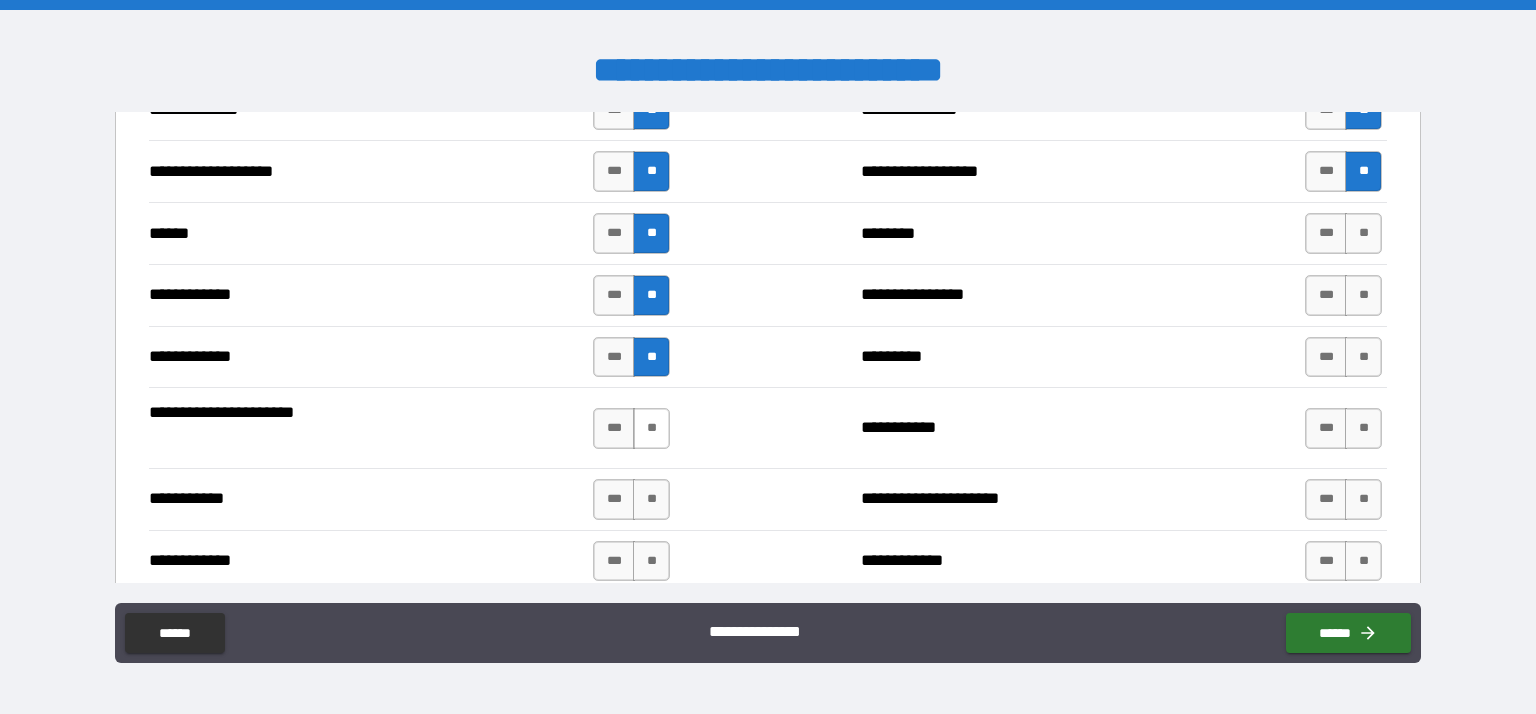 click on "**" at bounding box center [651, 428] 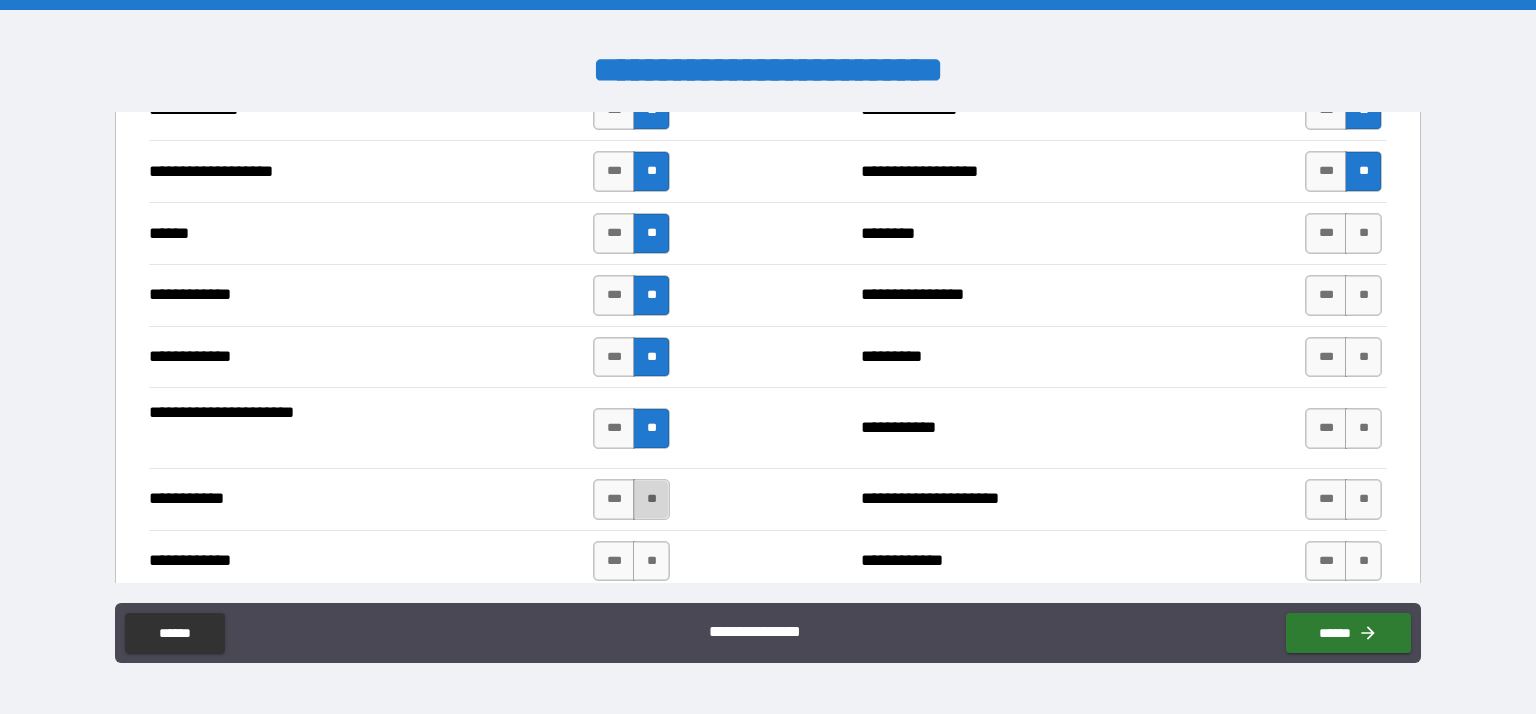 click on "**" at bounding box center (651, 499) 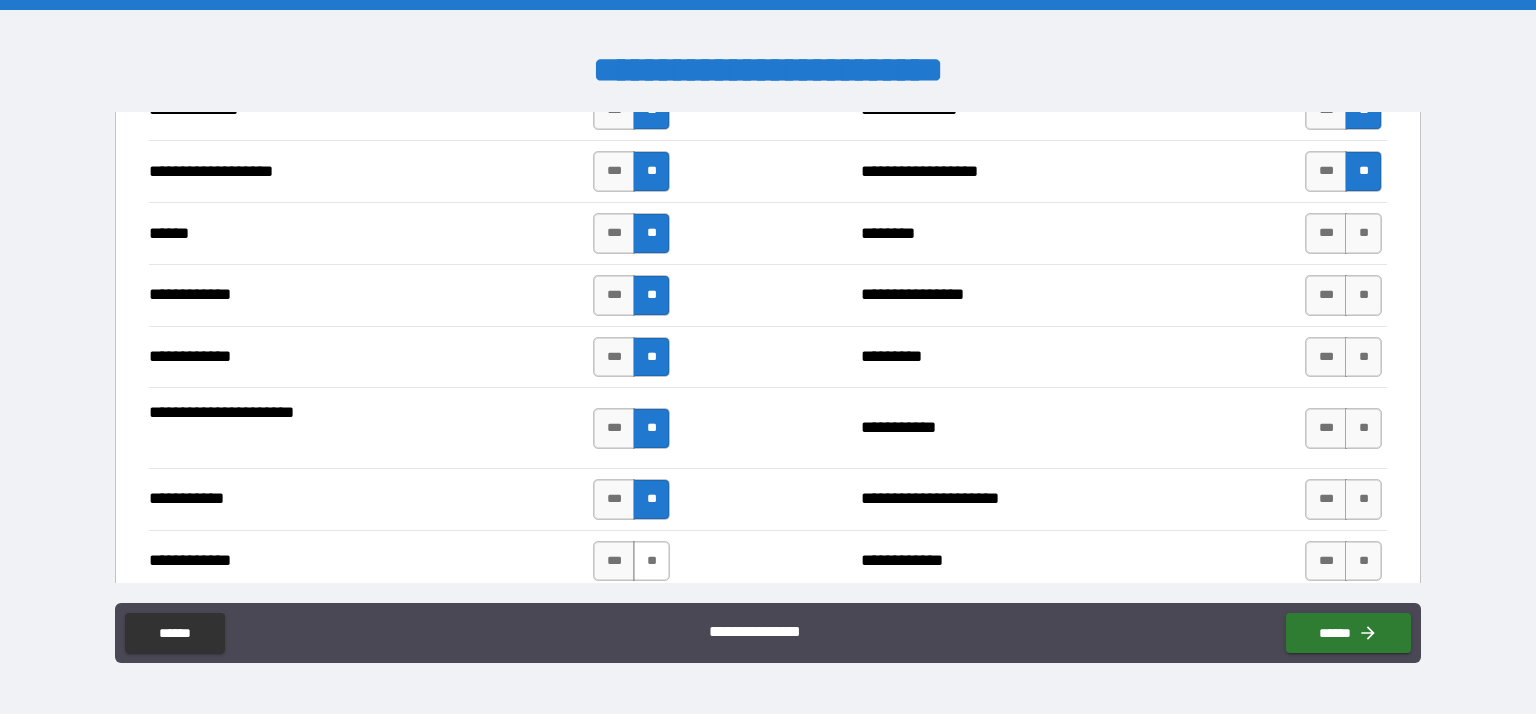 click on "**" at bounding box center [651, 561] 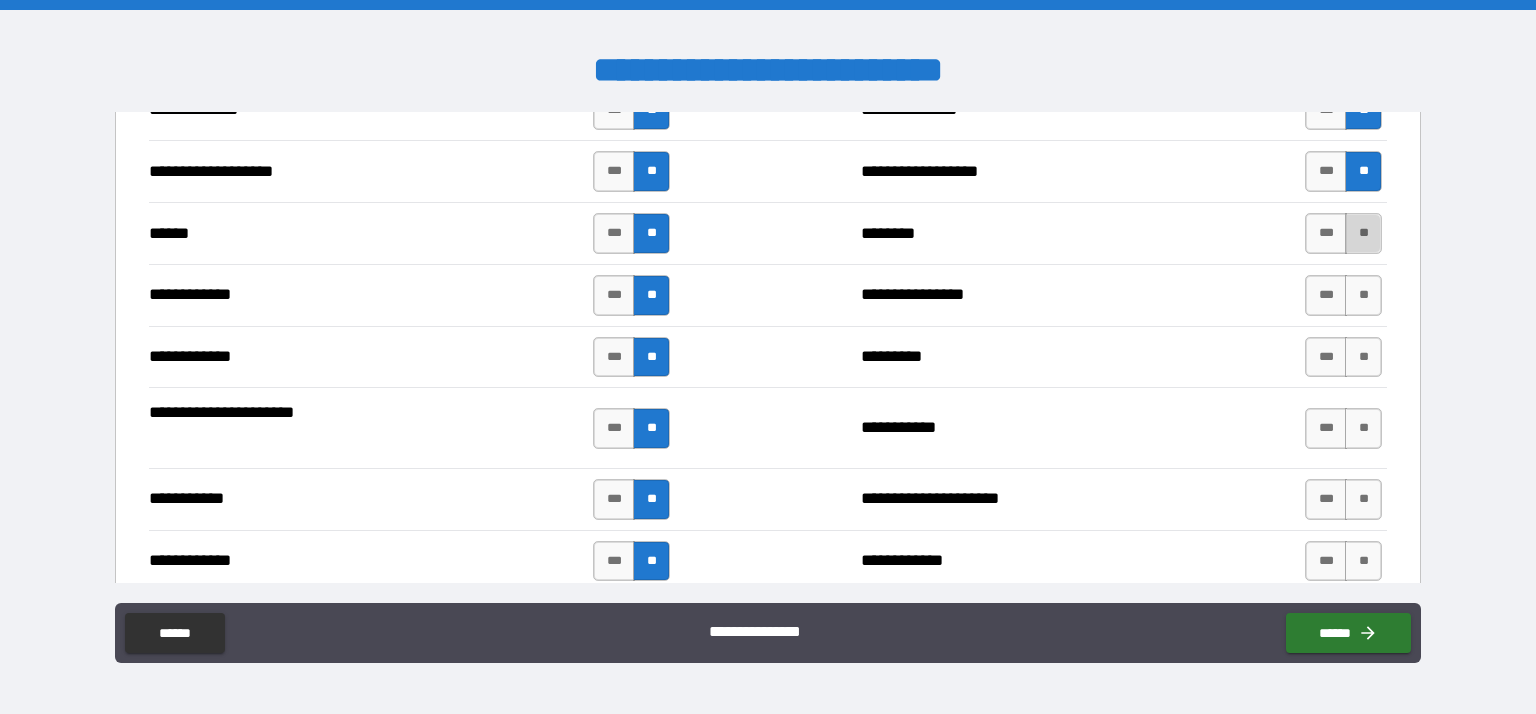 click on "**" at bounding box center (1363, 233) 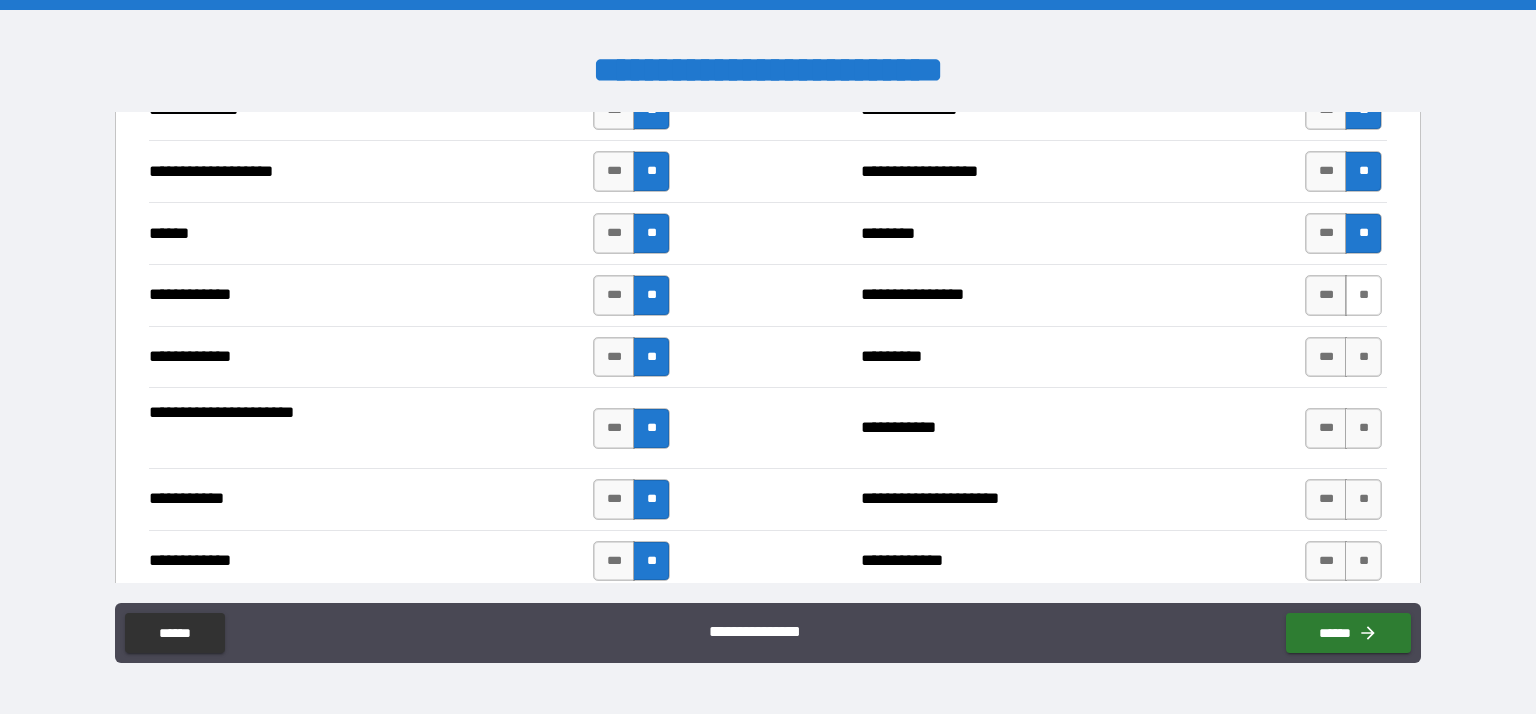 click on "**" at bounding box center [1363, 295] 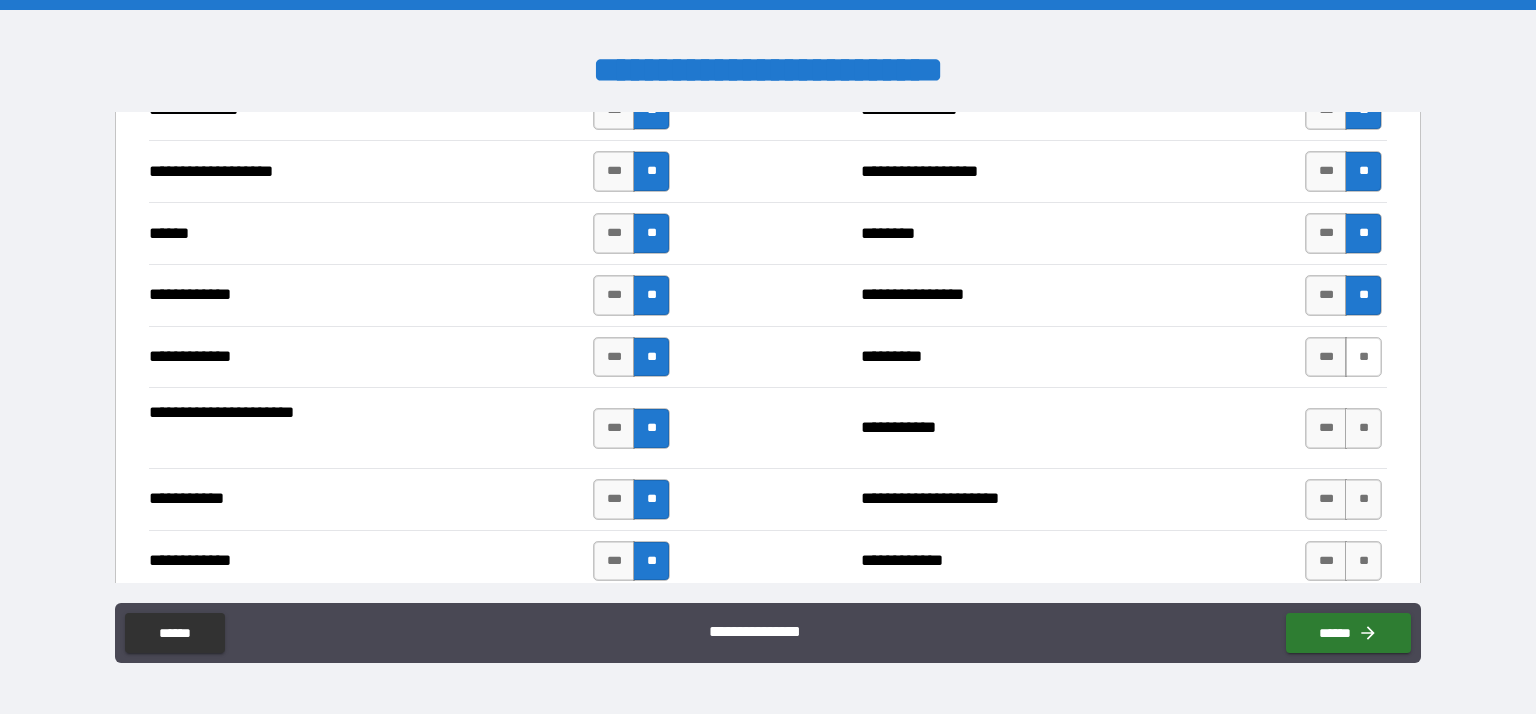 click on "**" at bounding box center [1363, 357] 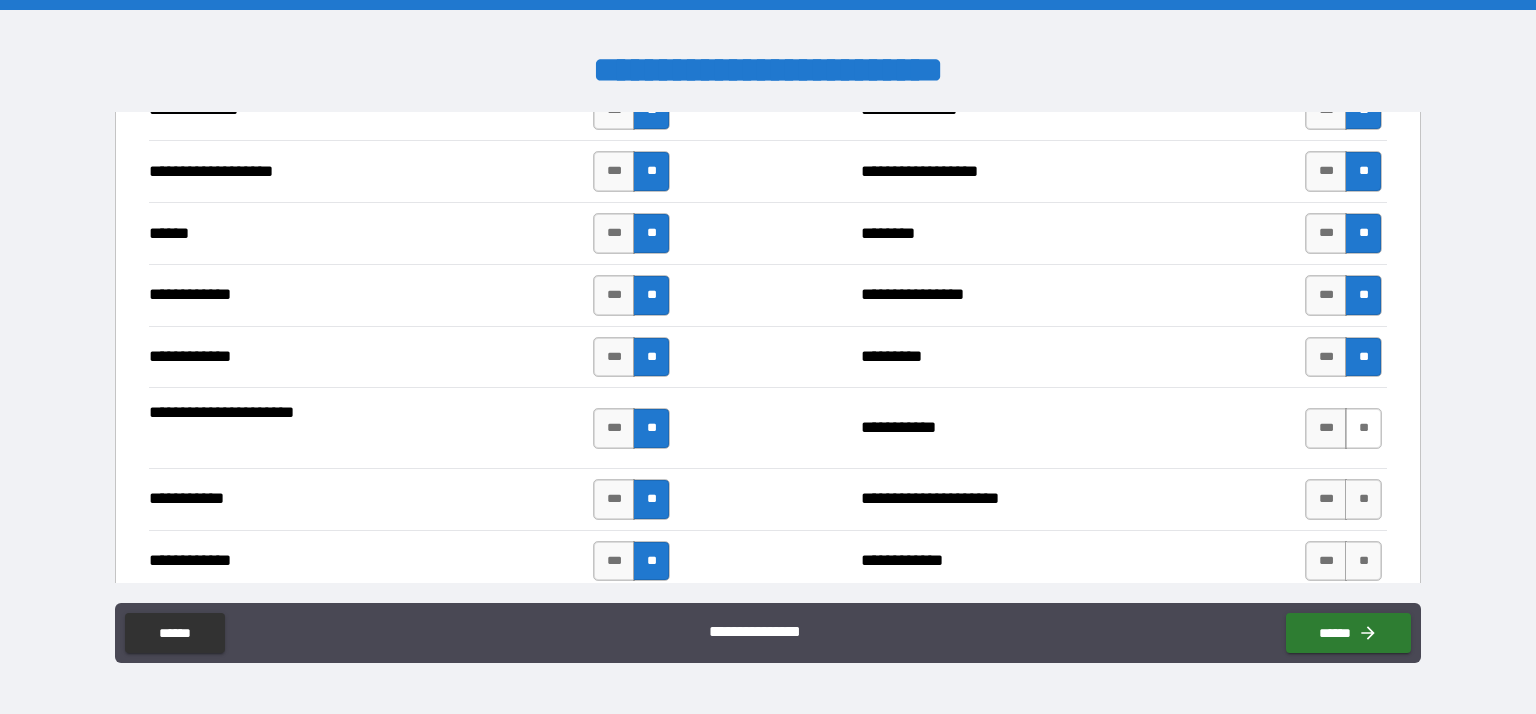 click on "**" at bounding box center [1363, 428] 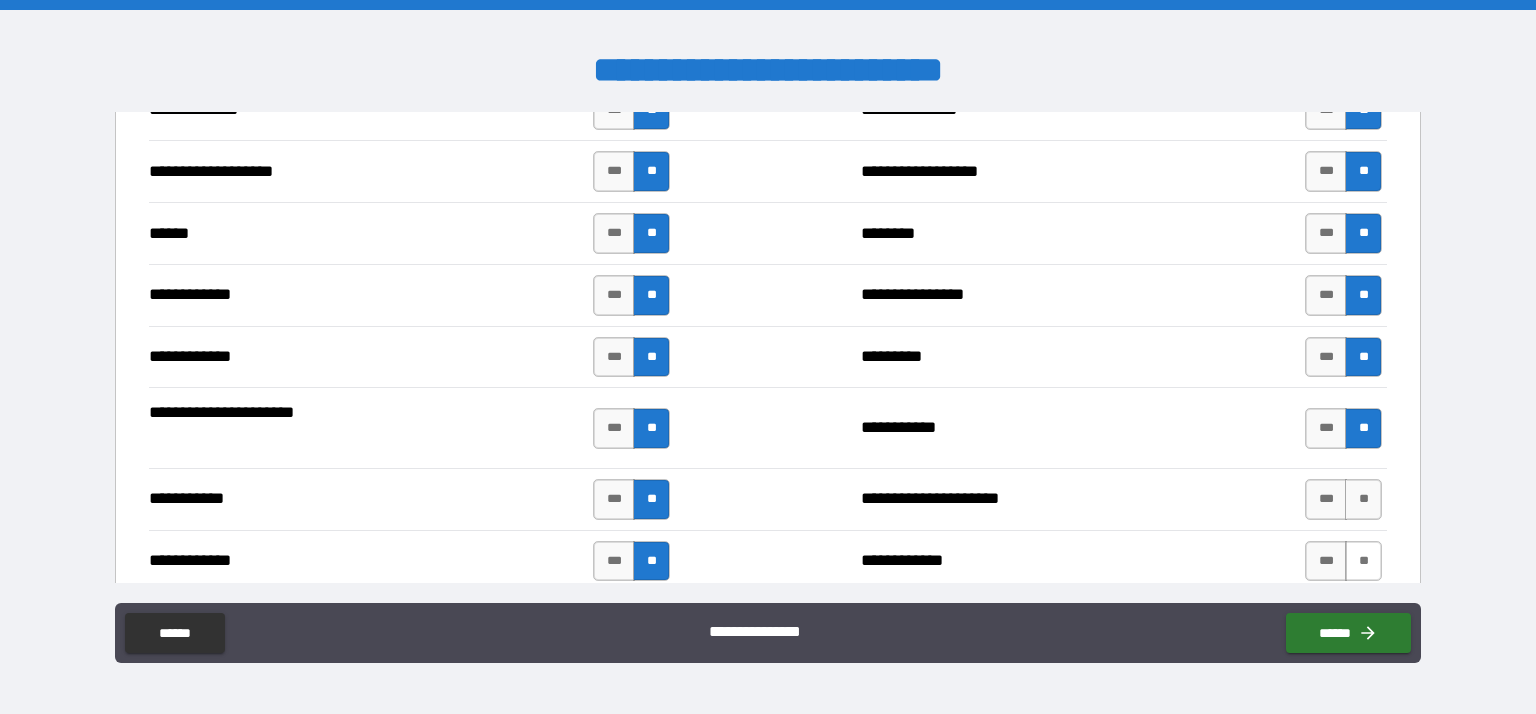 click on "**" at bounding box center [1363, 499] 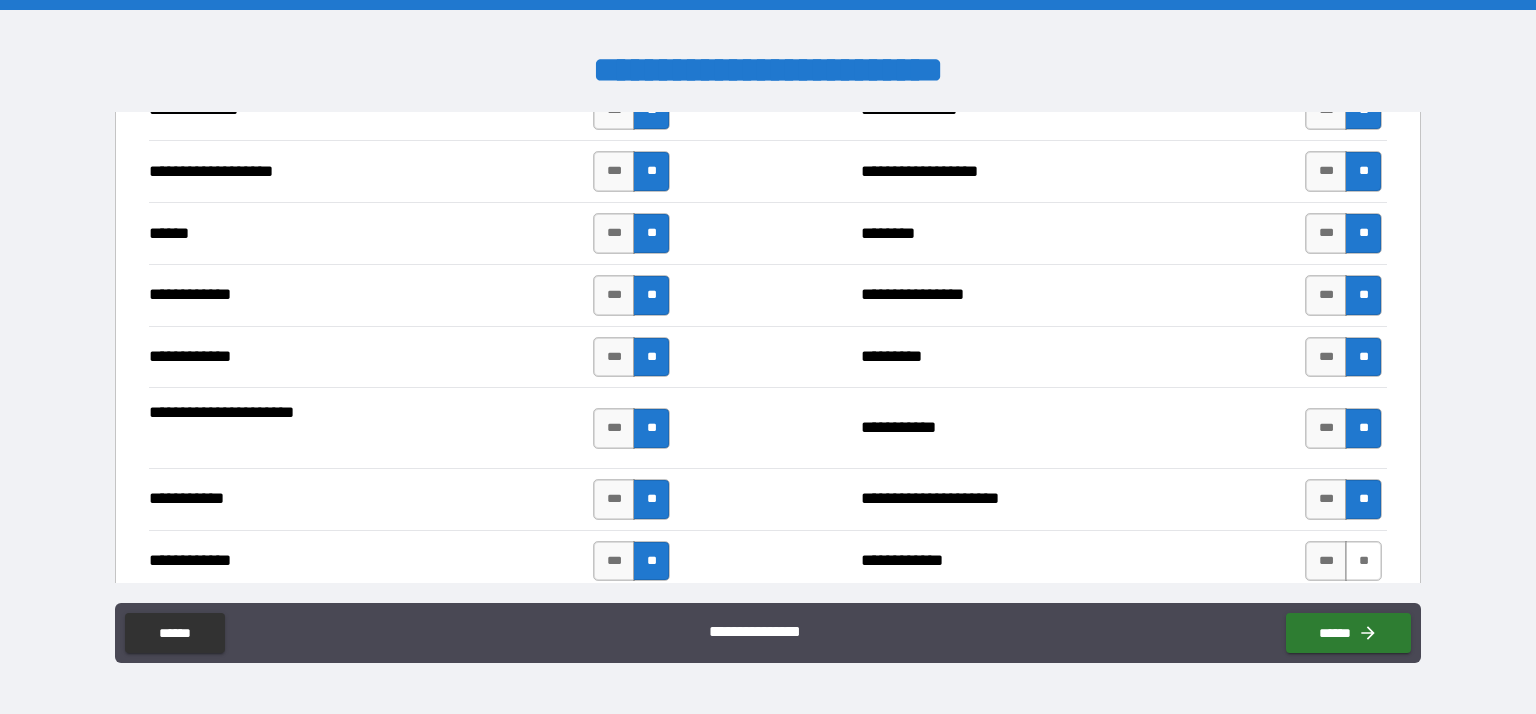 click on "**" at bounding box center [1363, 561] 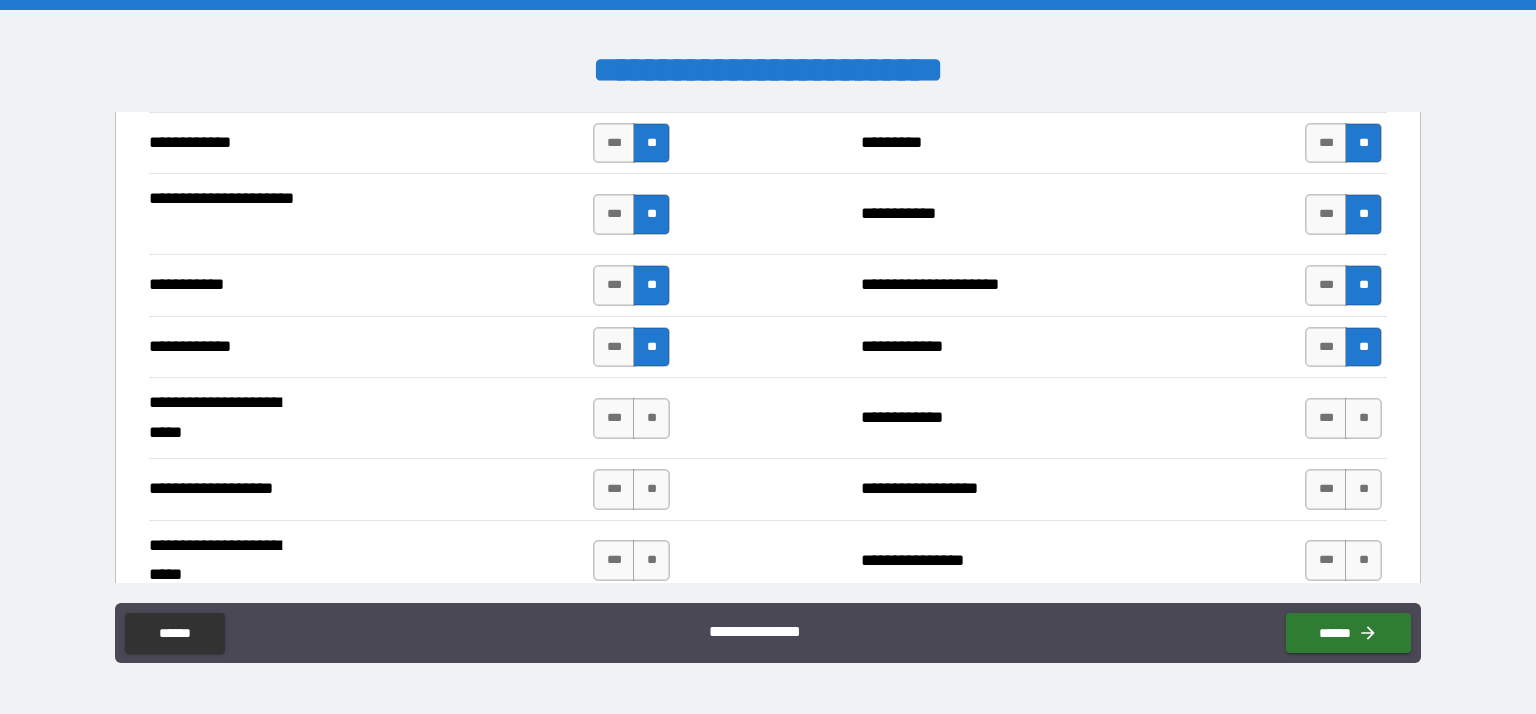 scroll, scrollTop: 3787, scrollLeft: 0, axis: vertical 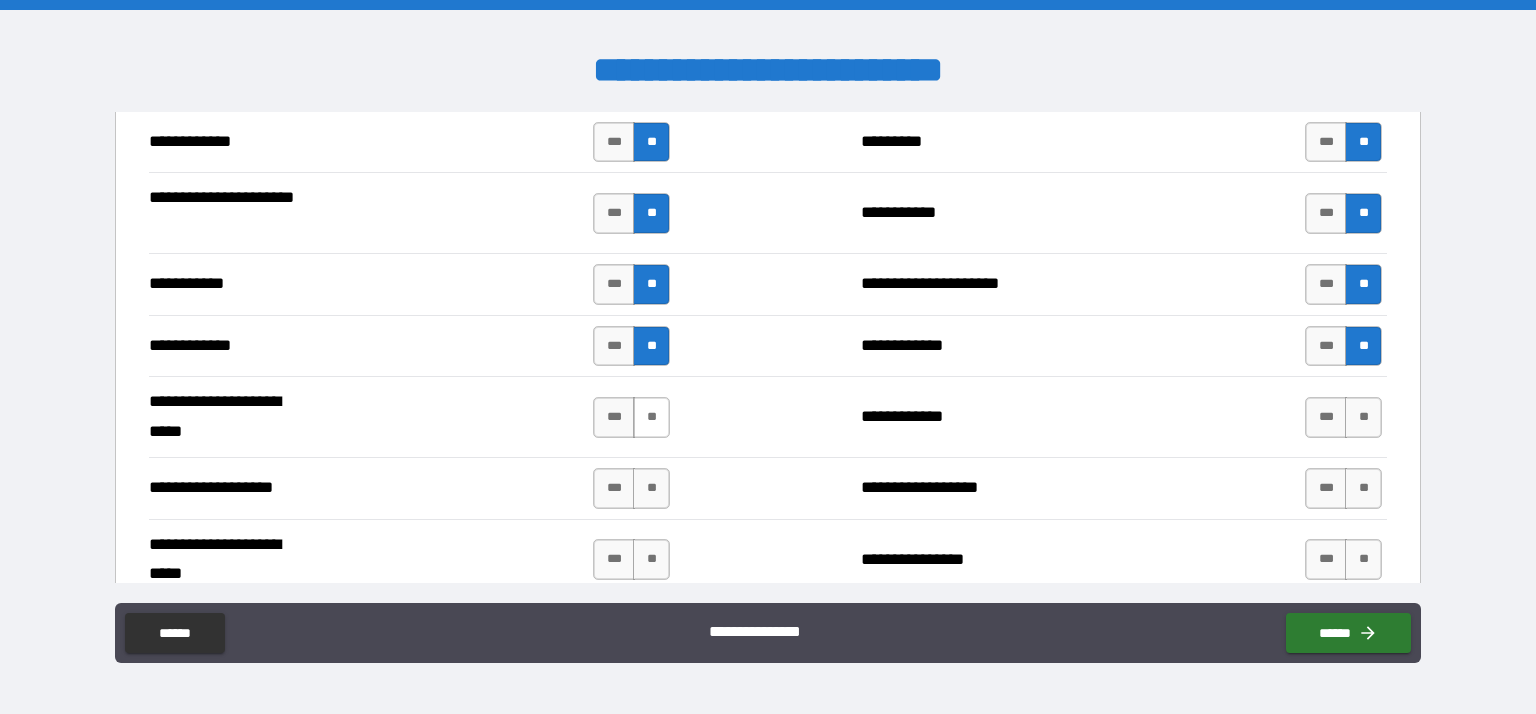 click on "**" at bounding box center (651, 417) 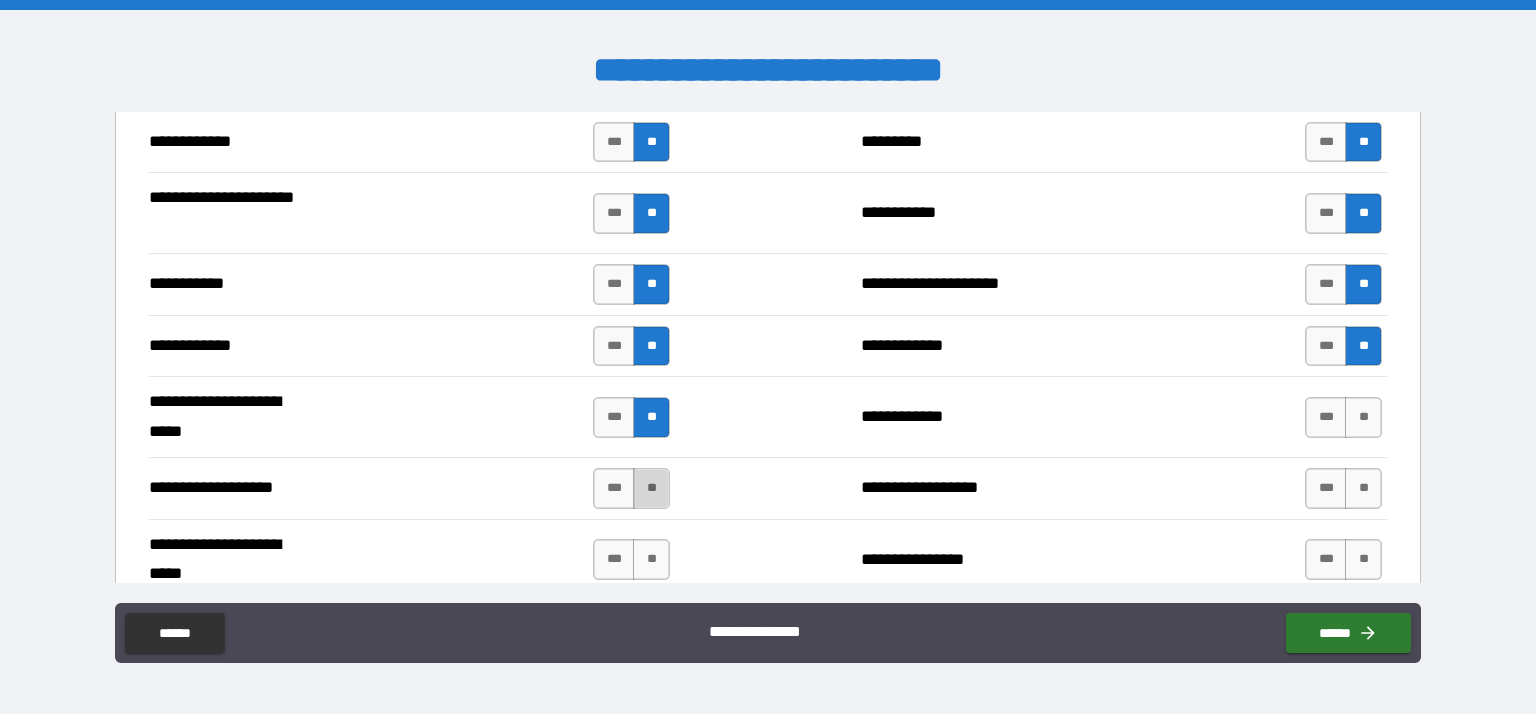 click on "**" at bounding box center [651, 488] 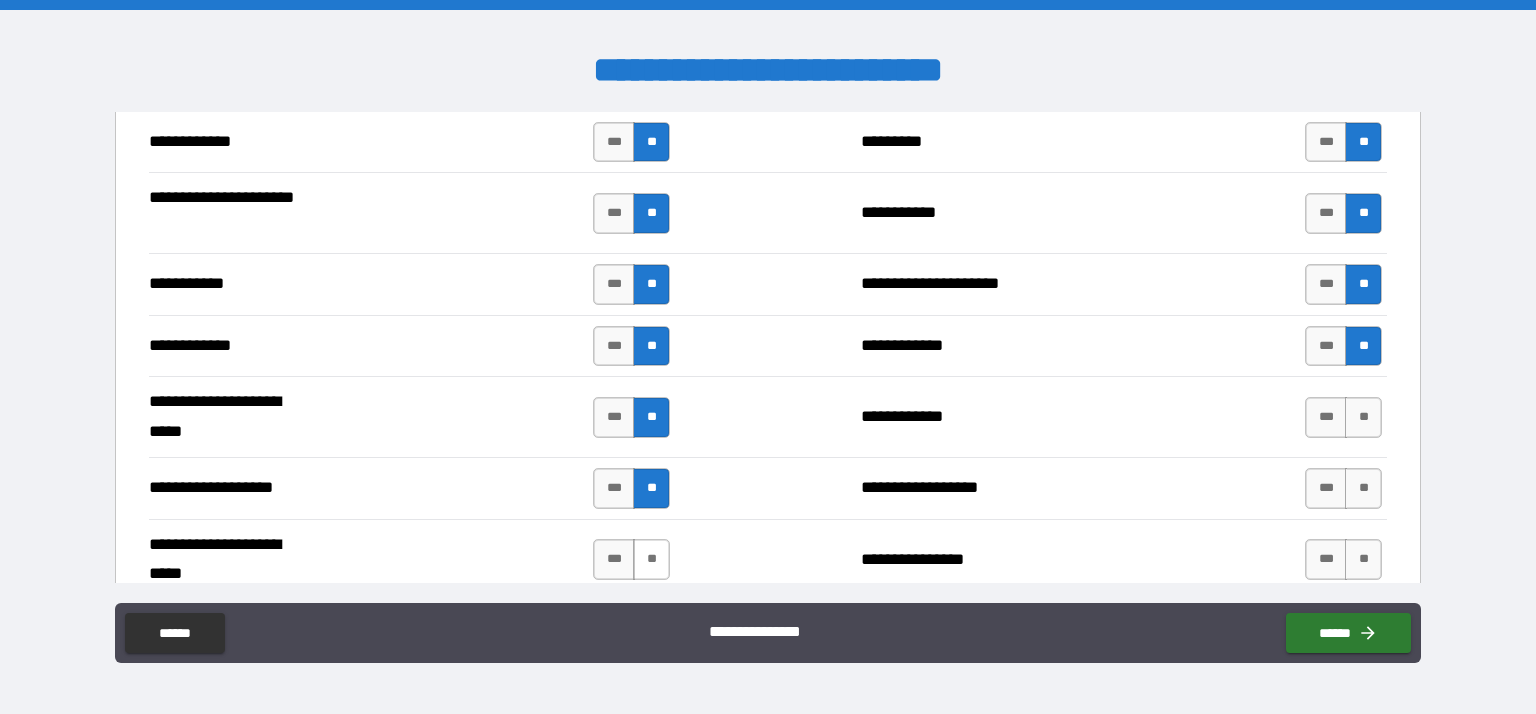 click on "**" at bounding box center [651, 559] 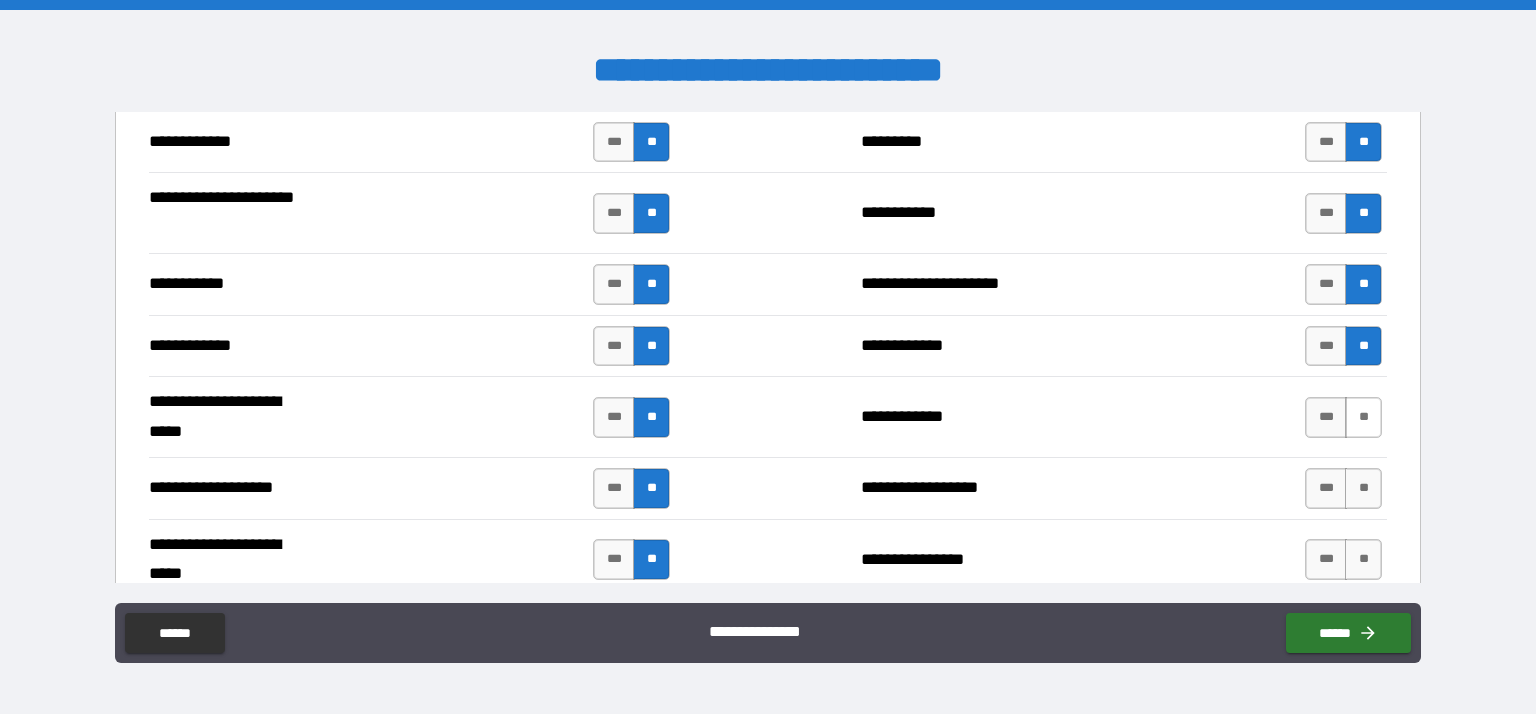 click on "**" at bounding box center (1363, 417) 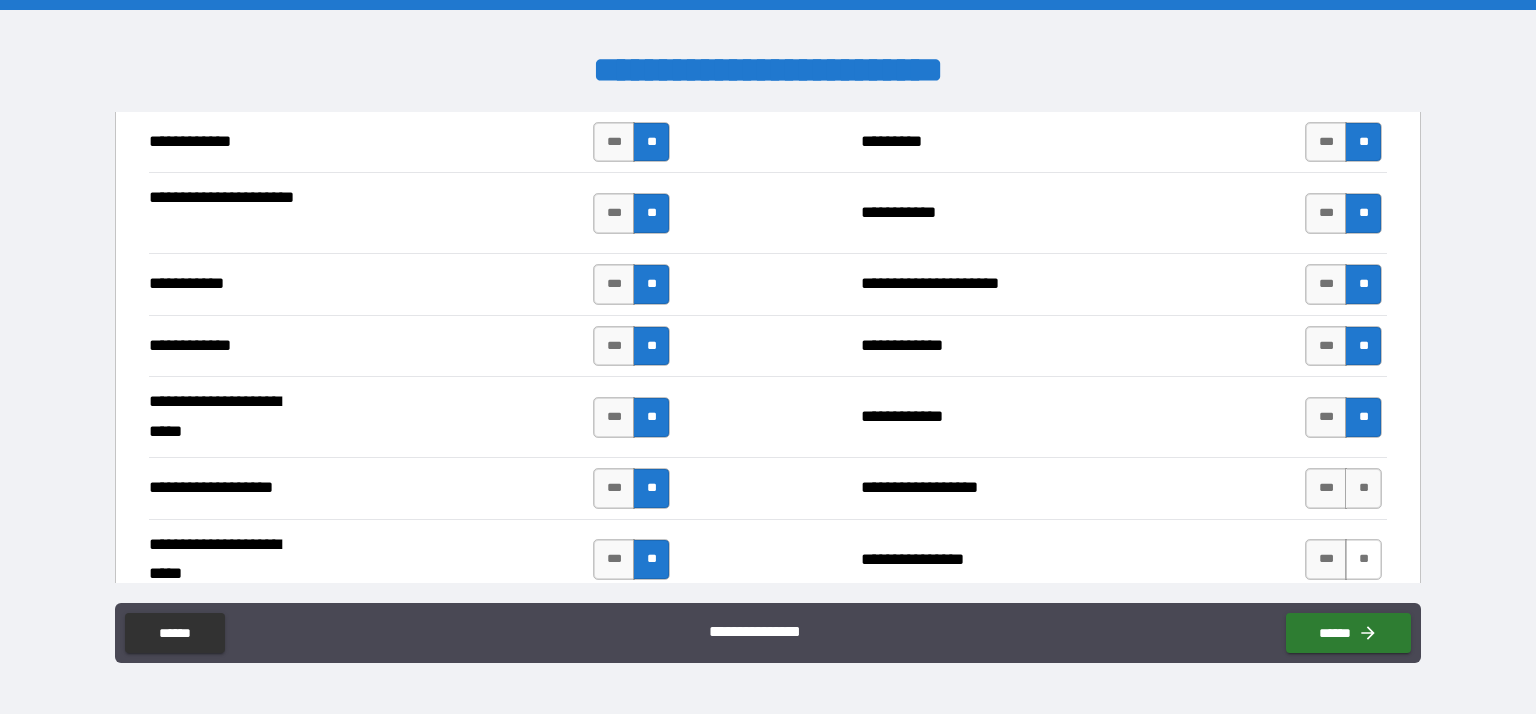 click on "**" at bounding box center (1363, 488) 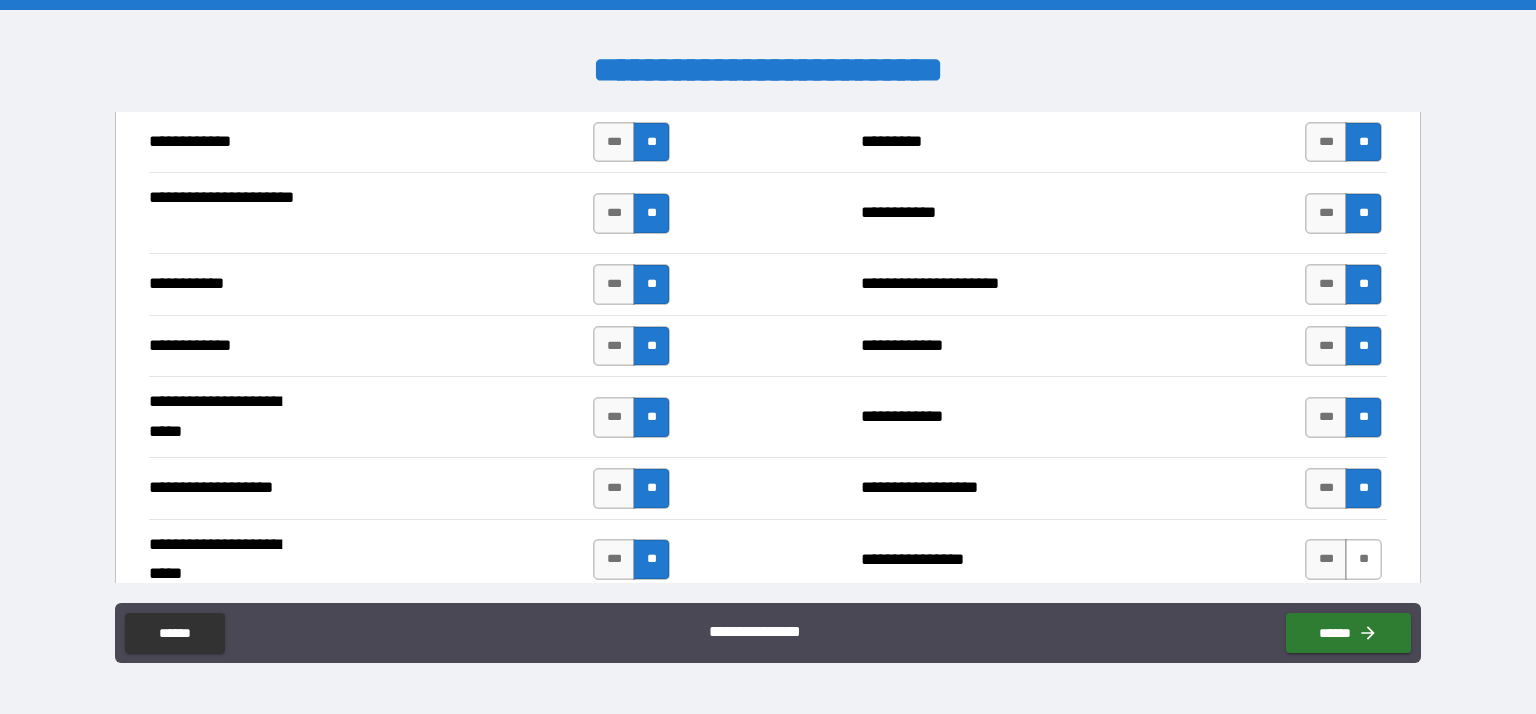 click on "**" at bounding box center [1363, 559] 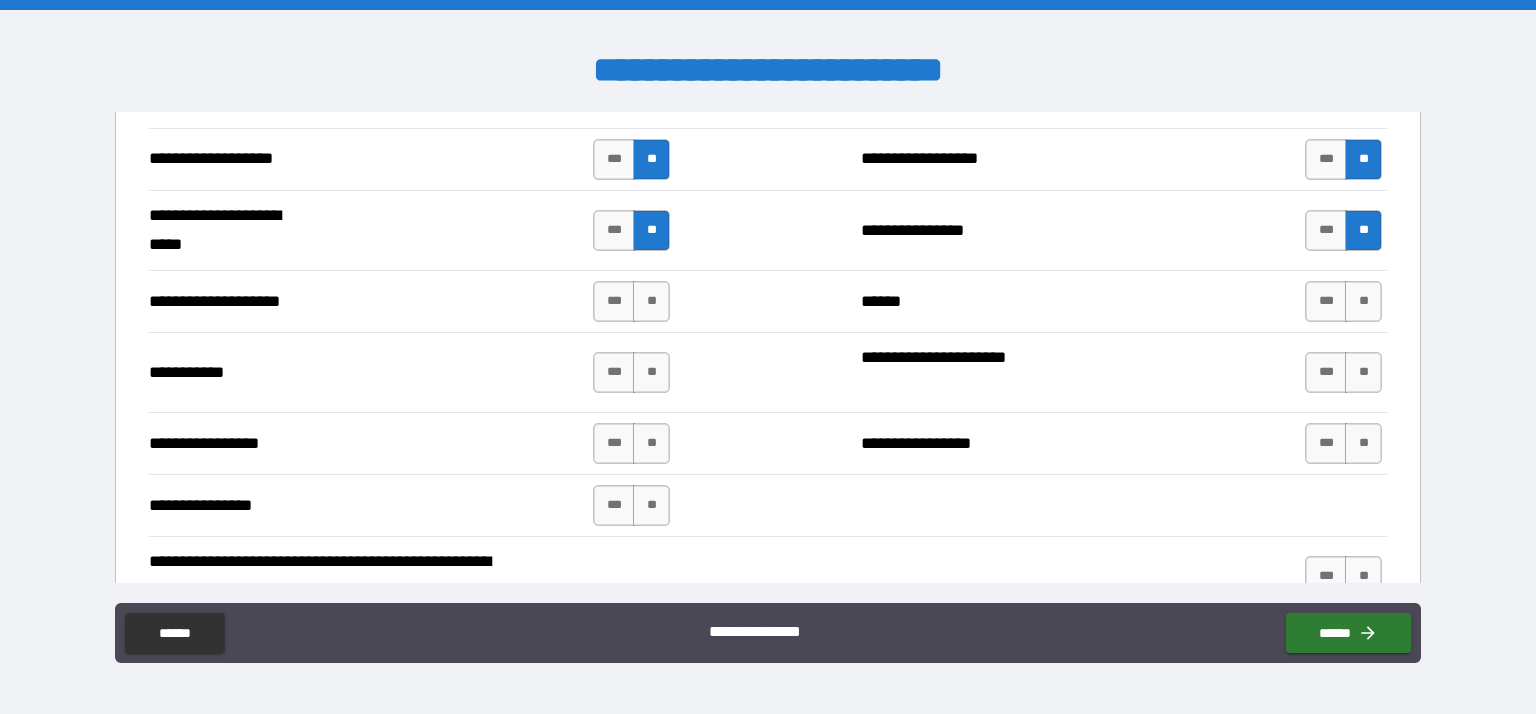 scroll, scrollTop: 4121, scrollLeft: 0, axis: vertical 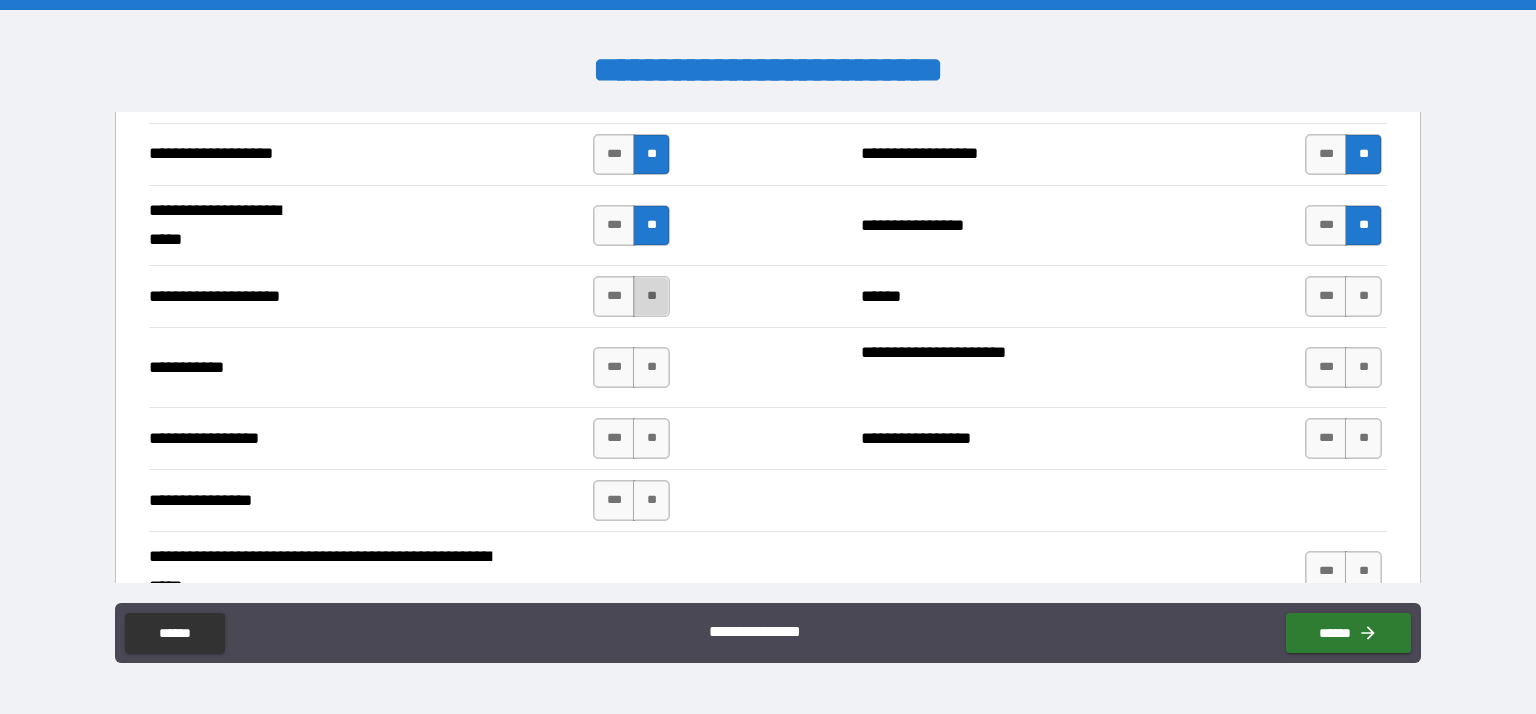 click on "**" at bounding box center (651, 296) 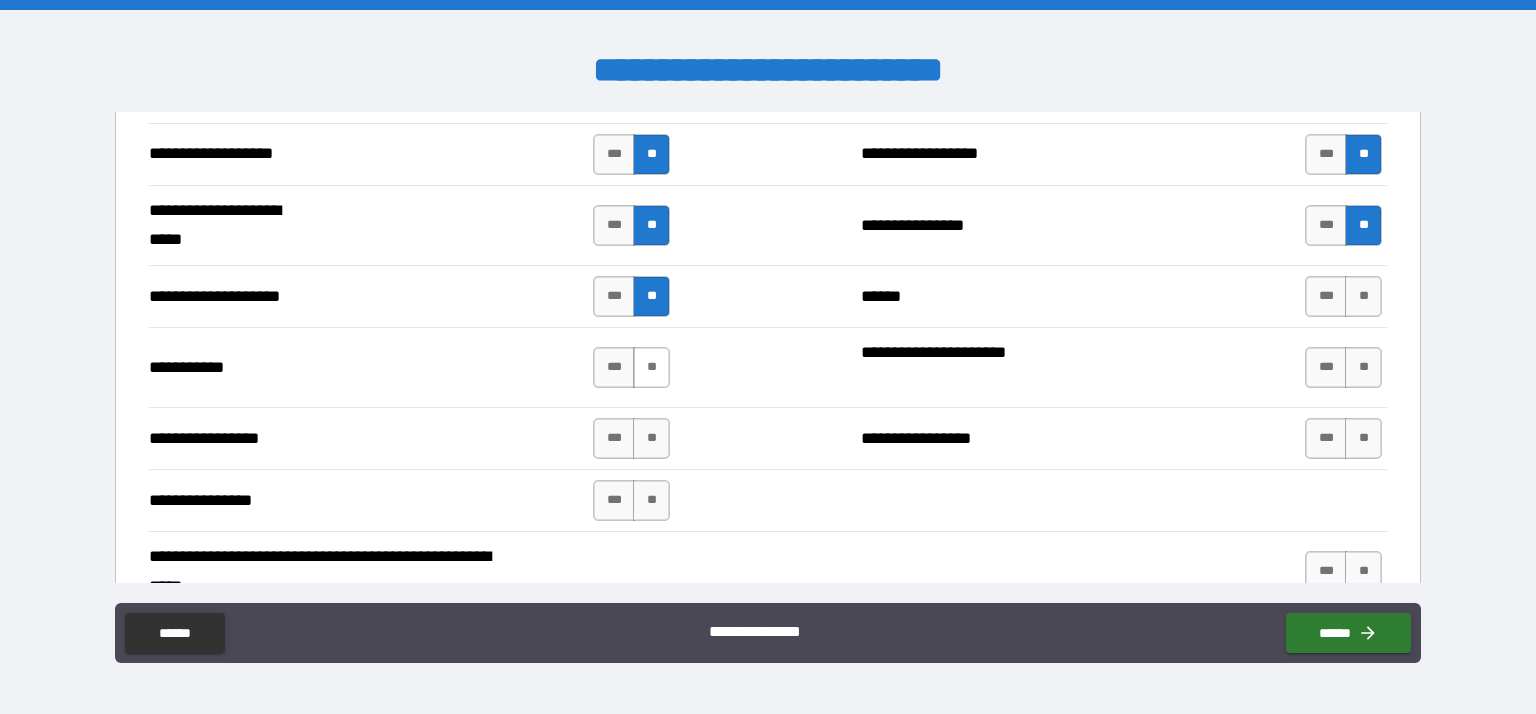 click on "**" at bounding box center (651, 367) 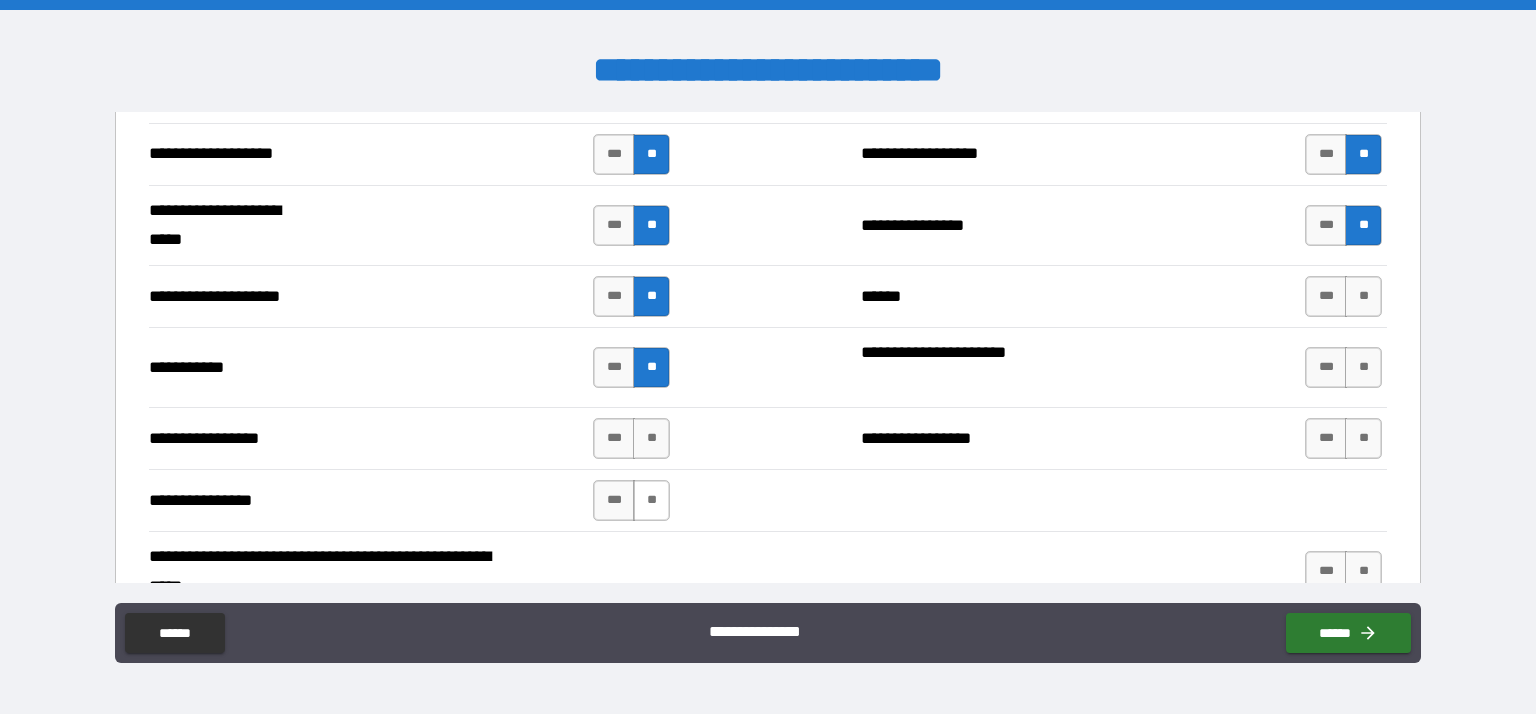 click on "**" at bounding box center [651, 438] 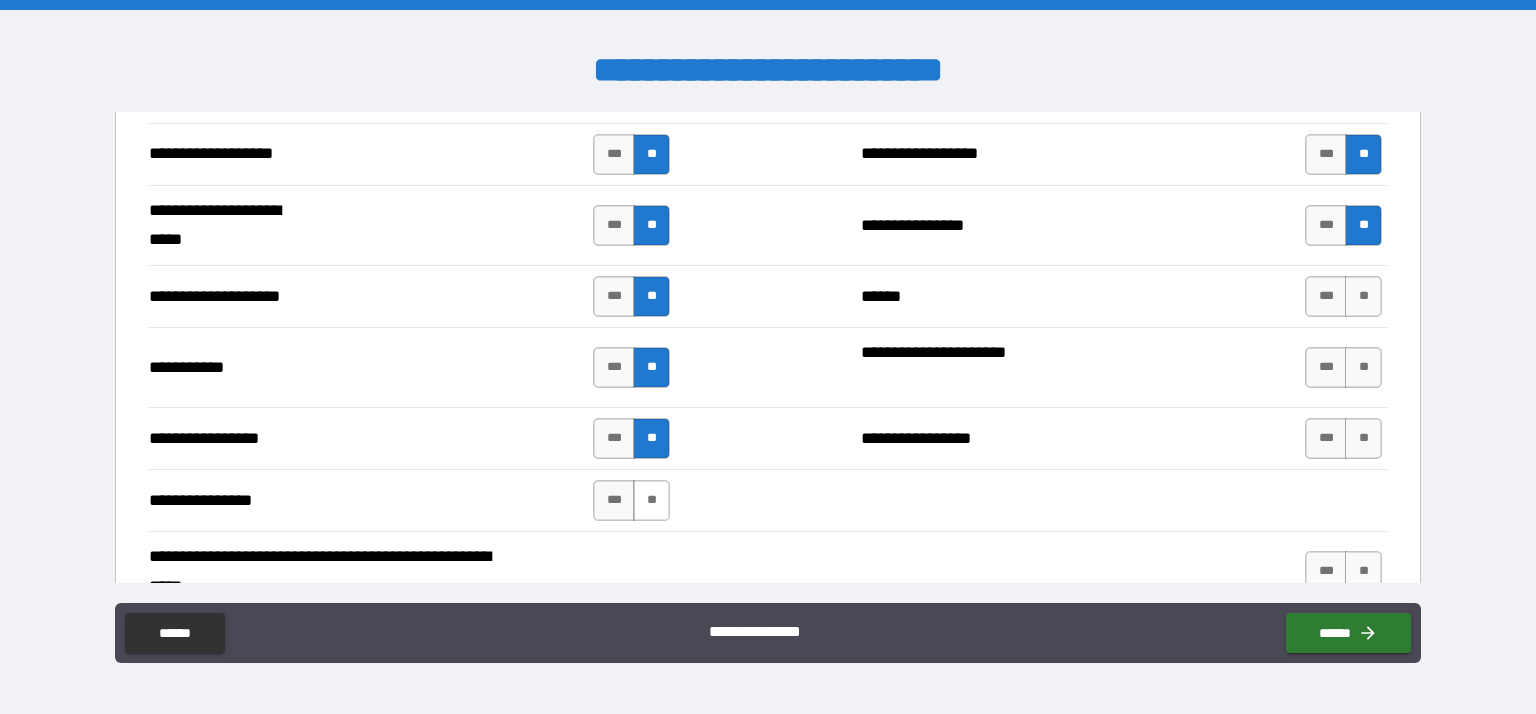 click on "**" at bounding box center [651, 500] 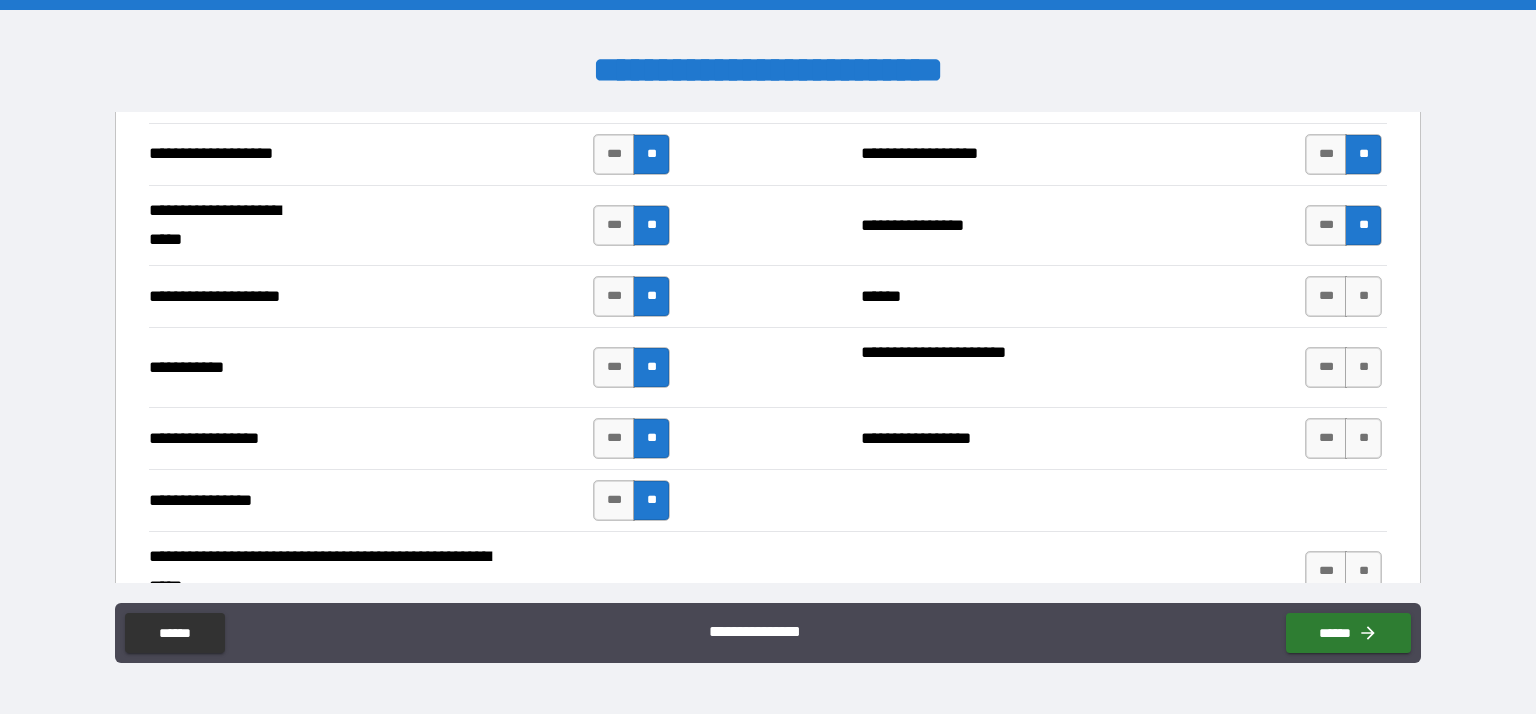 click on "**********" at bounding box center [768, 296] 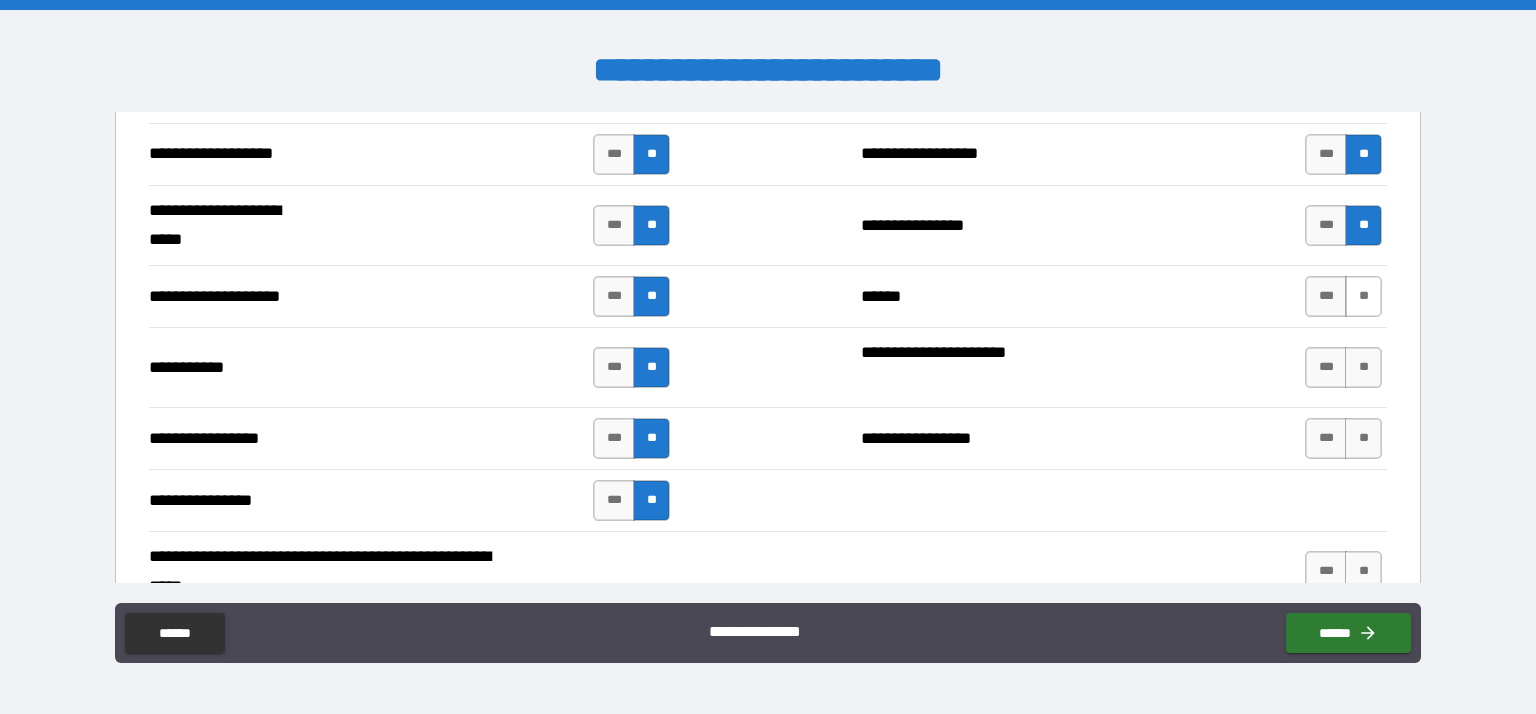 click on "**" at bounding box center [1363, 296] 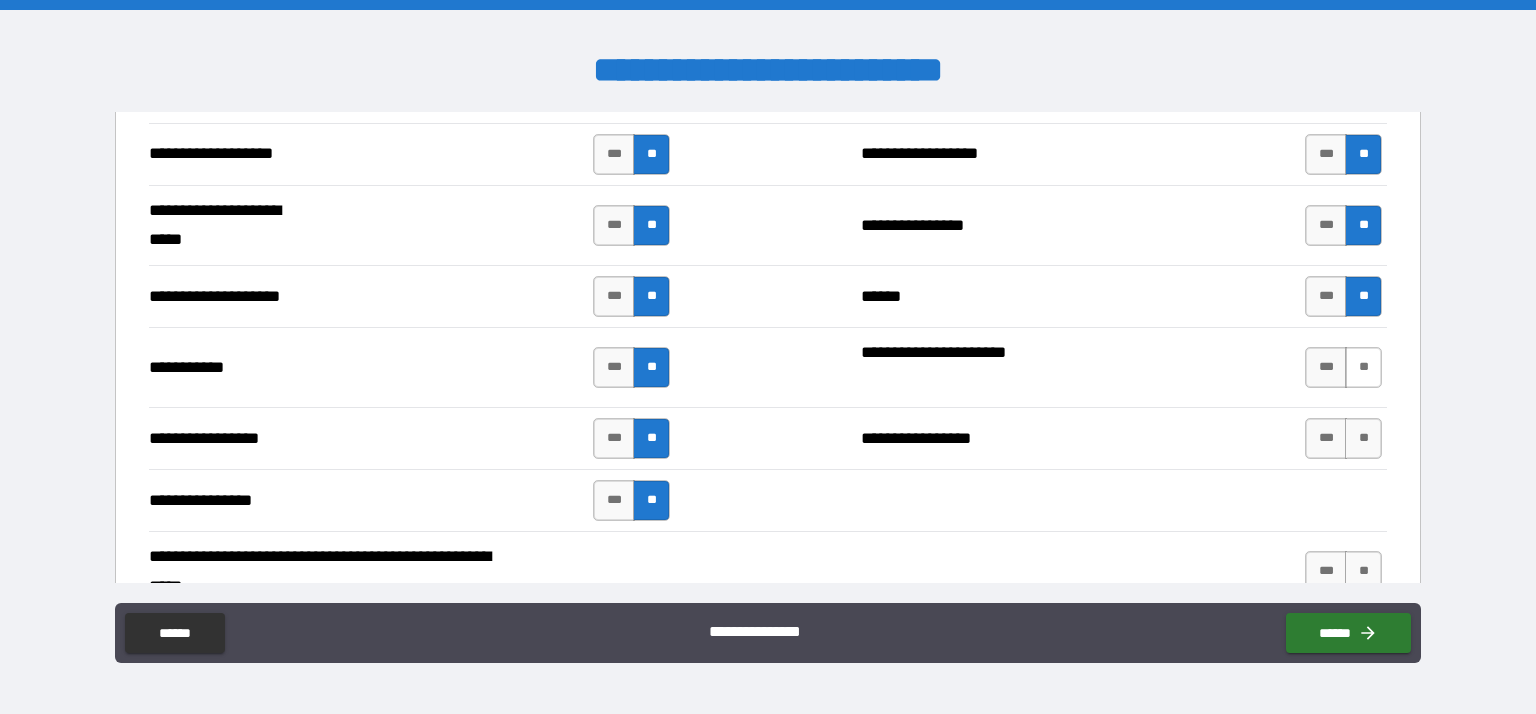 click on "**" at bounding box center (1363, 367) 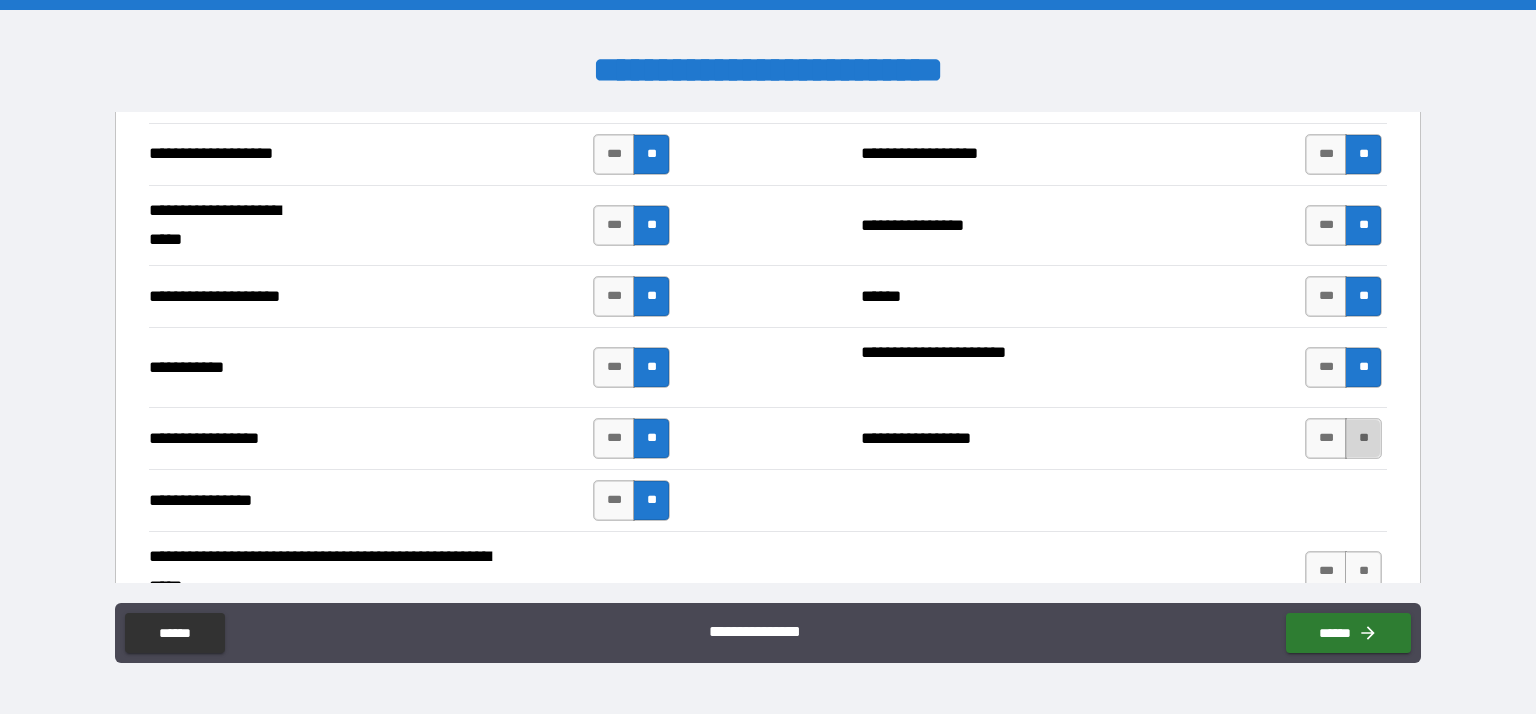 click on "**" at bounding box center [1363, 438] 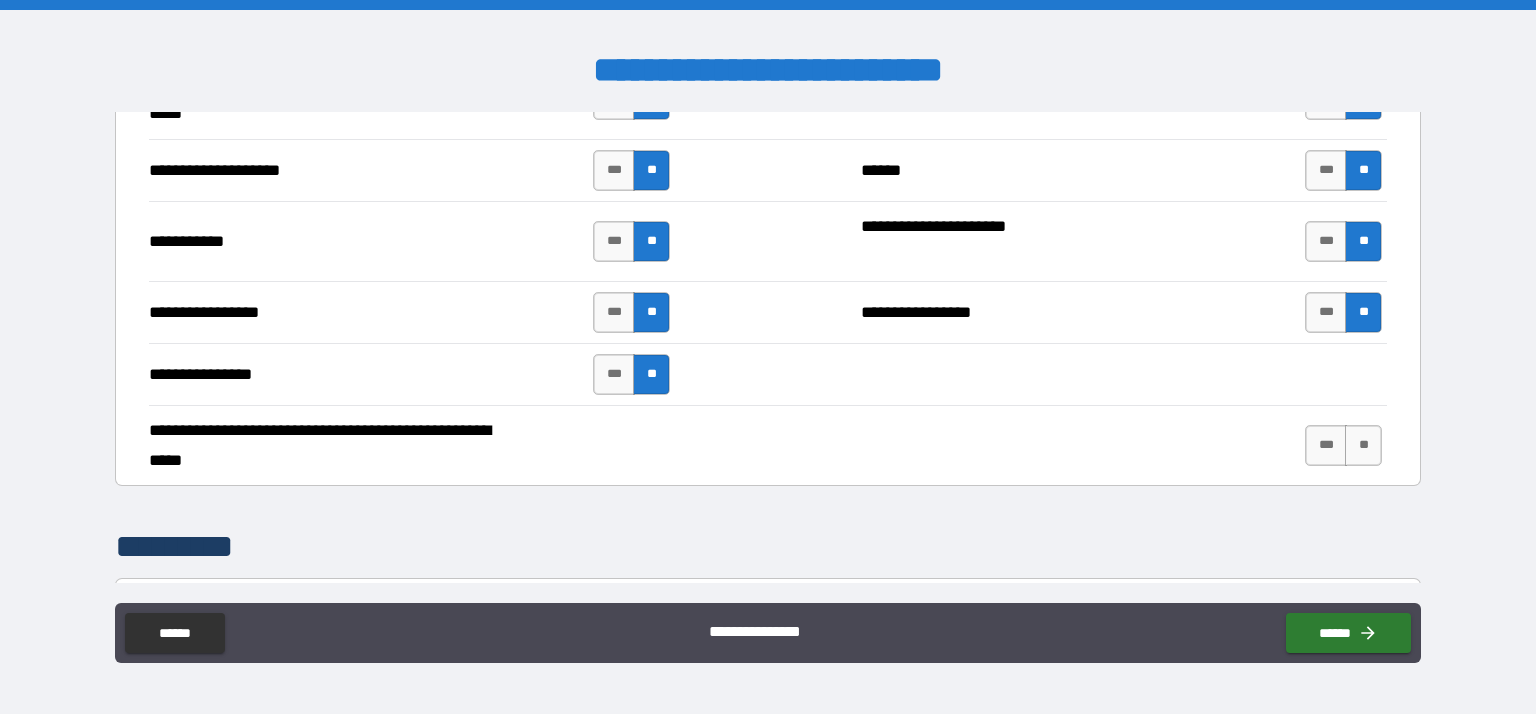 scroll, scrollTop: 4248, scrollLeft: 0, axis: vertical 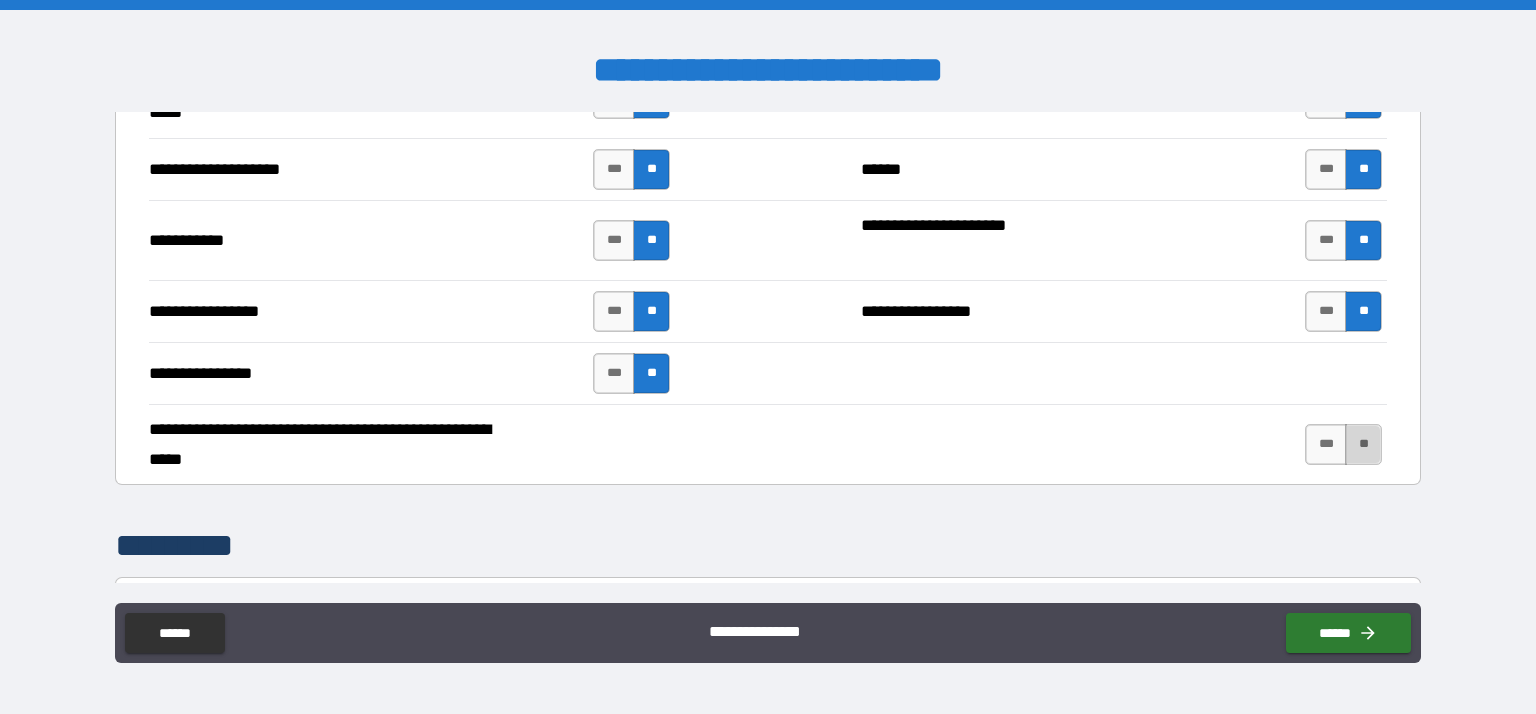 click on "**" at bounding box center [1363, 444] 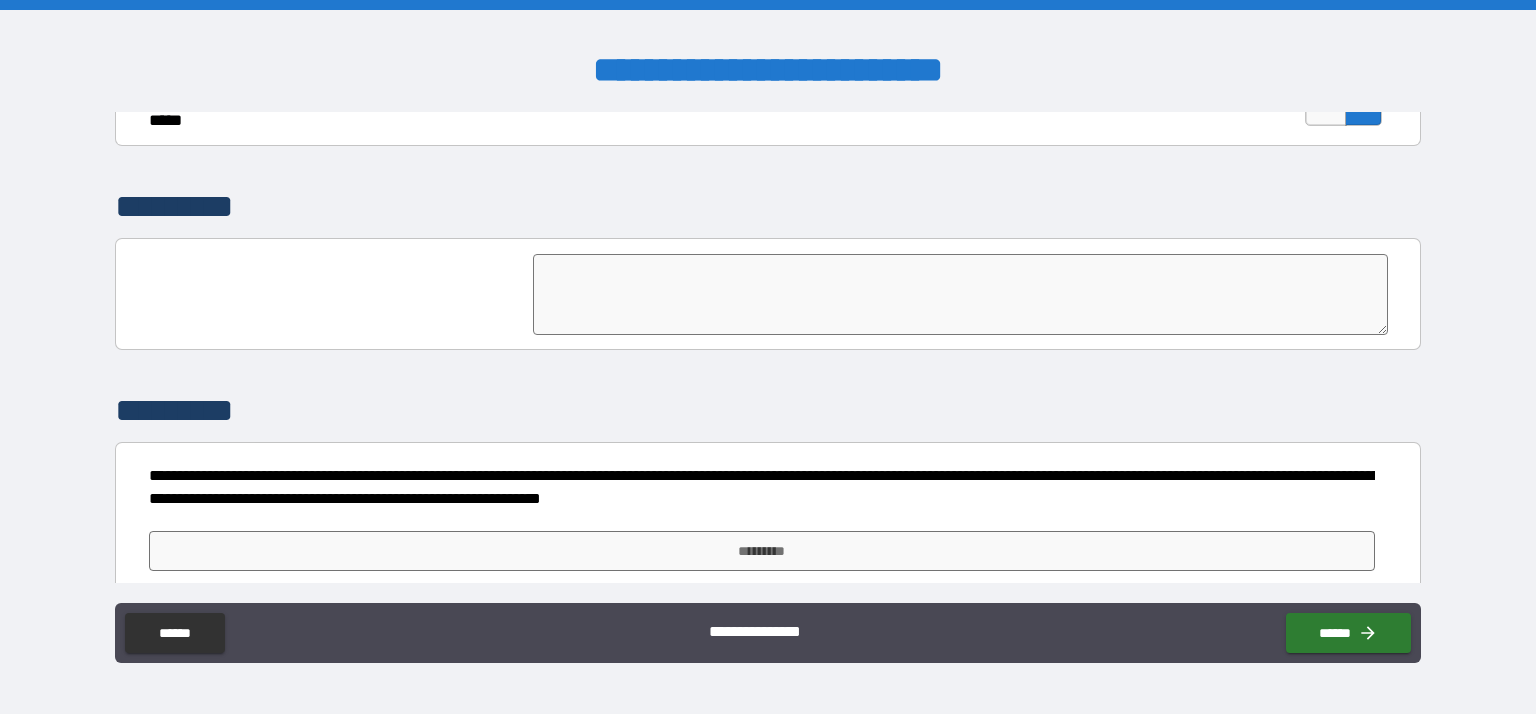 scroll, scrollTop: 4606, scrollLeft: 0, axis: vertical 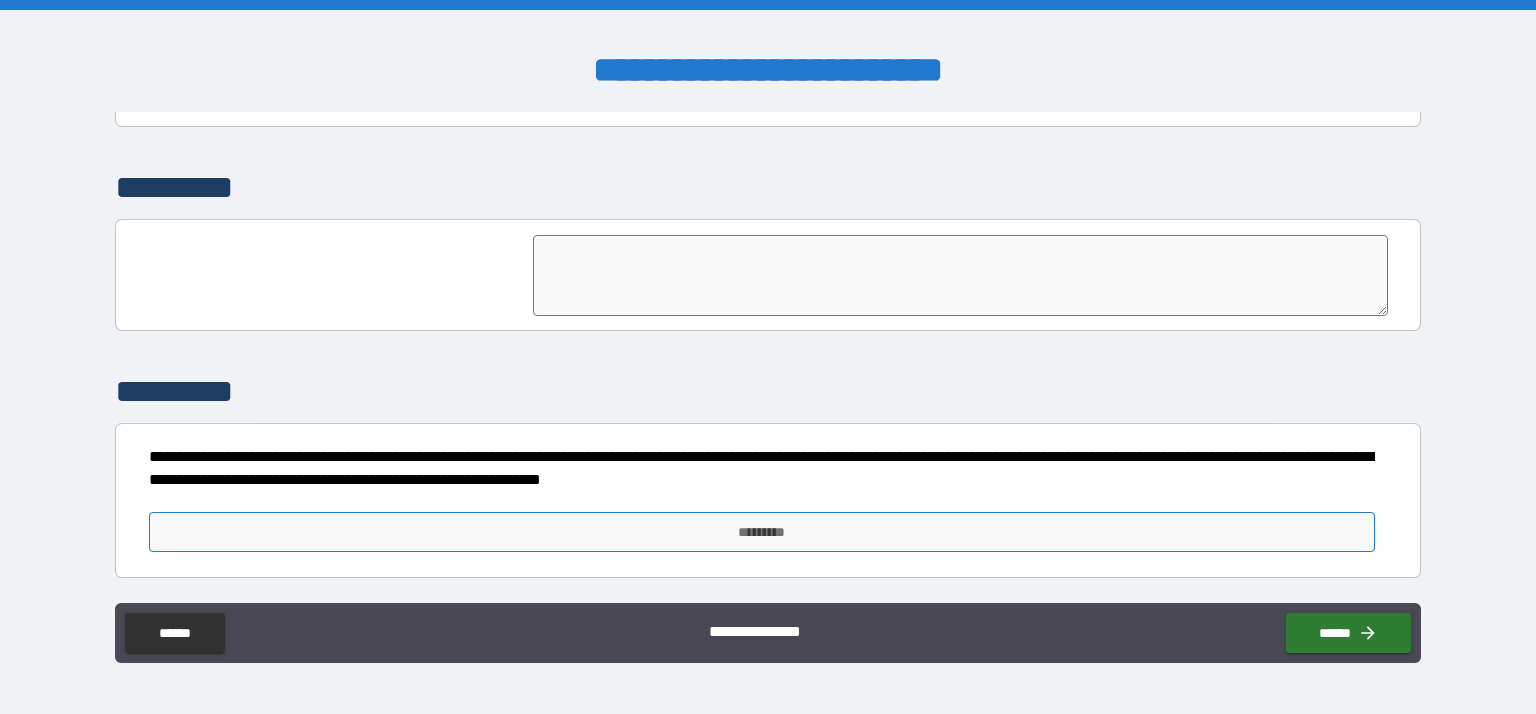 click on "*********" at bounding box center (762, 532) 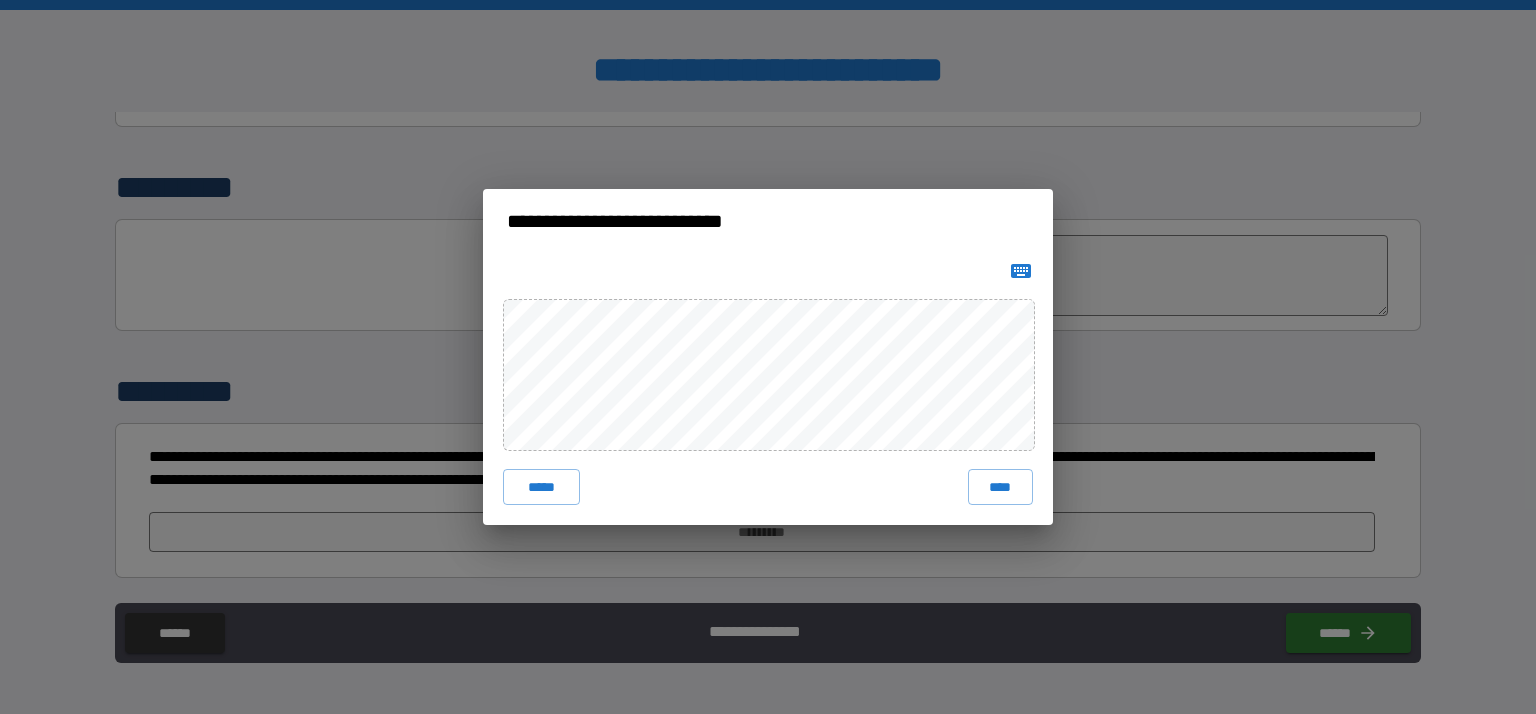click on "****" at bounding box center [1001, 487] 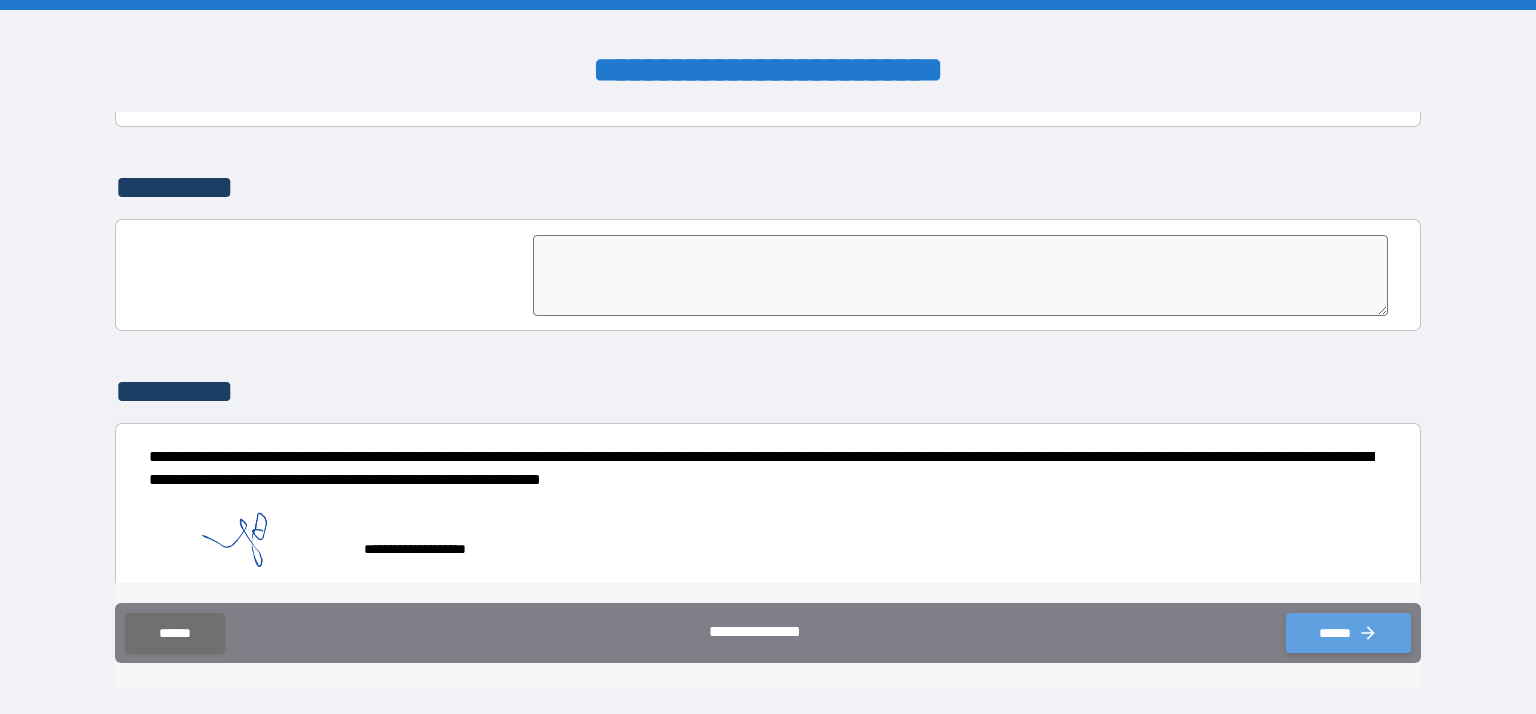 click on "******" at bounding box center (1348, 633) 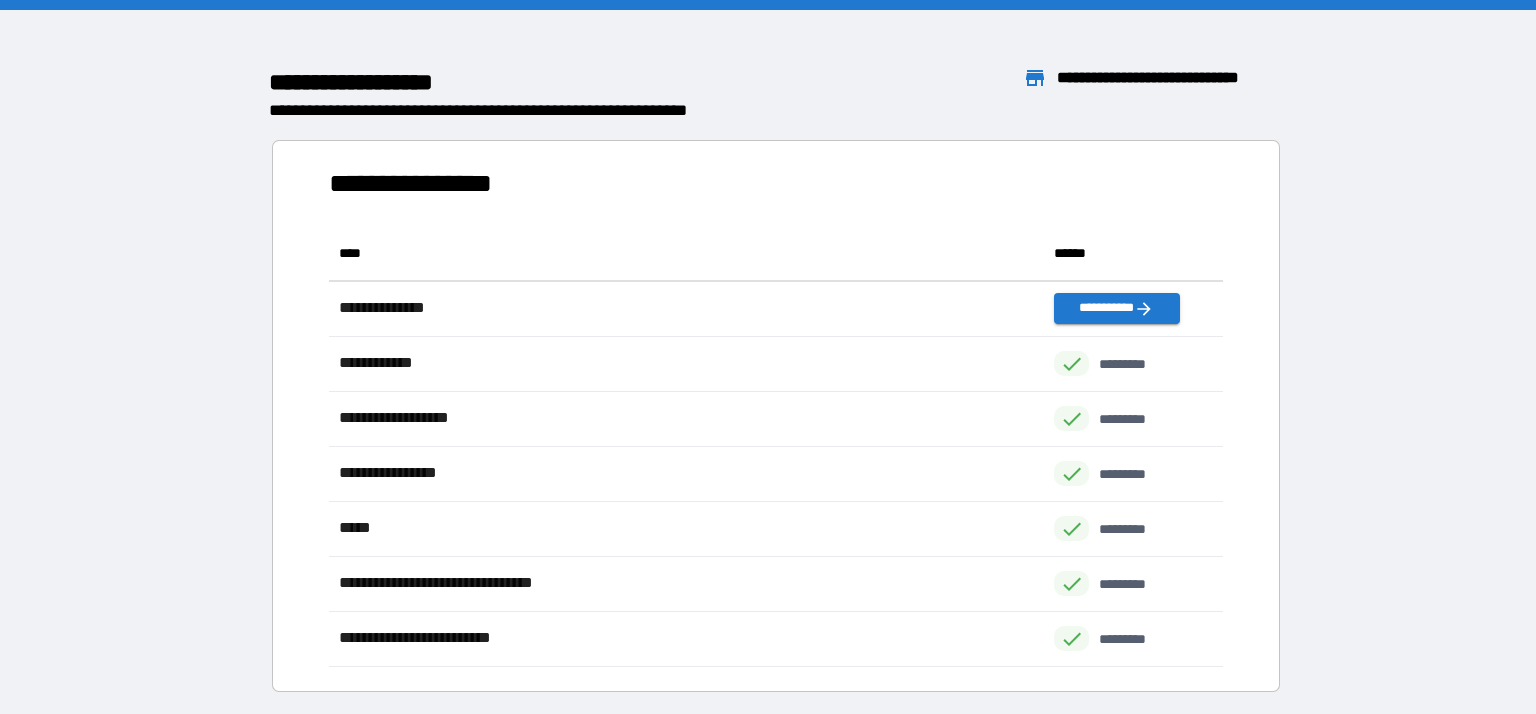 scroll, scrollTop: 441, scrollLeft: 894, axis: both 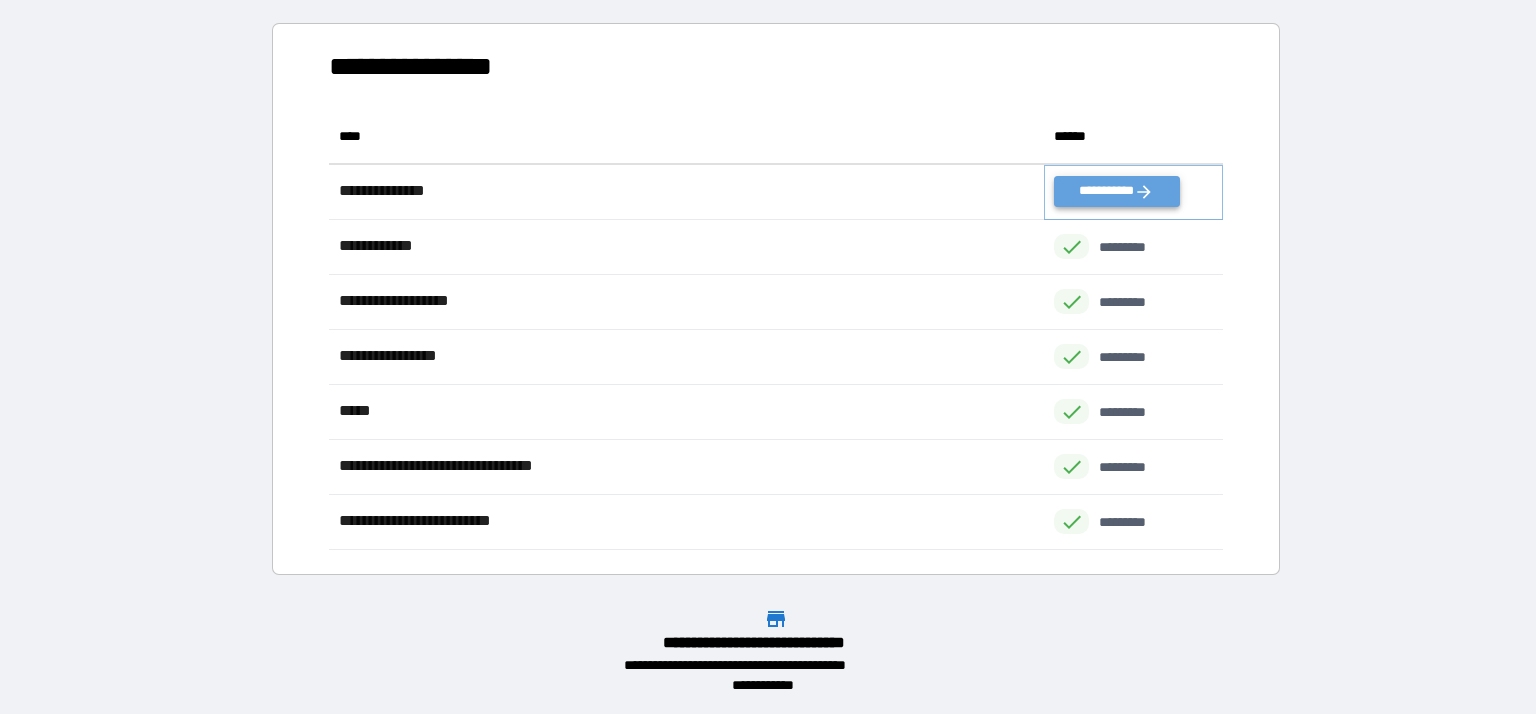 click on "**********" at bounding box center (1116, 191) 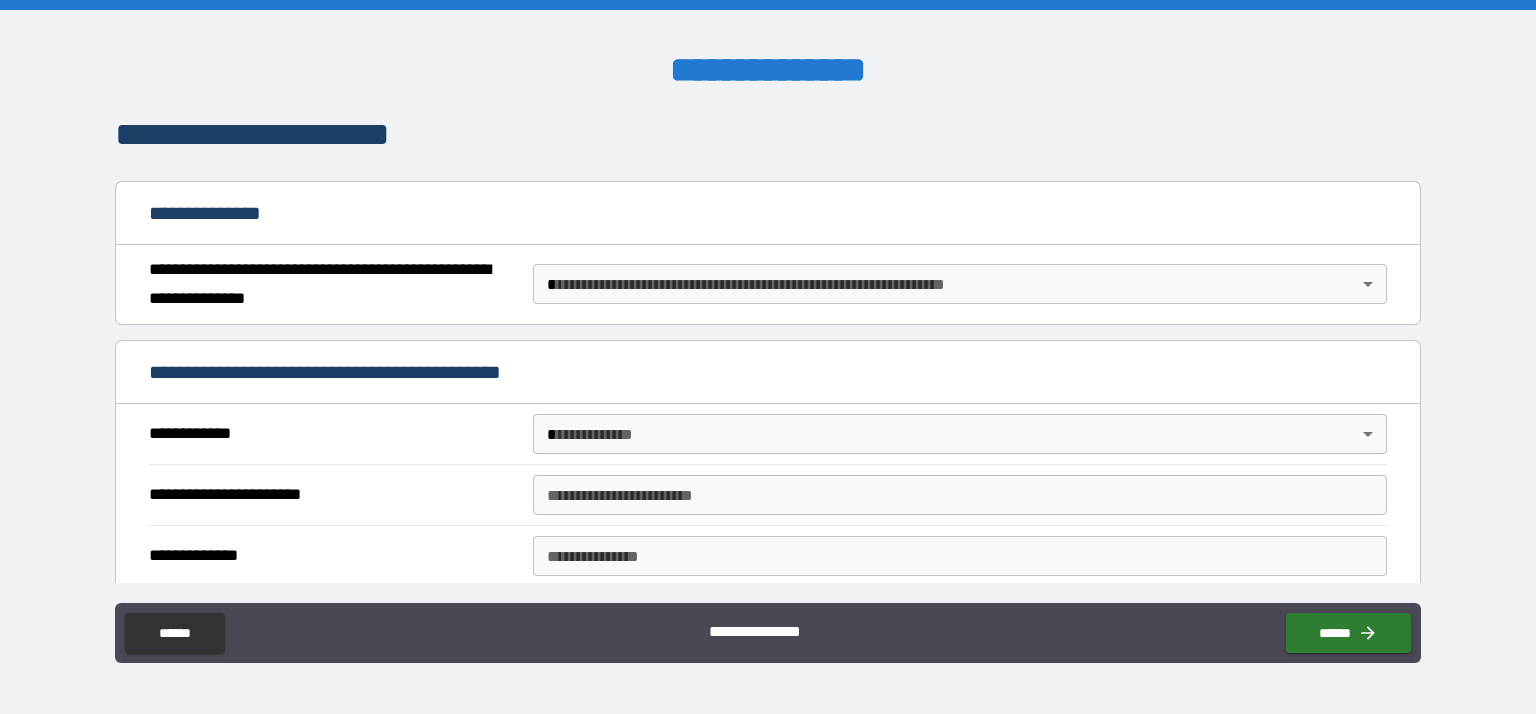 scroll, scrollTop: 170, scrollLeft: 0, axis: vertical 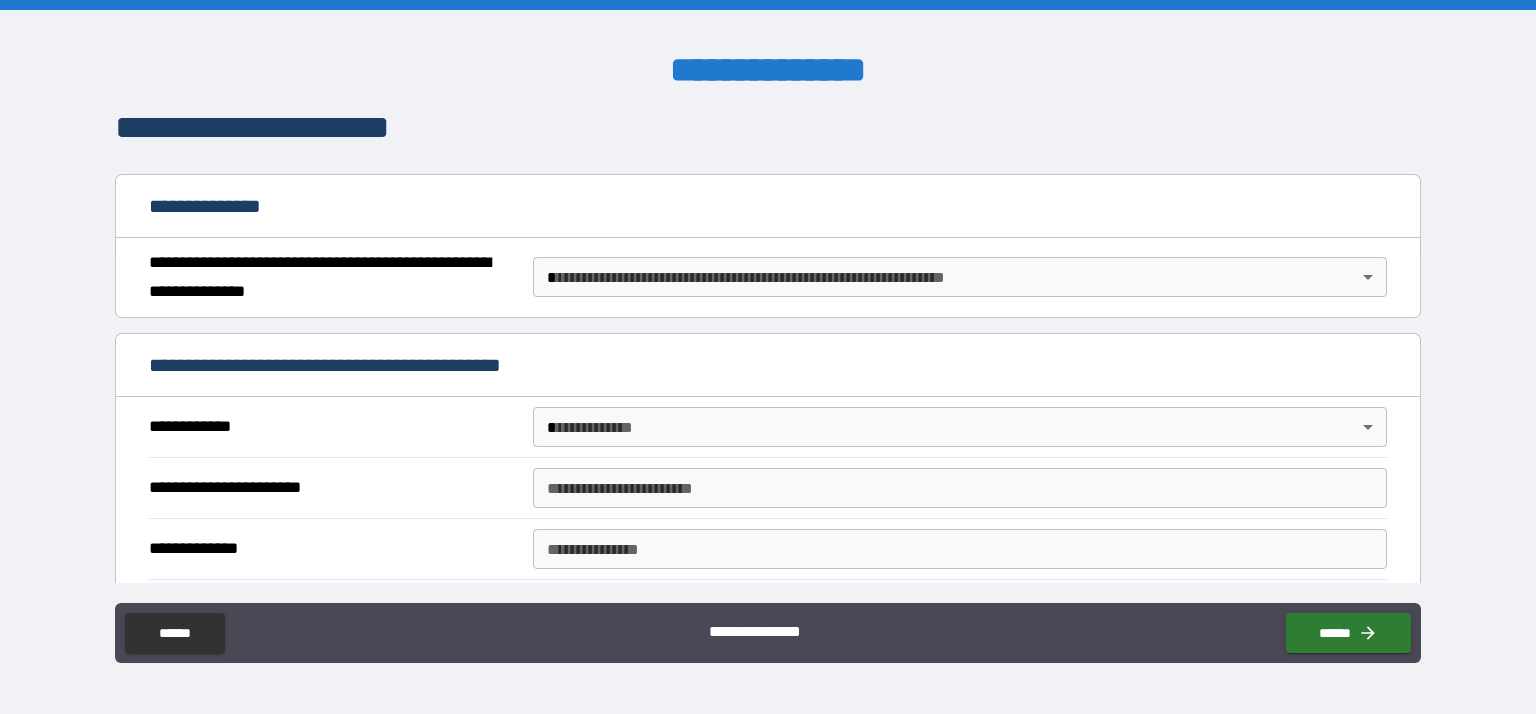 click on "**********" at bounding box center [768, 357] 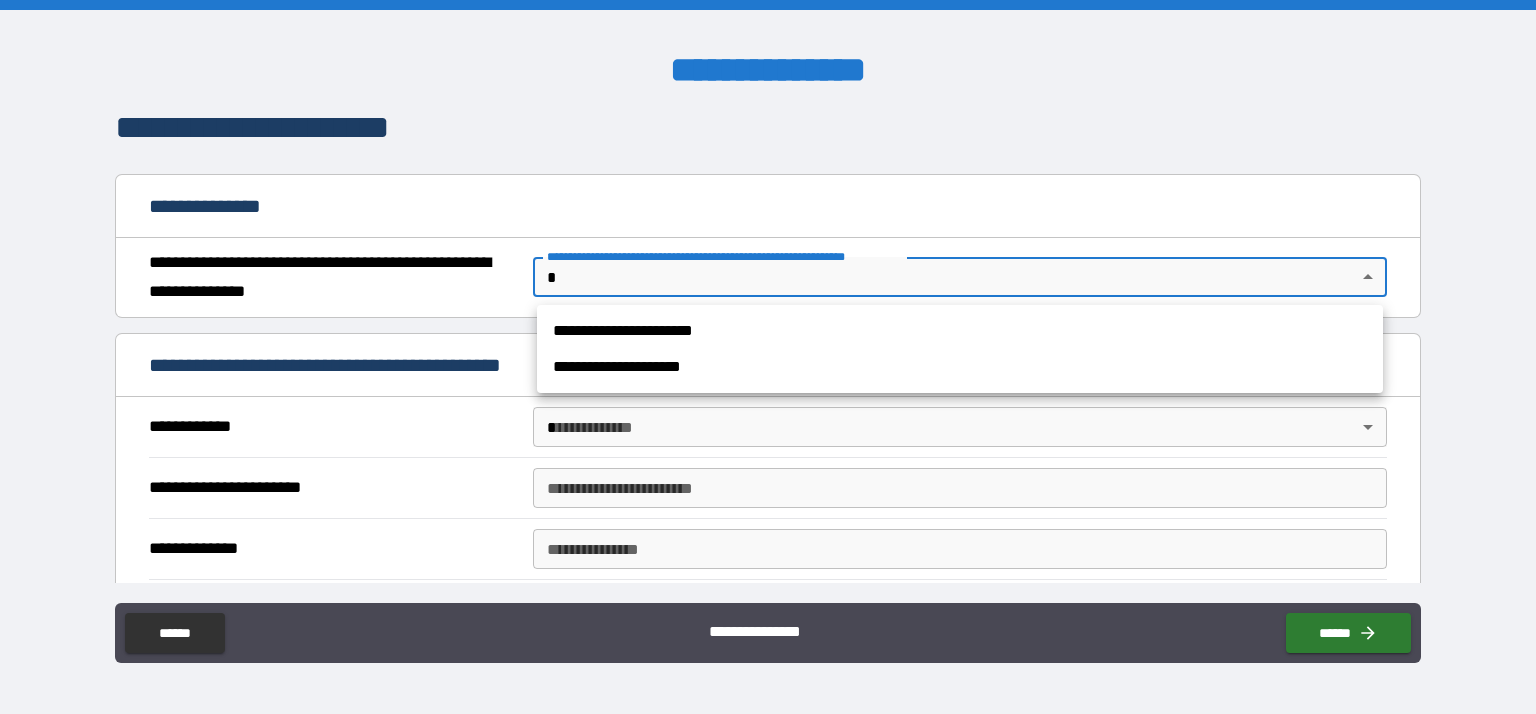 click on "**********" at bounding box center (960, 331) 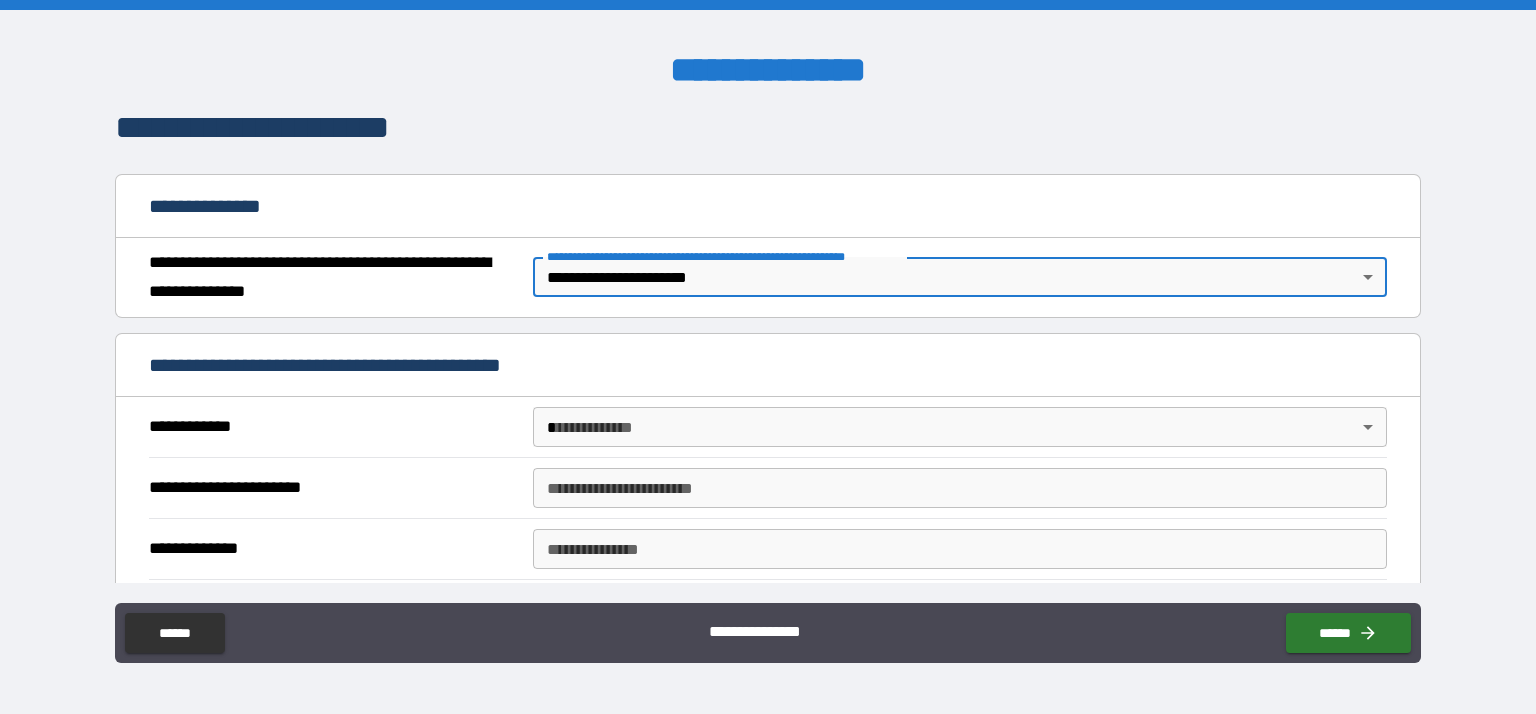 type on "*" 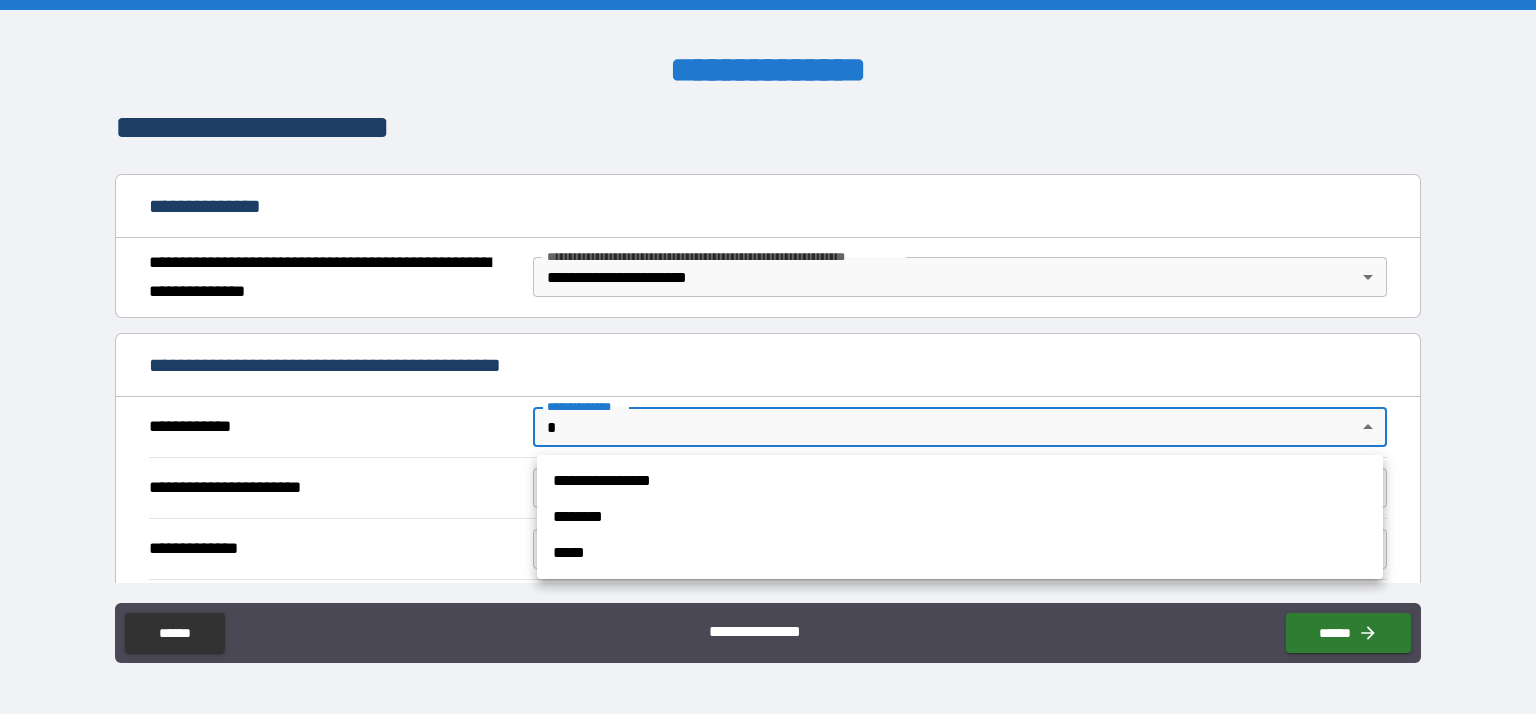 click on "********" at bounding box center [960, 517] 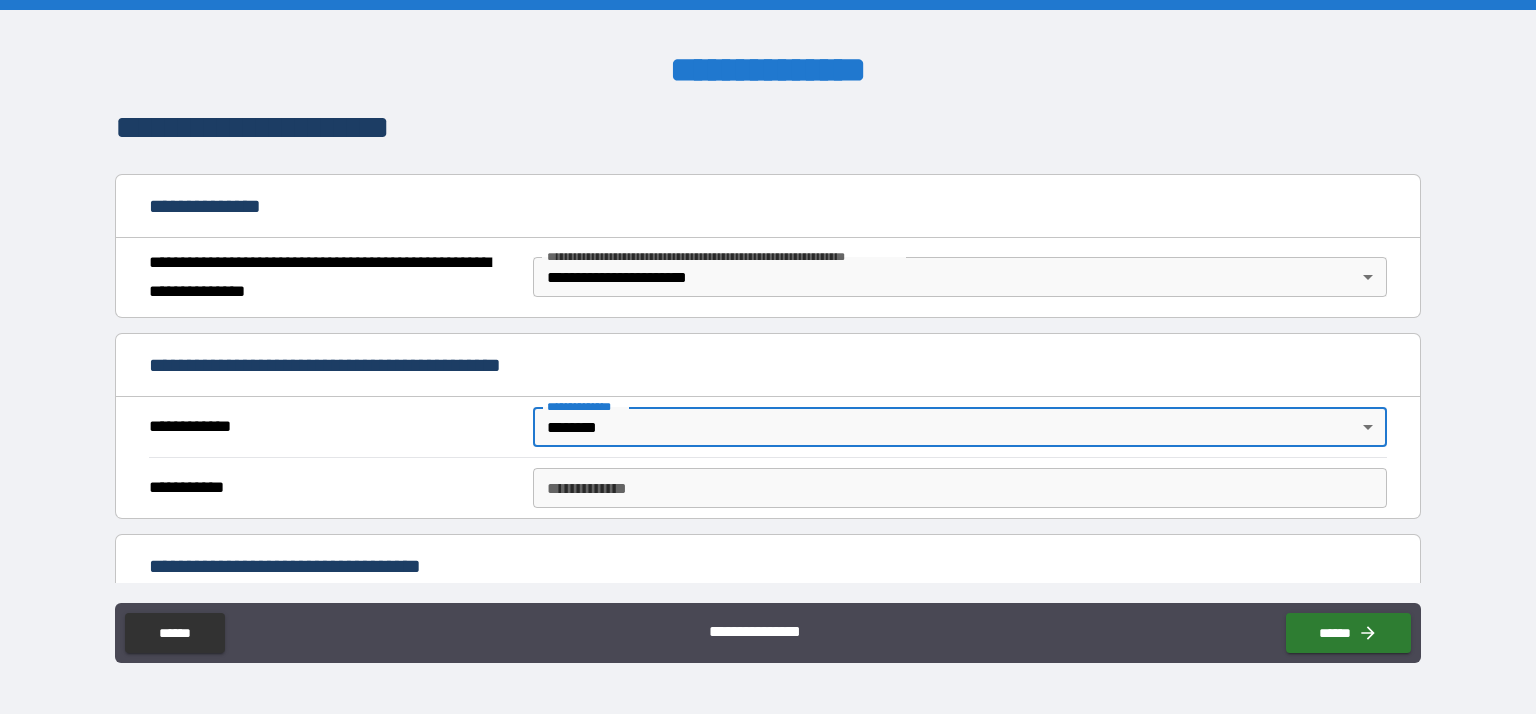 click on "**********" at bounding box center (768, 357) 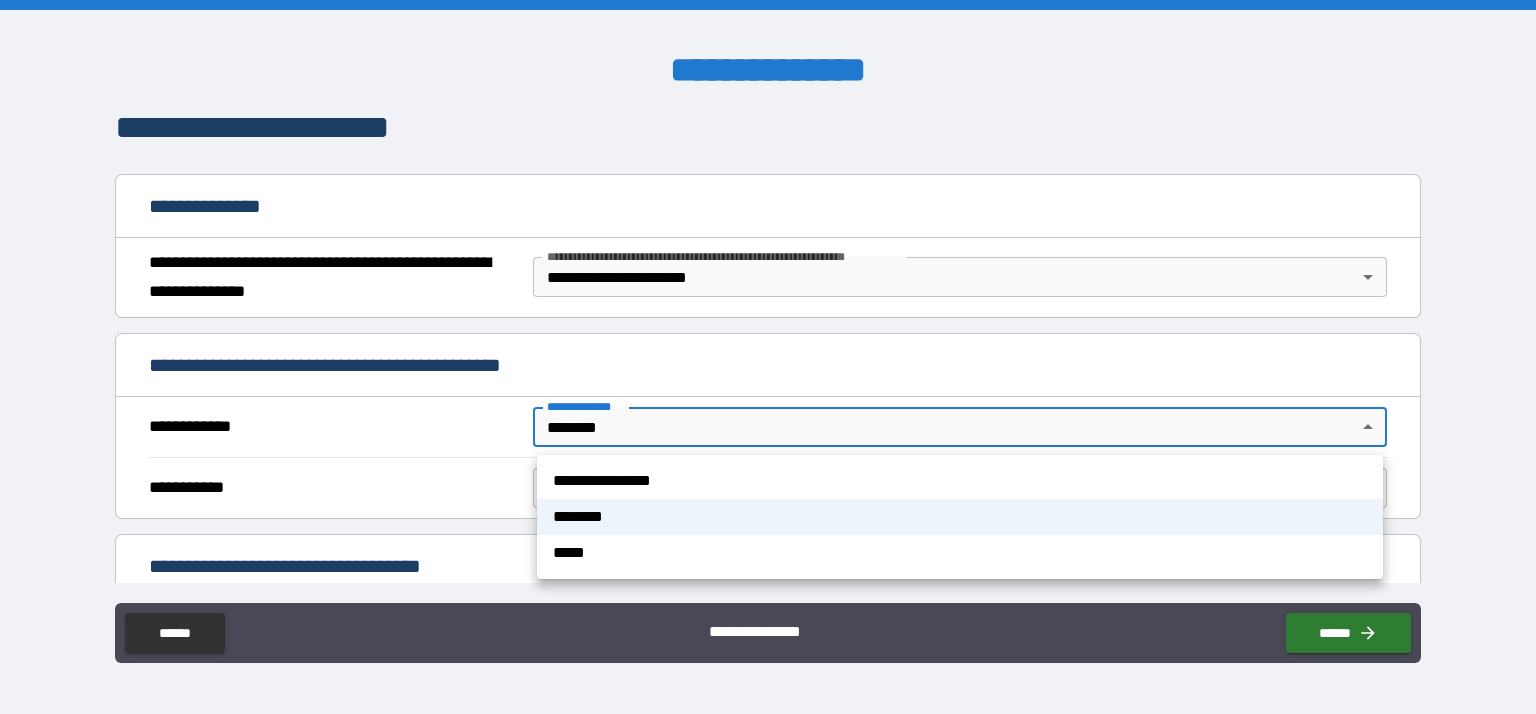 click on "**********" at bounding box center [960, 481] 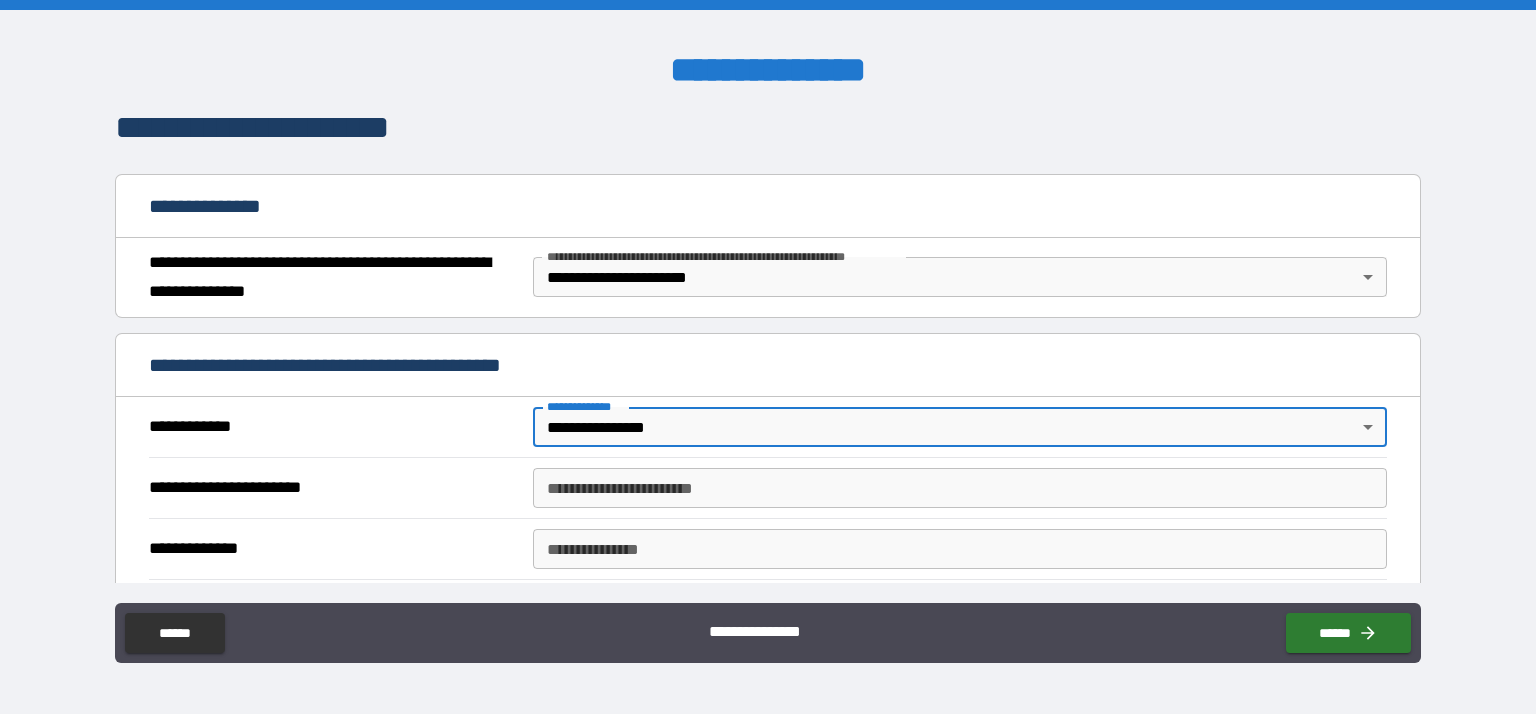 type on "*" 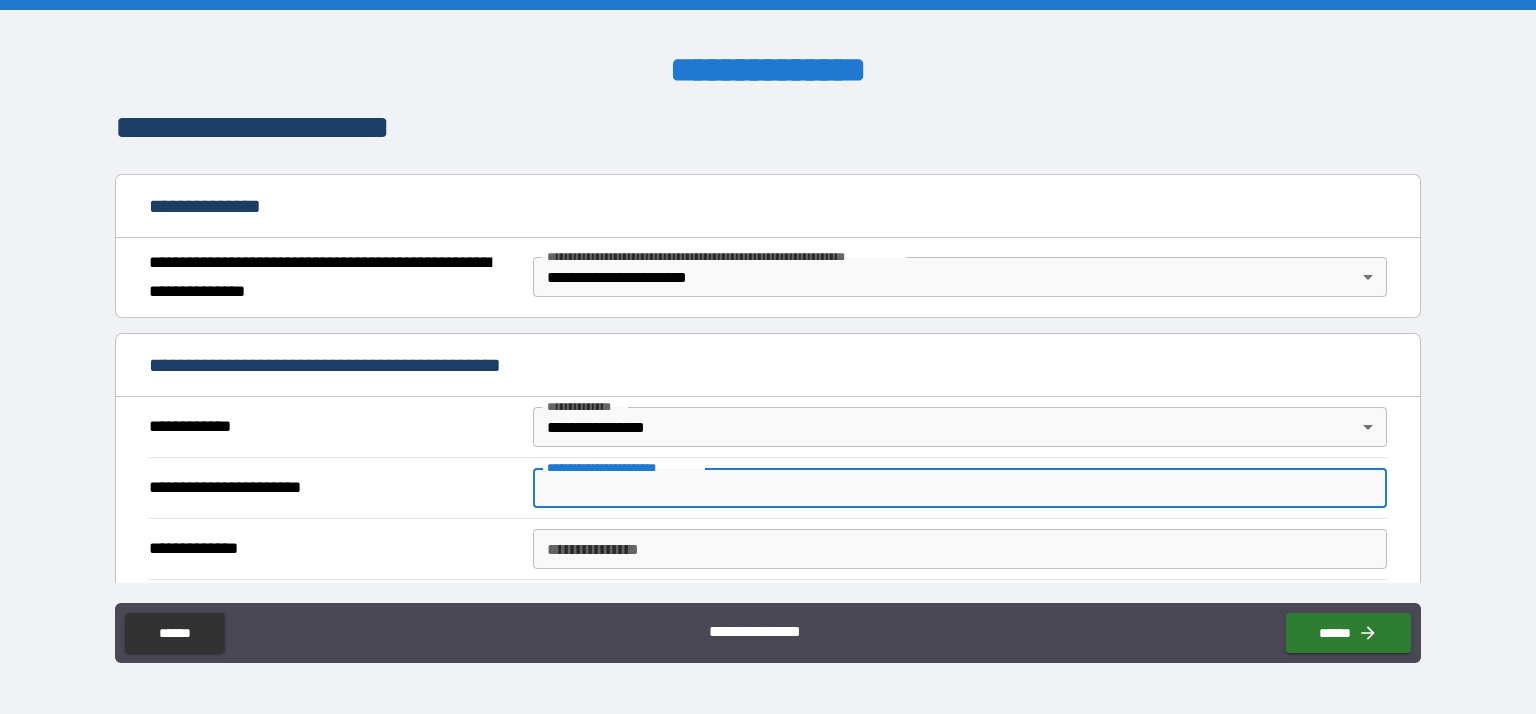 type on "**********" 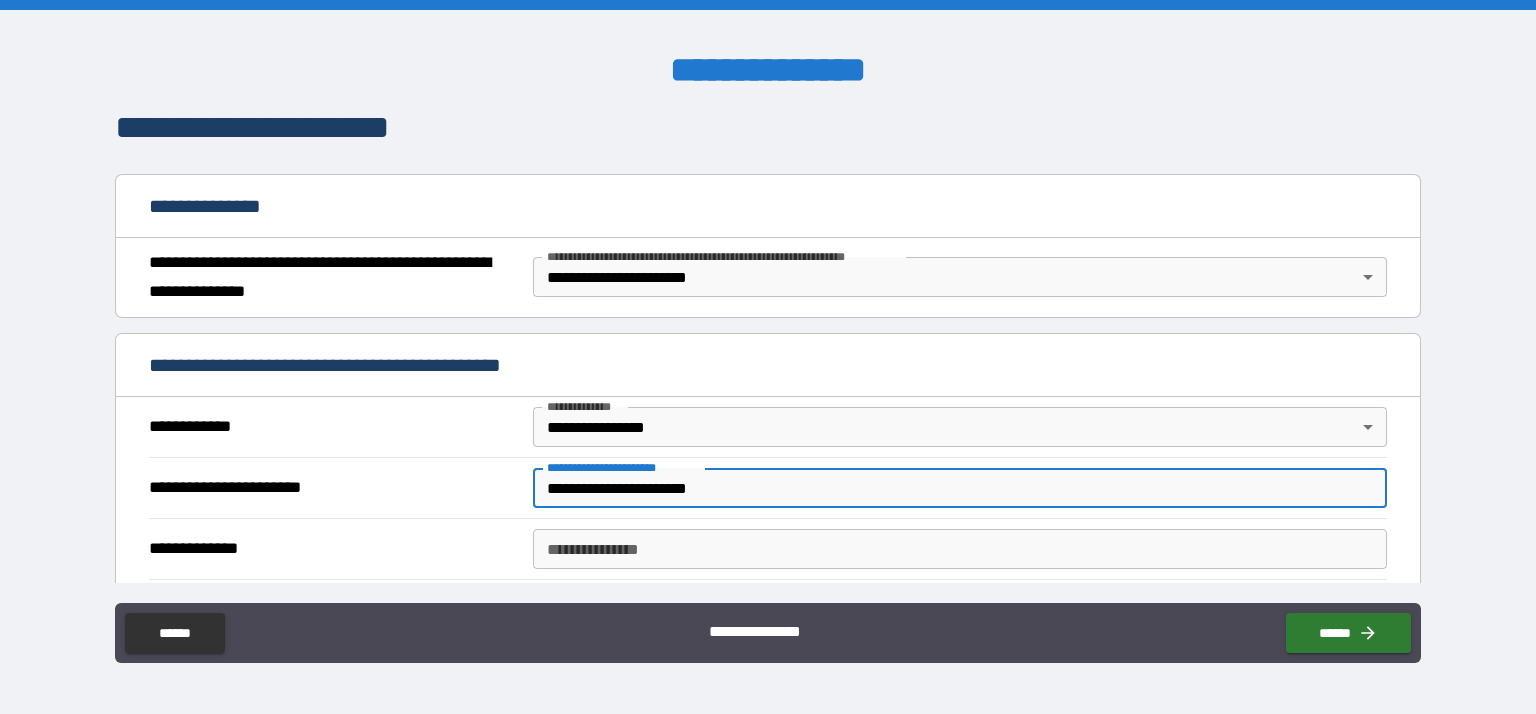 click on "**********" at bounding box center [960, 549] 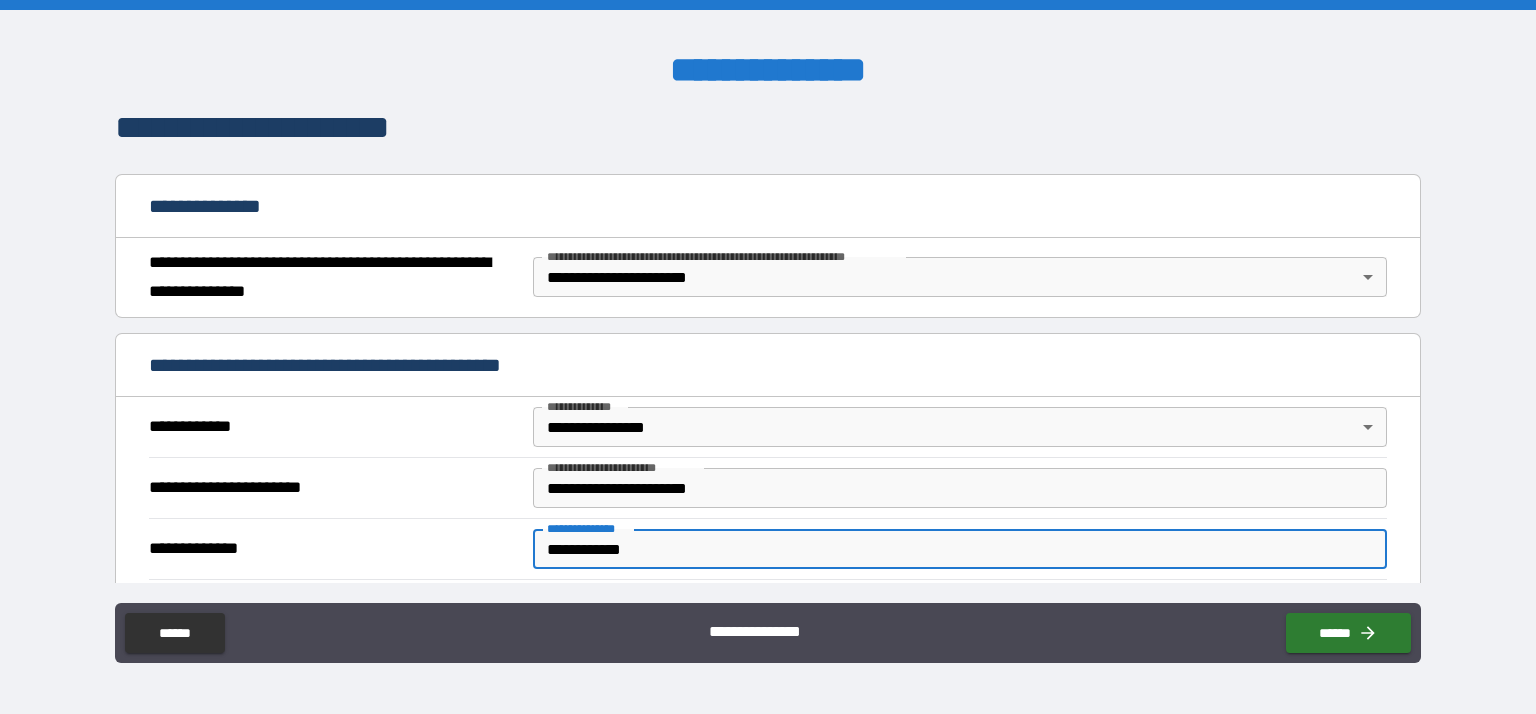 type on "**********" 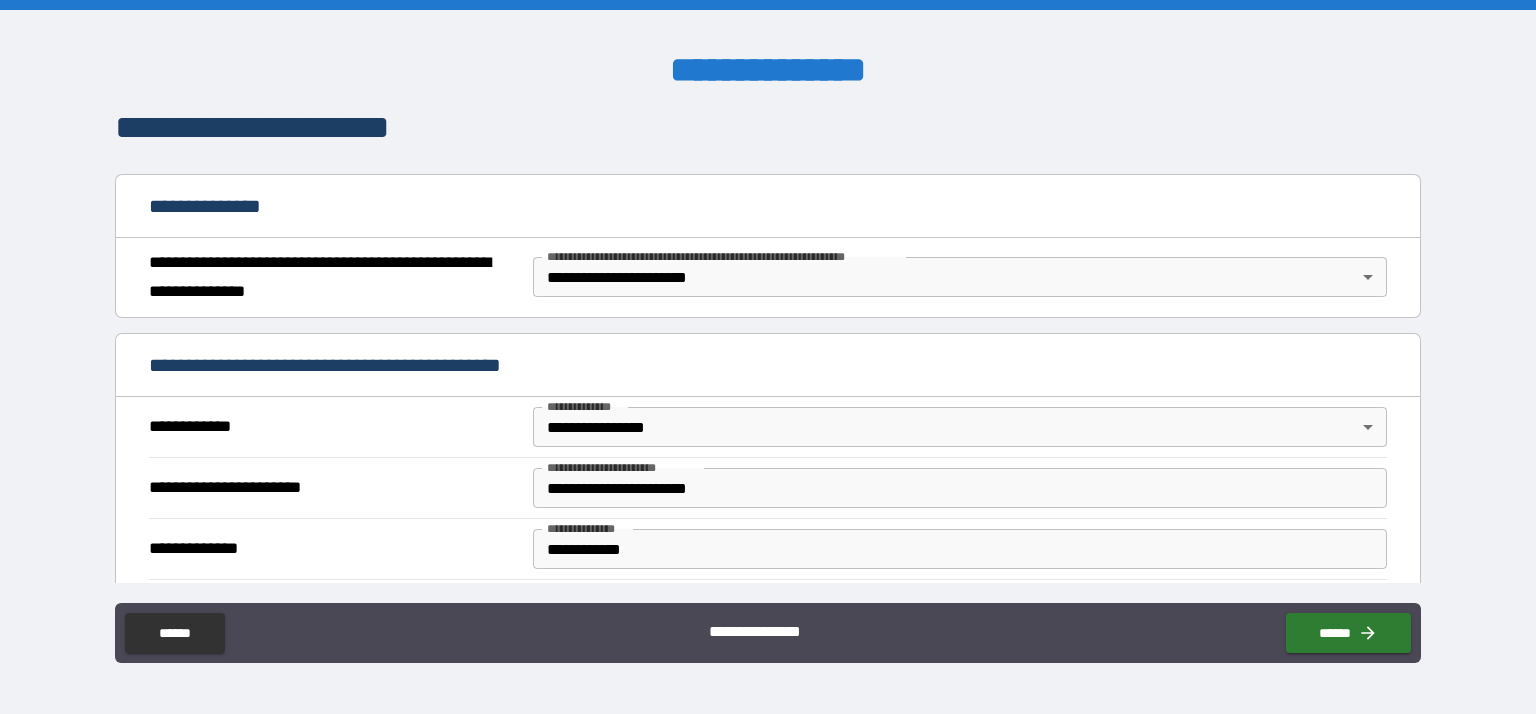 scroll, scrollTop: 432, scrollLeft: 0, axis: vertical 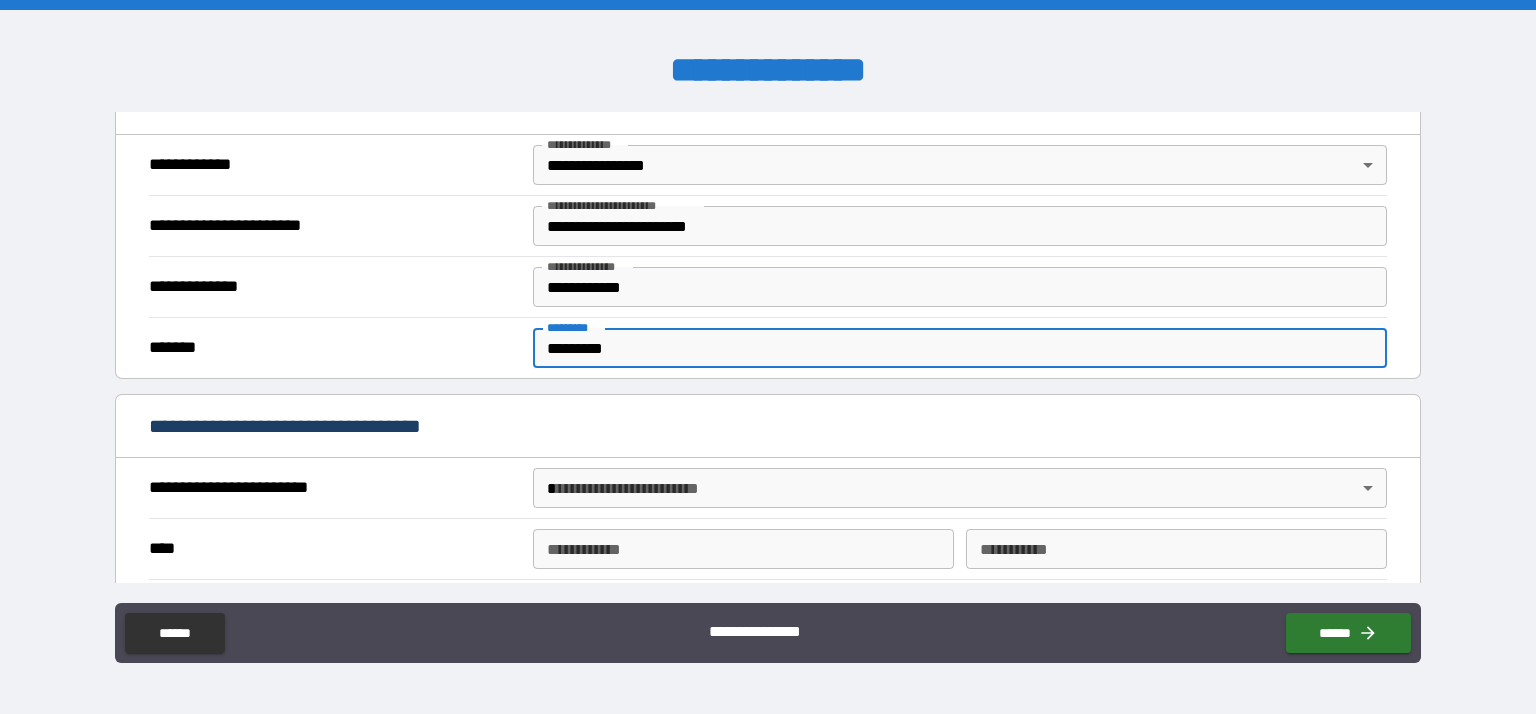 type on "*********" 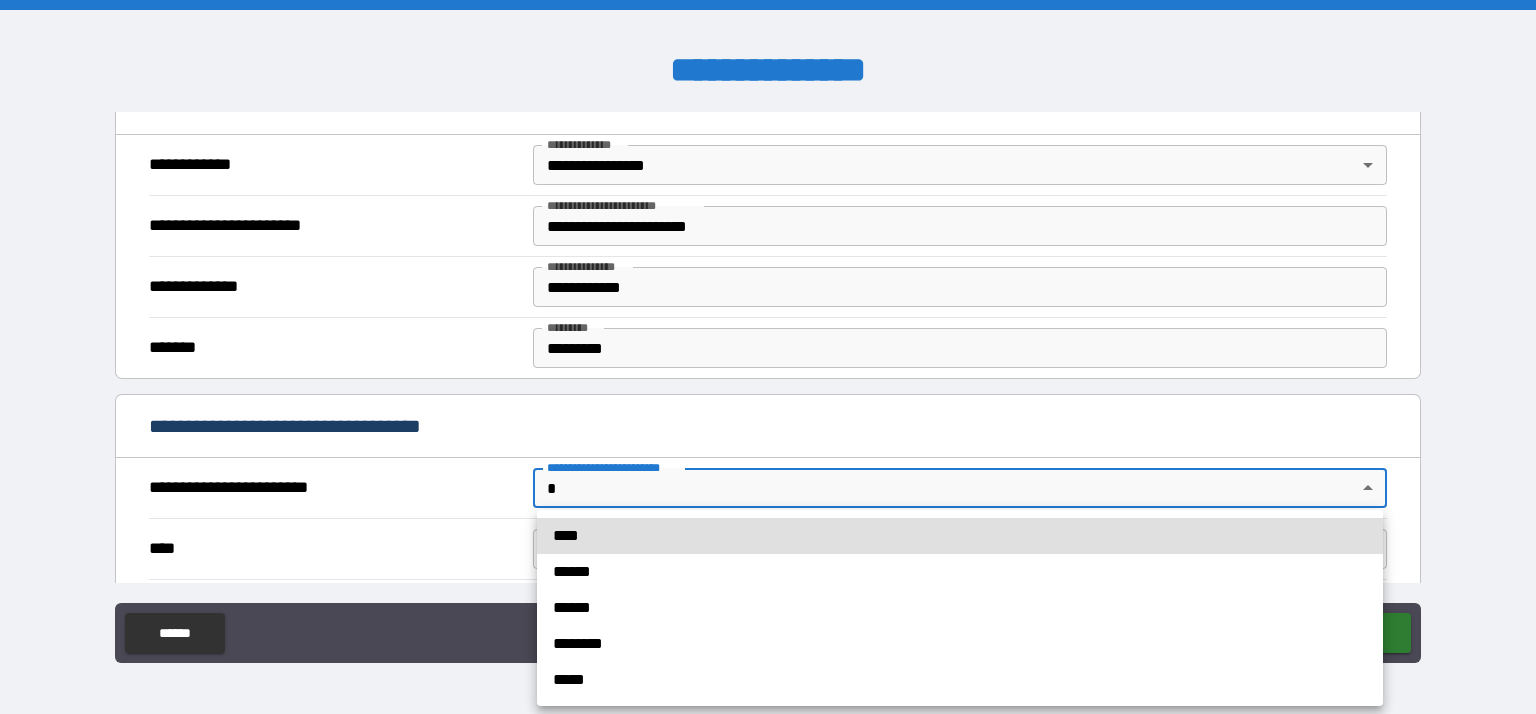 click on "******" at bounding box center [960, 608] 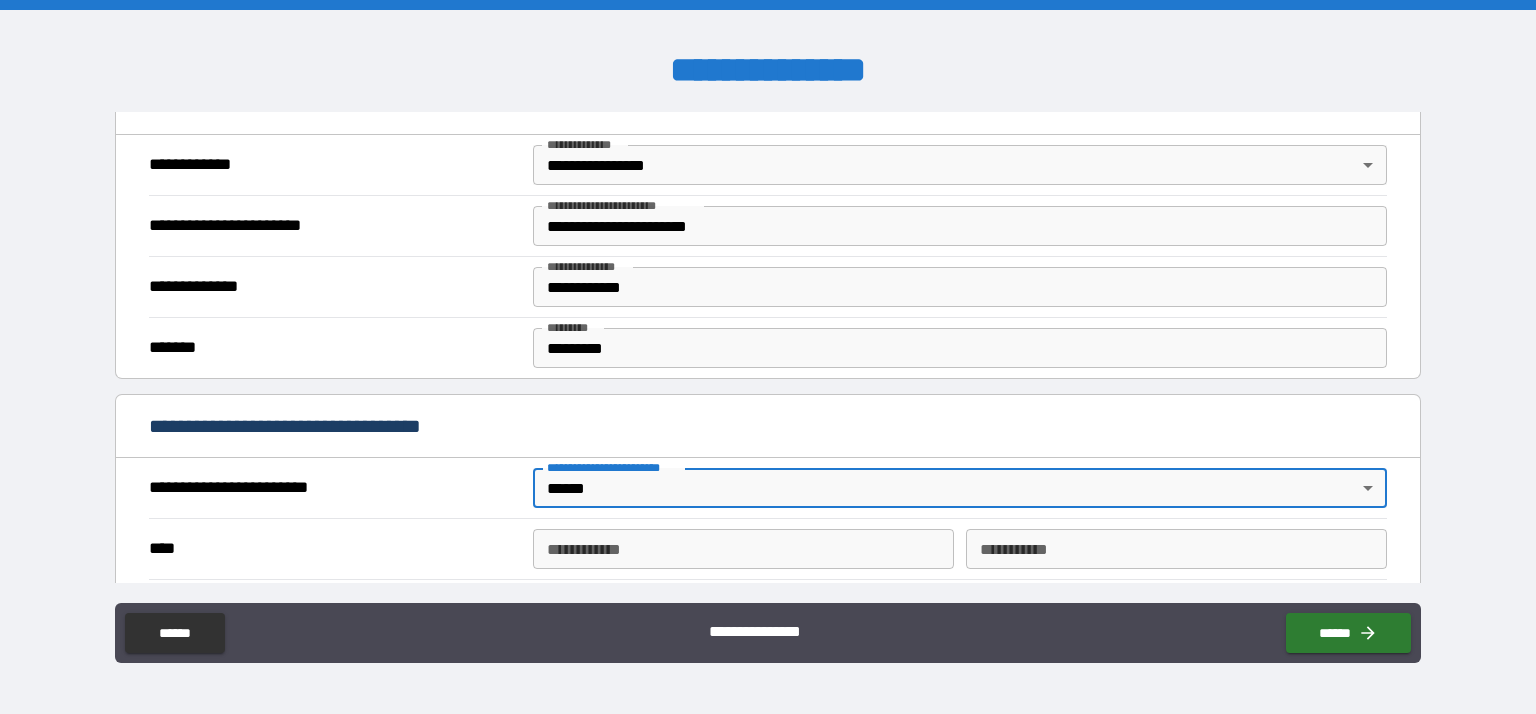 type on "*" 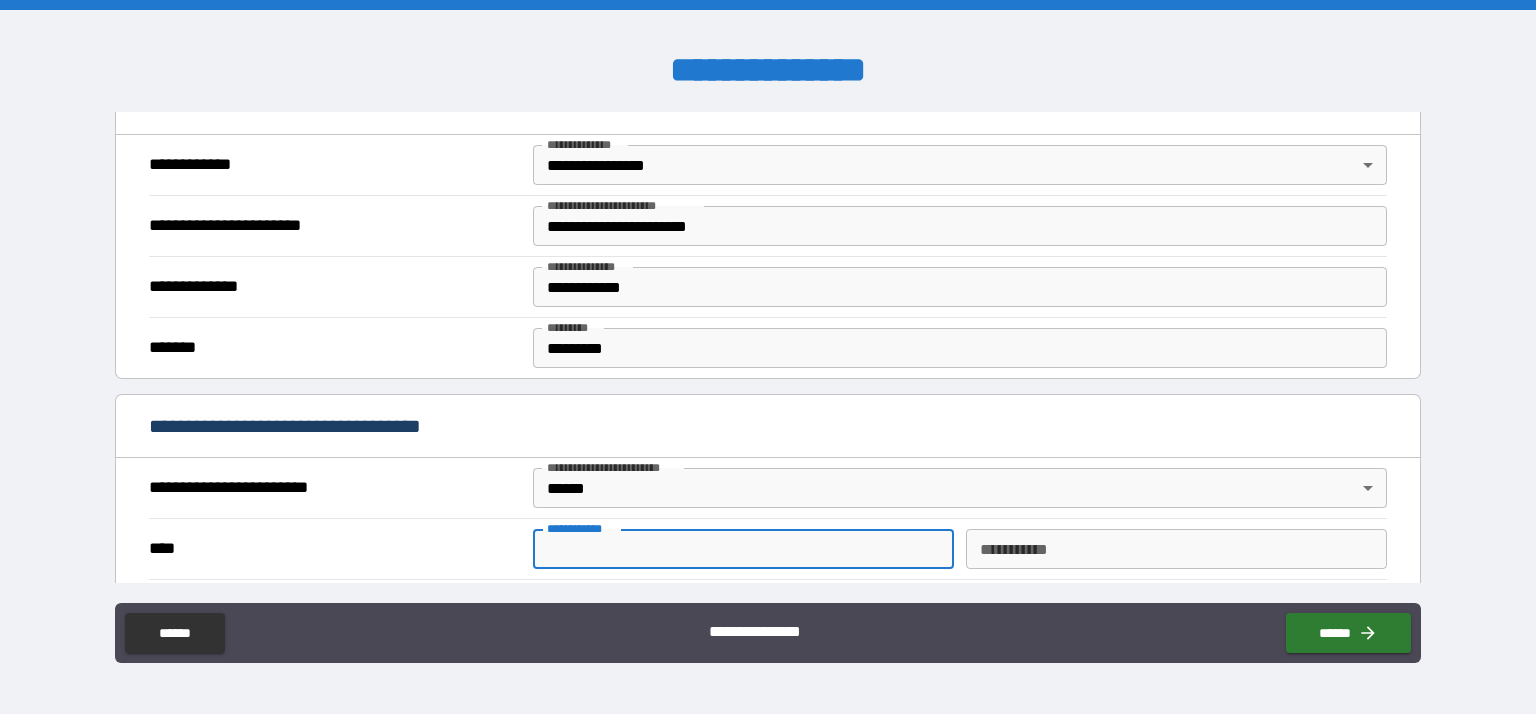 type on "*******" 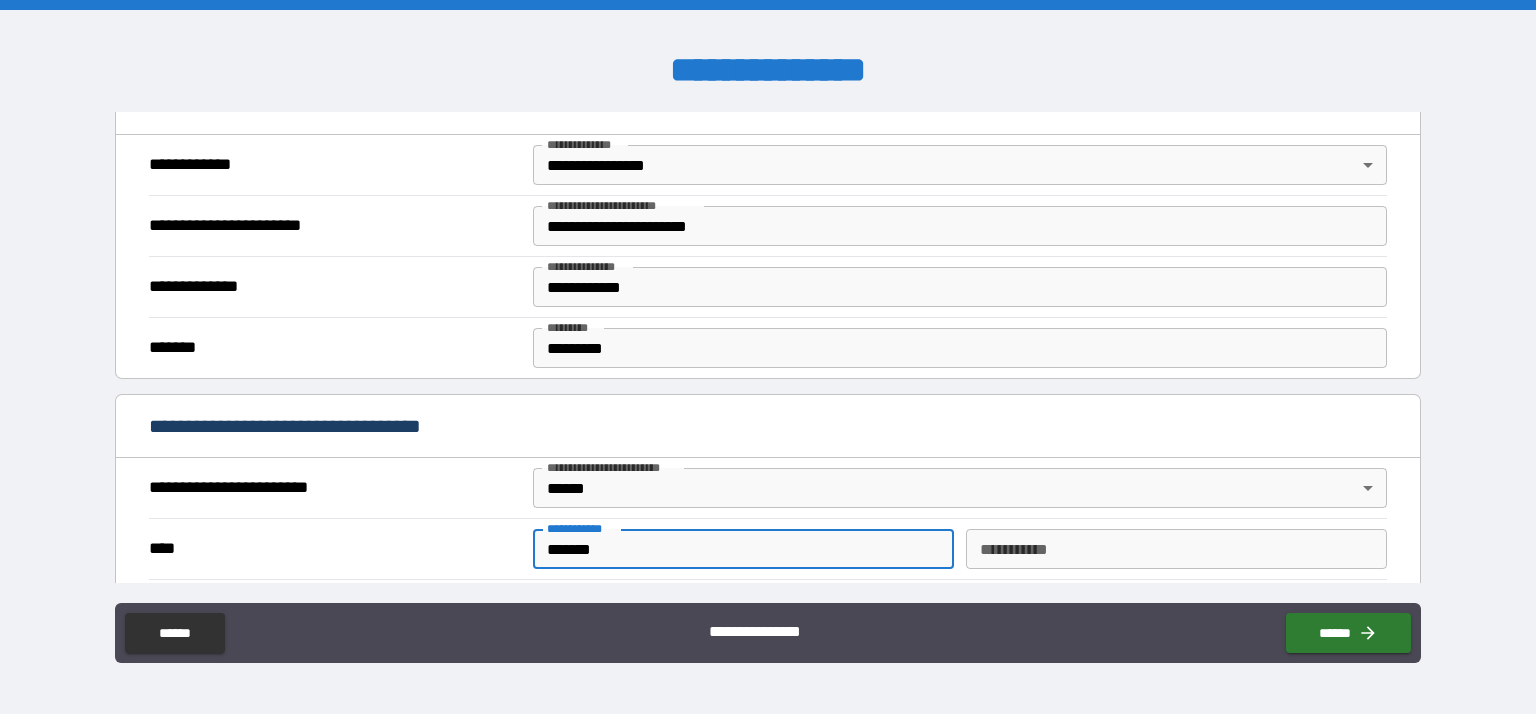 type on "****" 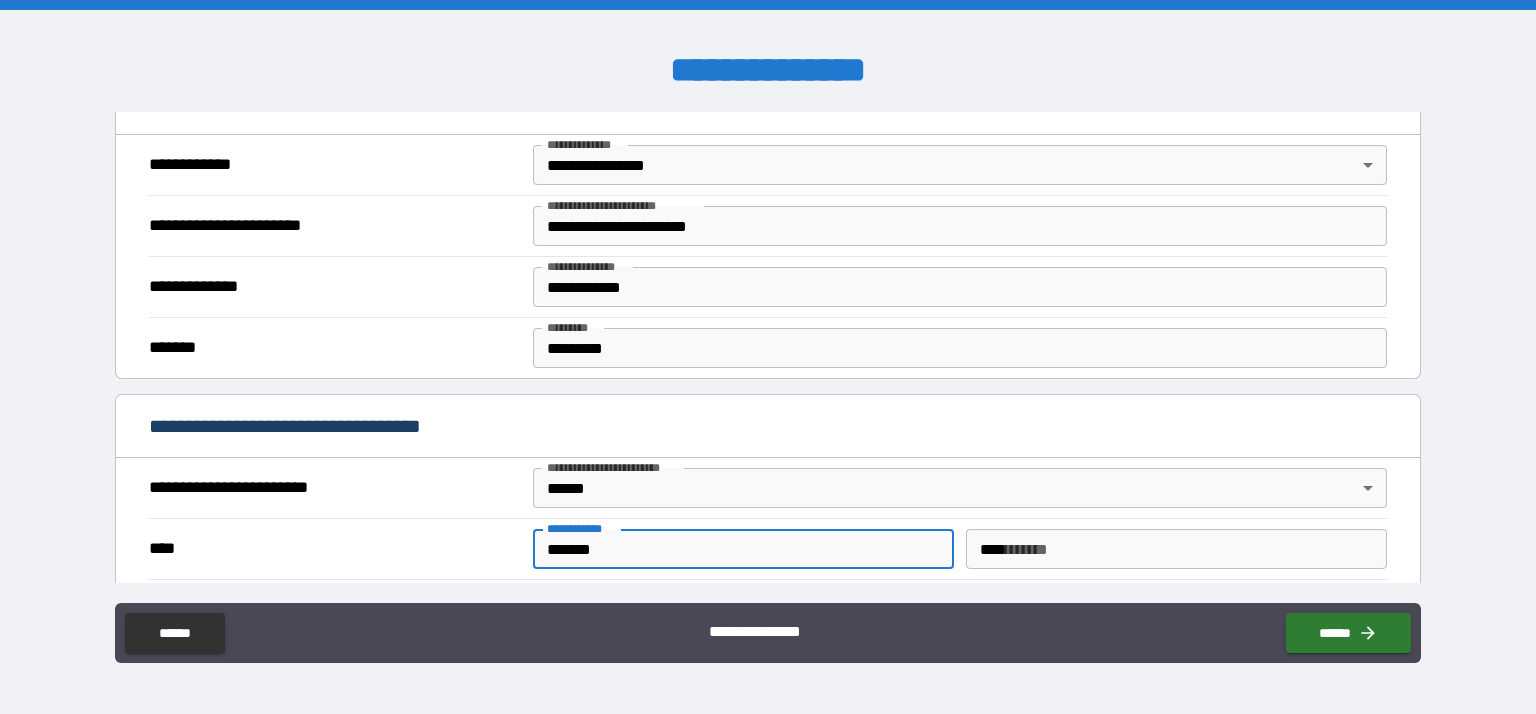 type on "**********" 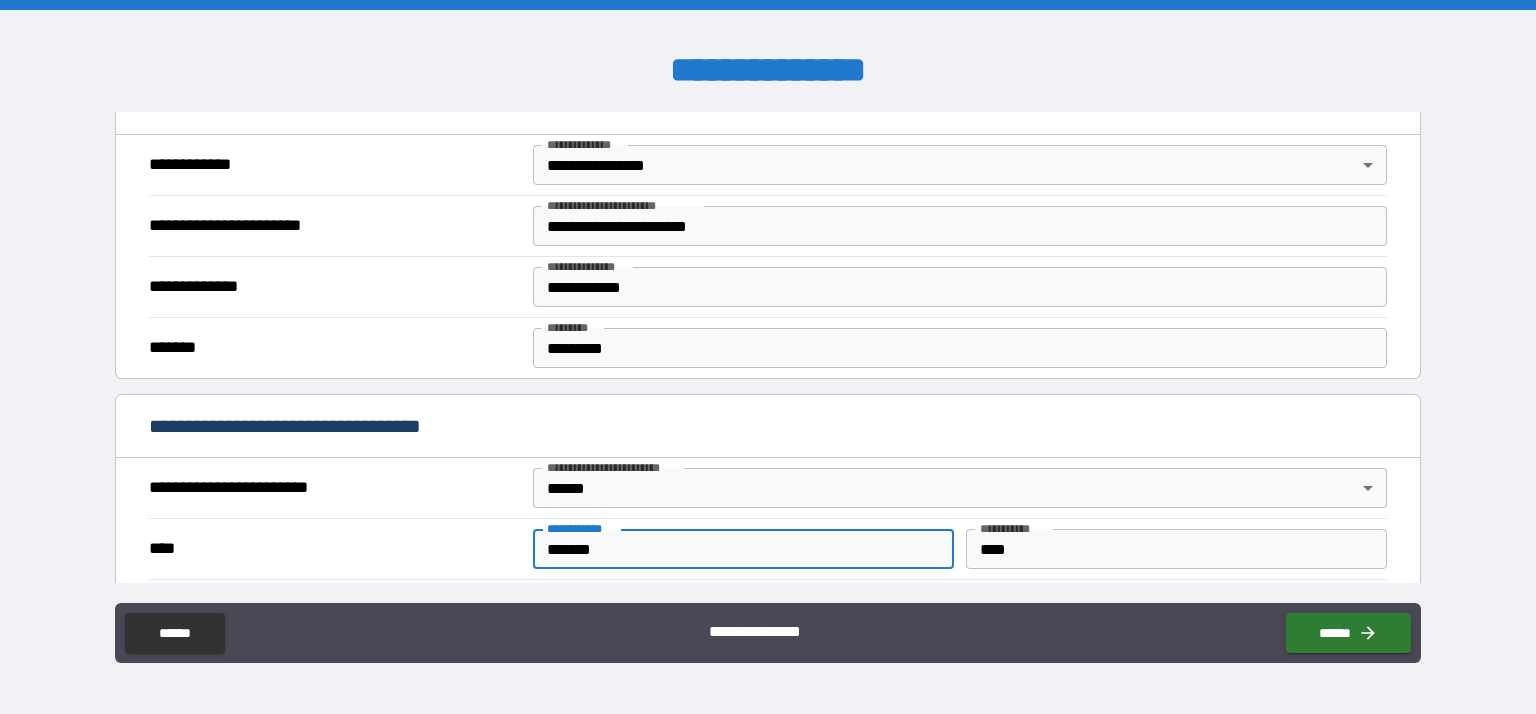 scroll, scrollTop: 624, scrollLeft: 0, axis: vertical 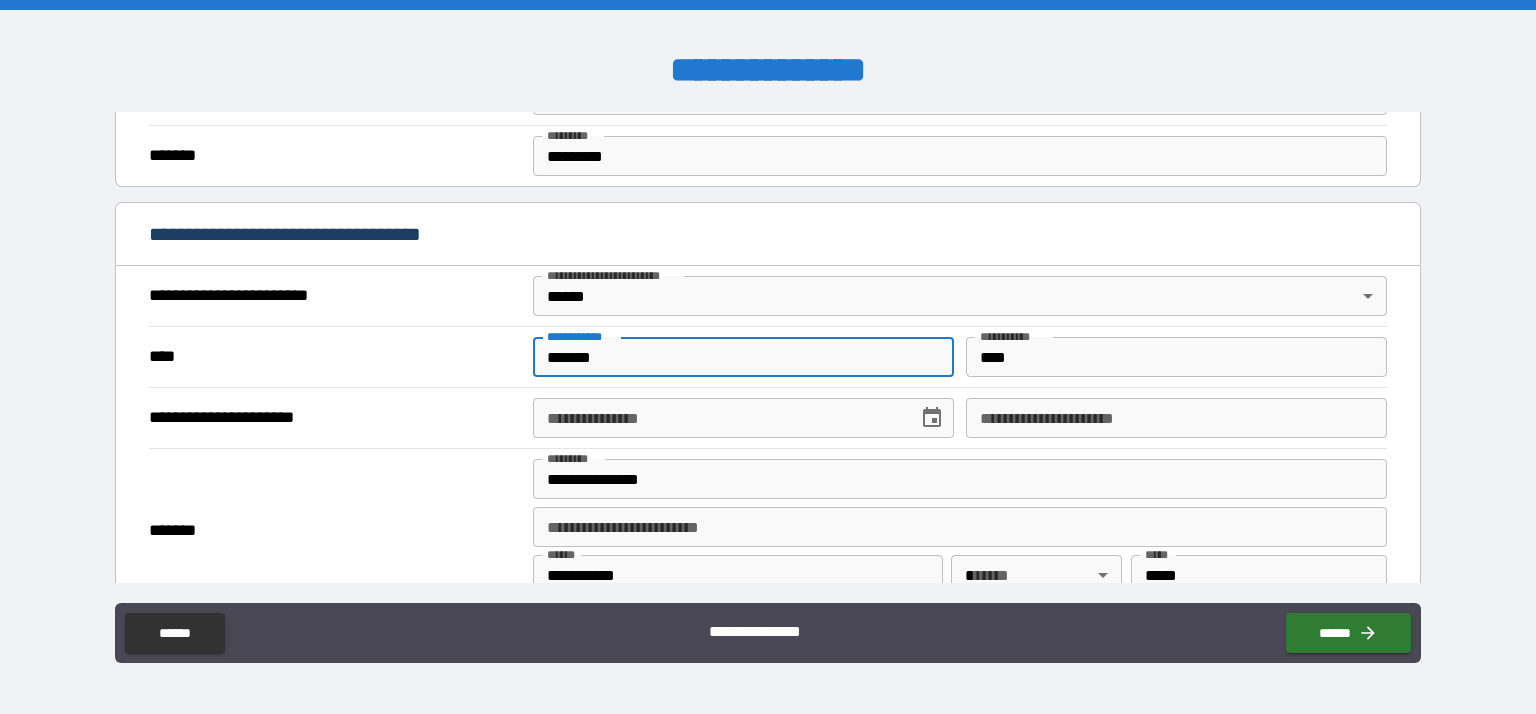 click on "**********" at bounding box center [718, 418] 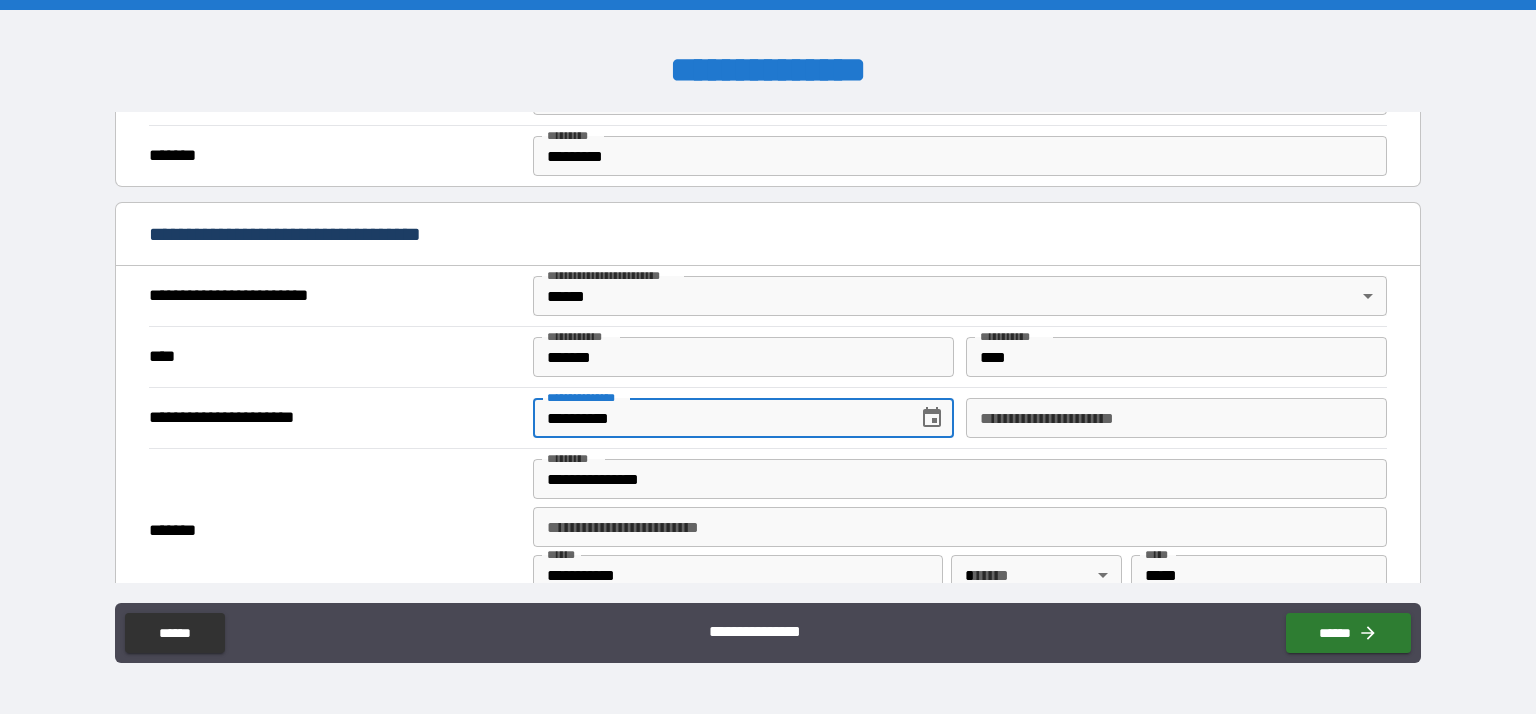 type on "**********" 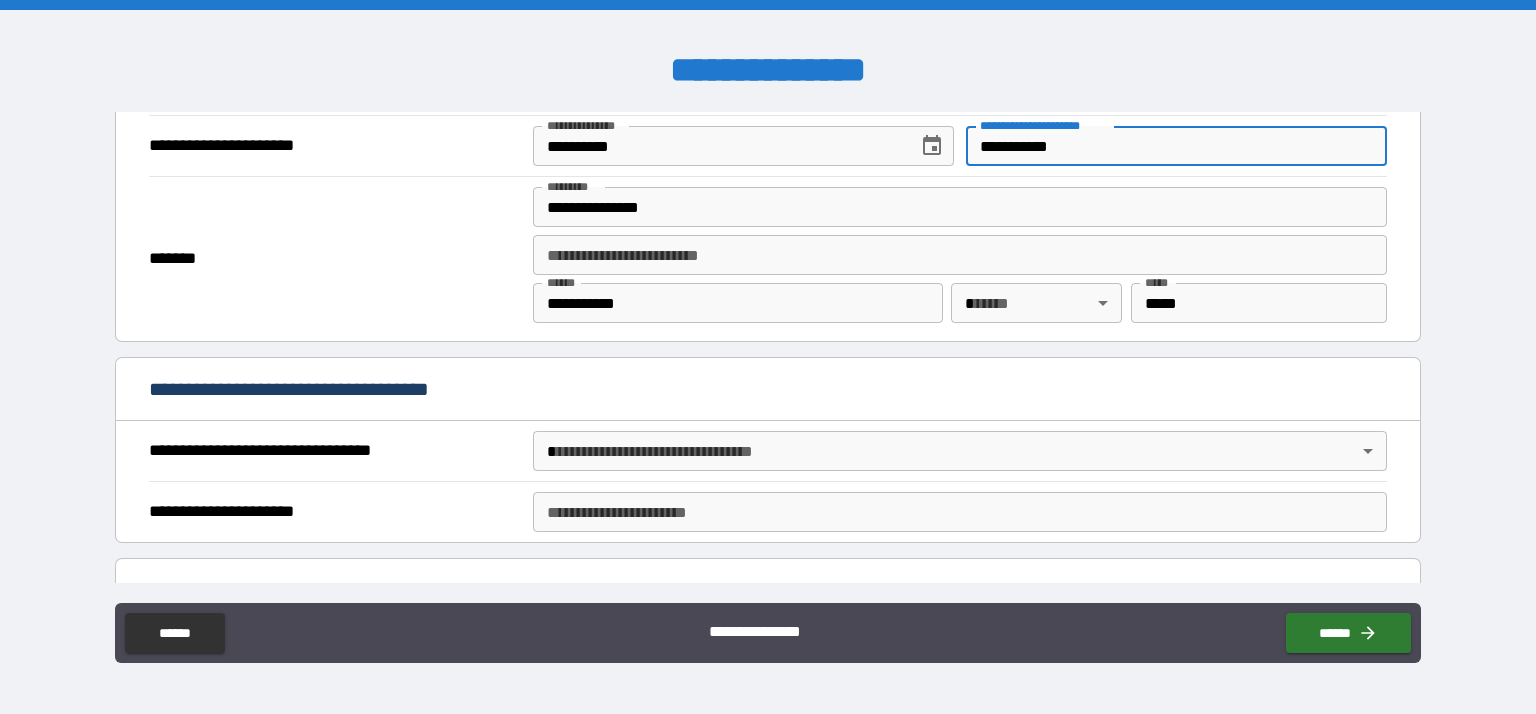 scroll, scrollTop: 912, scrollLeft: 0, axis: vertical 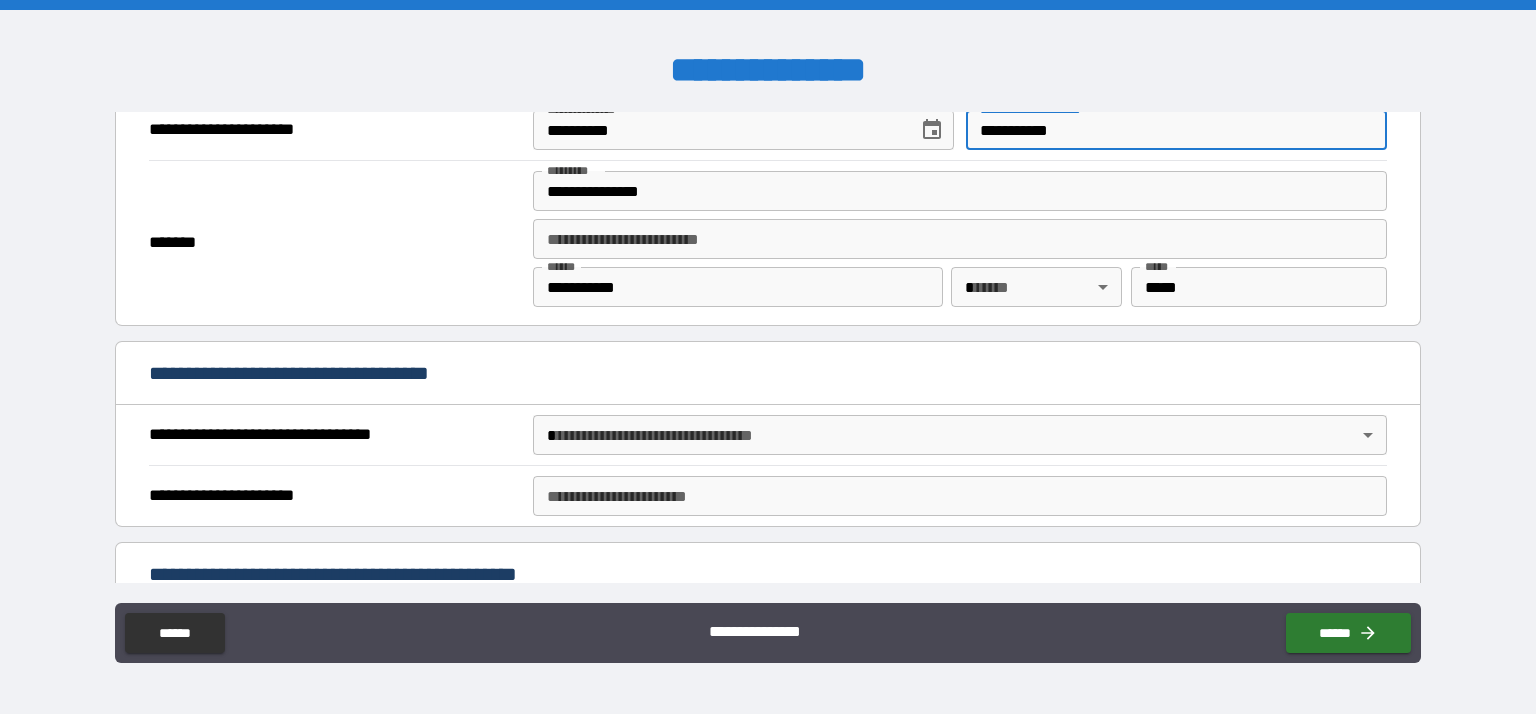 type on "**********" 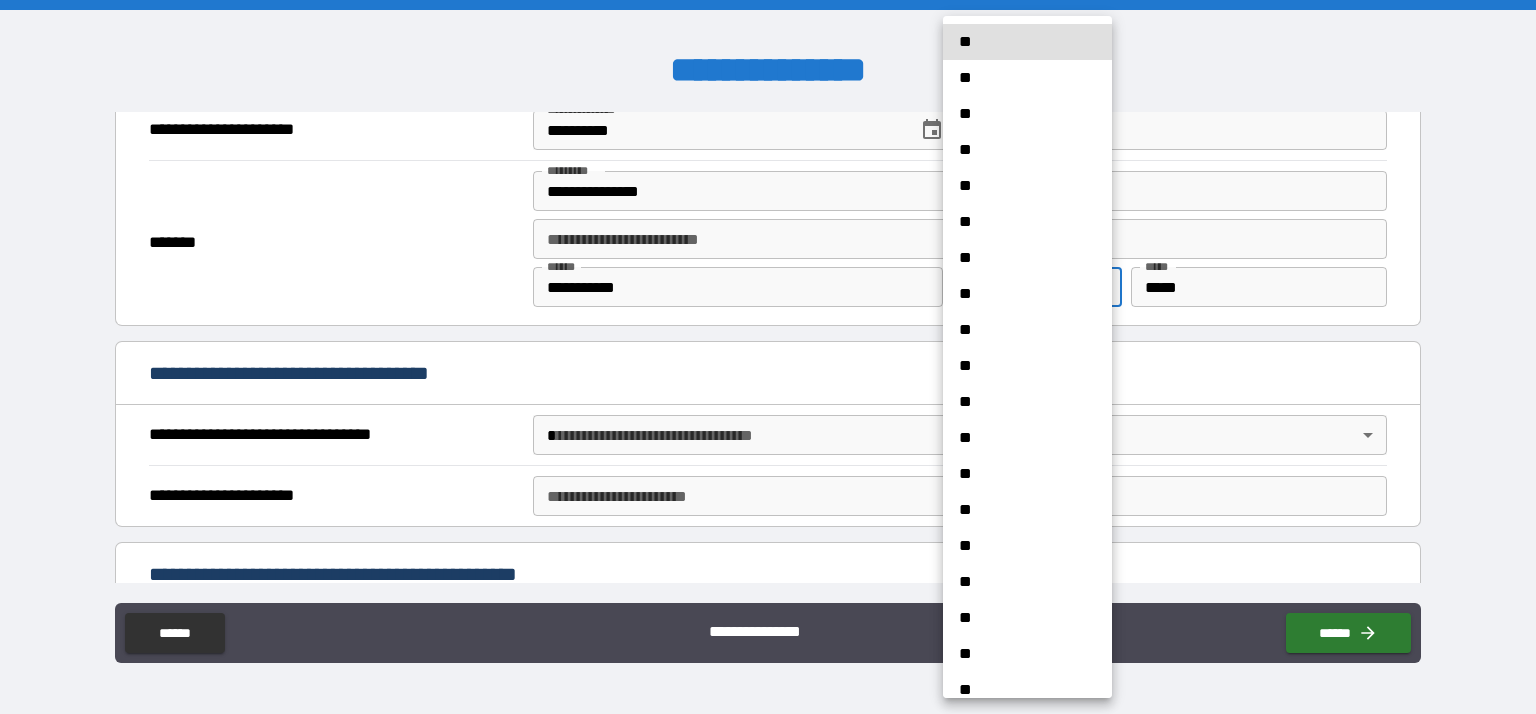 type 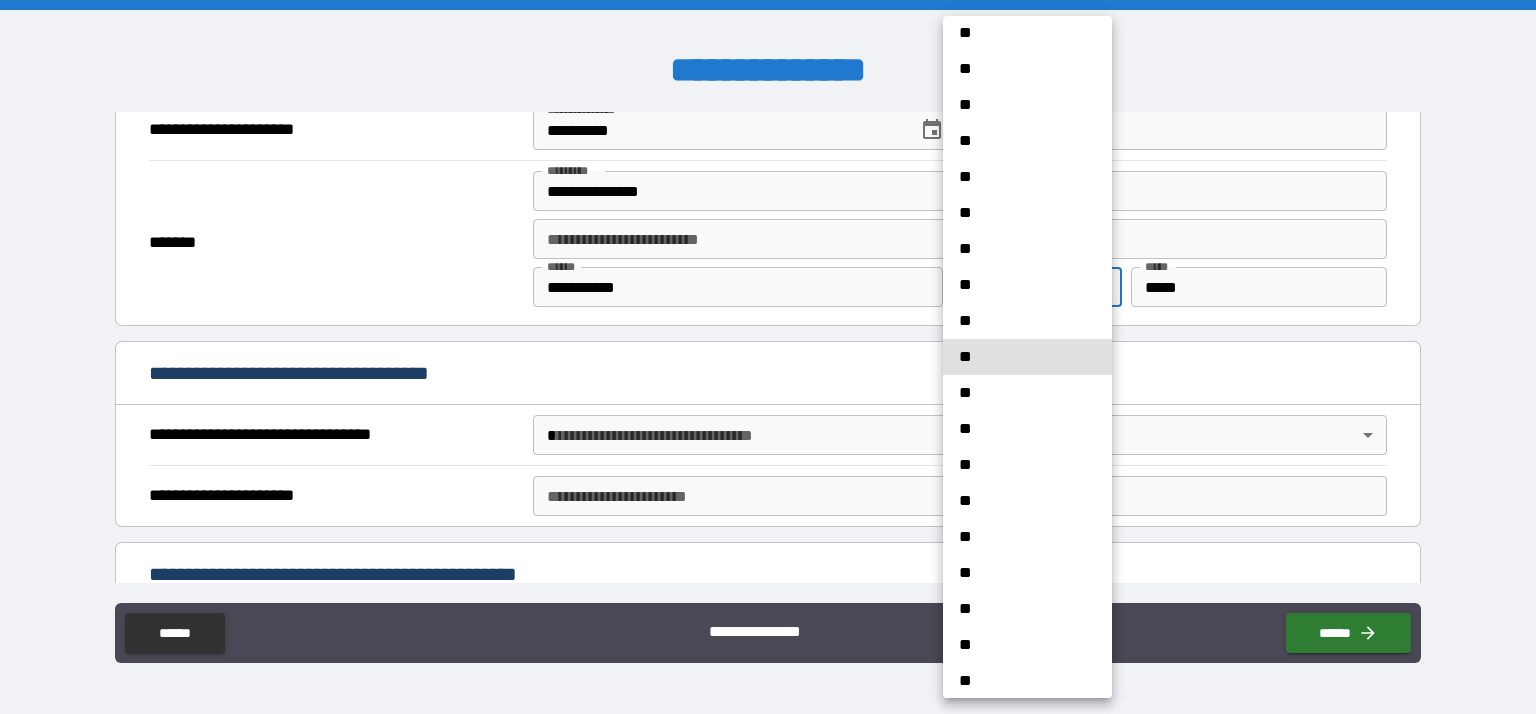 click on "**" at bounding box center (1027, 393) 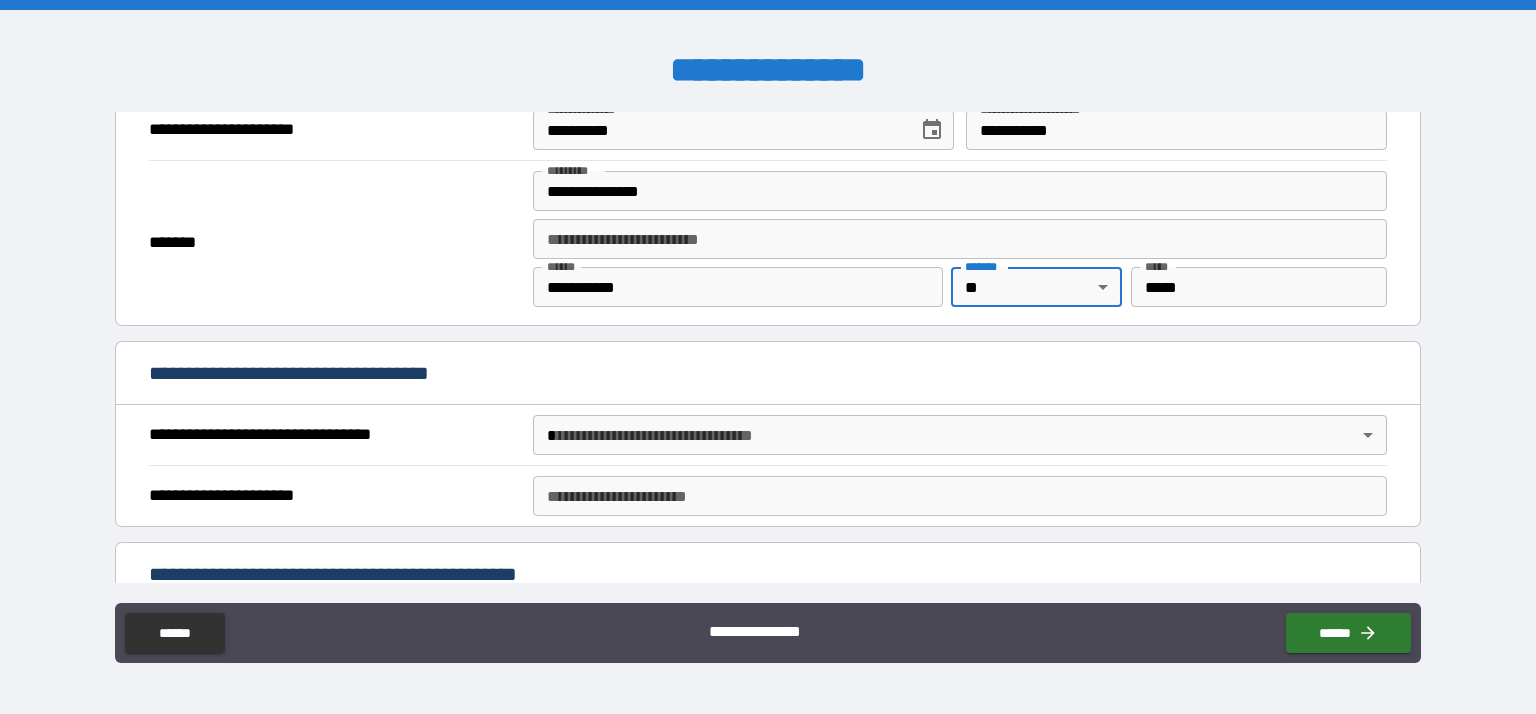 type on "**" 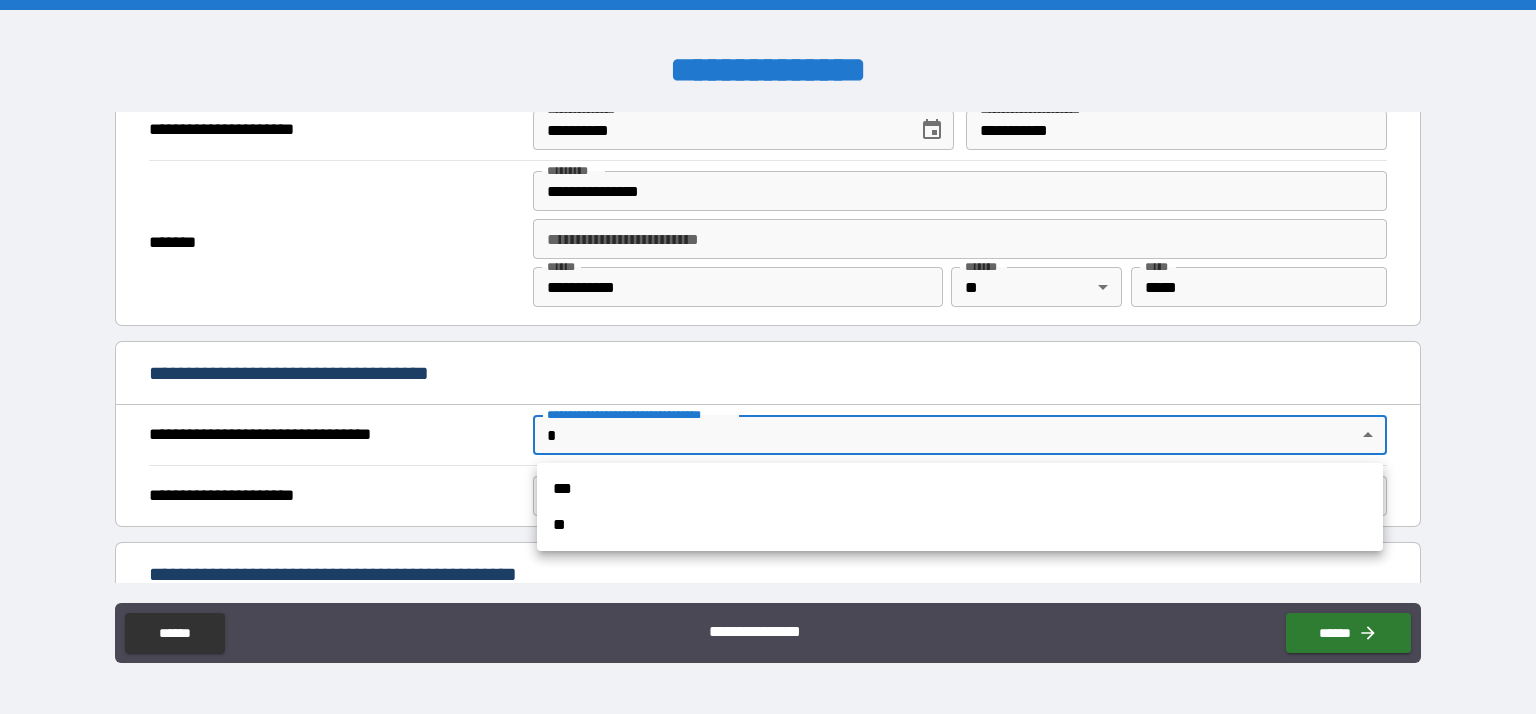 click on "***" at bounding box center [960, 489] 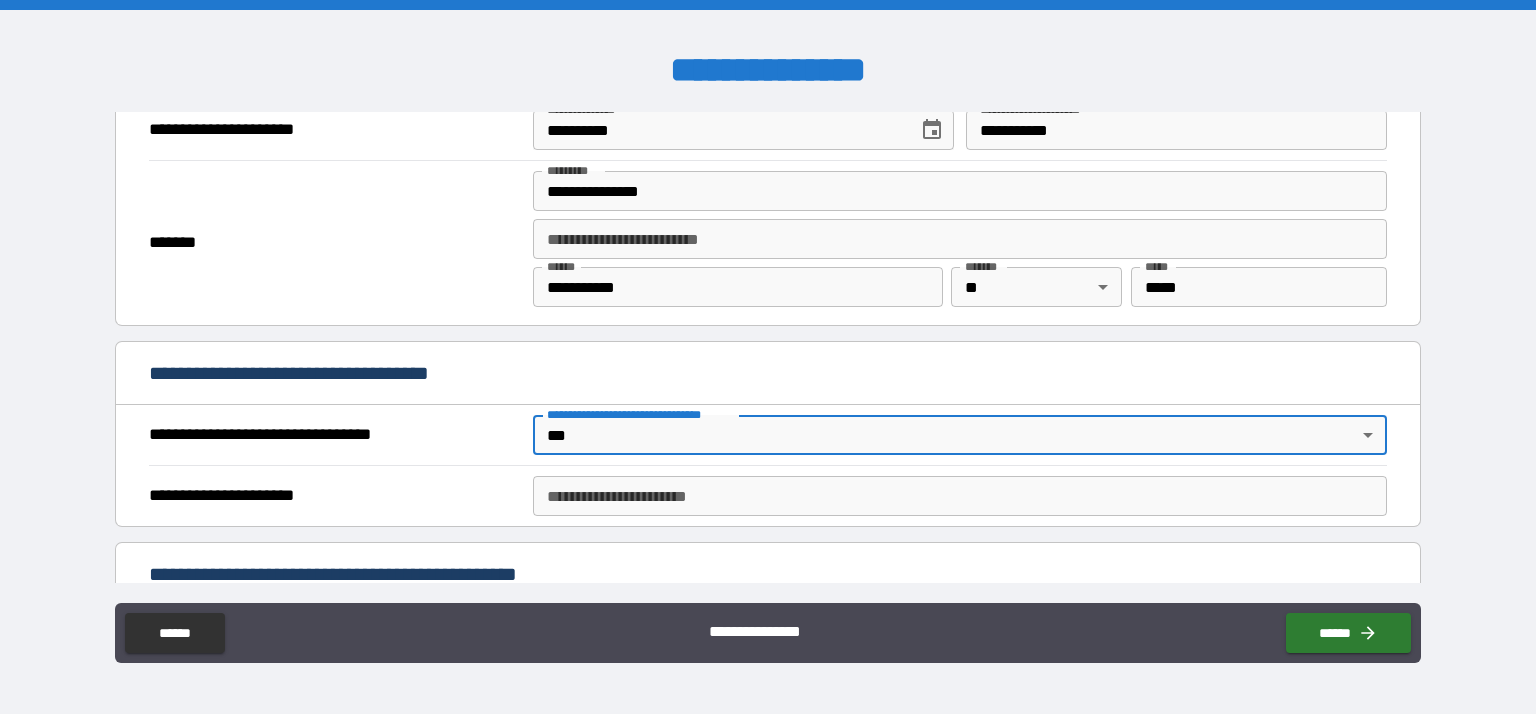 type on "*" 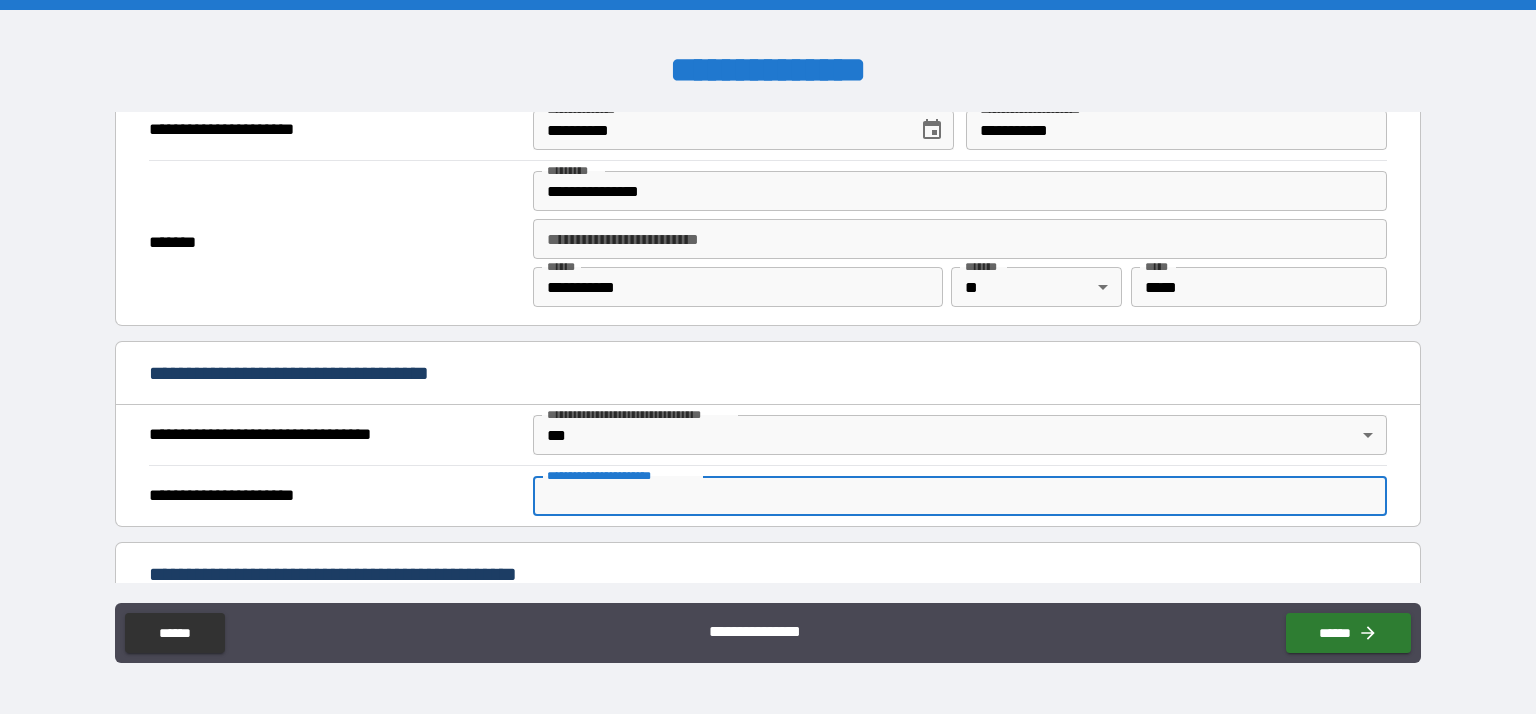 type on "**********" 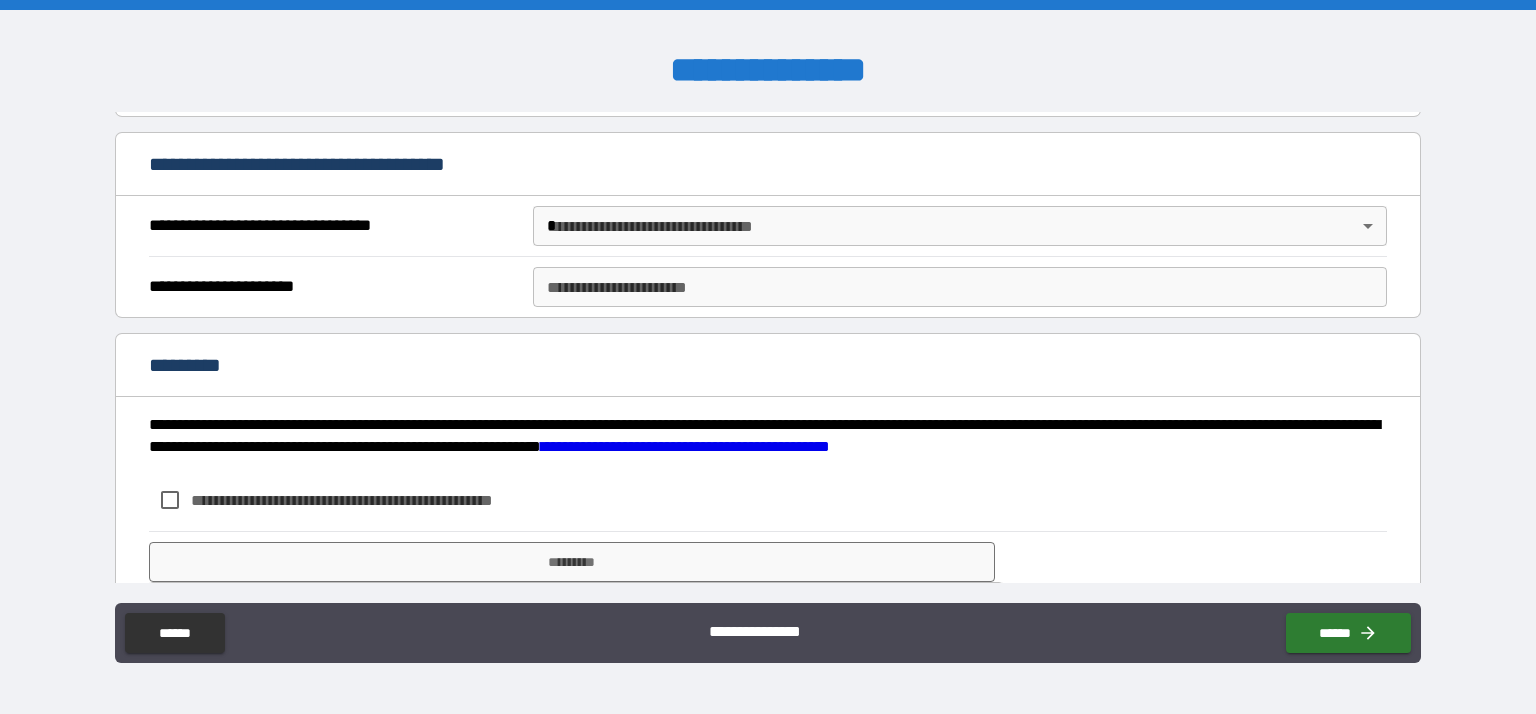 scroll, scrollTop: 2160, scrollLeft: 0, axis: vertical 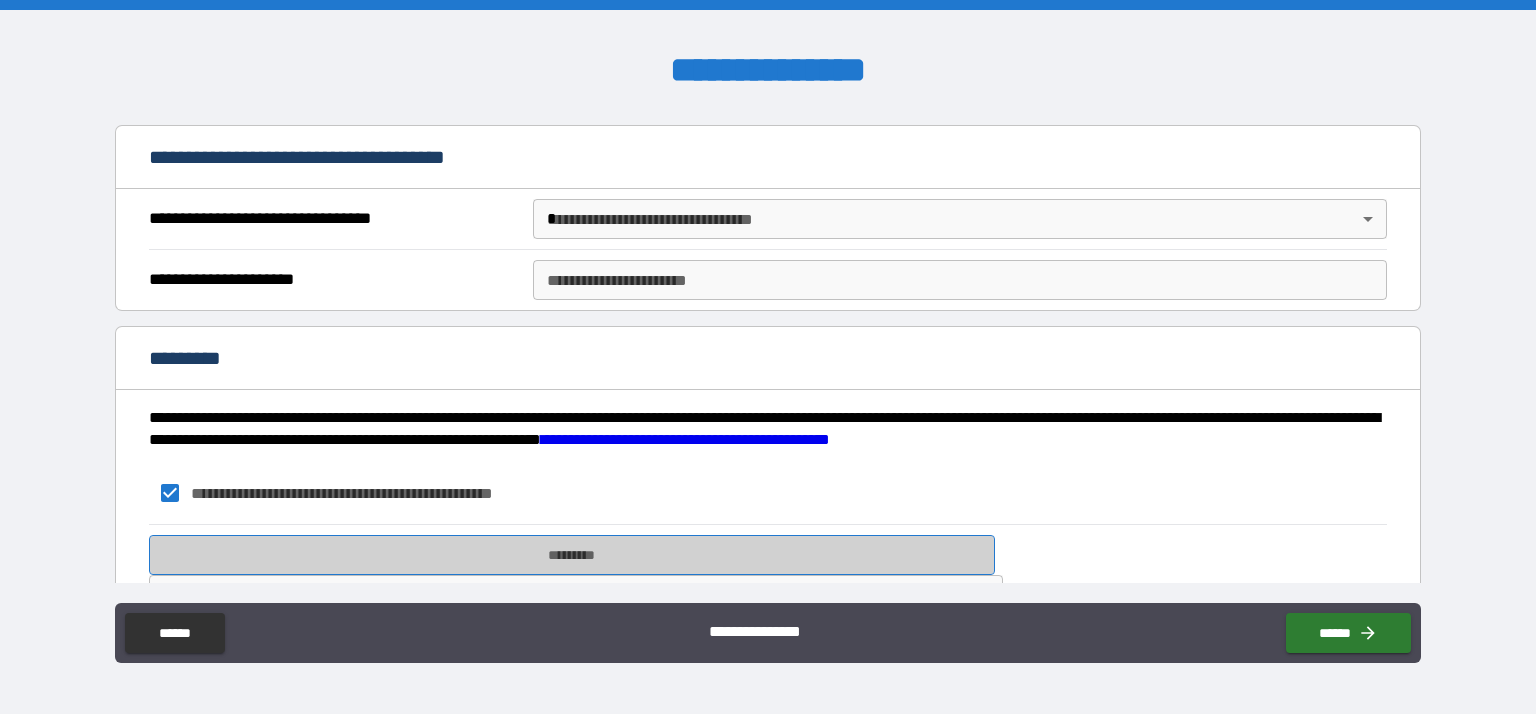 click on "*********" at bounding box center [572, 555] 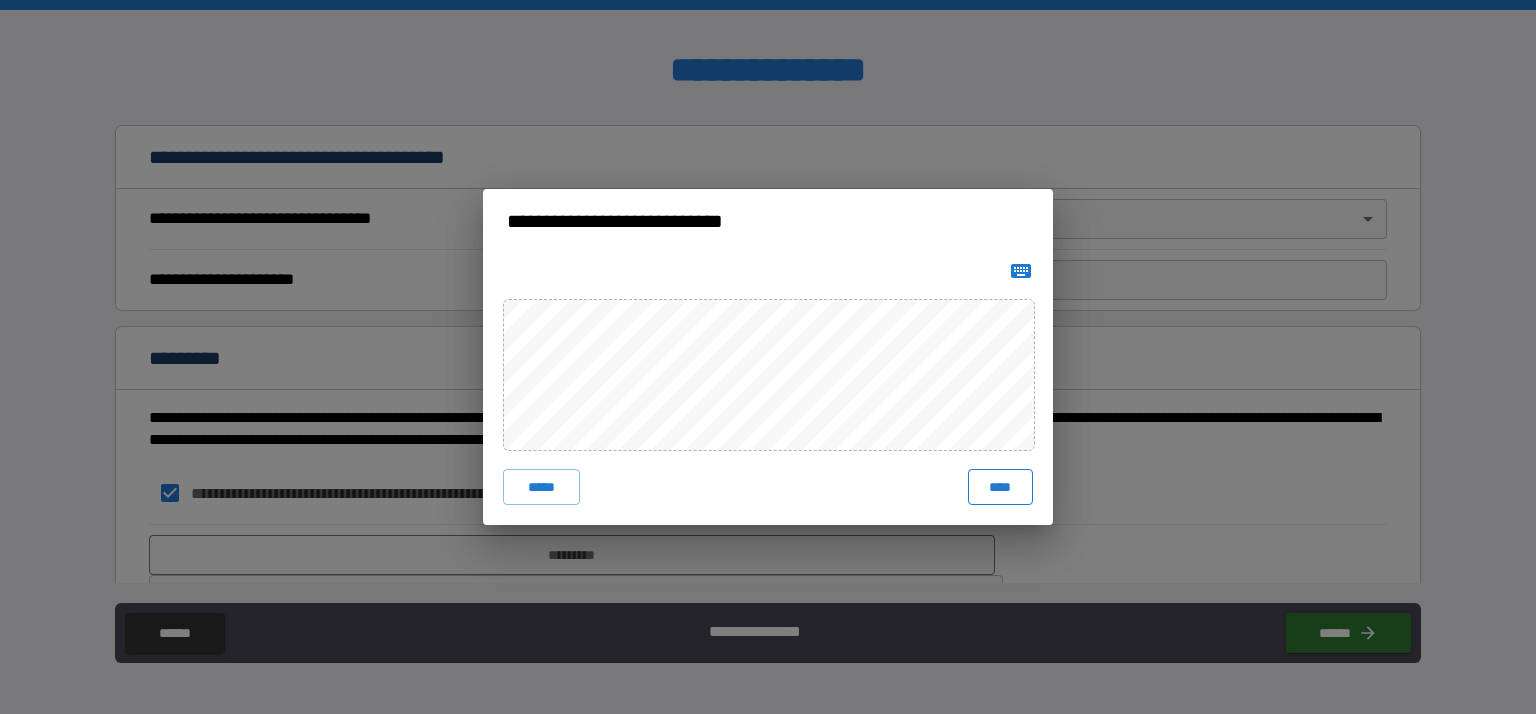 click on "****" at bounding box center (1001, 487) 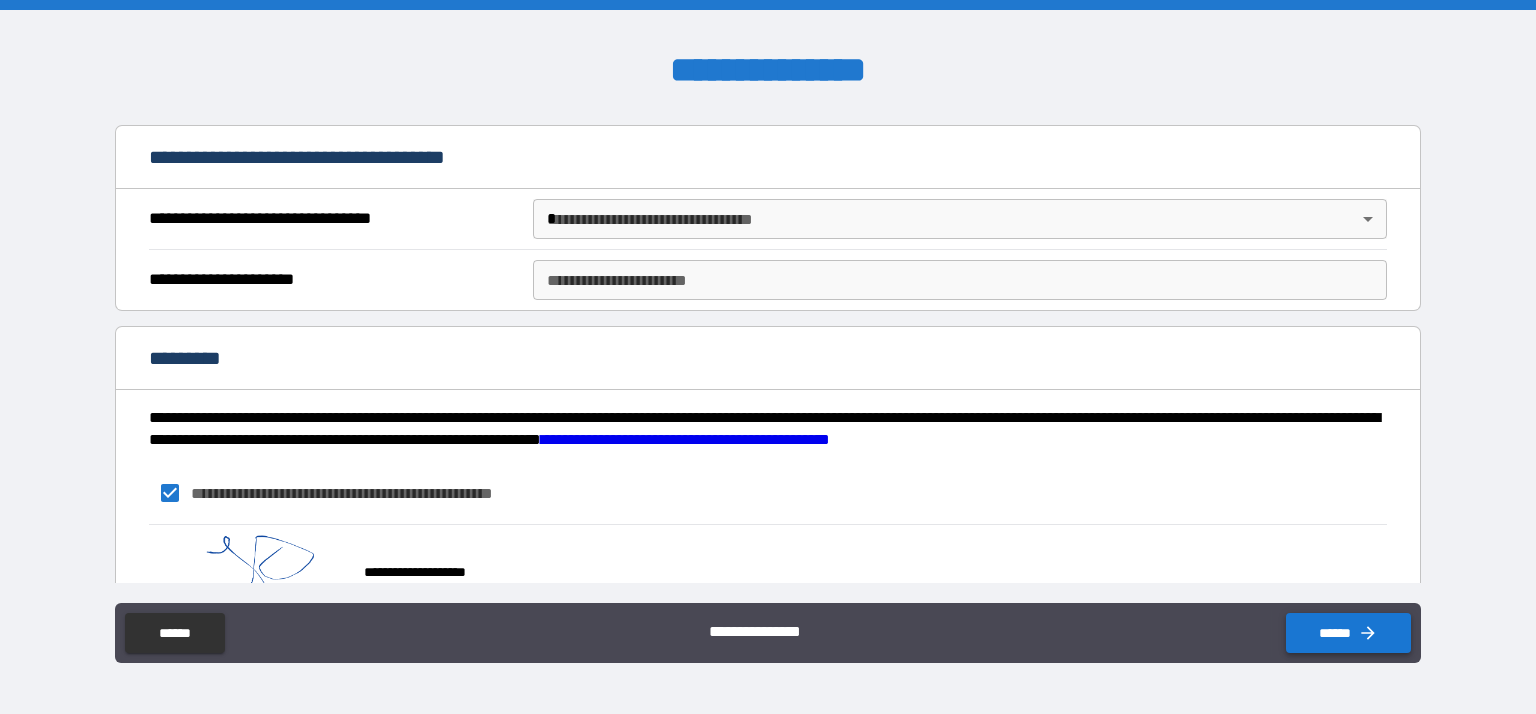 click 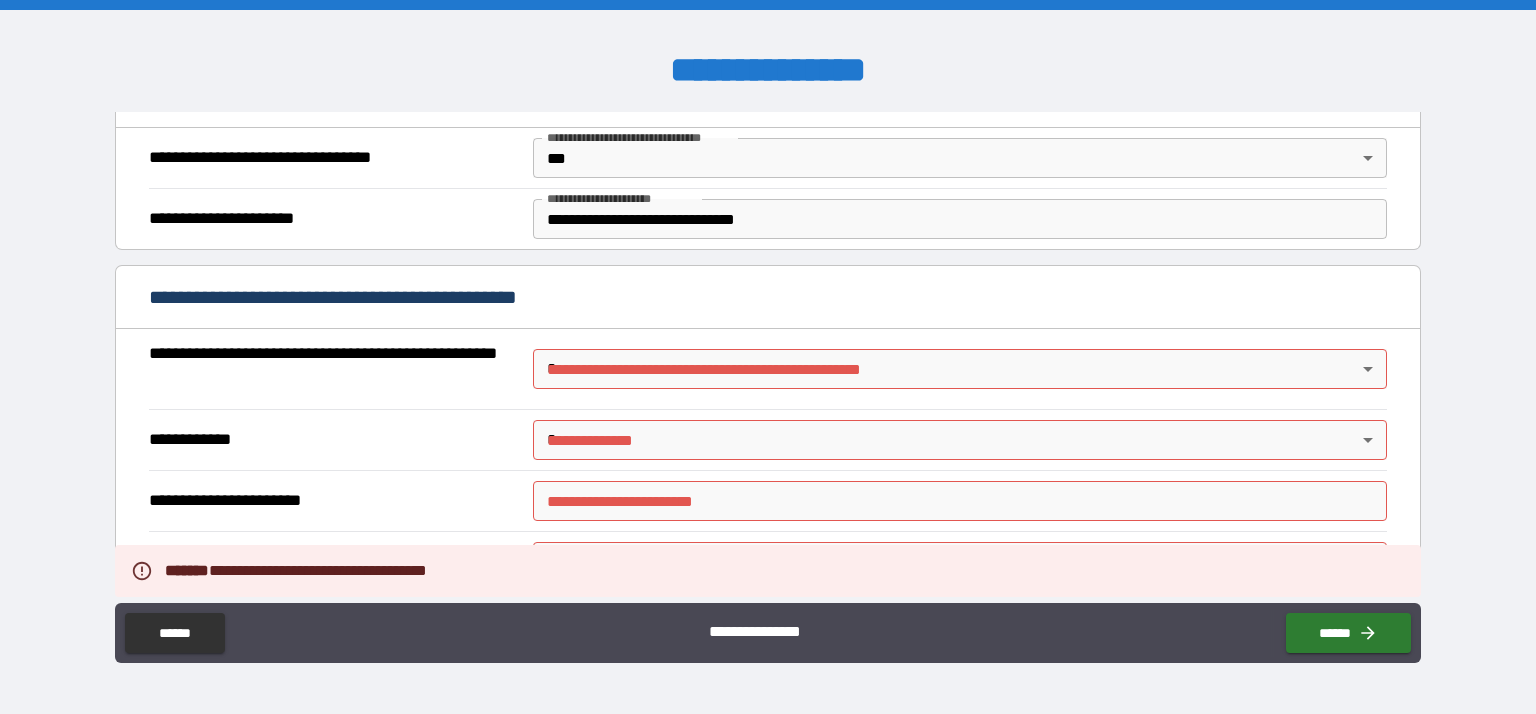 scroll, scrollTop: 1196, scrollLeft: 0, axis: vertical 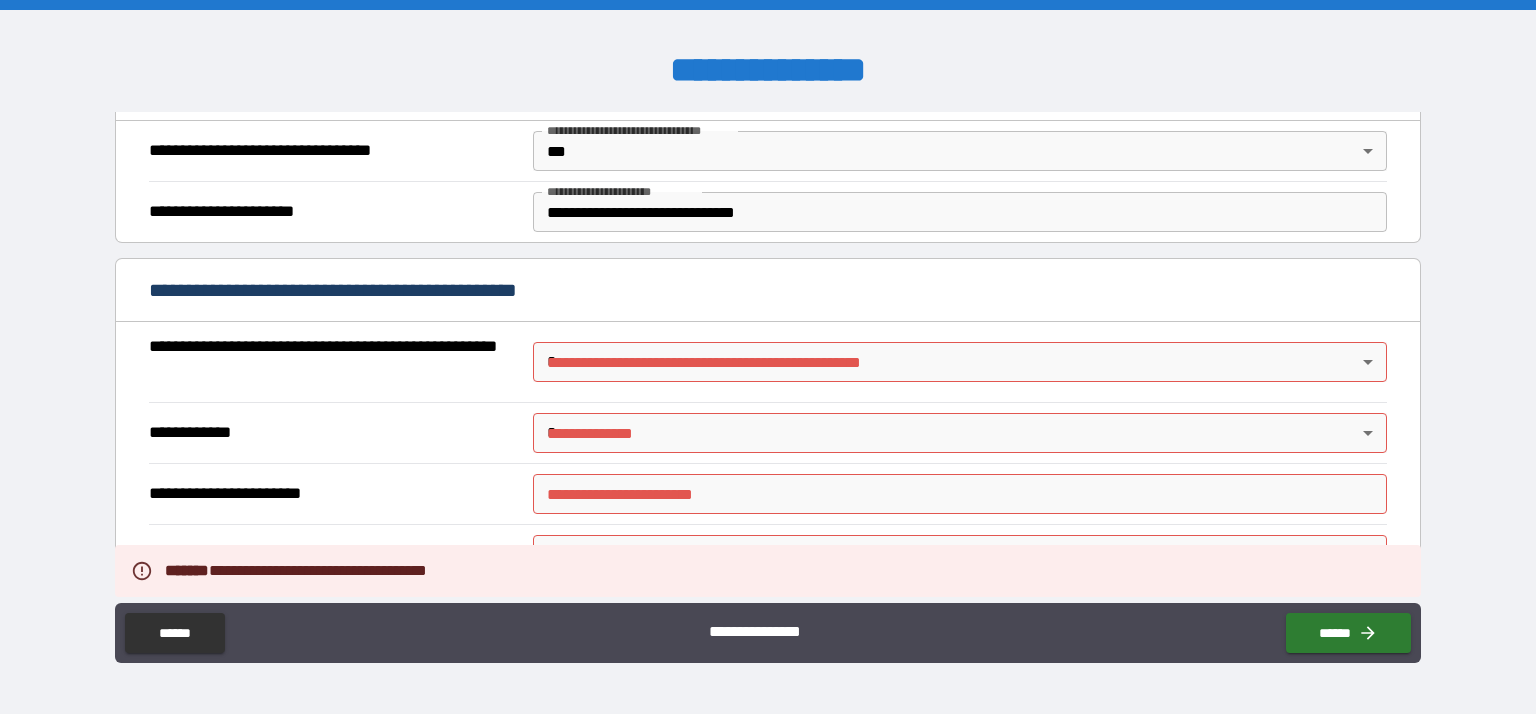 click on "**********" at bounding box center [768, 357] 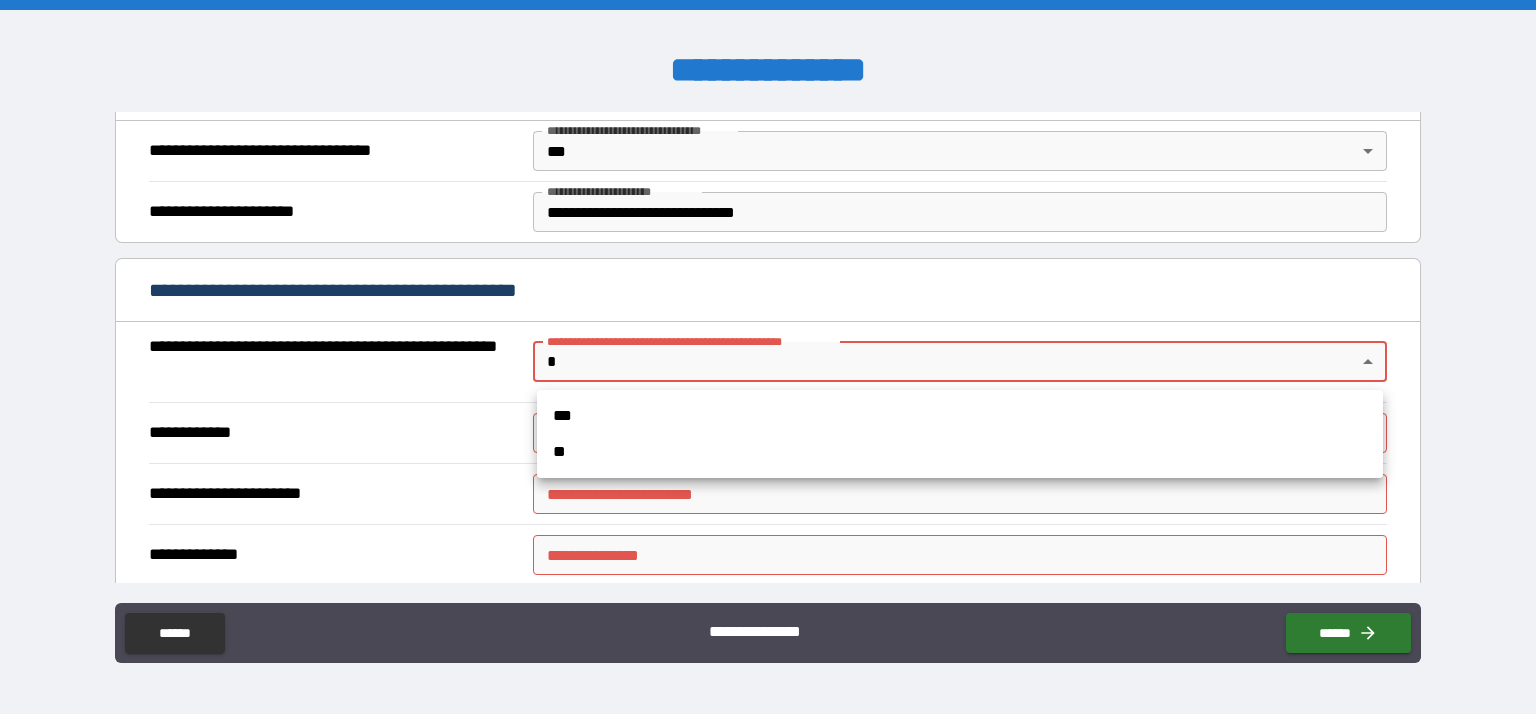 click on "**" at bounding box center [960, 452] 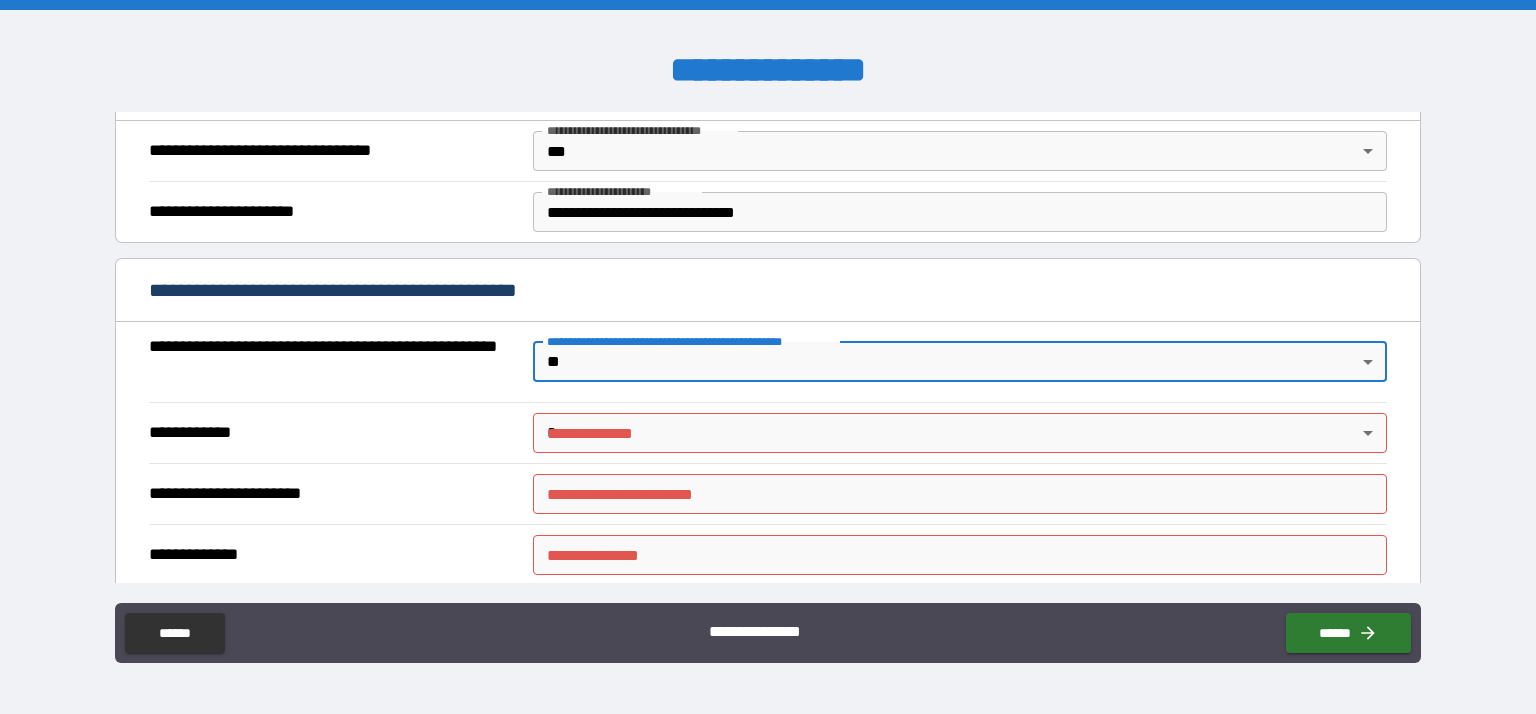 type on "*" 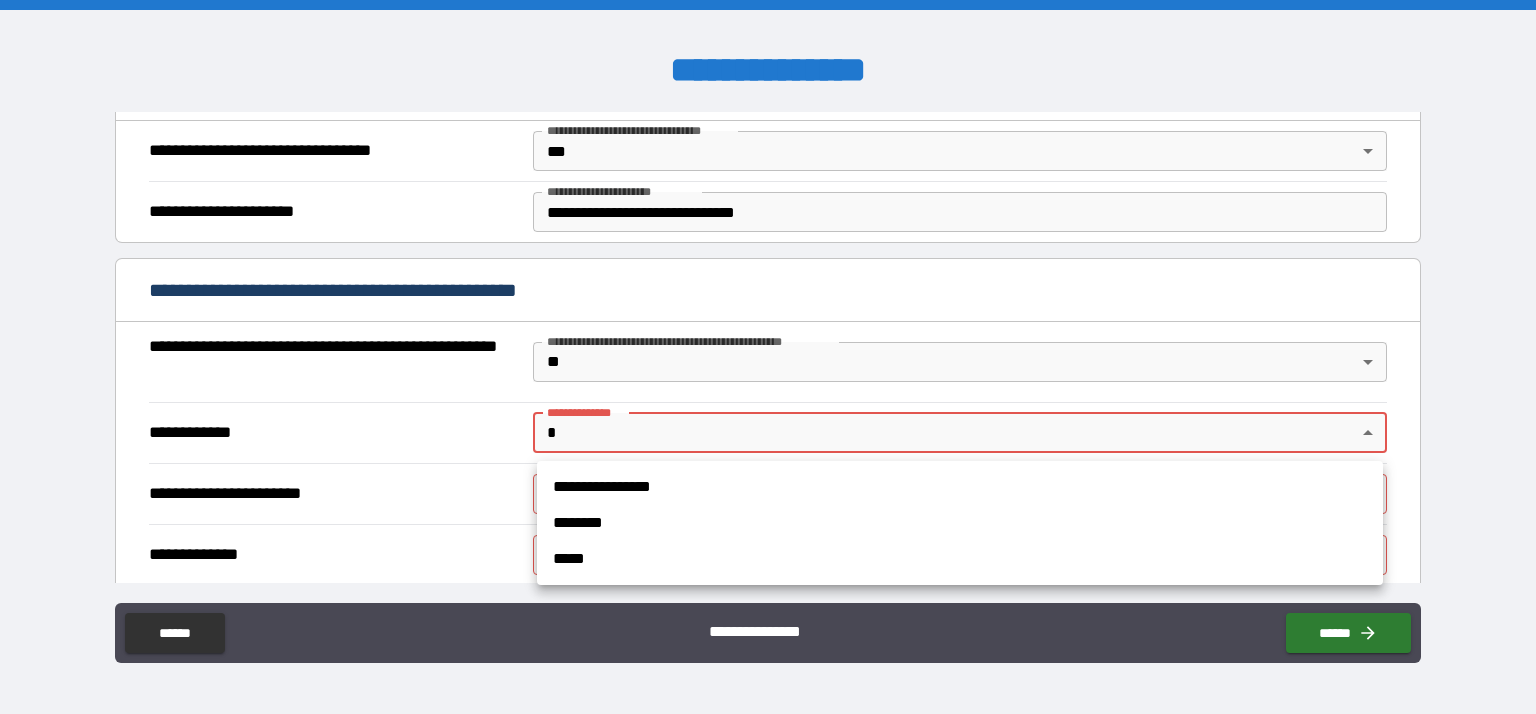click on "*****" at bounding box center [960, 559] 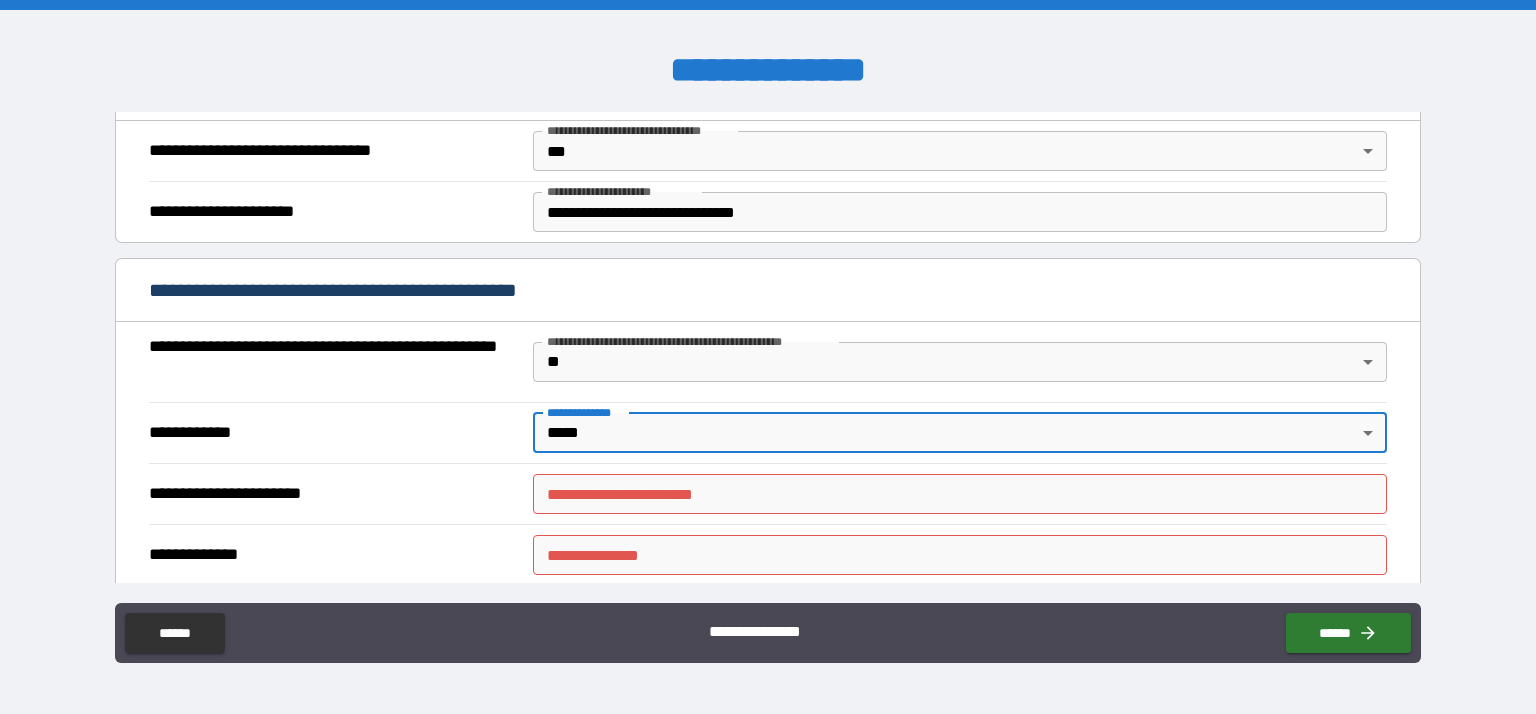 type on "*" 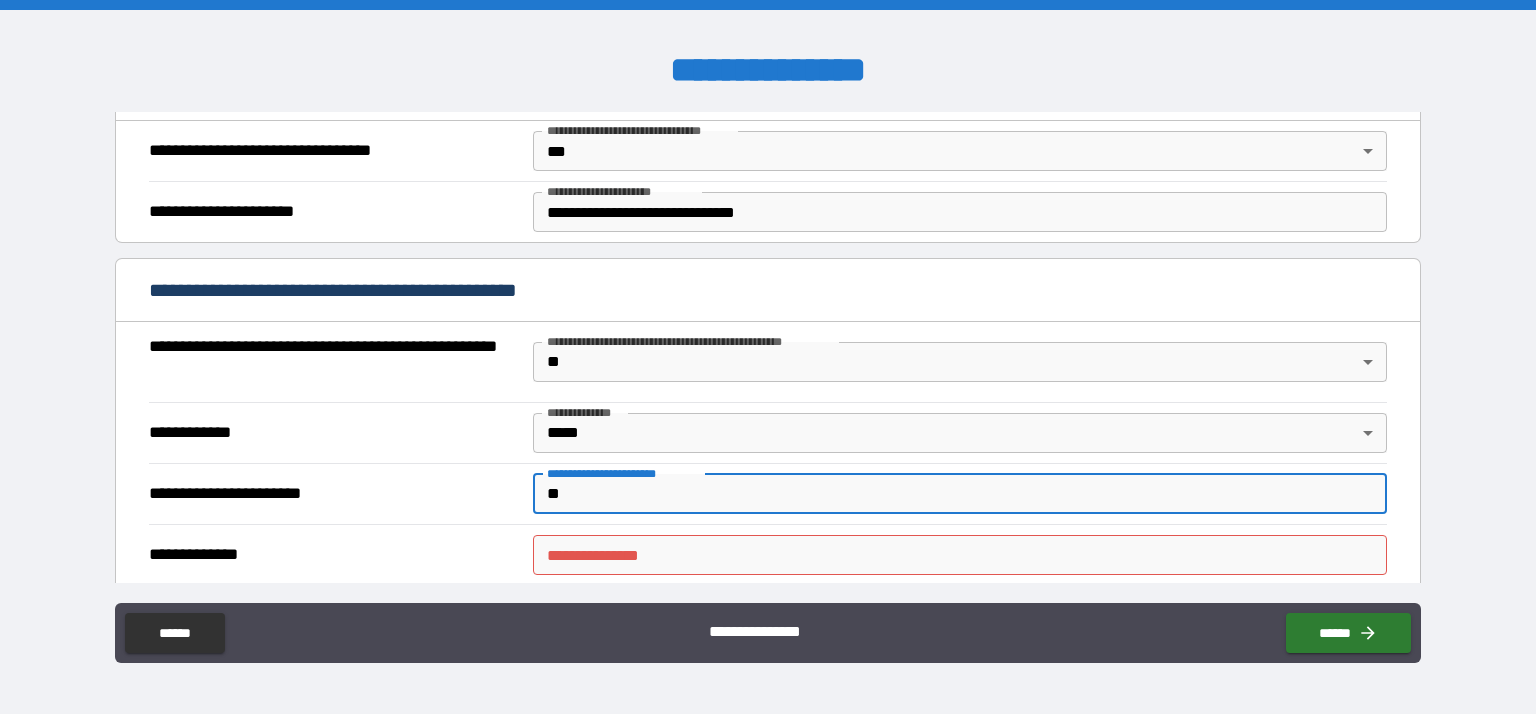 type on "**" 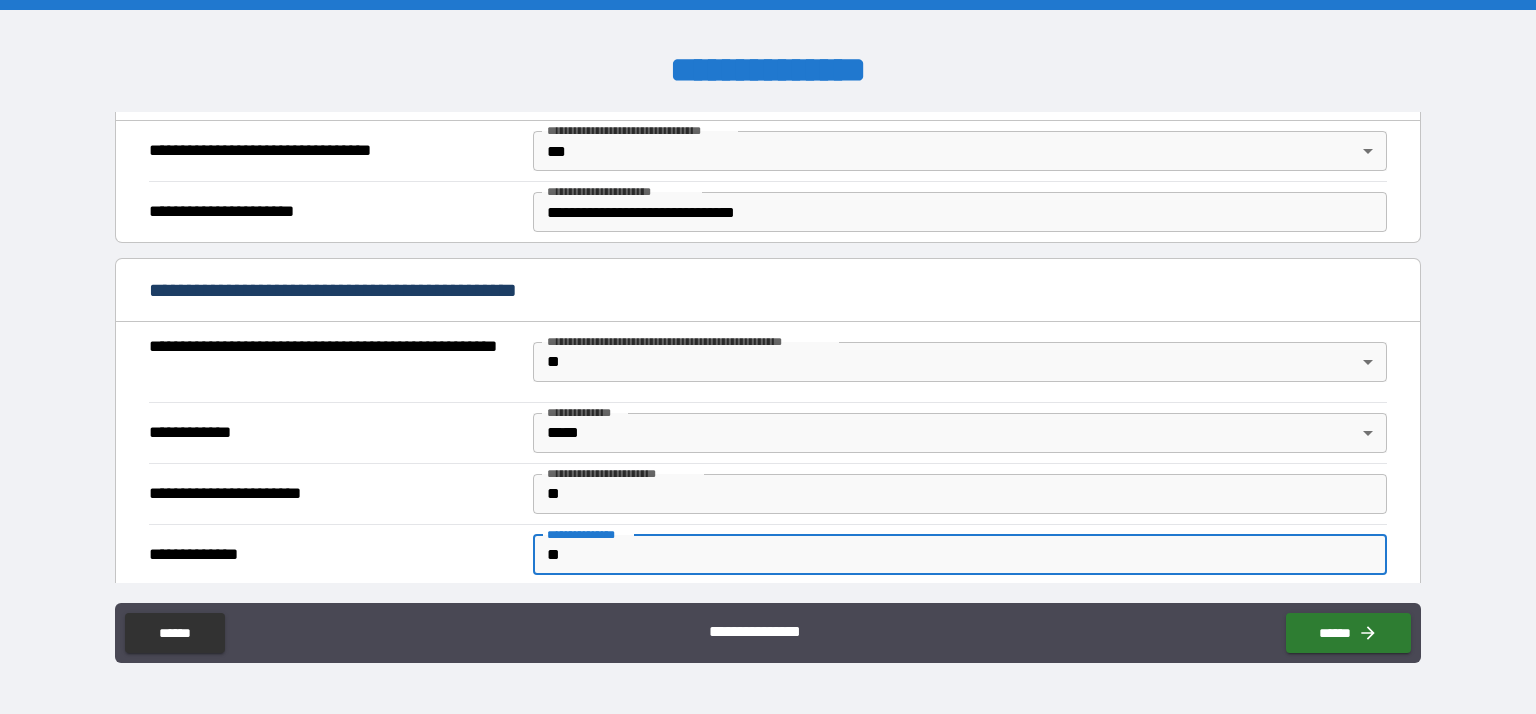 type on "**" 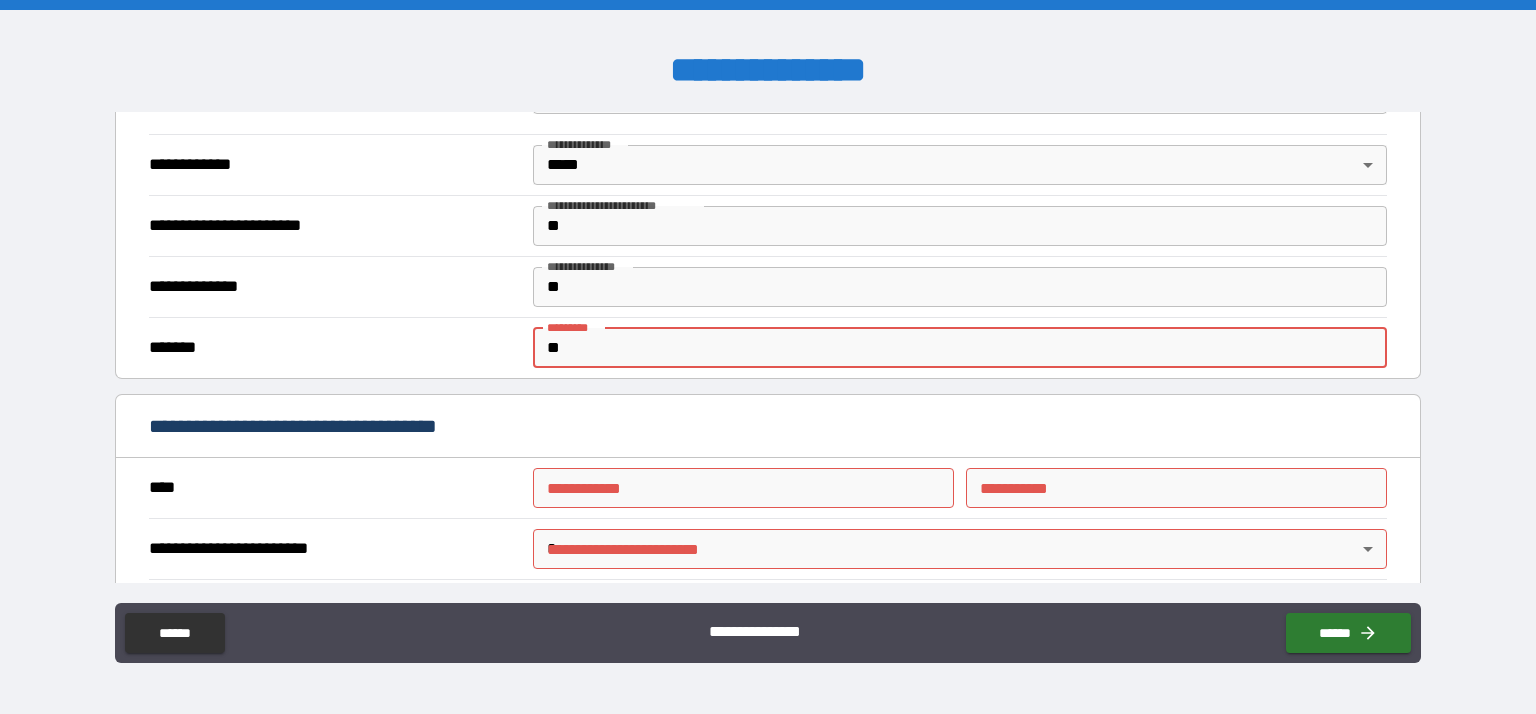 type on "**" 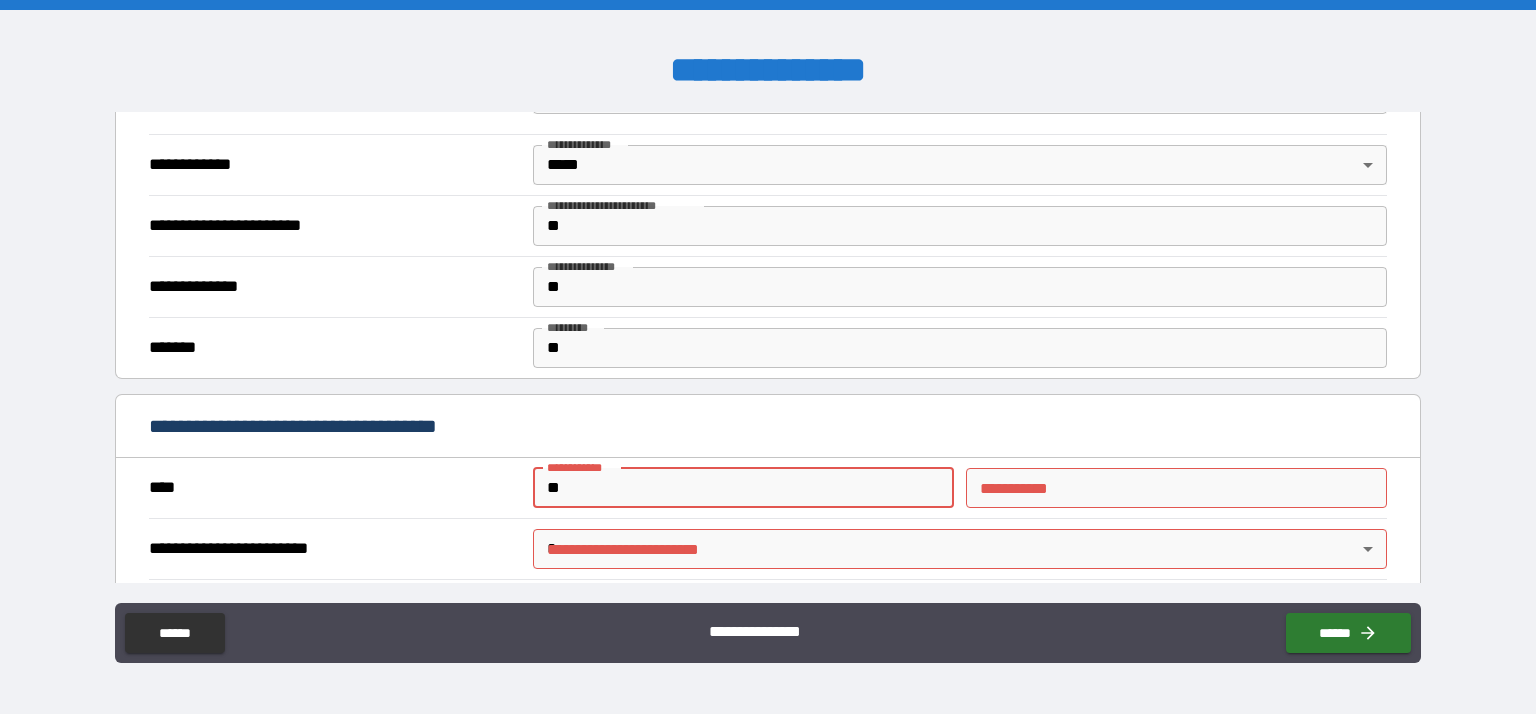 type on "**" 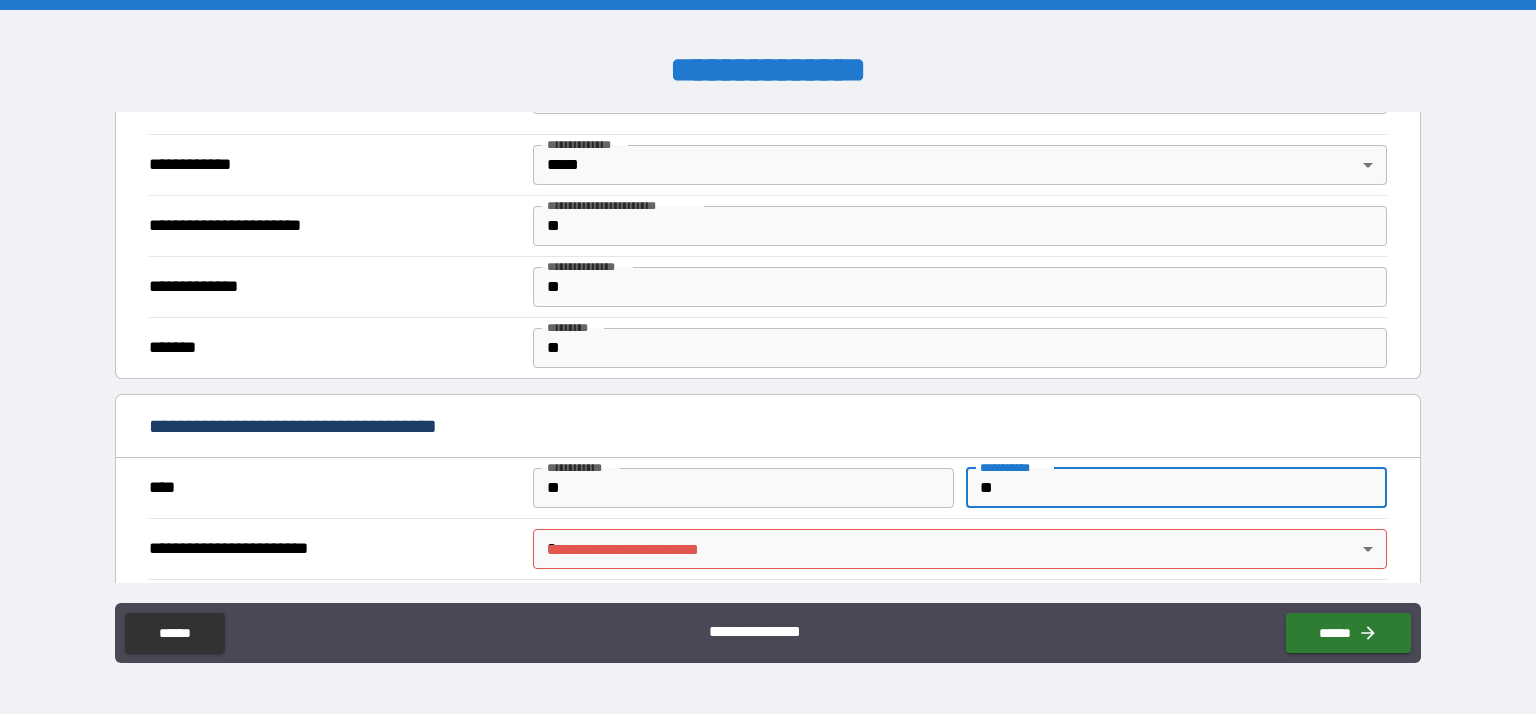 type on "**" 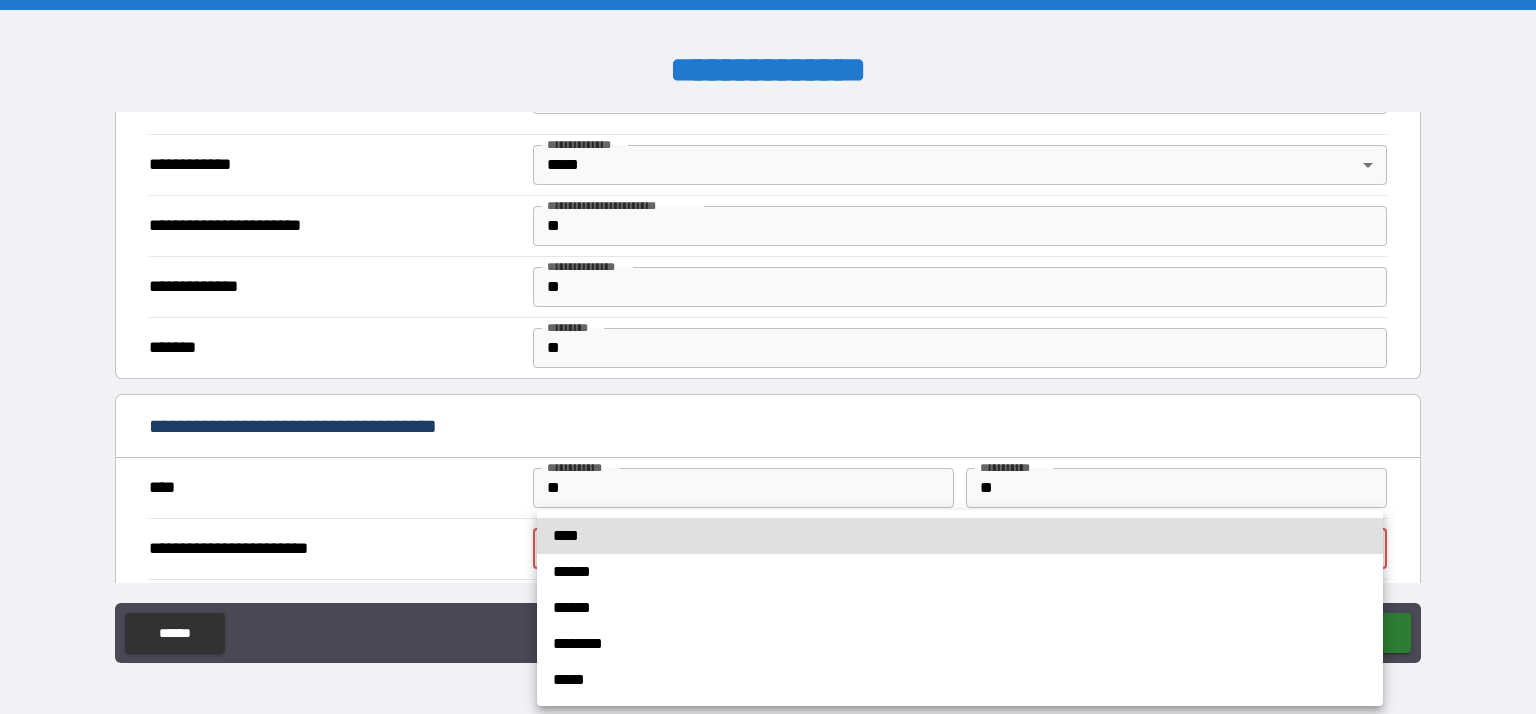 click on "*****" at bounding box center (960, 680) 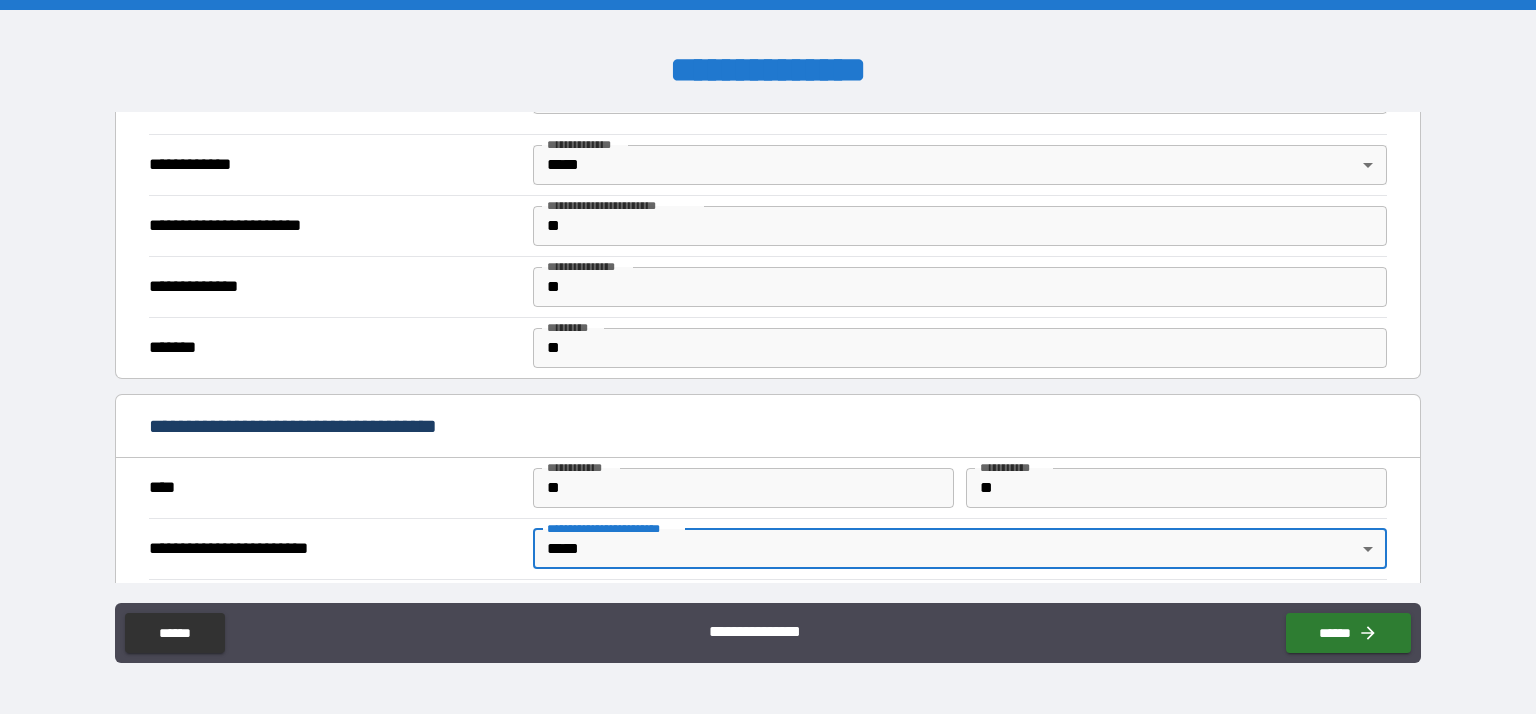type on "*" 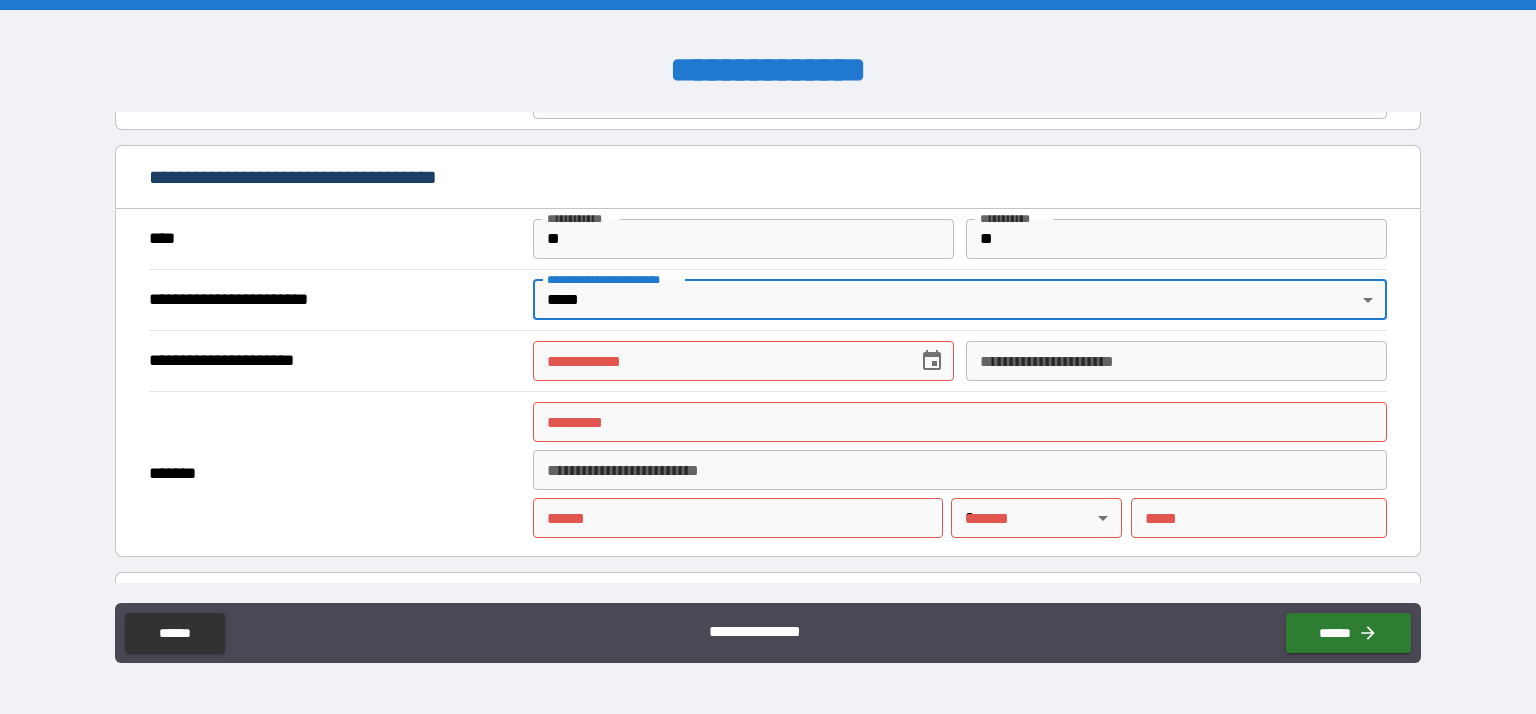 scroll, scrollTop: 1728, scrollLeft: 0, axis: vertical 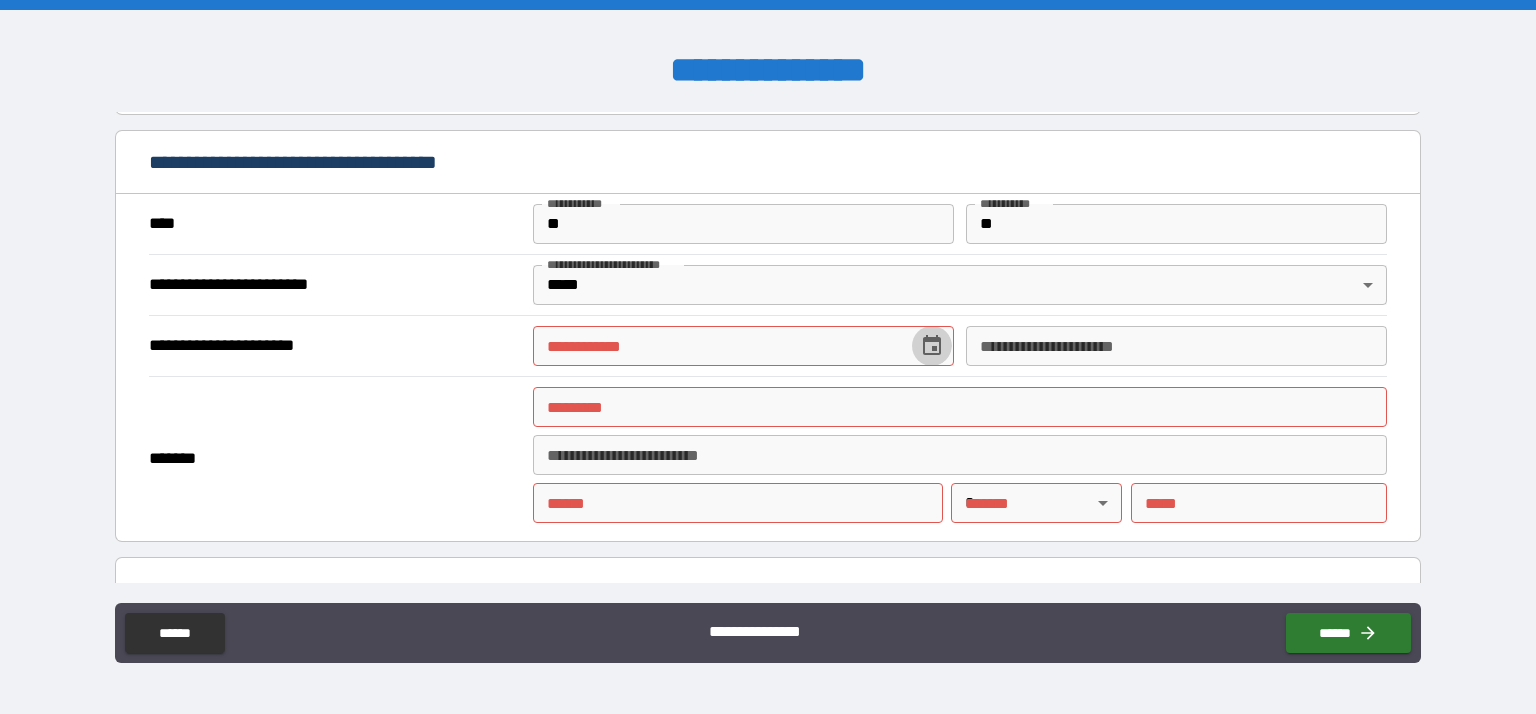click 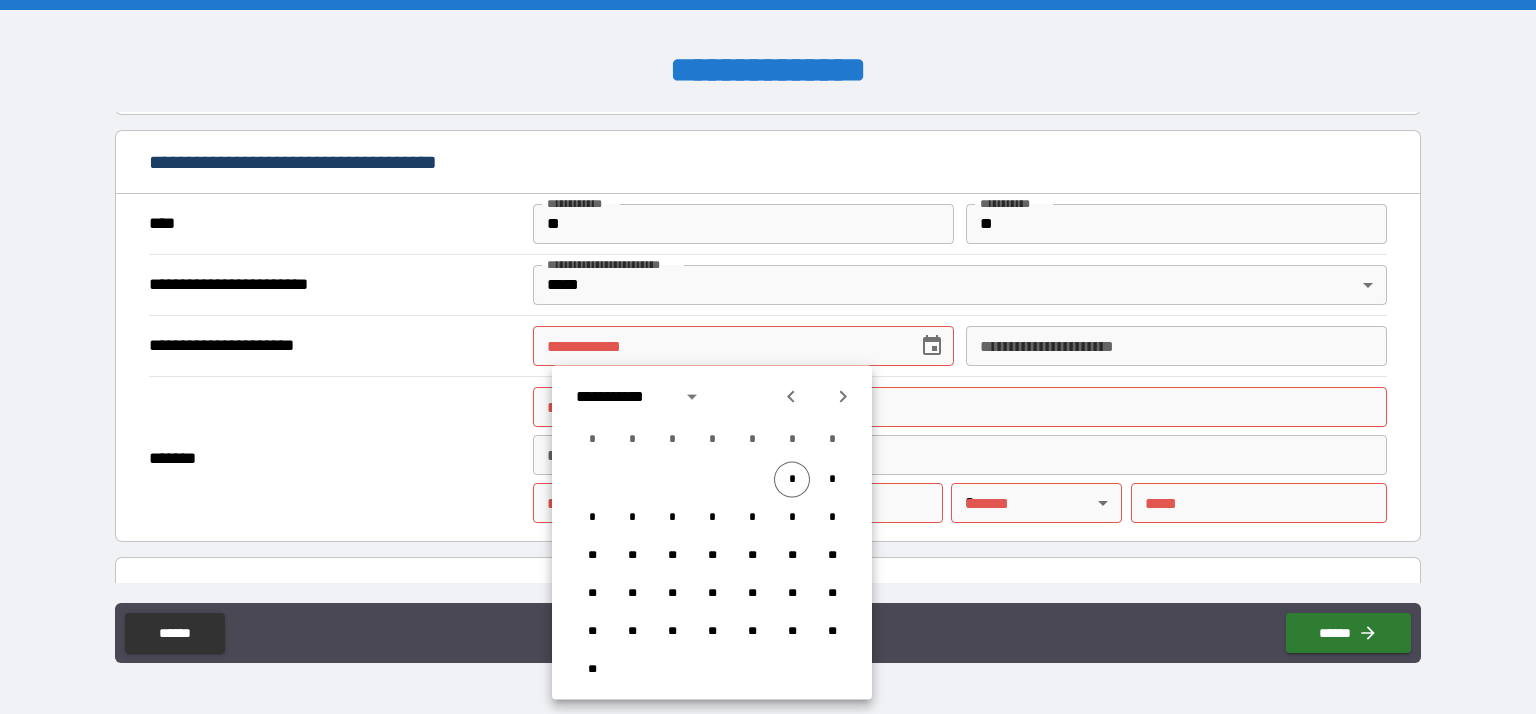 type 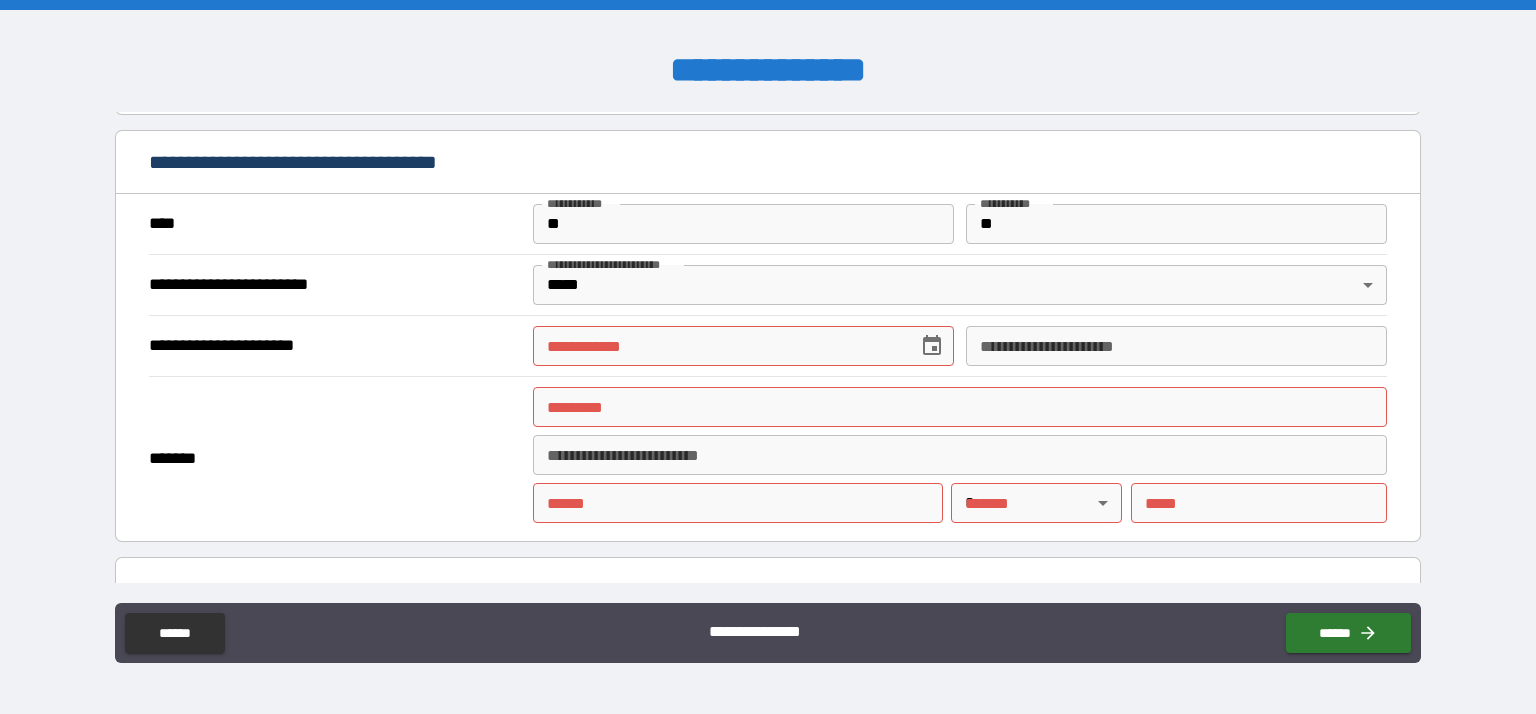 click on "*******   *" at bounding box center [960, 407] 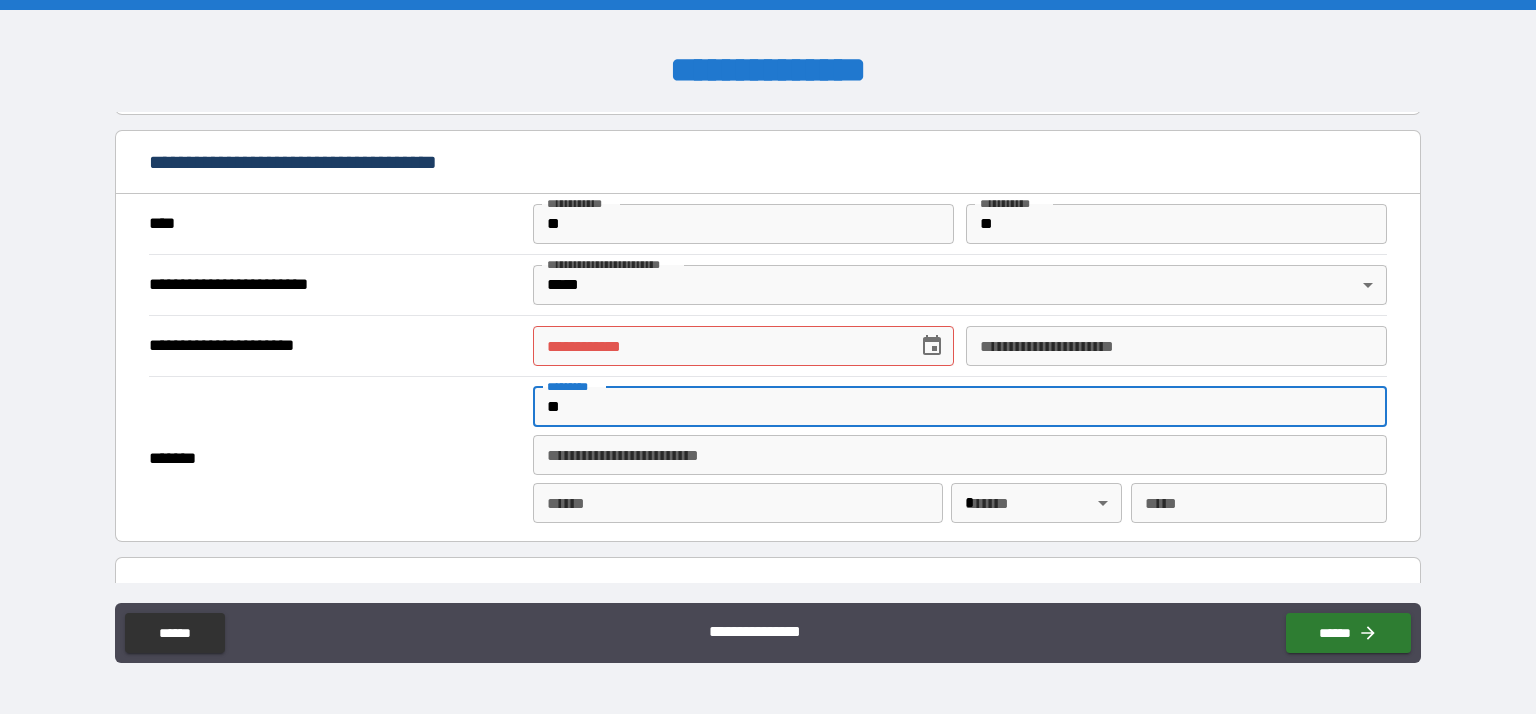 type on "**" 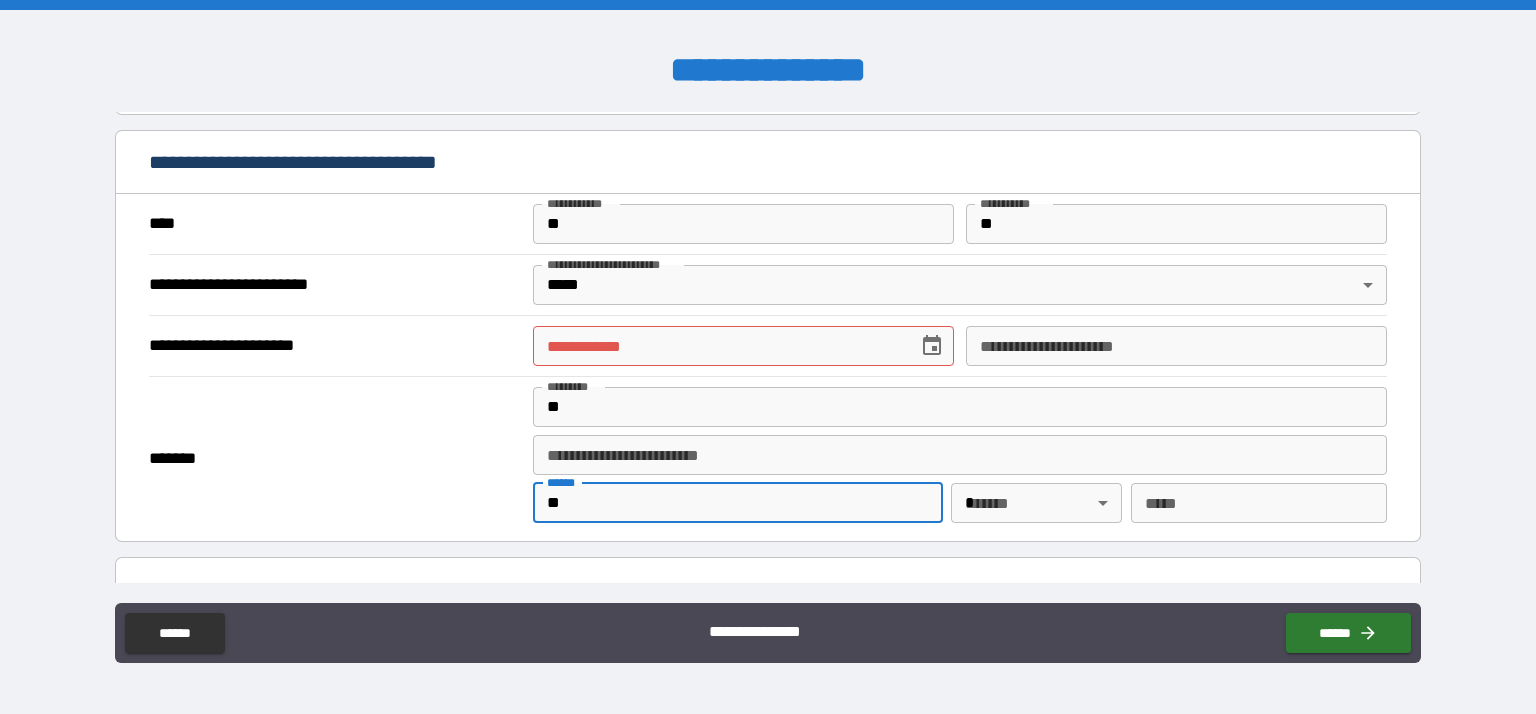 type on "**" 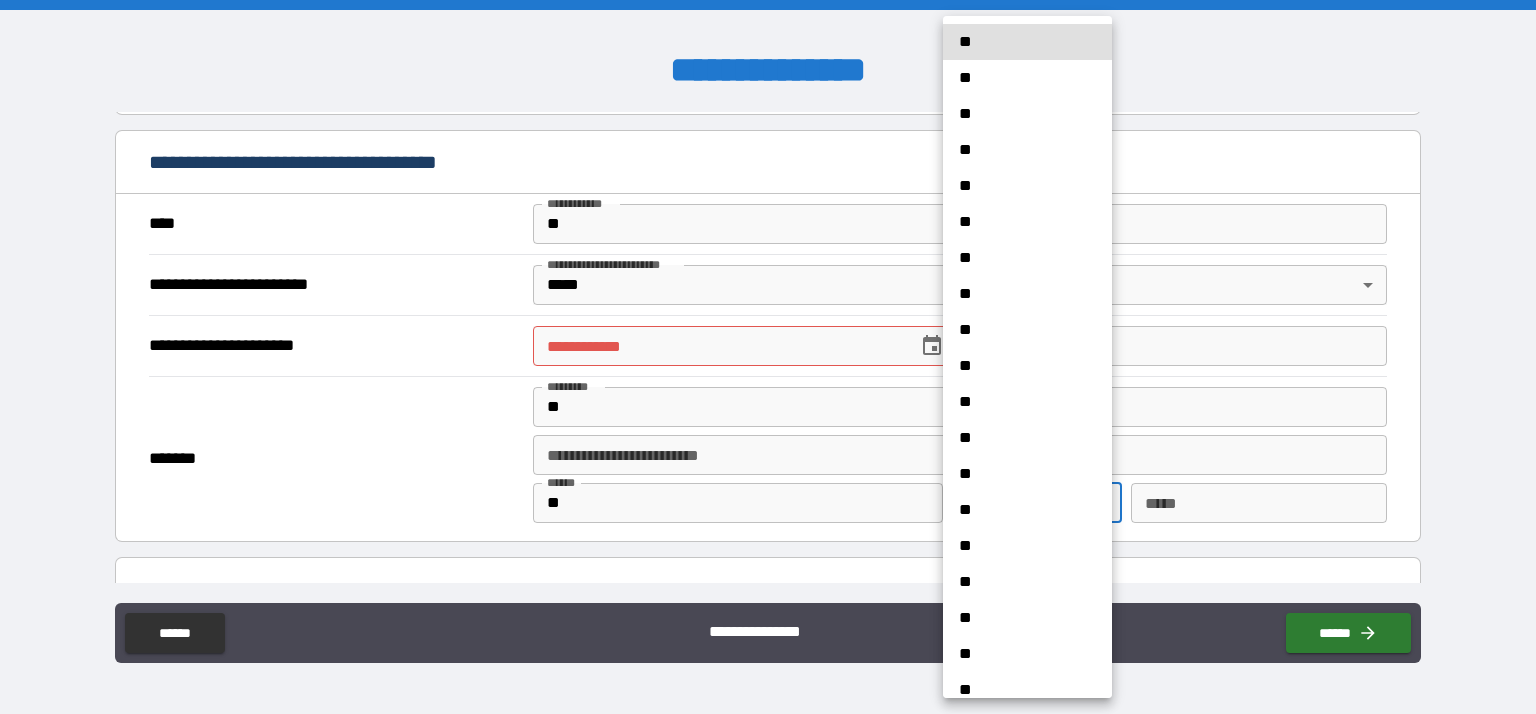 type 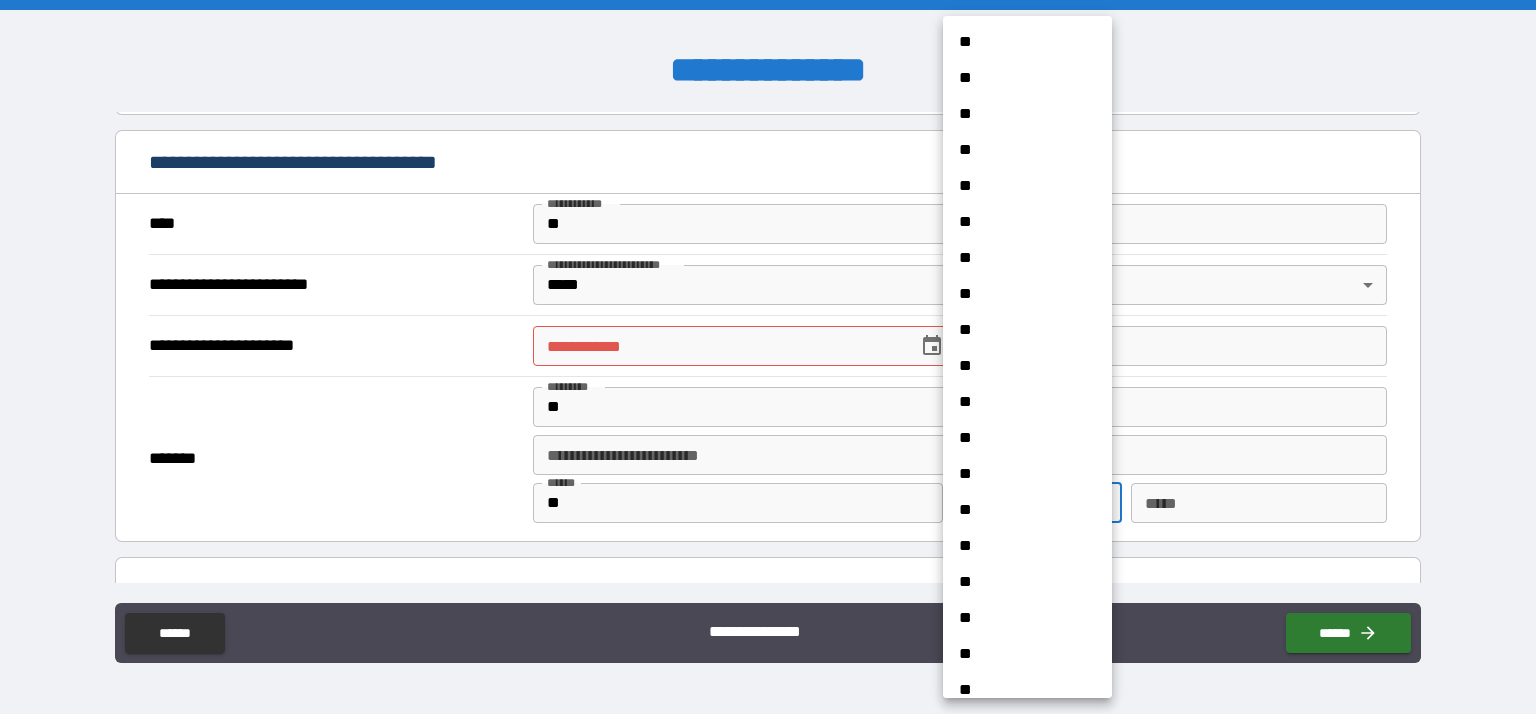 type 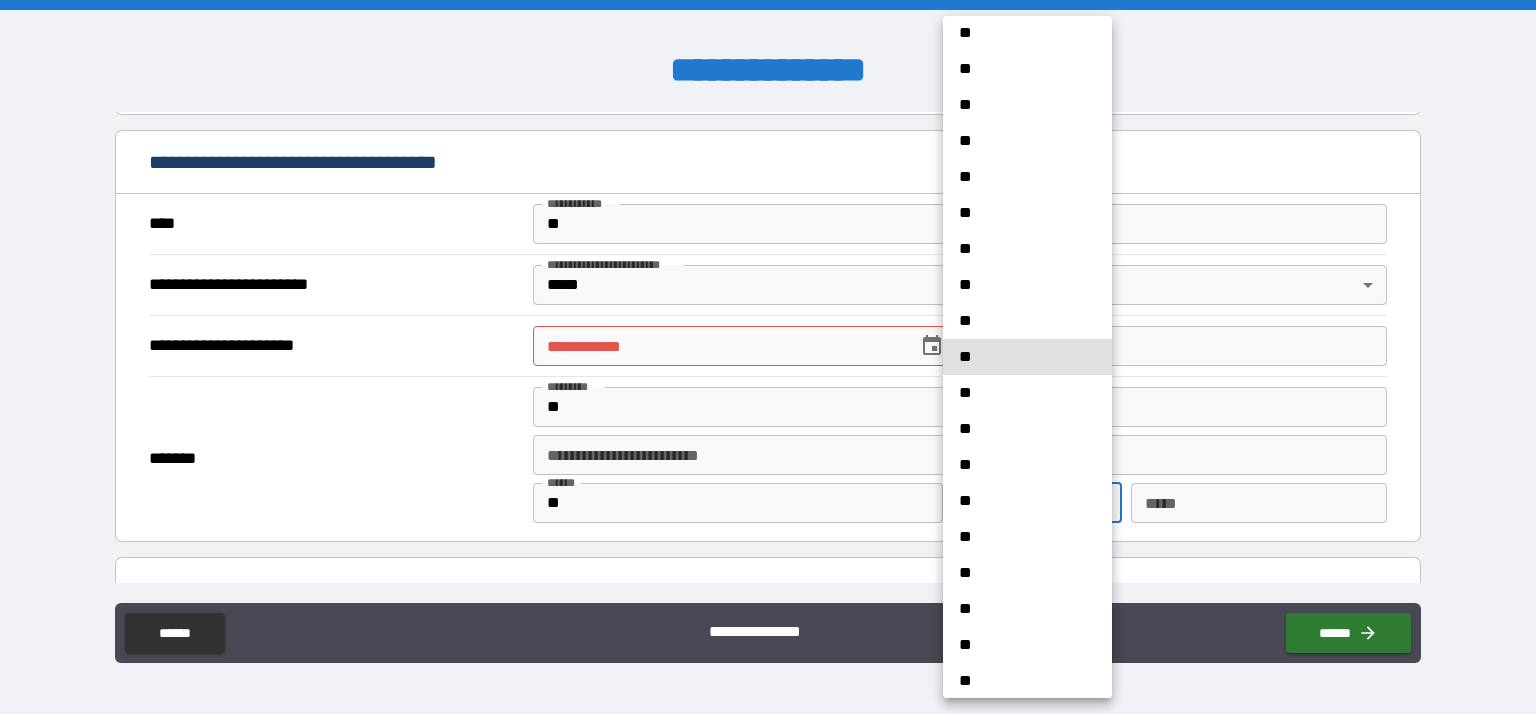 click on "**" at bounding box center (1027, 393) 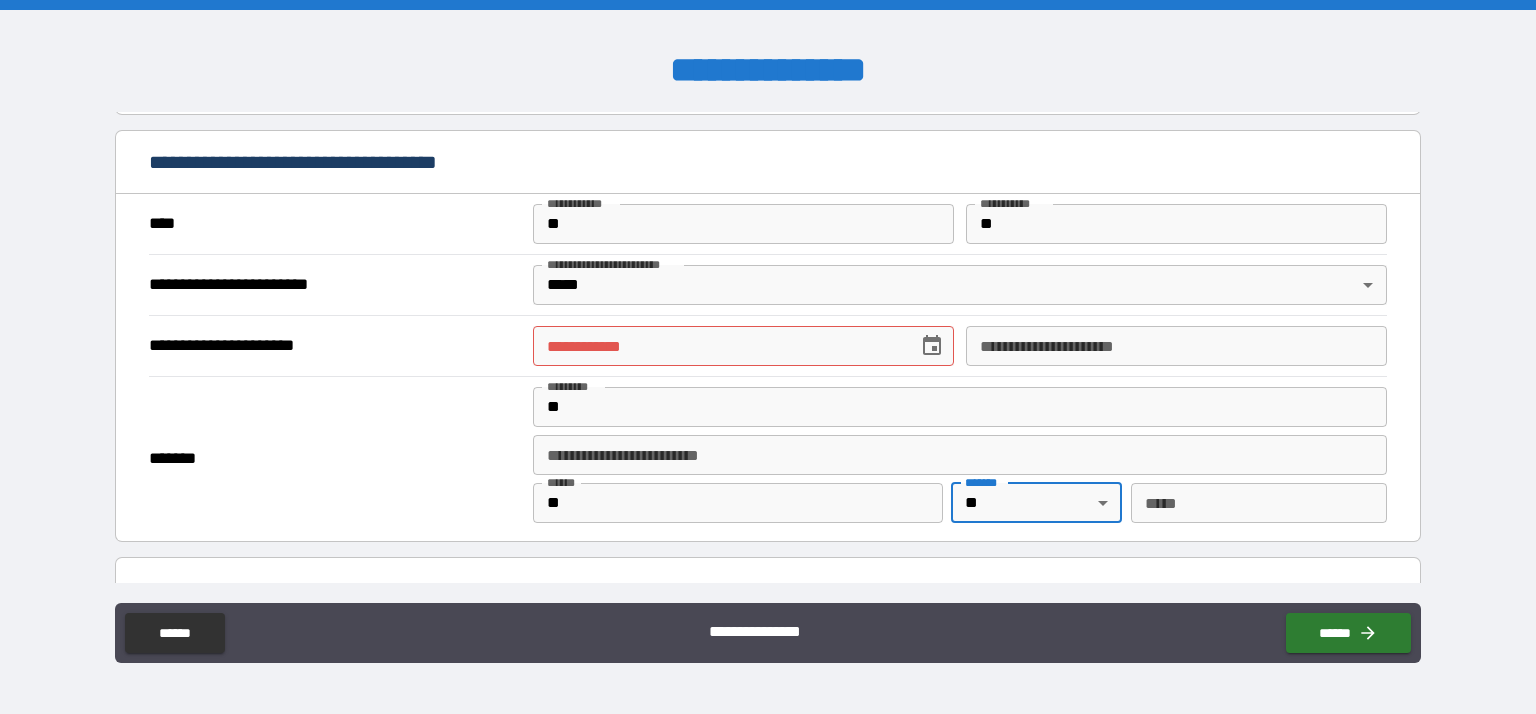 type on "**" 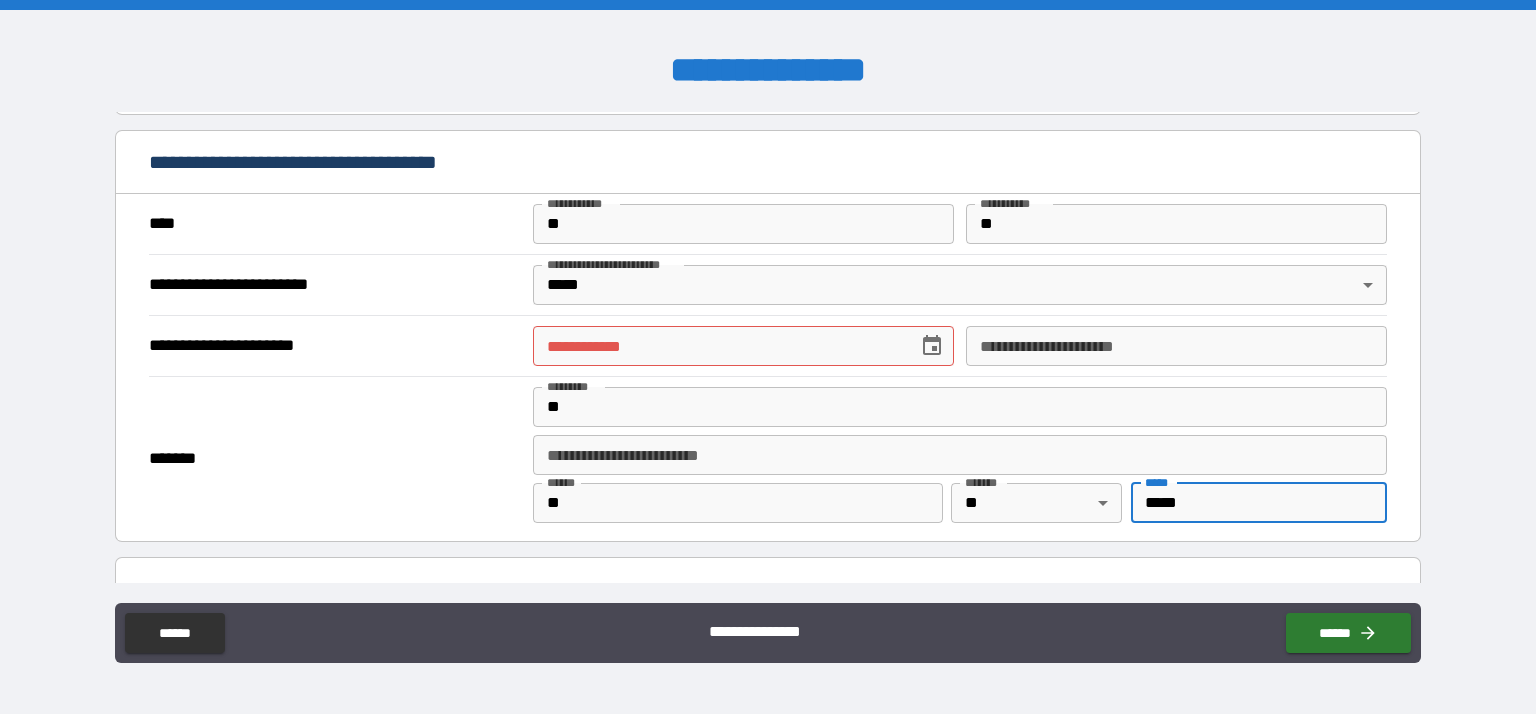 type on "*****" 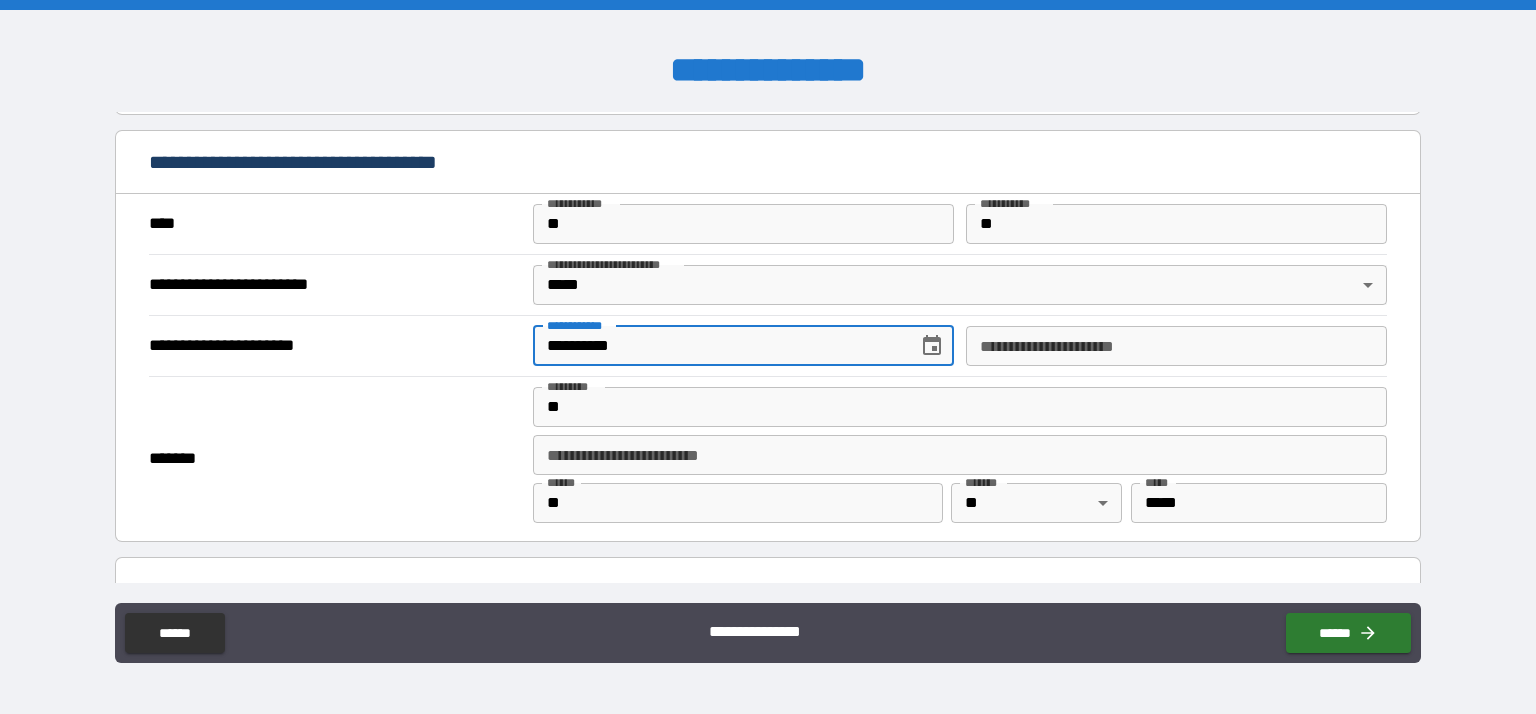 click on "**********" at bounding box center (718, 346) 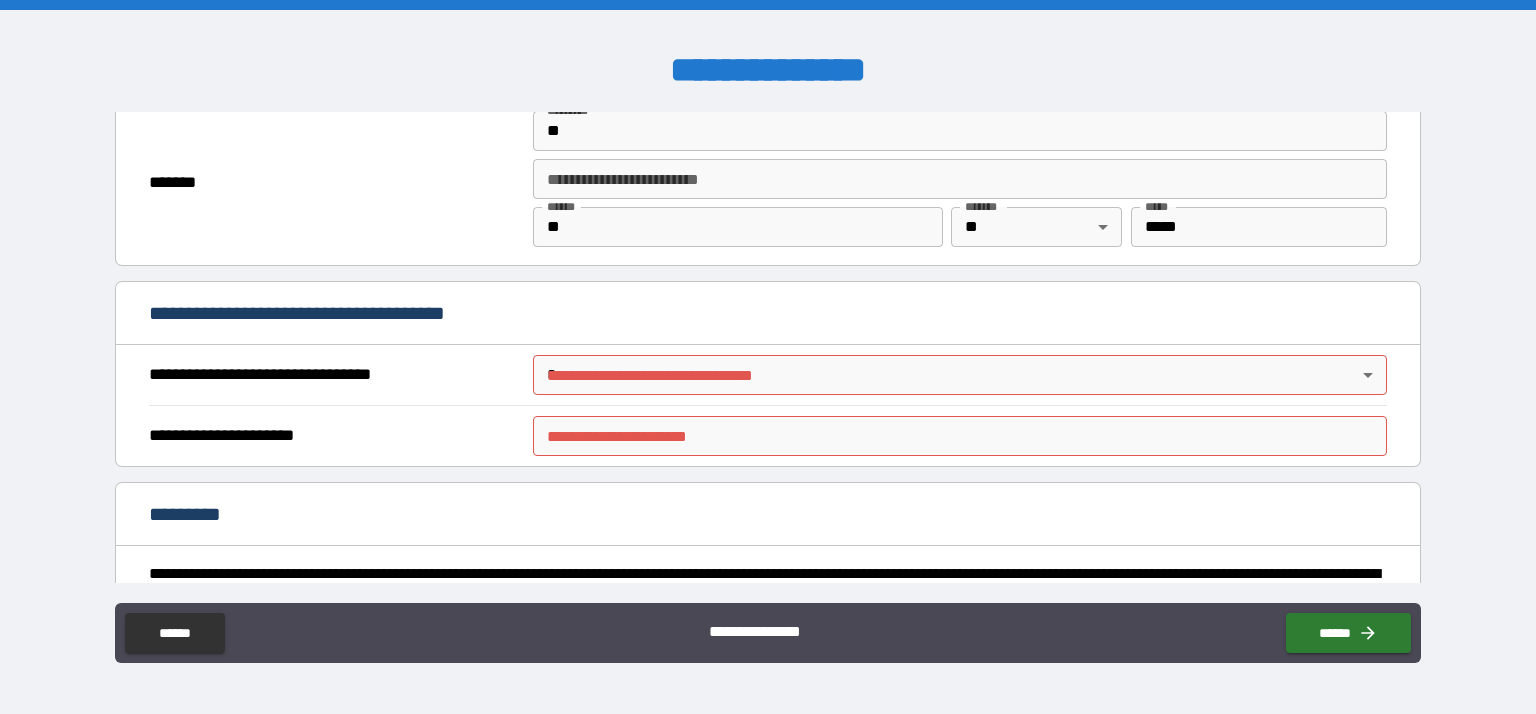 scroll, scrollTop: 2028, scrollLeft: 0, axis: vertical 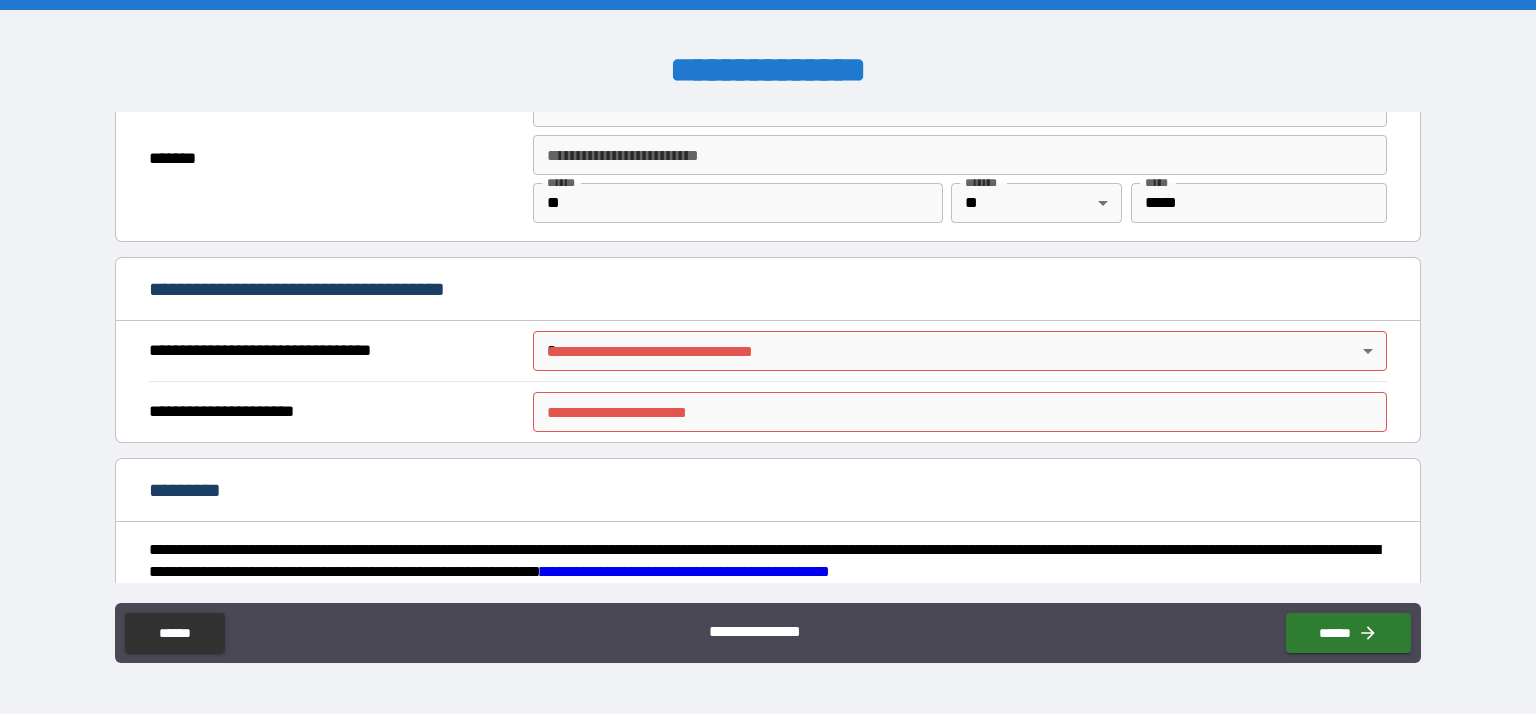 type on "**********" 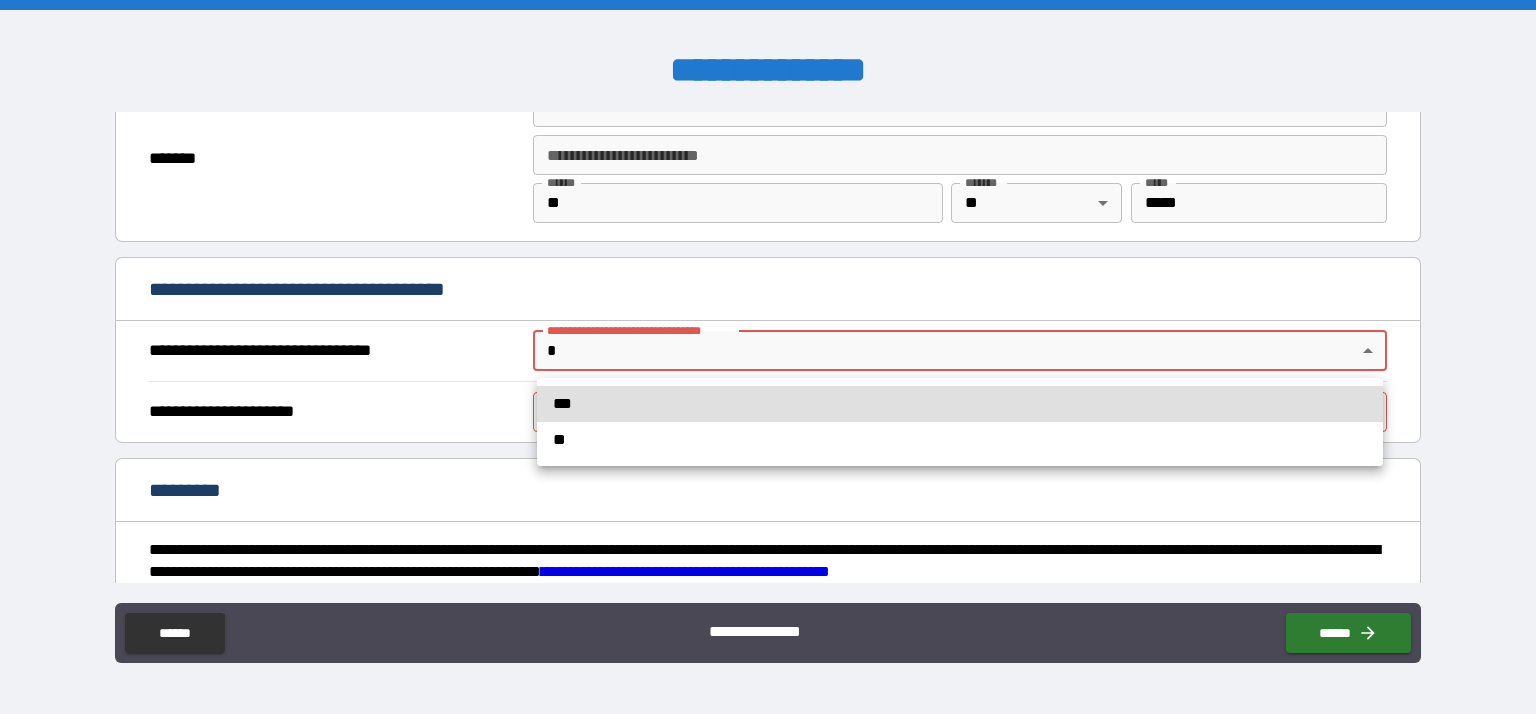 click on "**" at bounding box center [960, 440] 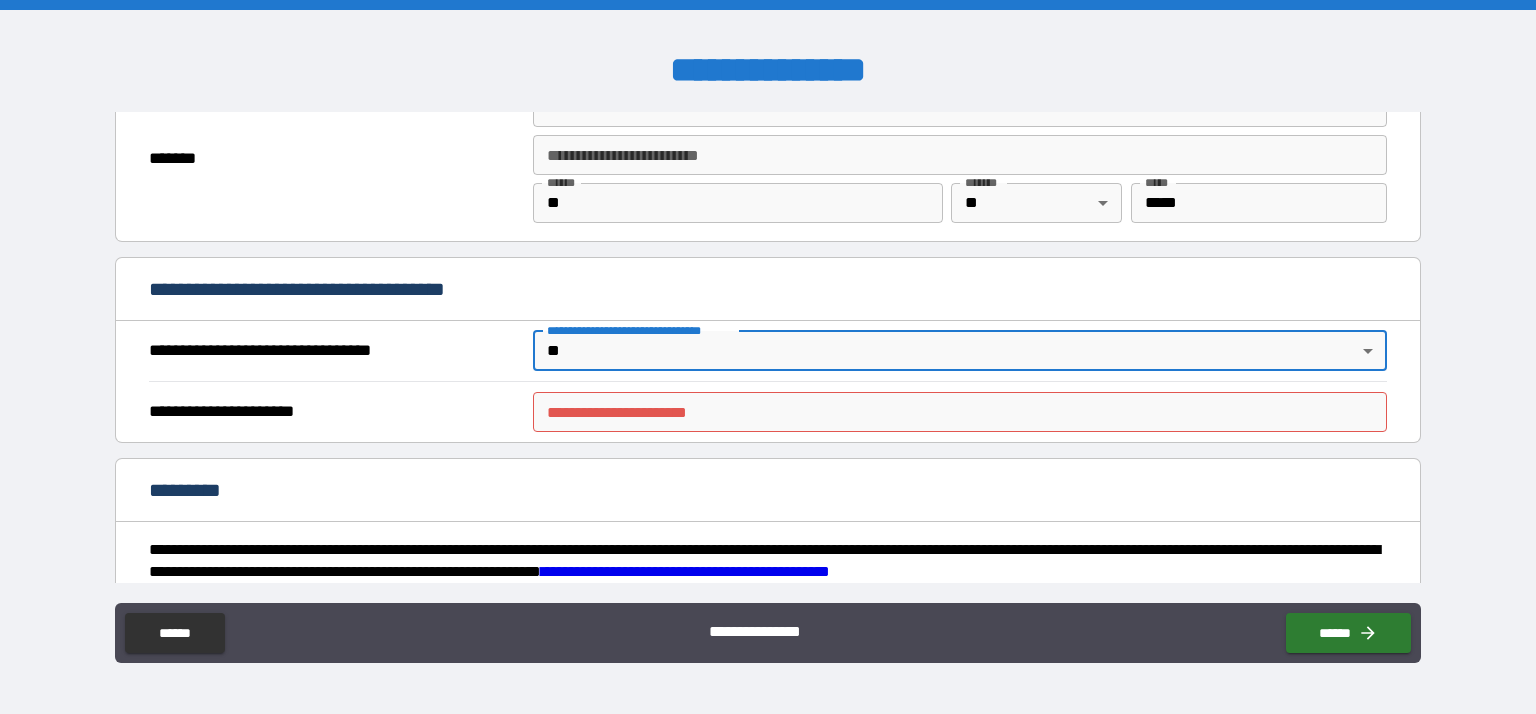 type on "*" 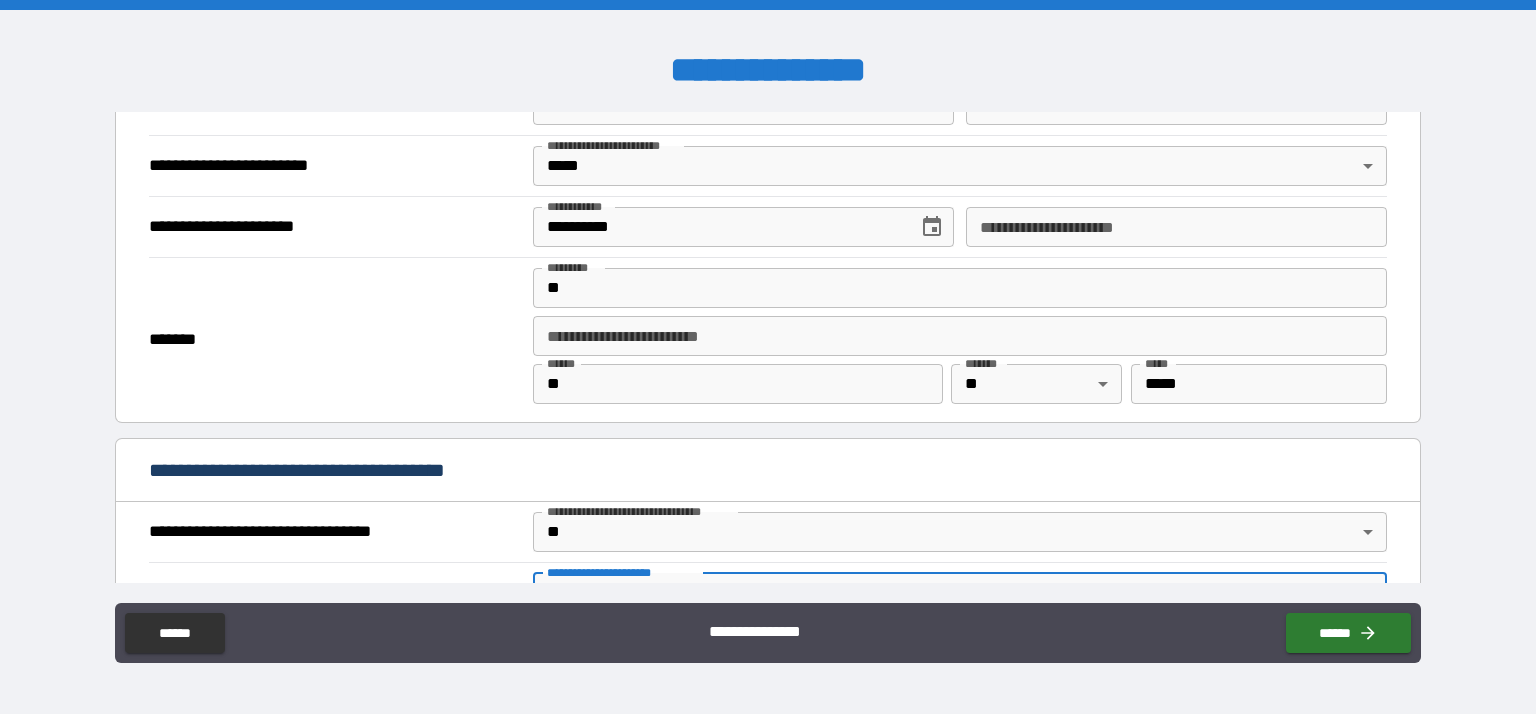 scroll, scrollTop: 2004, scrollLeft: 0, axis: vertical 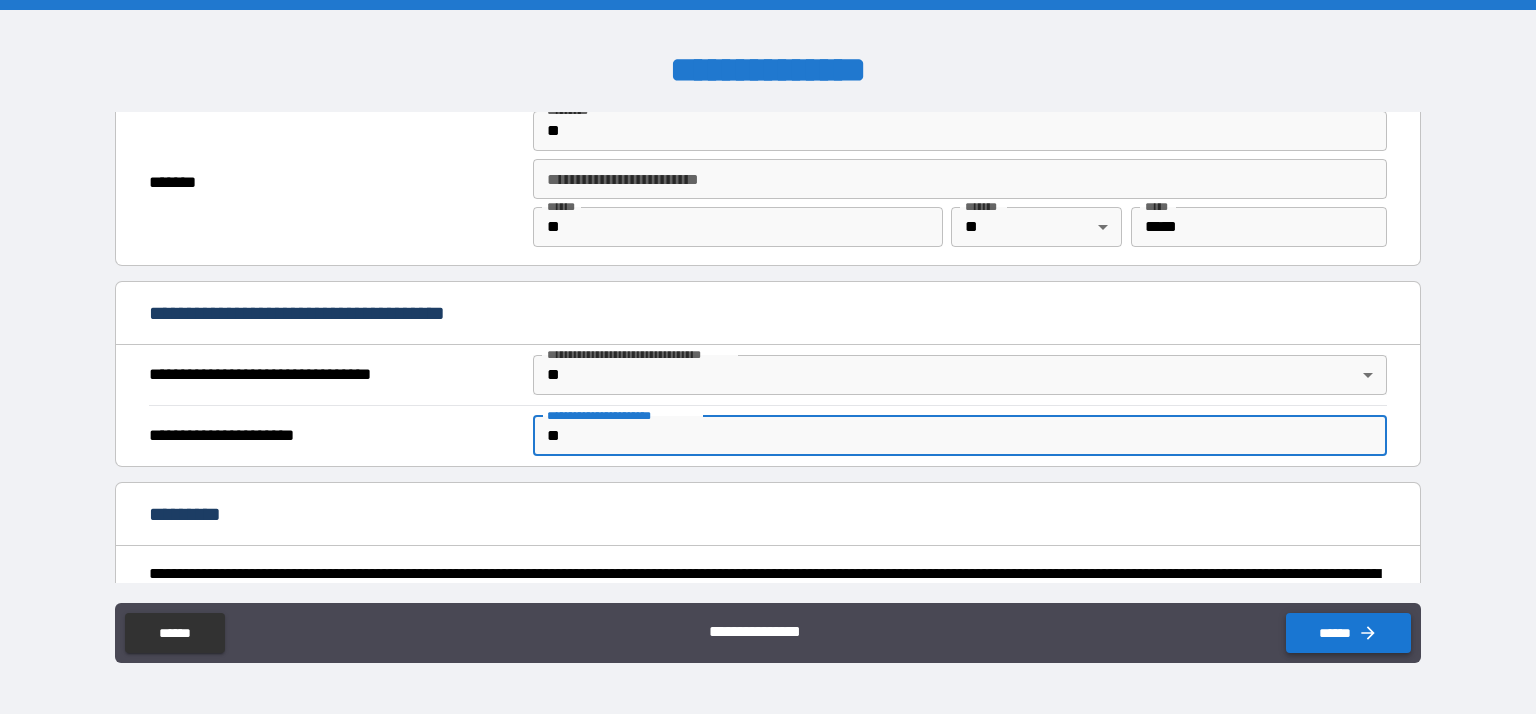 type on "**" 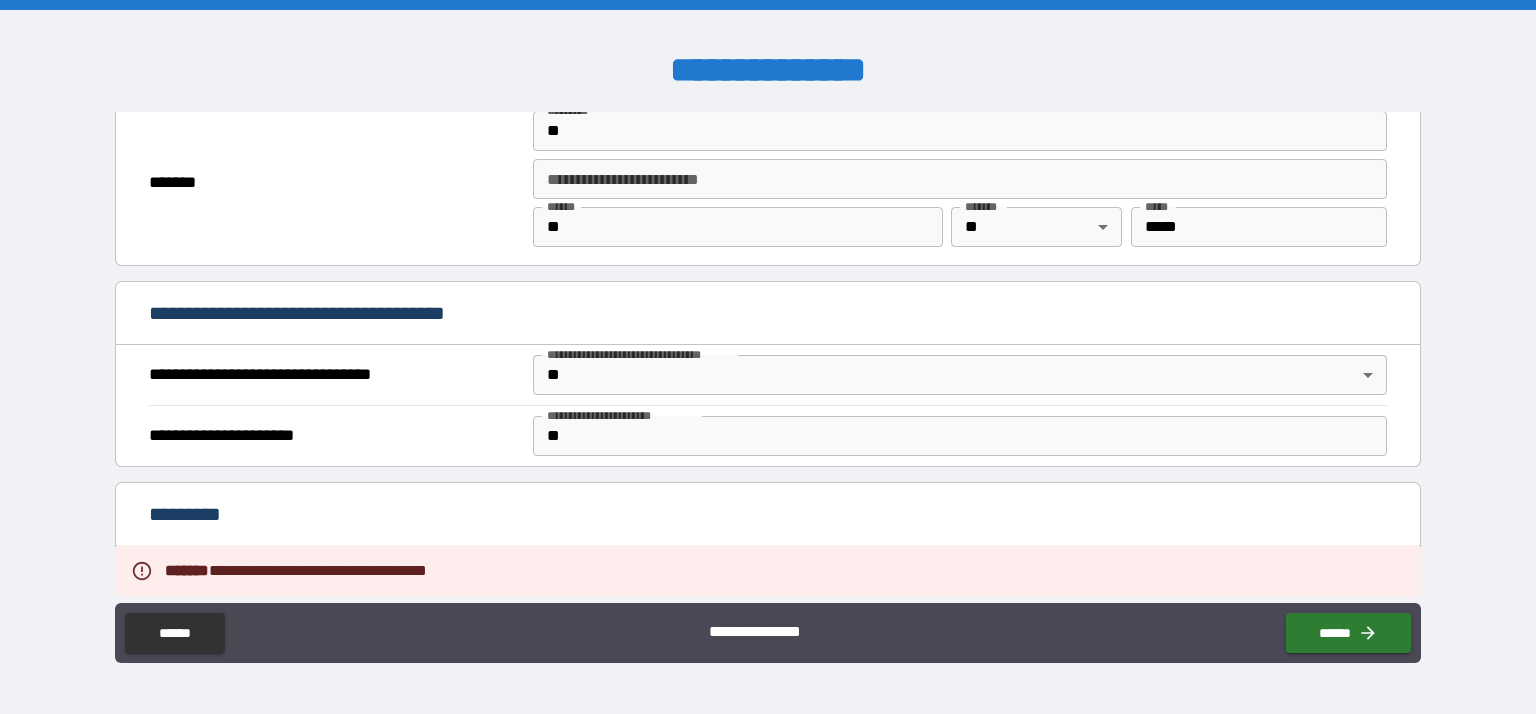 scroll, scrollTop: 2240, scrollLeft: 0, axis: vertical 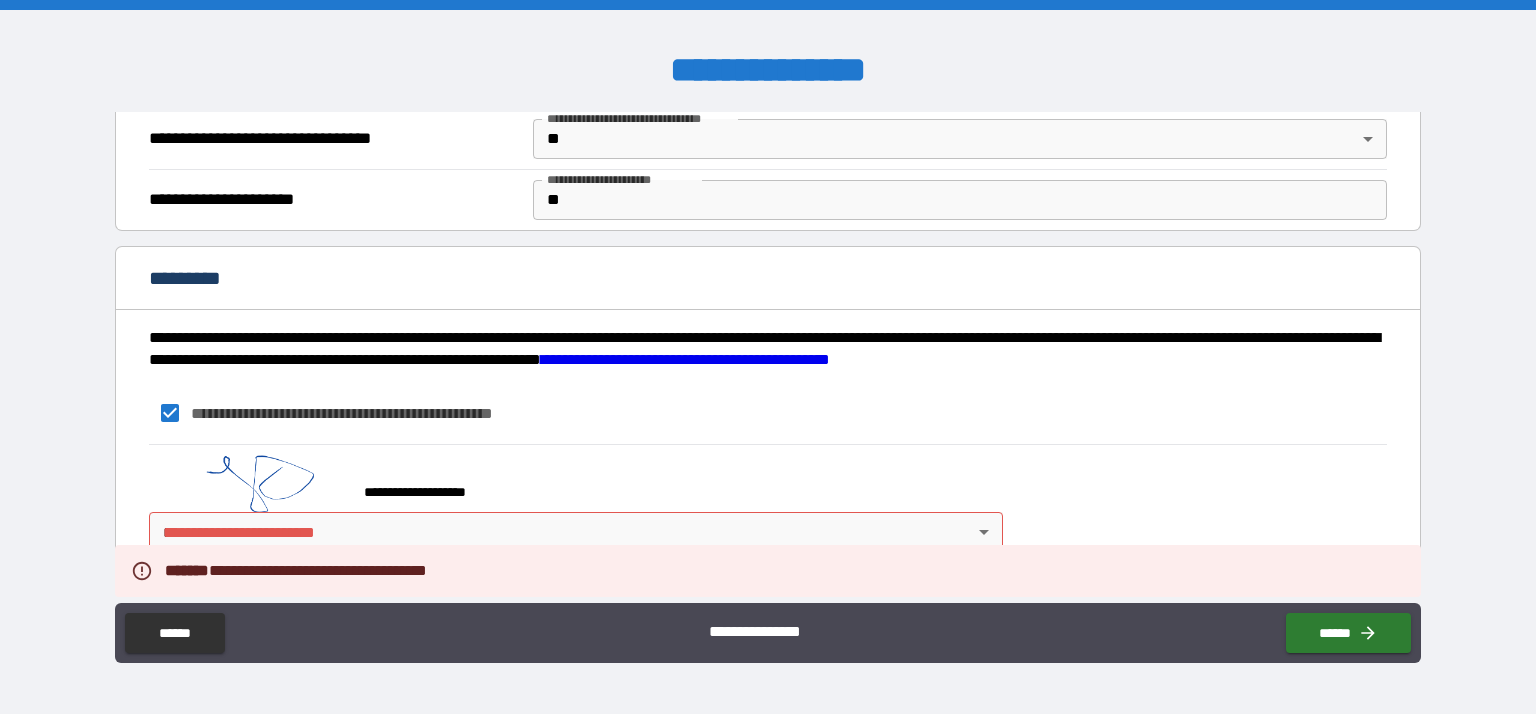 click on "**********" at bounding box center [768, 357] 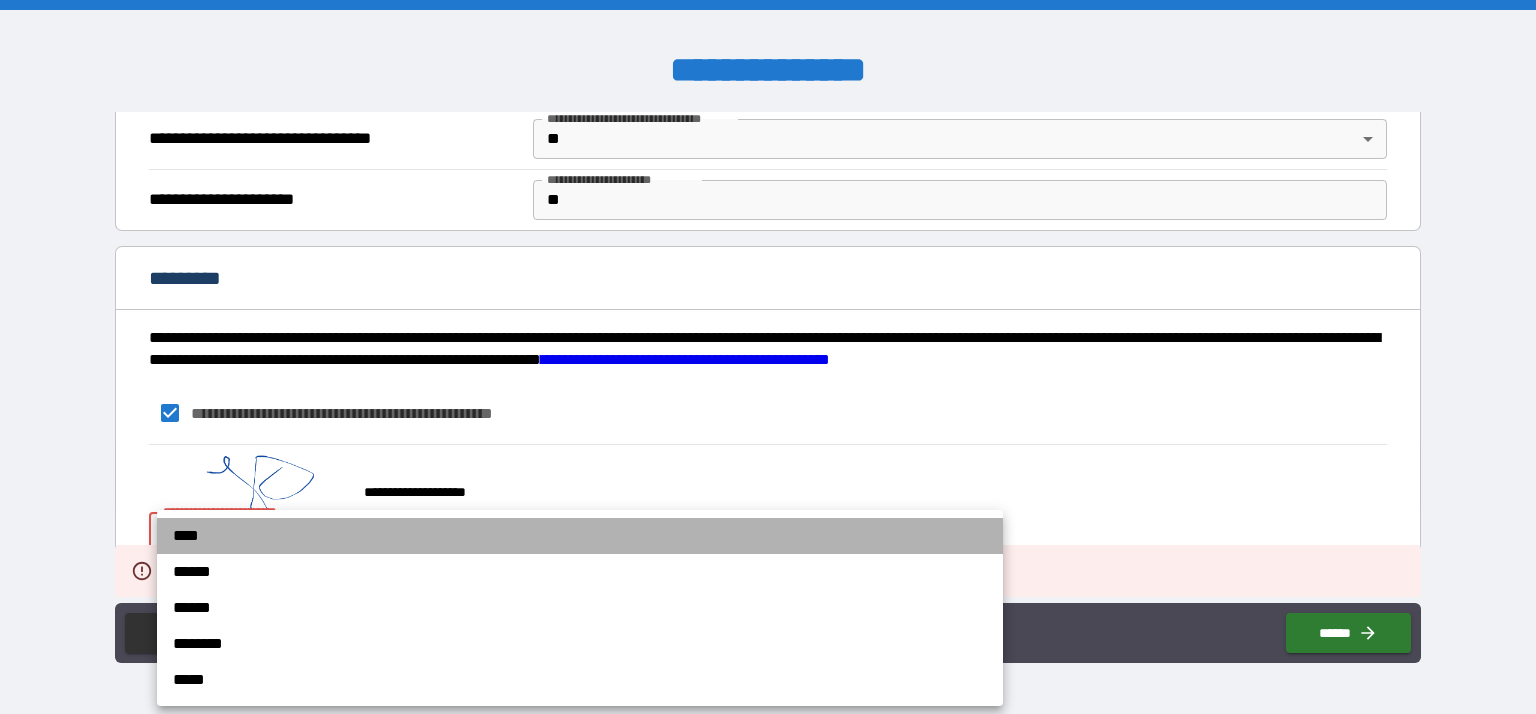 click on "****" at bounding box center (580, 536) 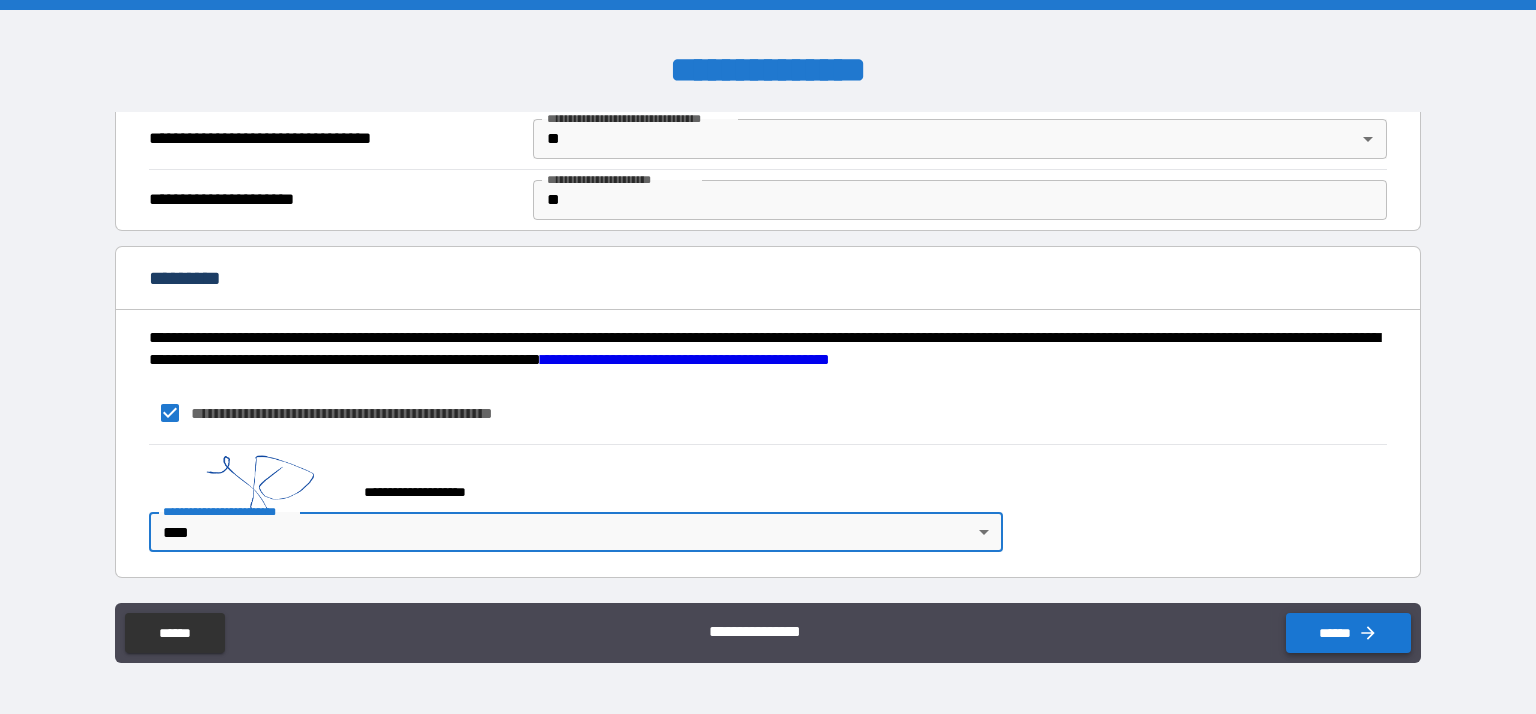 click on "******" at bounding box center [1348, 633] 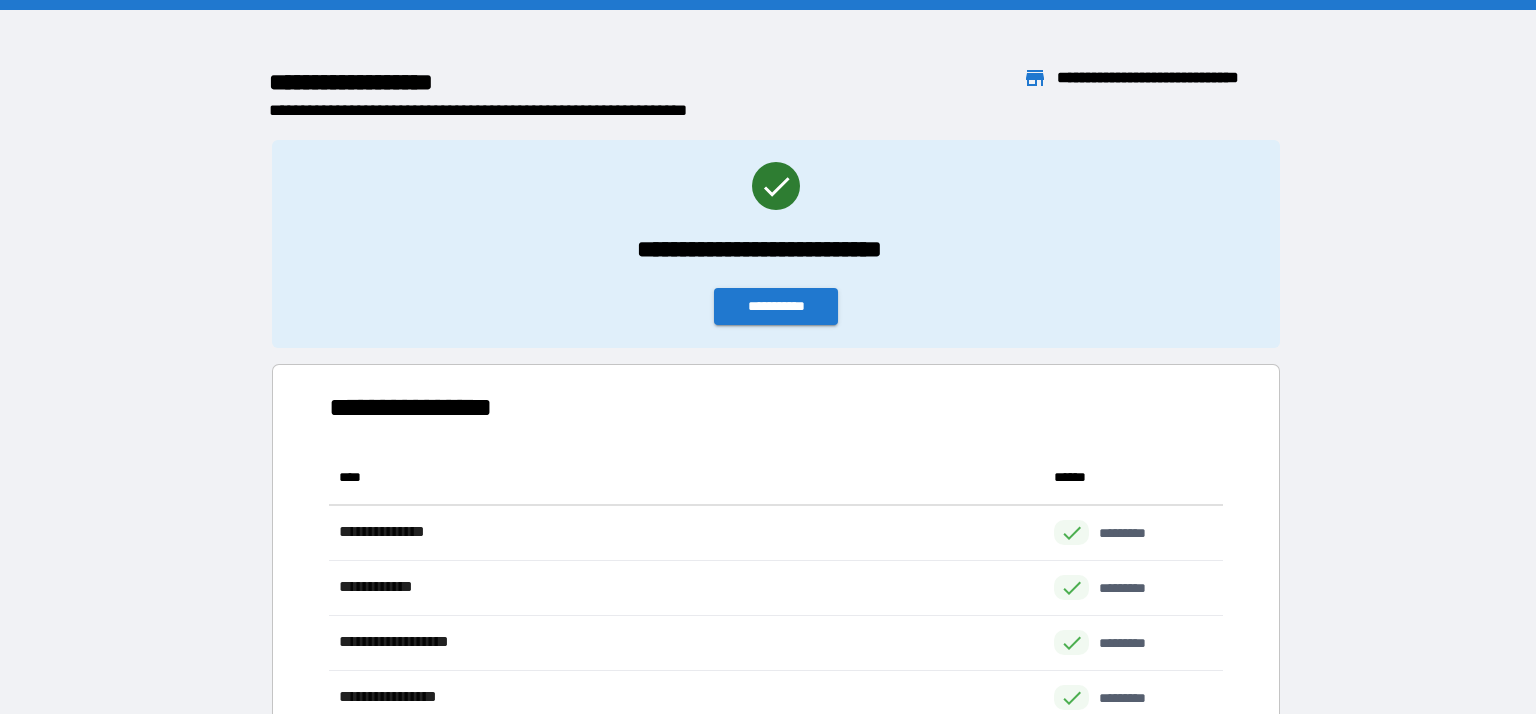 scroll, scrollTop: 441, scrollLeft: 894, axis: both 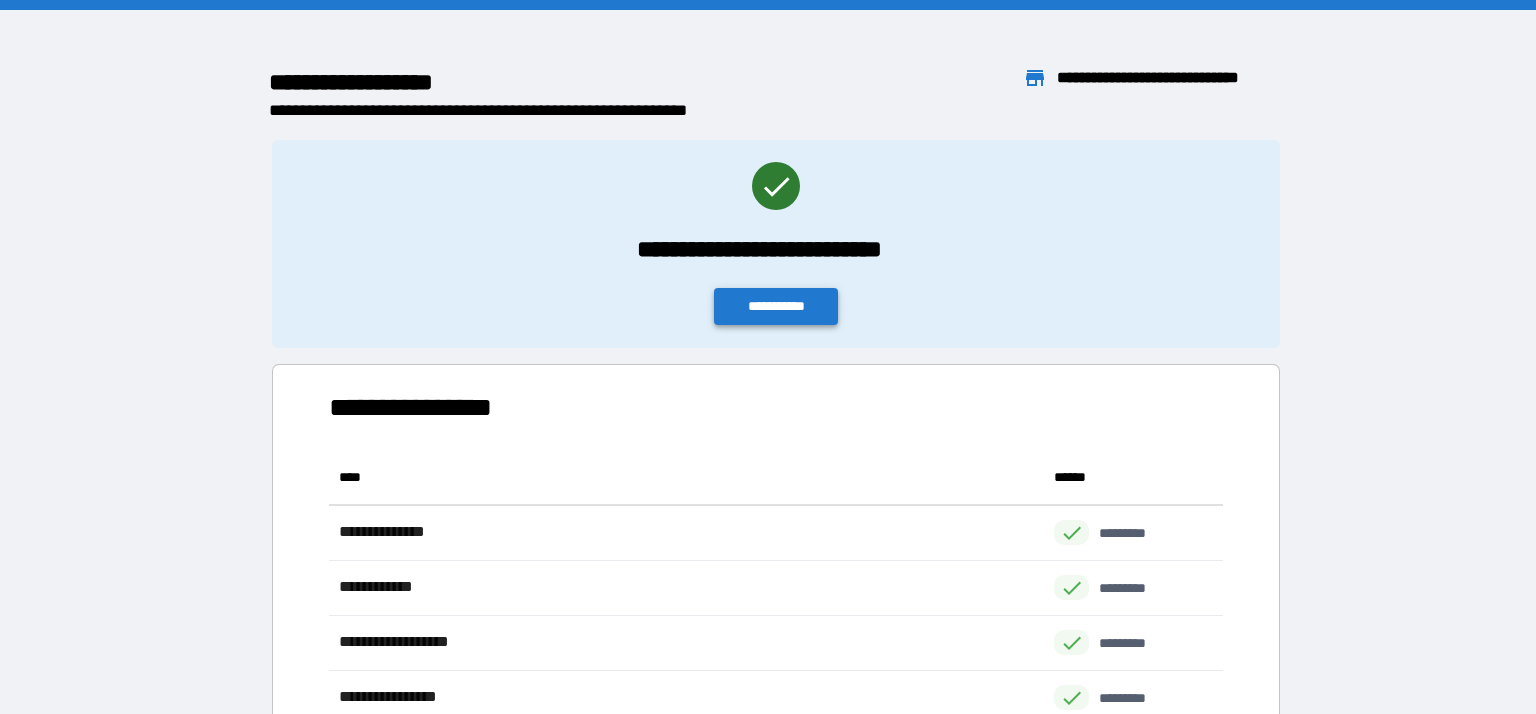 click on "**********" at bounding box center (776, 306) 